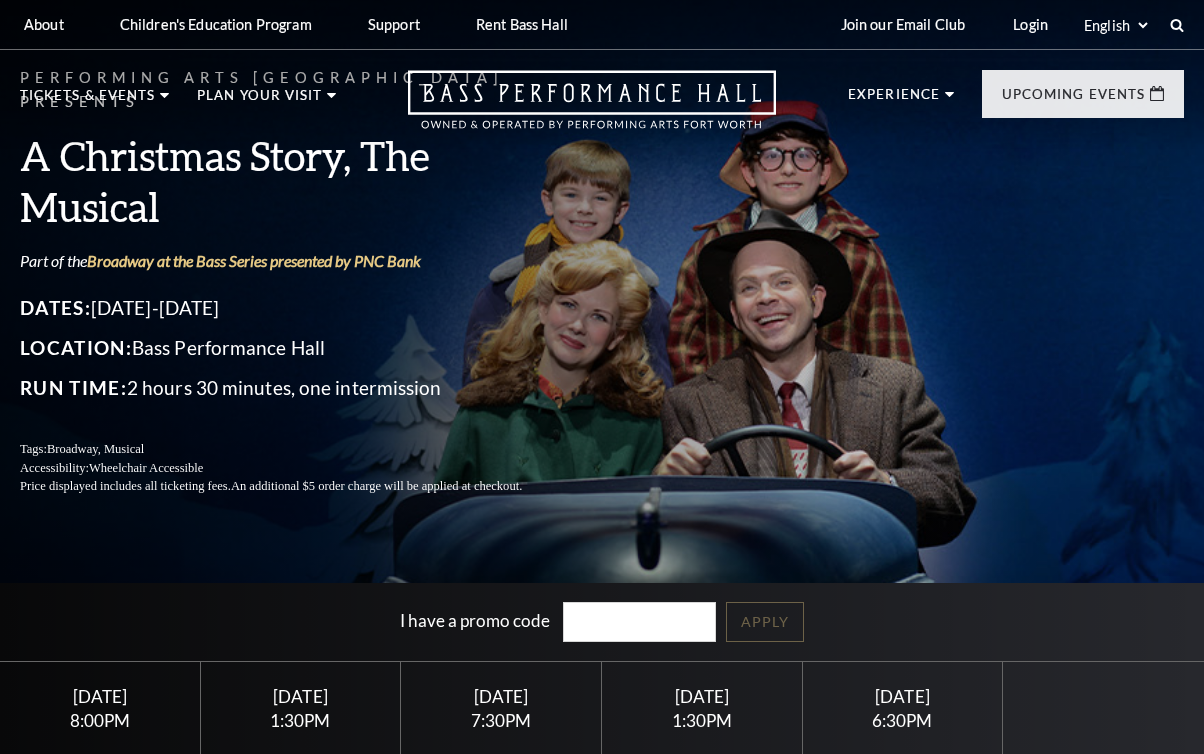 scroll, scrollTop: 0, scrollLeft: 0, axis: both 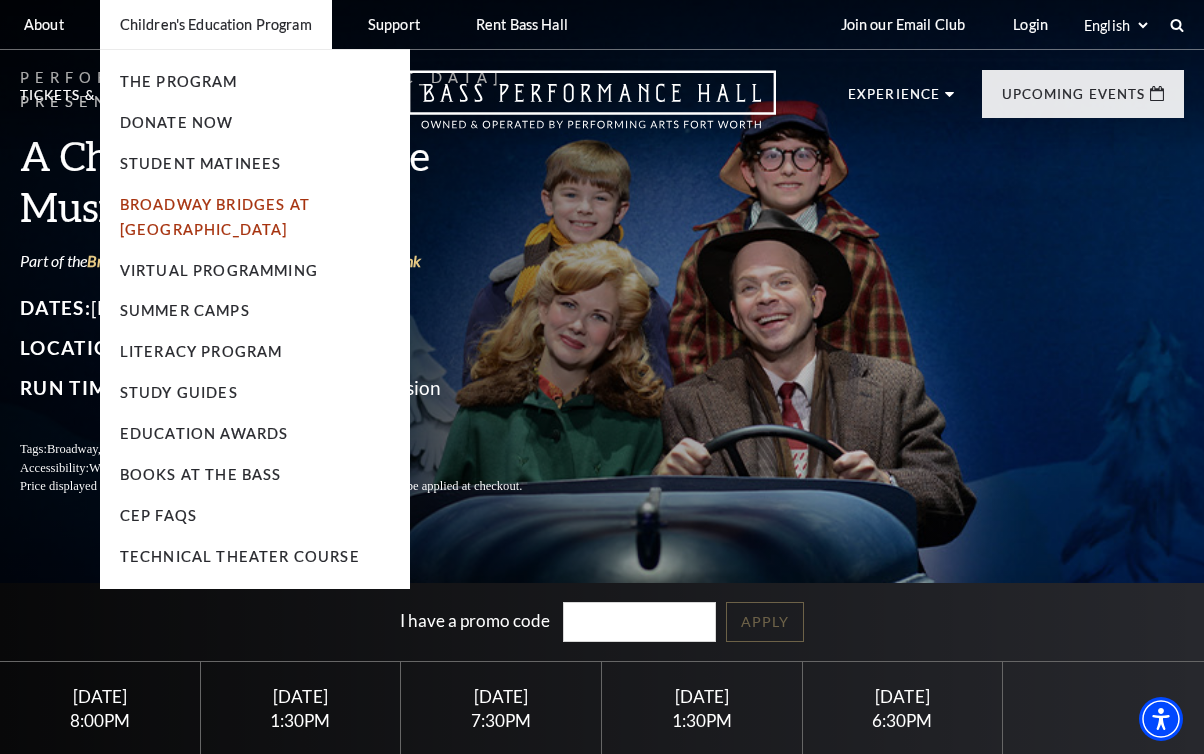 click on "Broadway Bridges at [GEOGRAPHIC_DATA]" at bounding box center (215, 217) 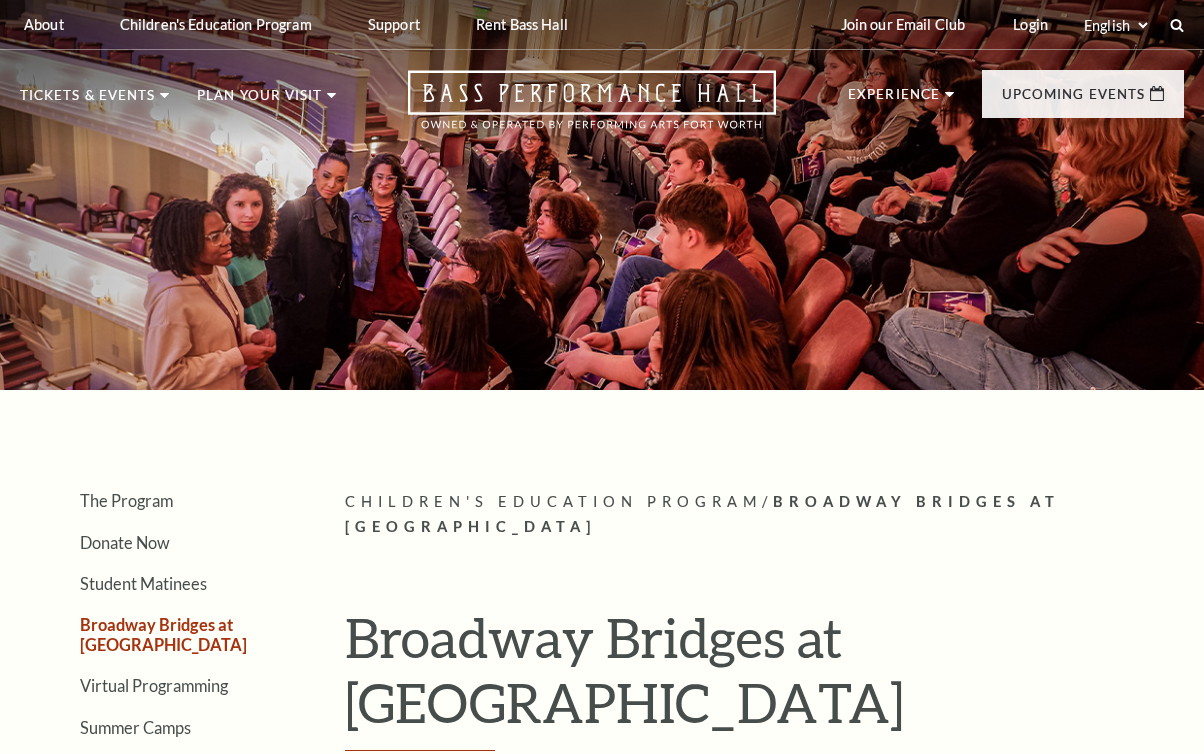 scroll, scrollTop: 0, scrollLeft: 0, axis: both 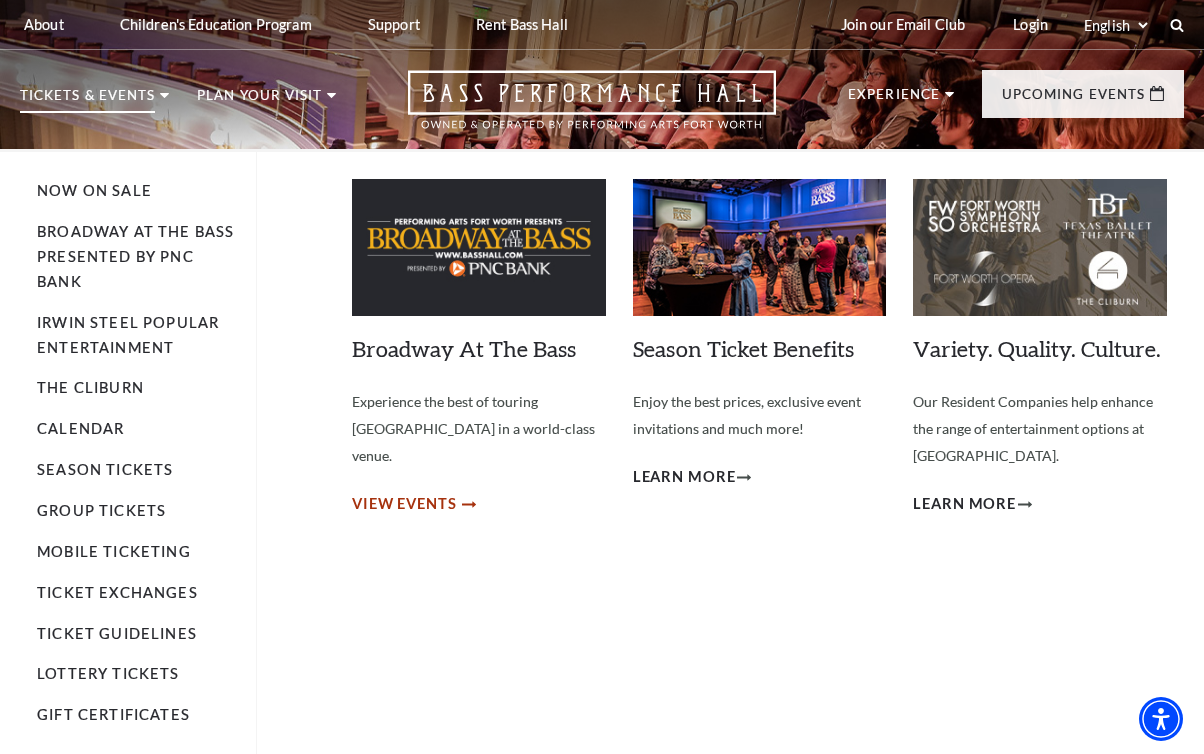click on "View Events" at bounding box center (404, 504) 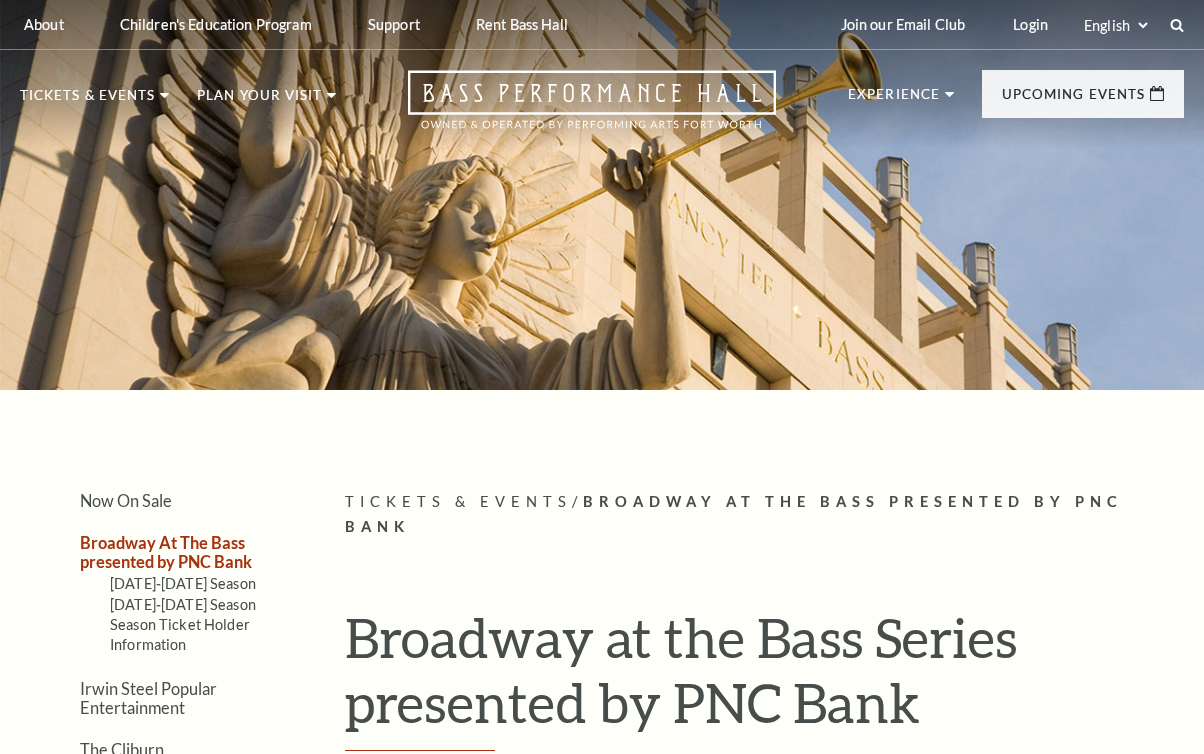 scroll, scrollTop: 0, scrollLeft: 0, axis: both 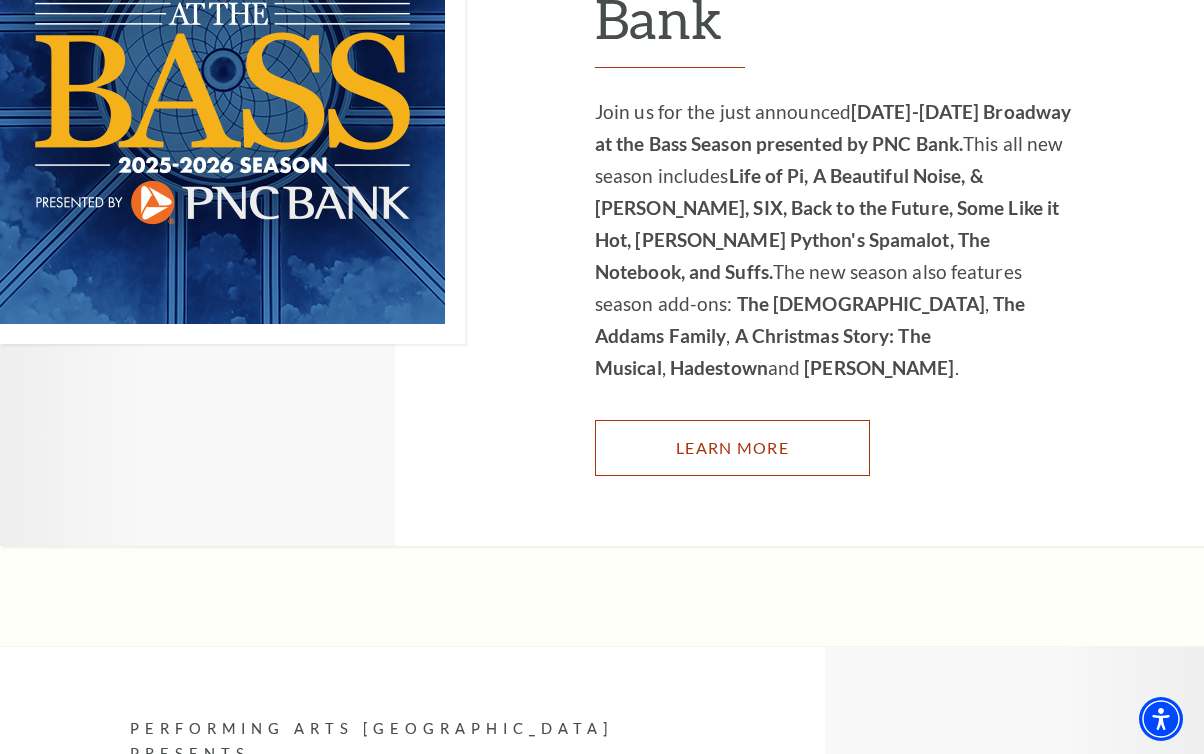 click on "Learn More" at bounding box center (732, 448) 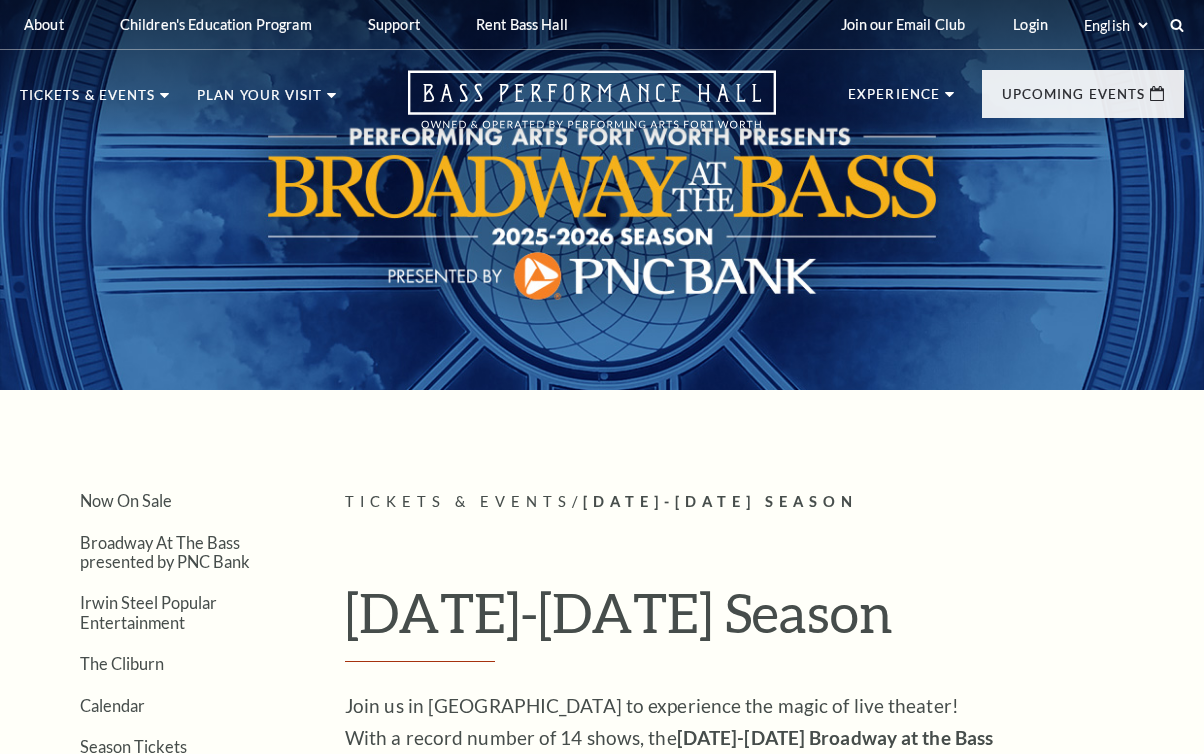 scroll, scrollTop: 0, scrollLeft: 0, axis: both 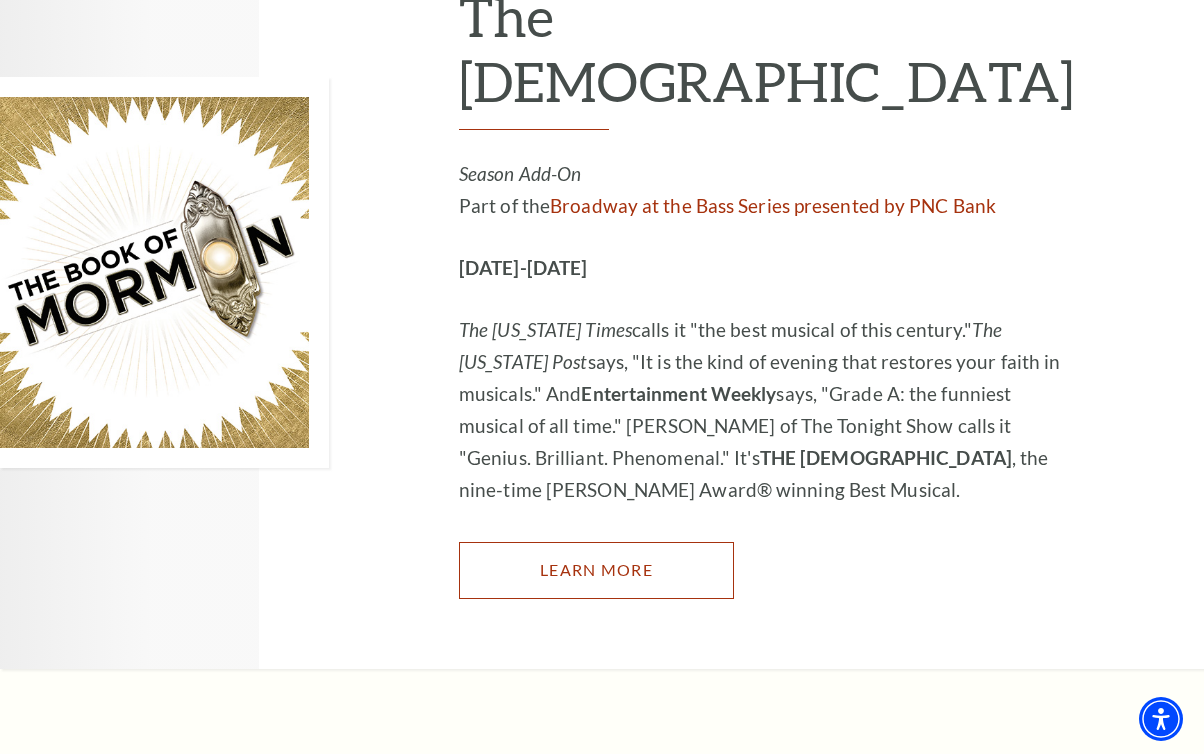 click on "Learn More" at bounding box center (596, 570) 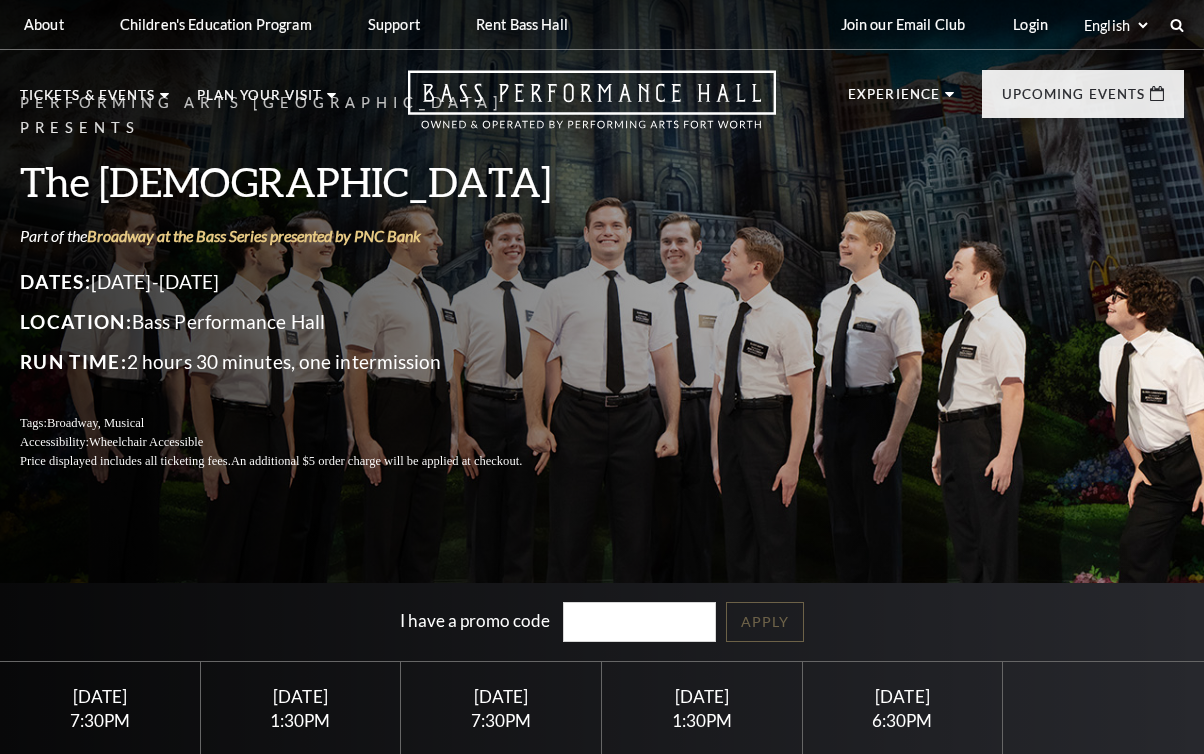 scroll, scrollTop: 0, scrollLeft: 0, axis: both 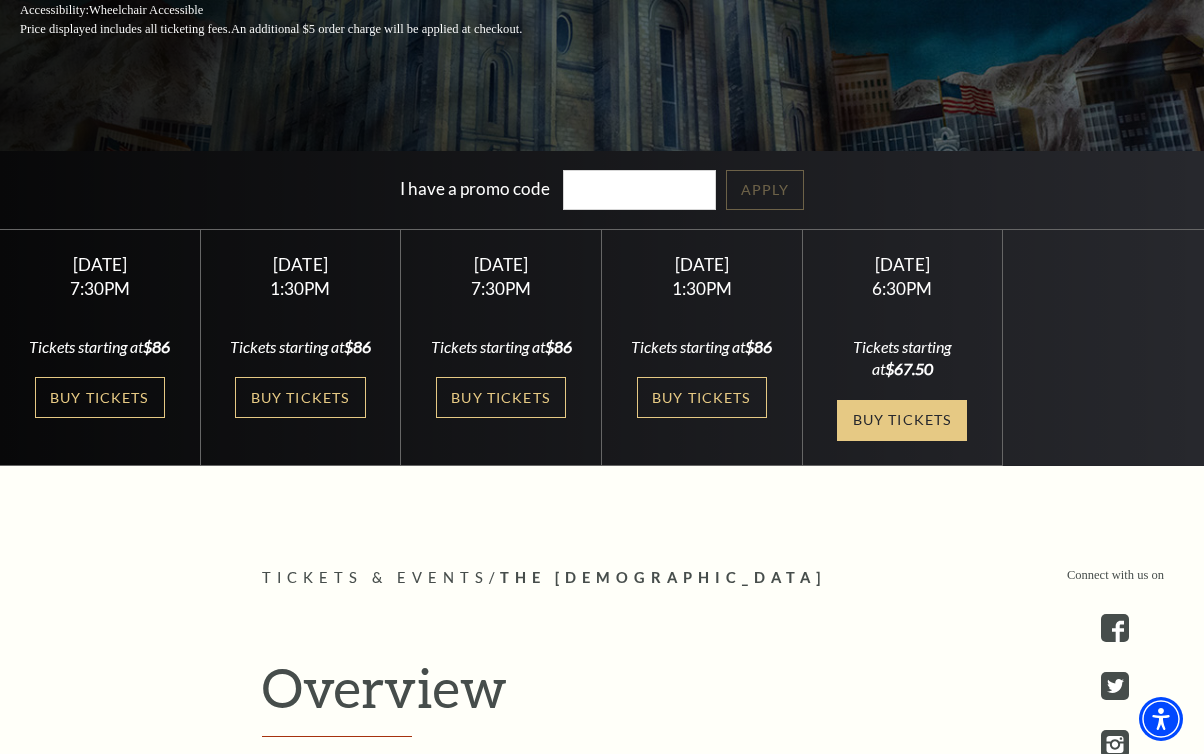click on "Buy Tickets" at bounding box center [902, 420] 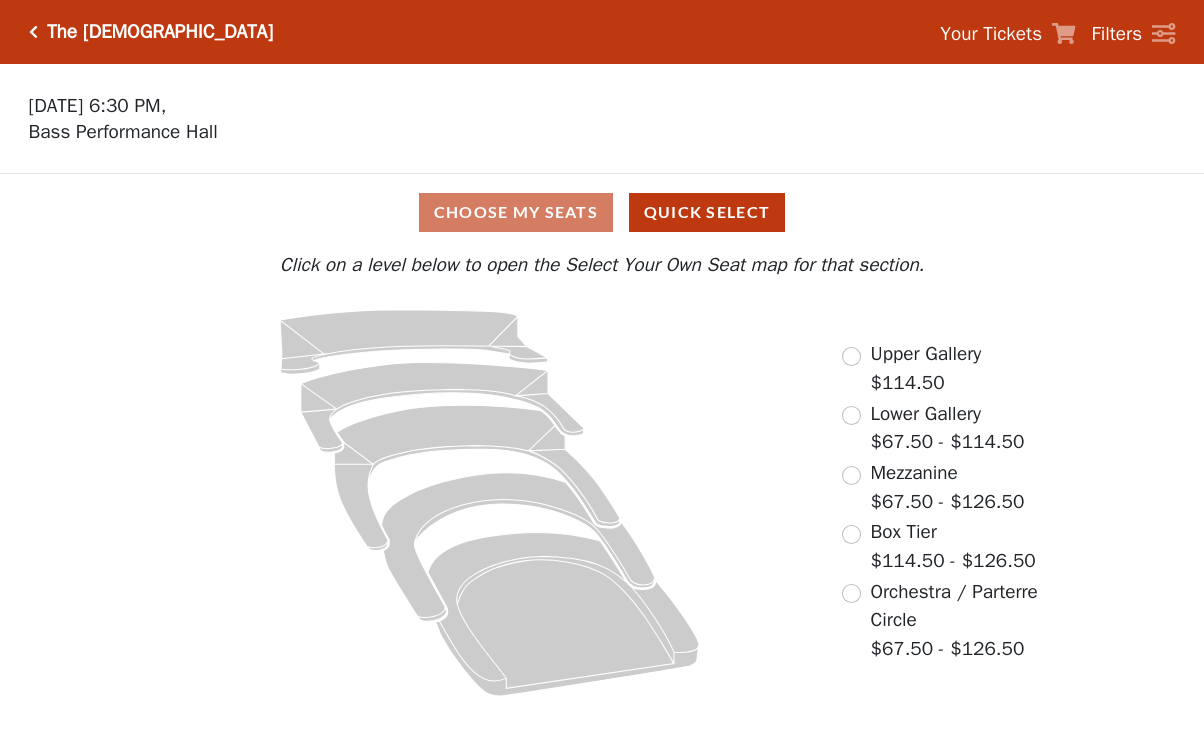 scroll, scrollTop: 0, scrollLeft: 0, axis: both 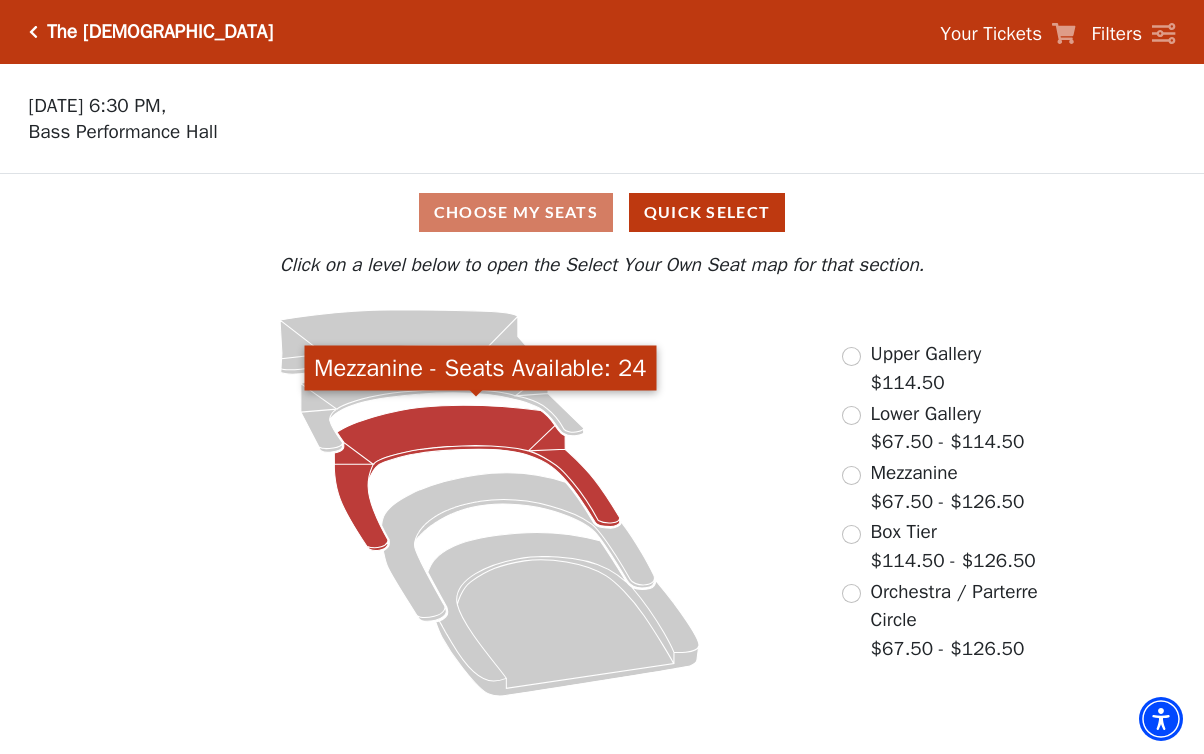 click 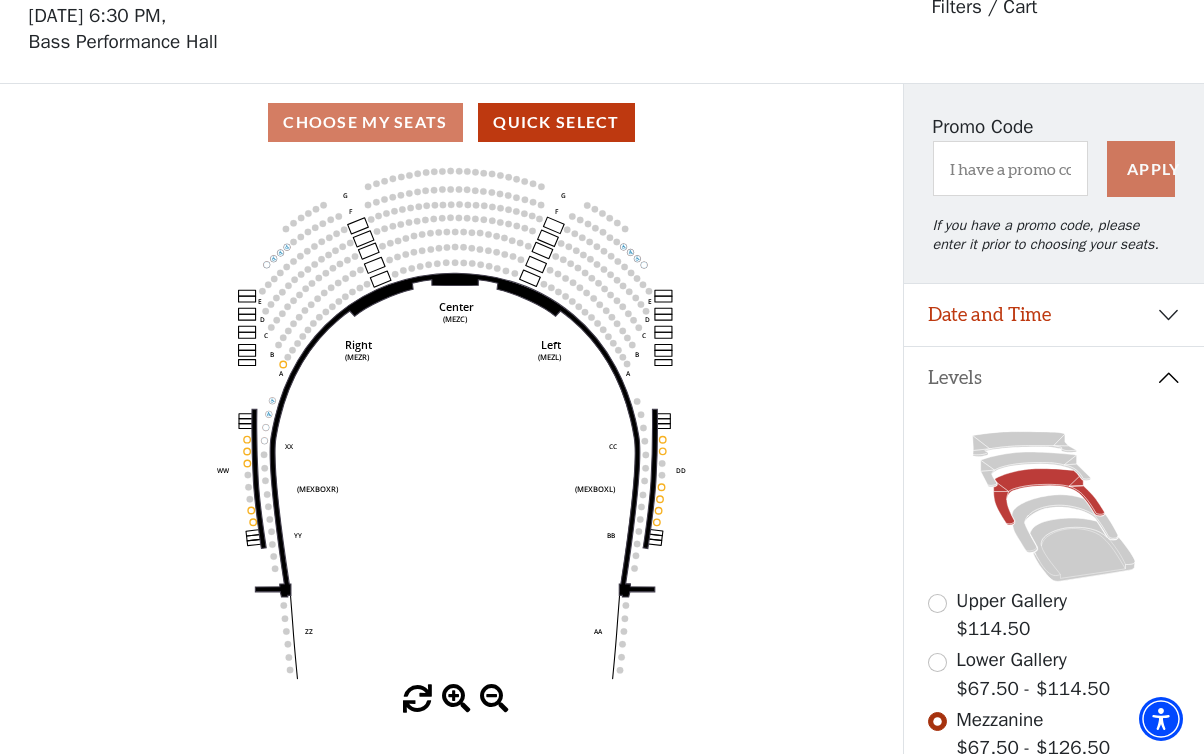 scroll, scrollTop: 92, scrollLeft: 0, axis: vertical 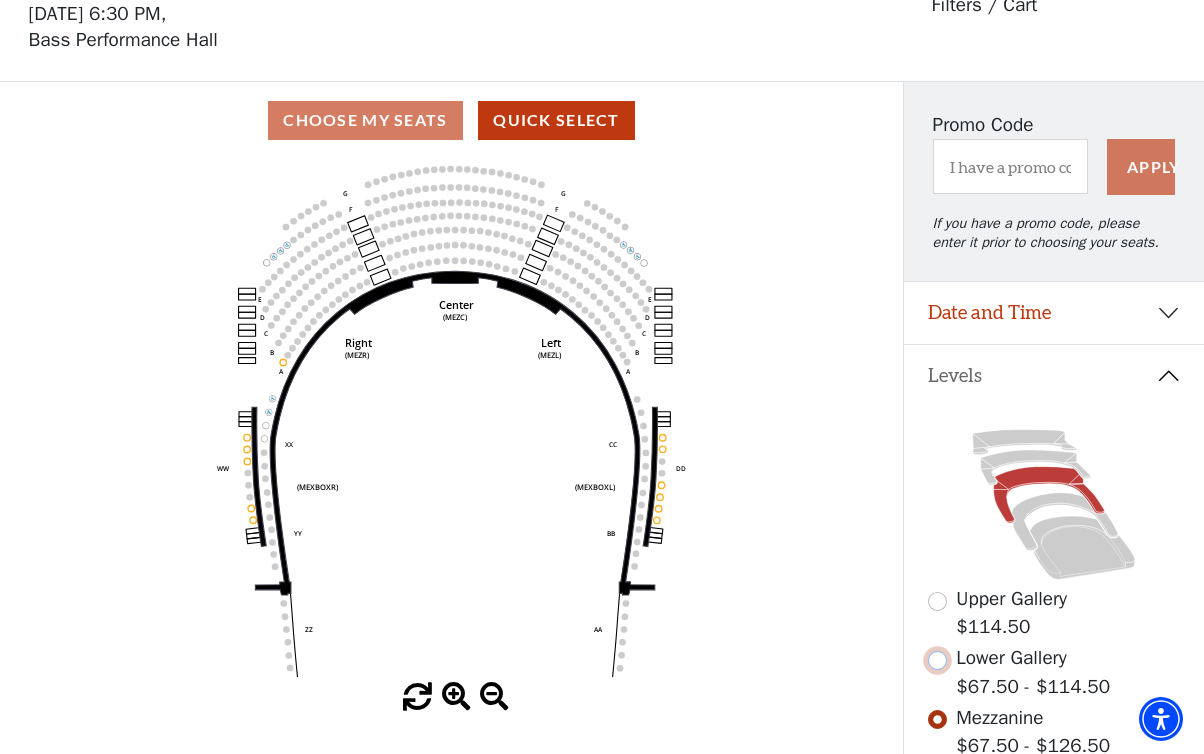 click at bounding box center (937, 660) 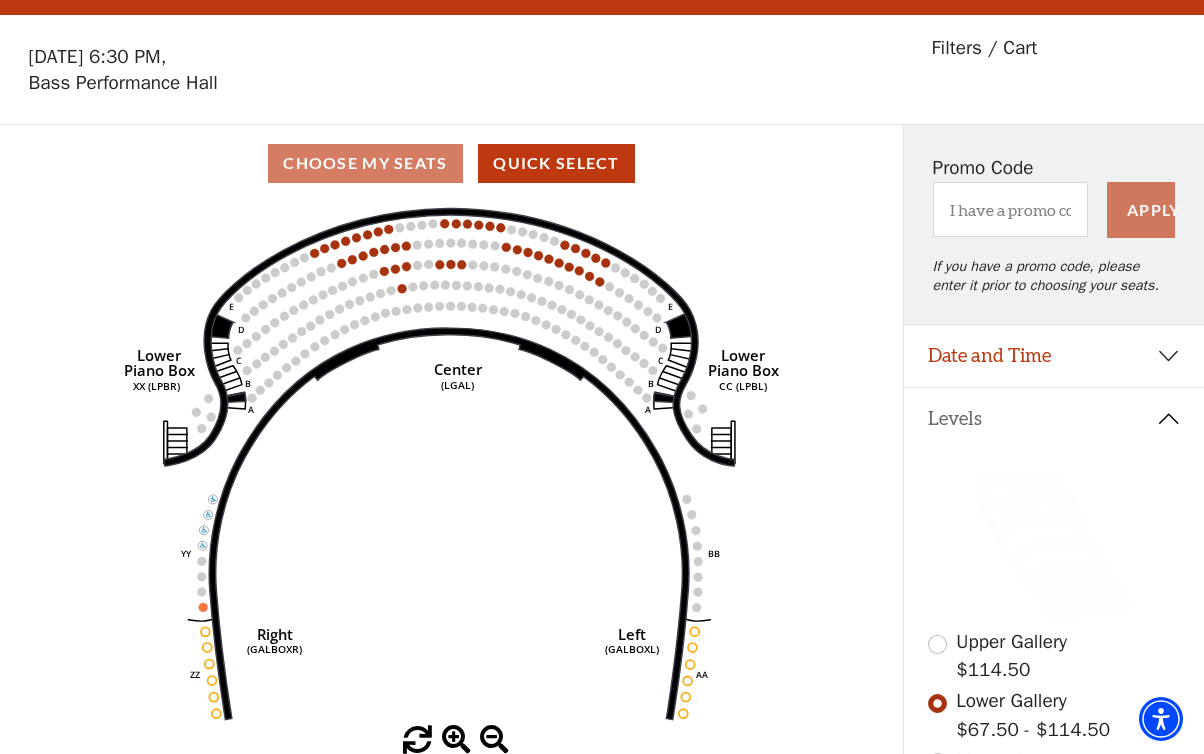 scroll, scrollTop: 92, scrollLeft: 0, axis: vertical 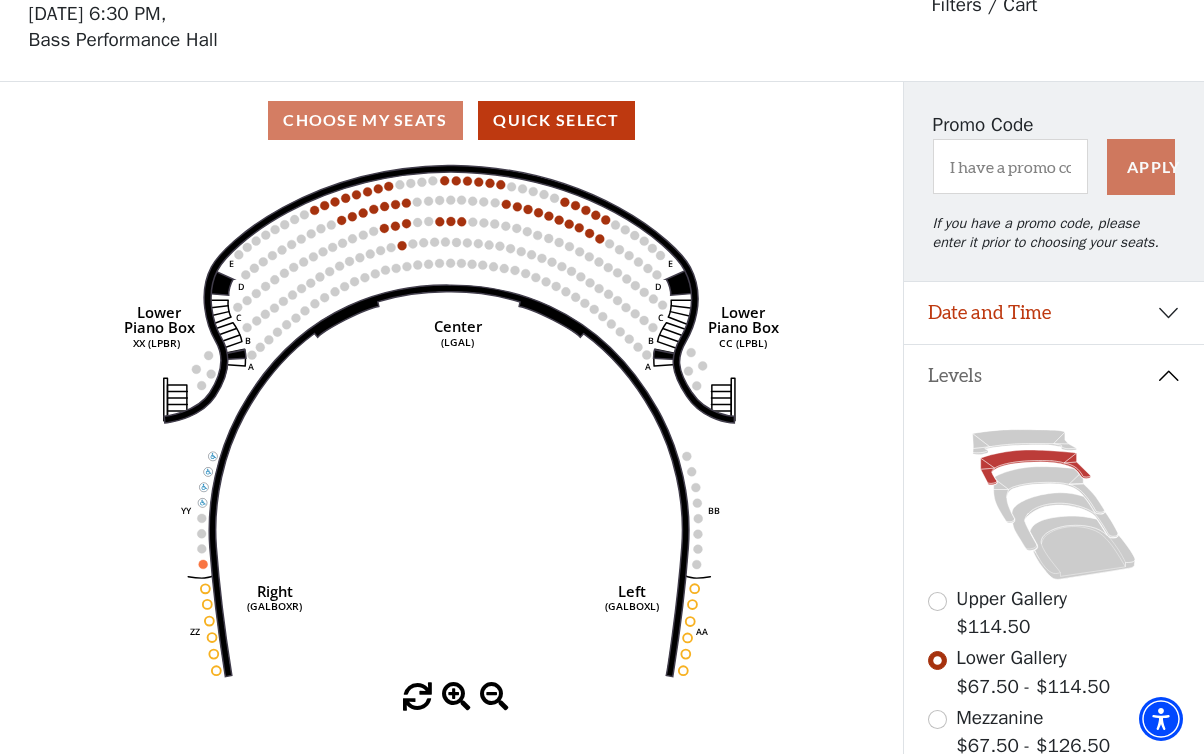 click on "Right   (GALBOXR)   E   D   C   B   A   E   D   C   B   A   YY   ZZ   Left   (GALBOXL)   BB   AA   Center   Lower   Piano Box   (LGAL)   CC (LPBL)   Lower   Piano Box   XX (LPBR)" 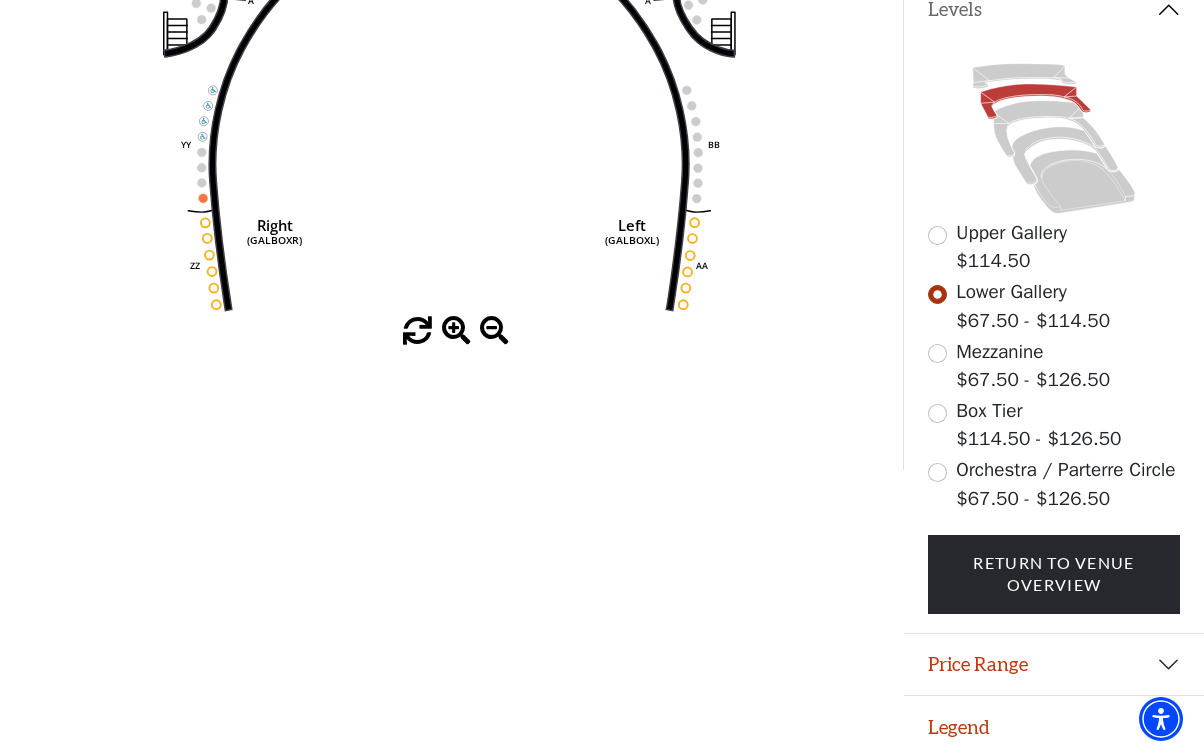 scroll, scrollTop: 479, scrollLeft: 0, axis: vertical 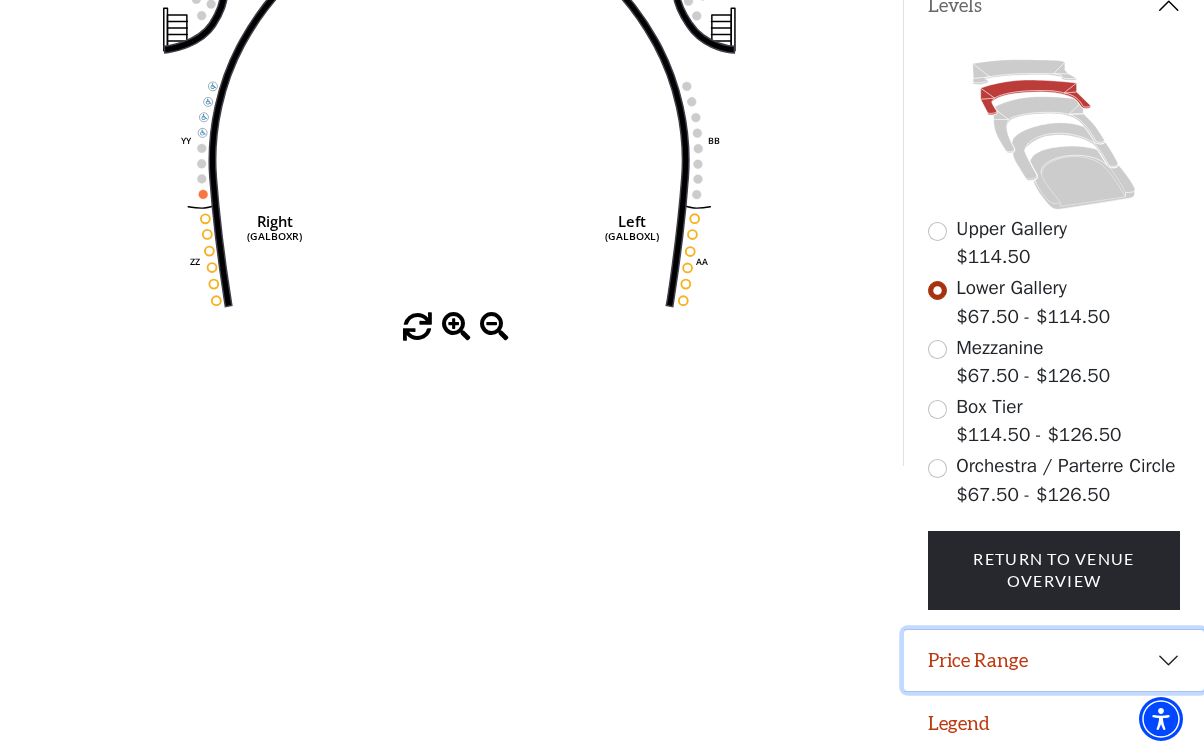click on "Price Range" at bounding box center (1054, 661) 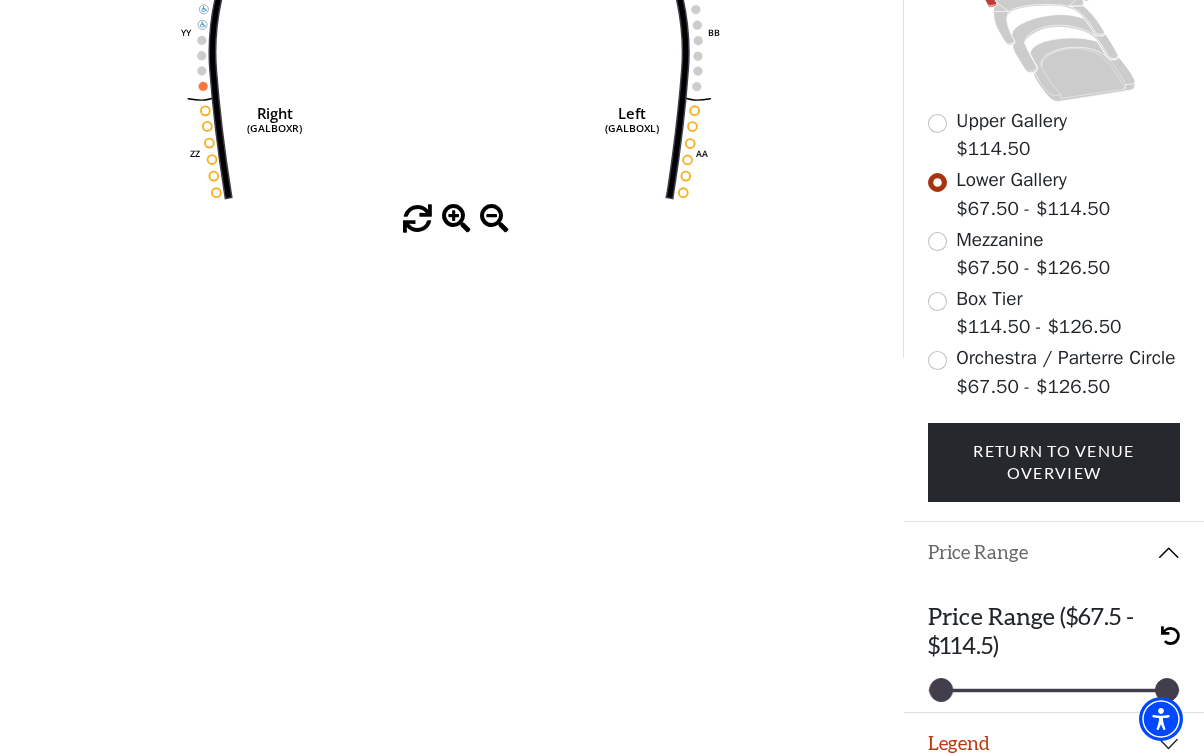 scroll, scrollTop: 608, scrollLeft: 0, axis: vertical 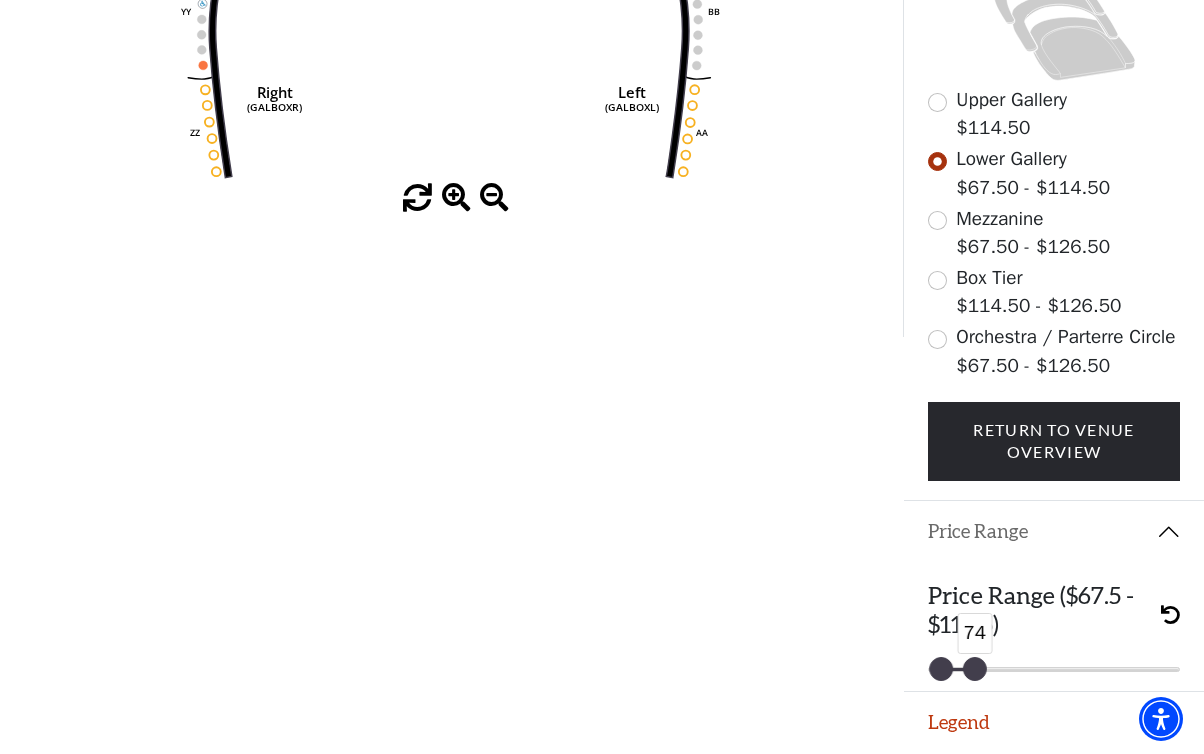 drag, startPoint x: 1165, startPoint y: 663, endPoint x: 975, endPoint y: 683, distance: 191.04973 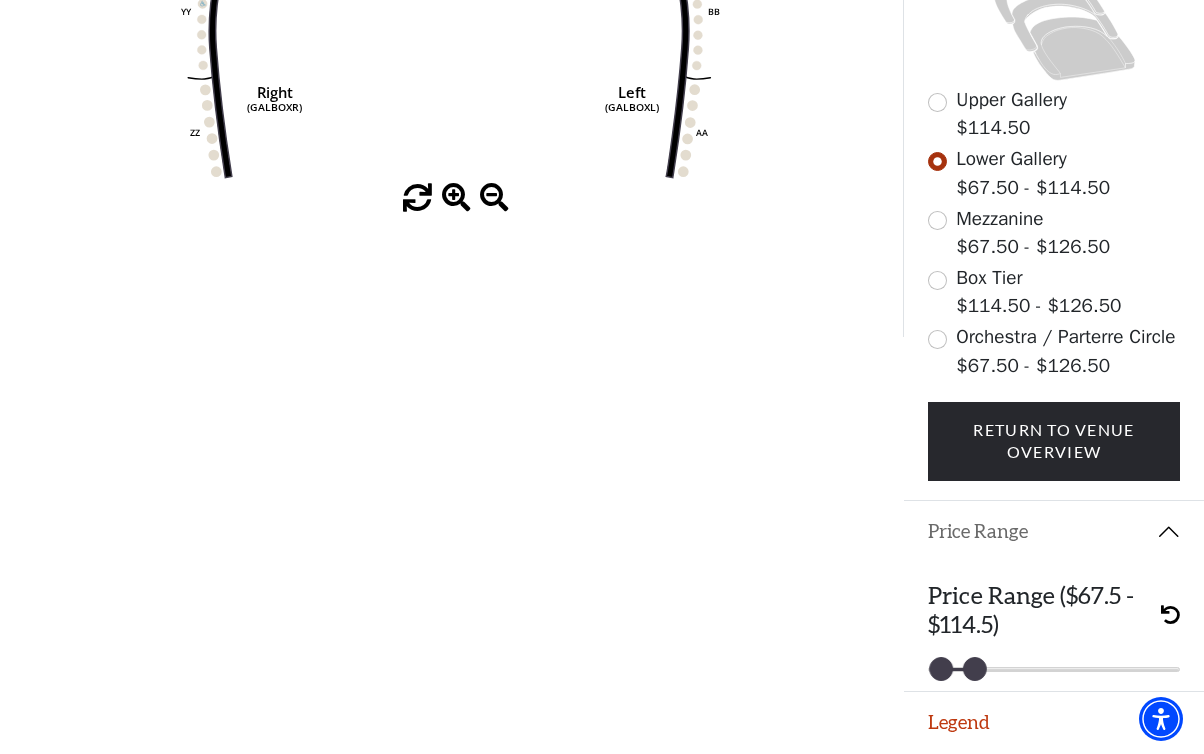 click at bounding box center (1170, 614) 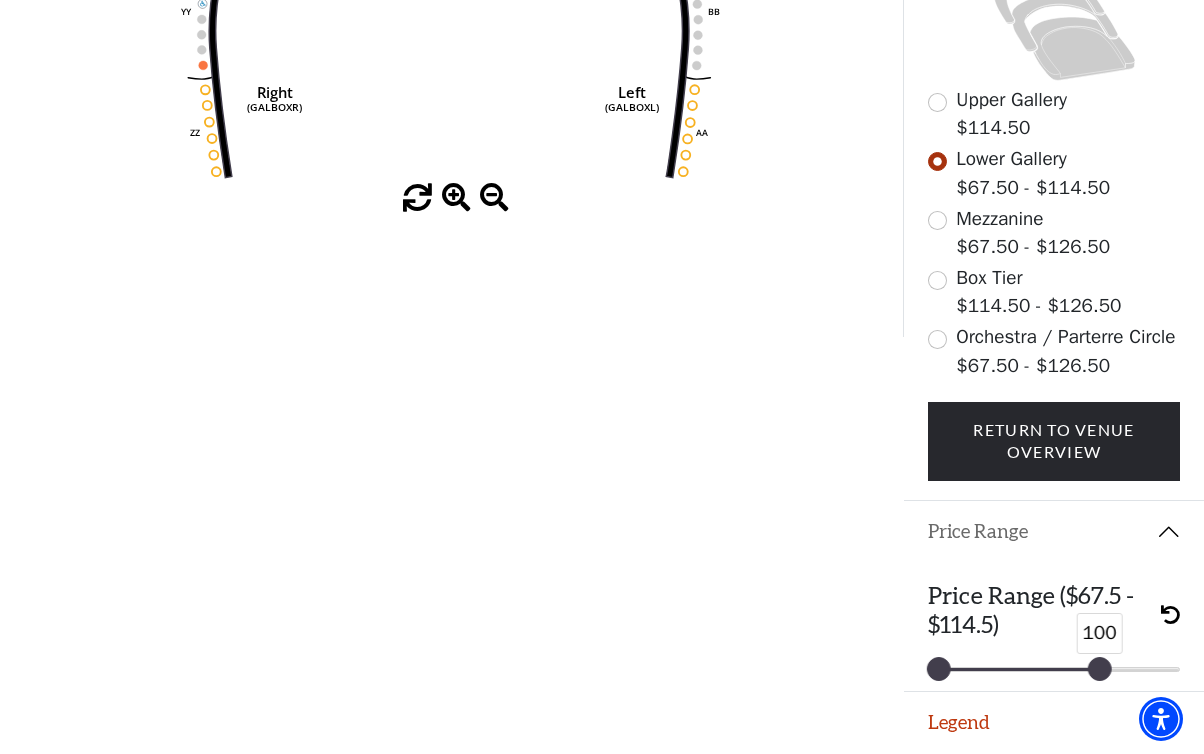 drag, startPoint x: 1167, startPoint y: 673, endPoint x: 1102, endPoint y: 670, distance: 65.06919 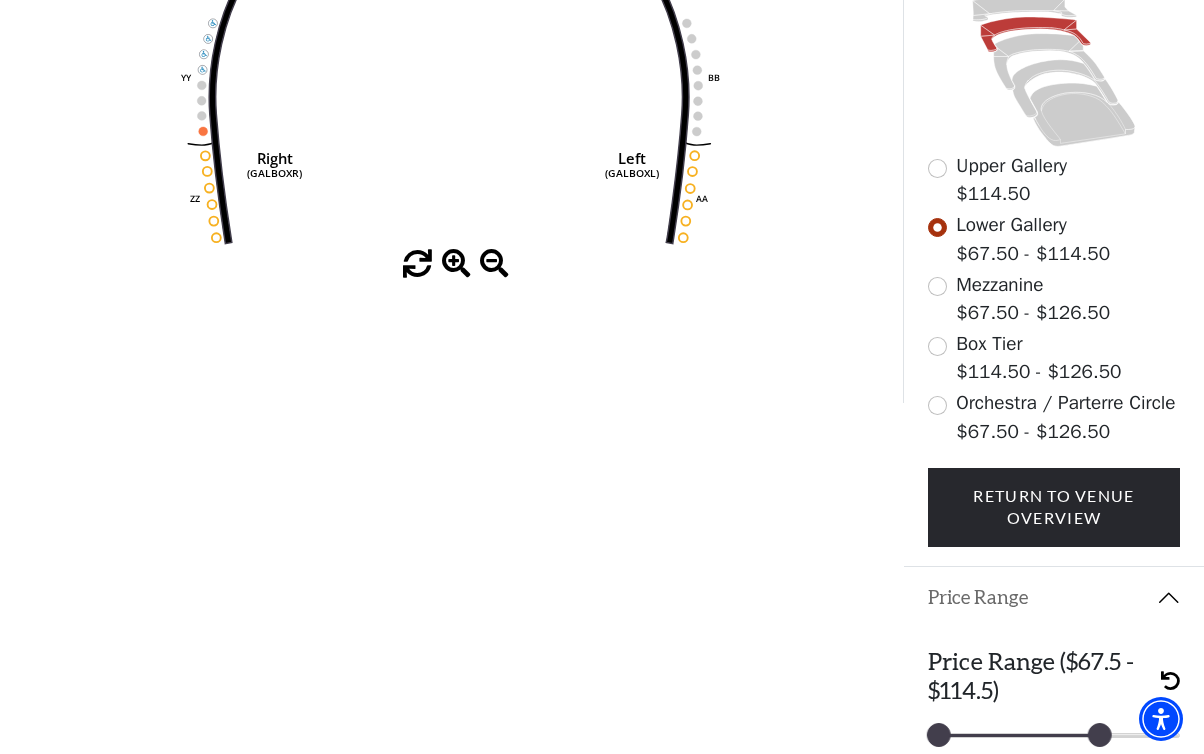 scroll, scrollTop: 608, scrollLeft: 0, axis: vertical 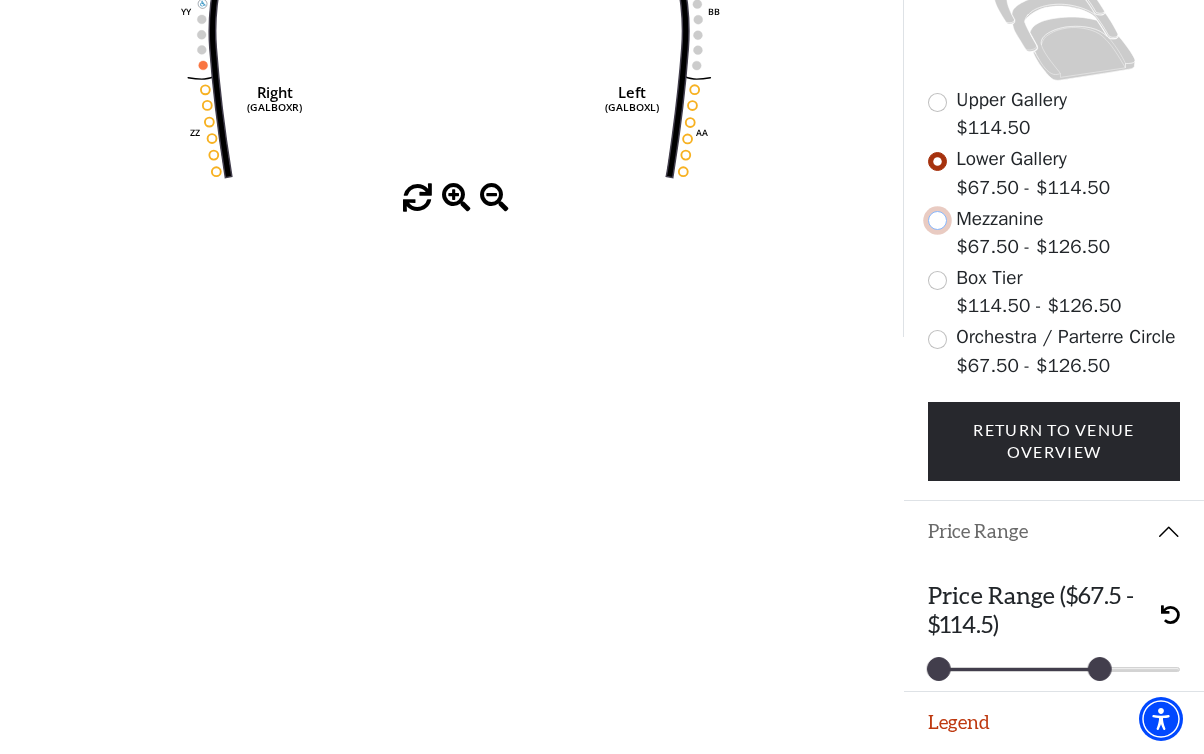 click at bounding box center (937, 220) 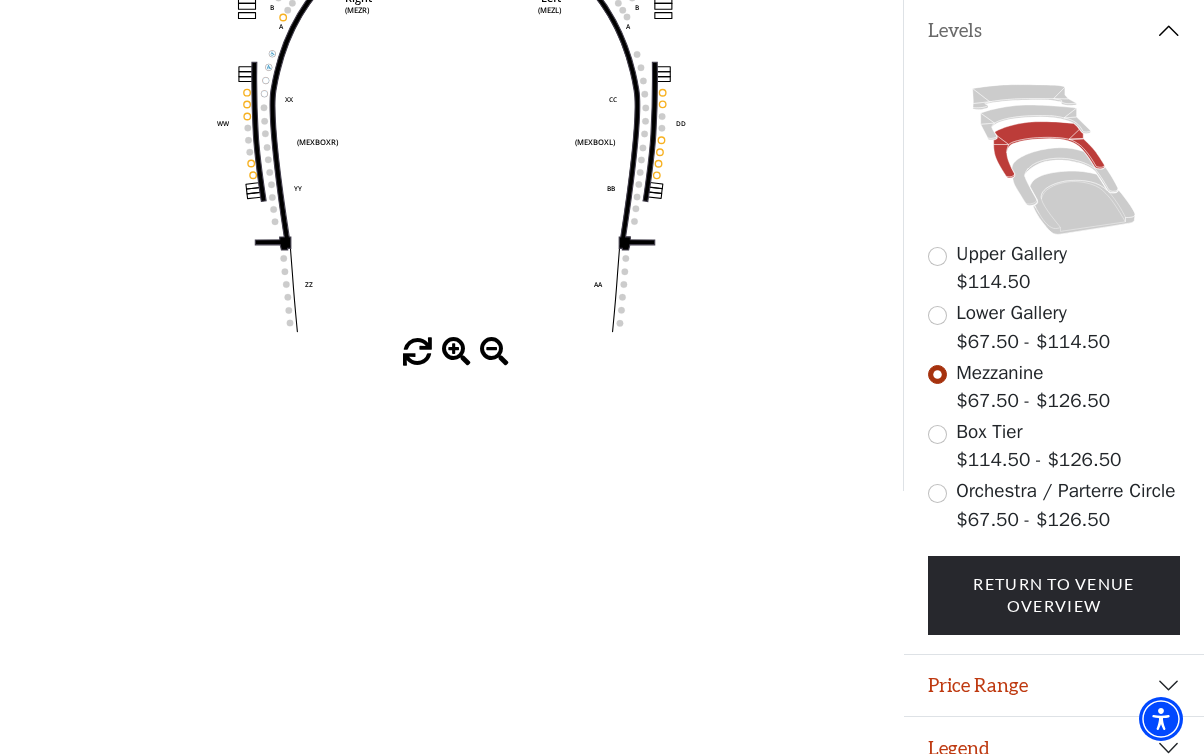 scroll, scrollTop: 479, scrollLeft: 0, axis: vertical 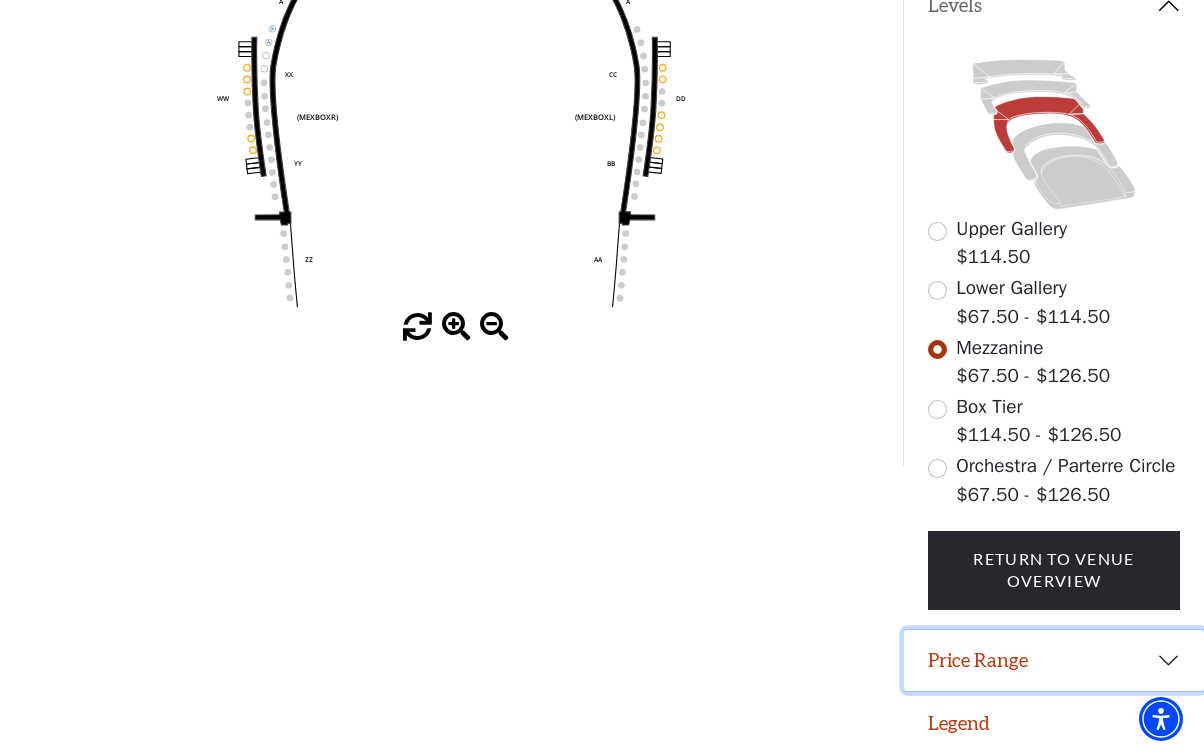 click on "Price Range" at bounding box center (1054, 661) 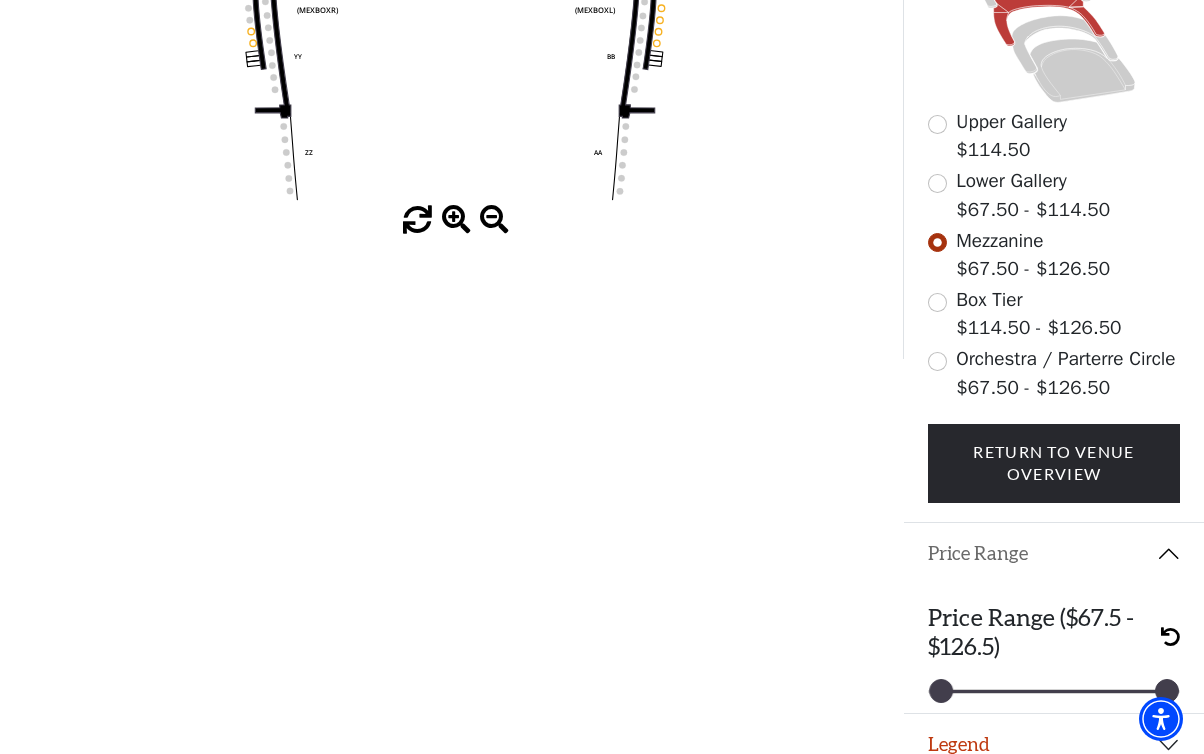 scroll, scrollTop: 608, scrollLeft: 0, axis: vertical 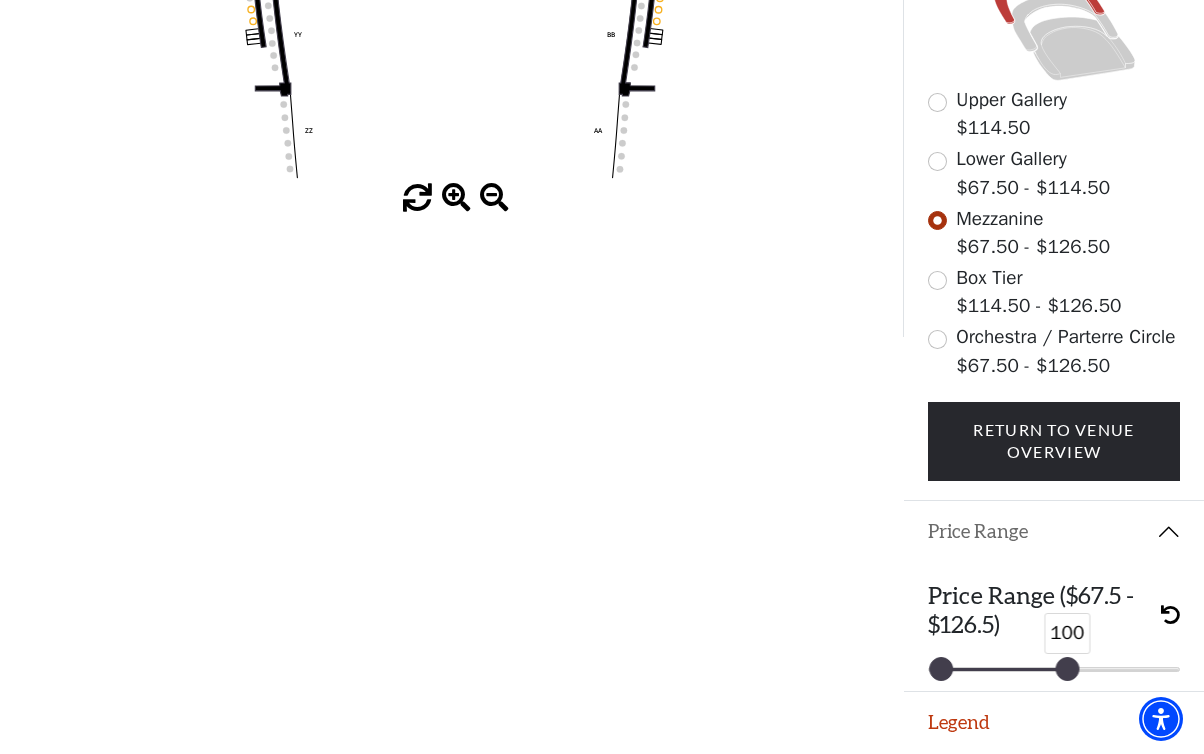 drag, startPoint x: 1166, startPoint y: 670, endPoint x: 1067, endPoint y: 670, distance: 99 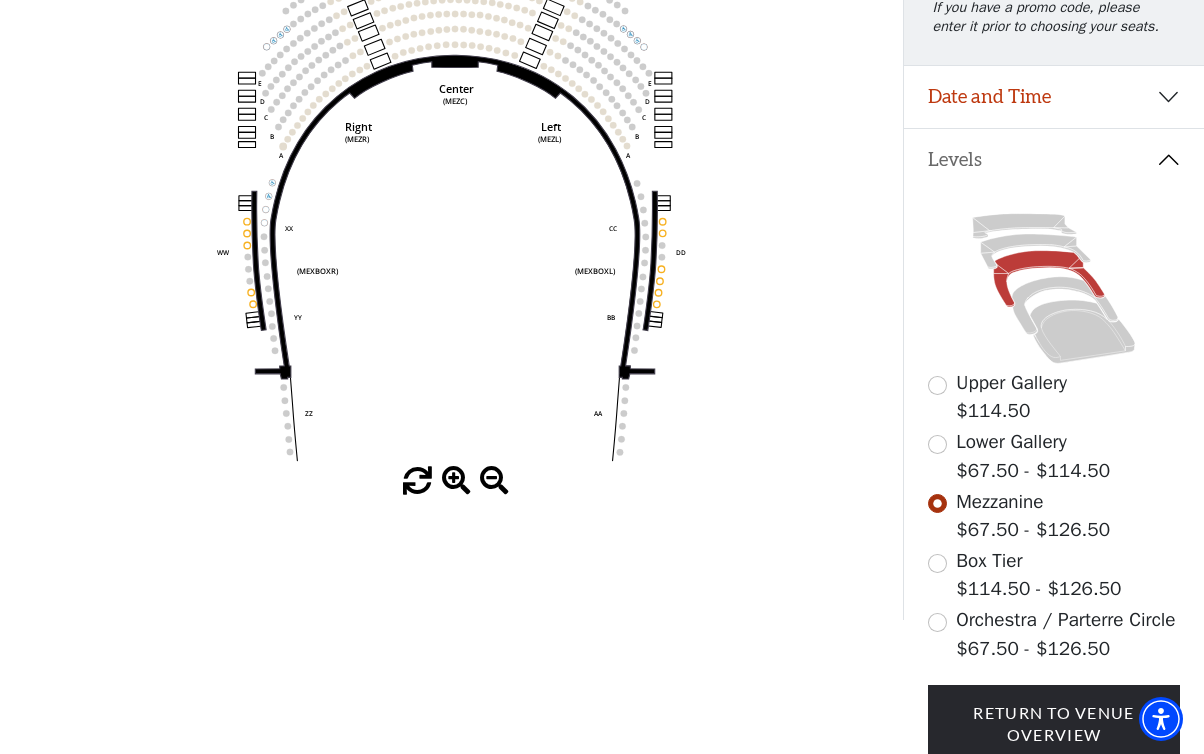 scroll, scrollTop: 309, scrollLeft: 0, axis: vertical 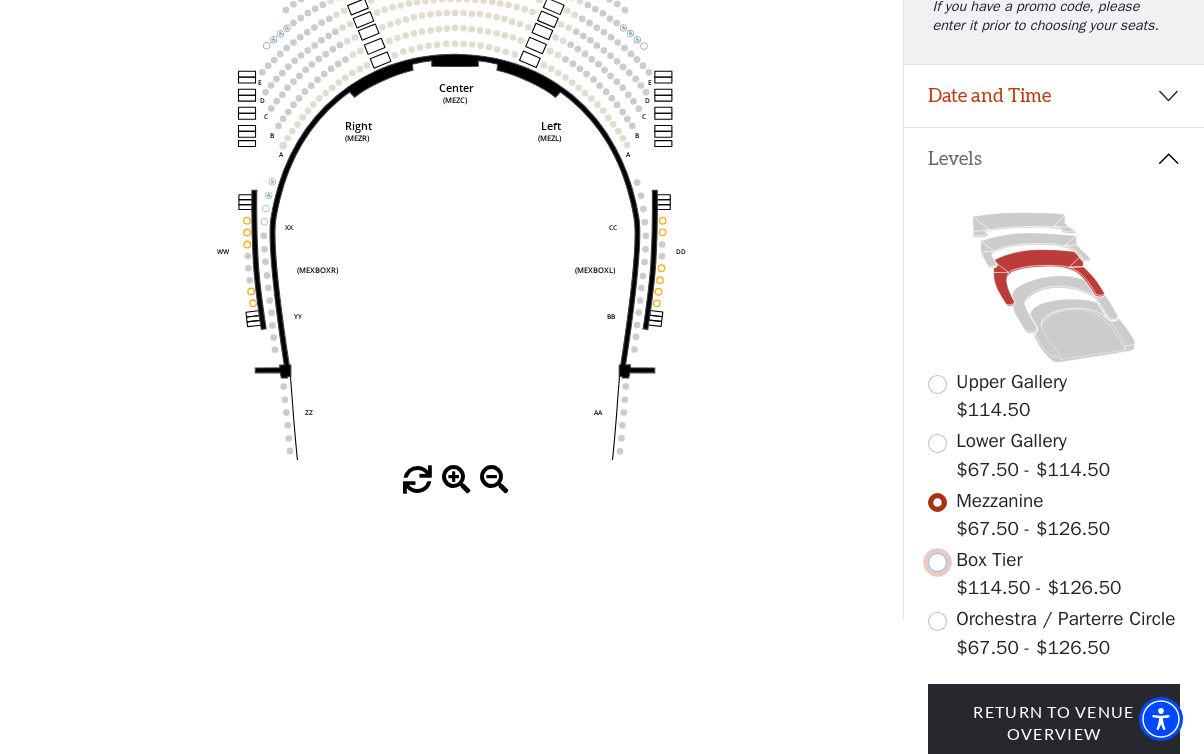 click at bounding box center [937, 562] 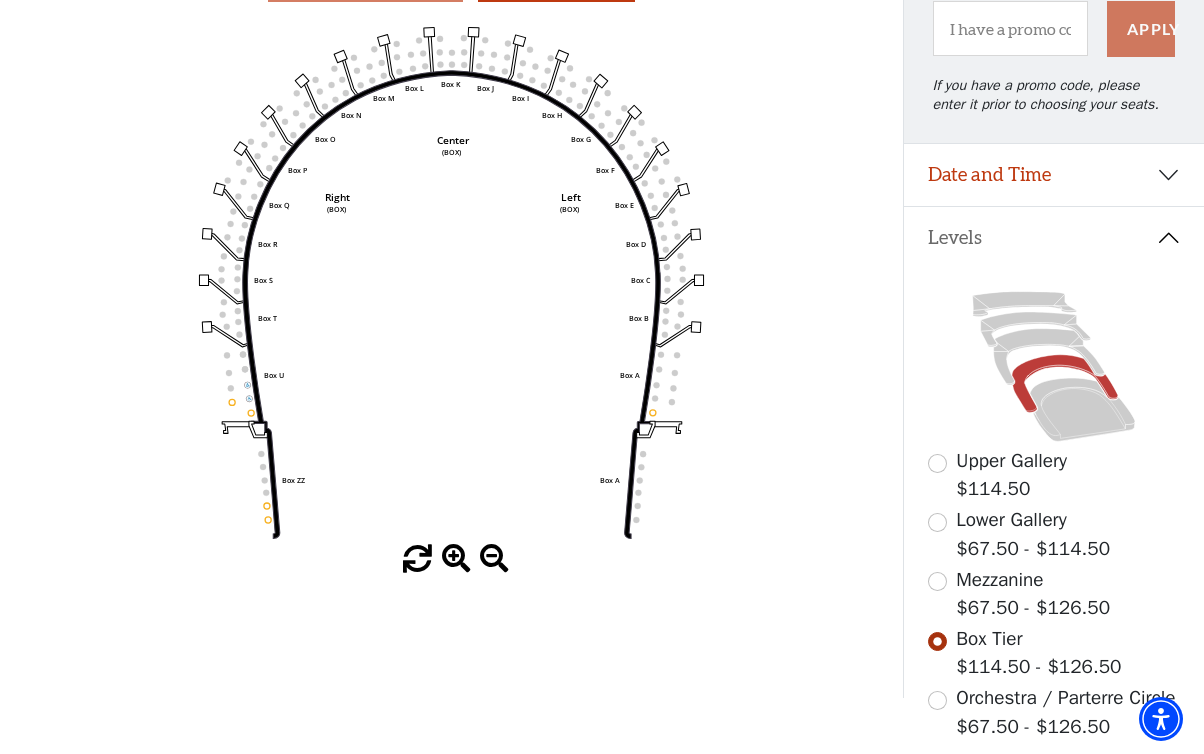 scroll, scrollTop: 238, scrollLeft: 0, axis: vertical 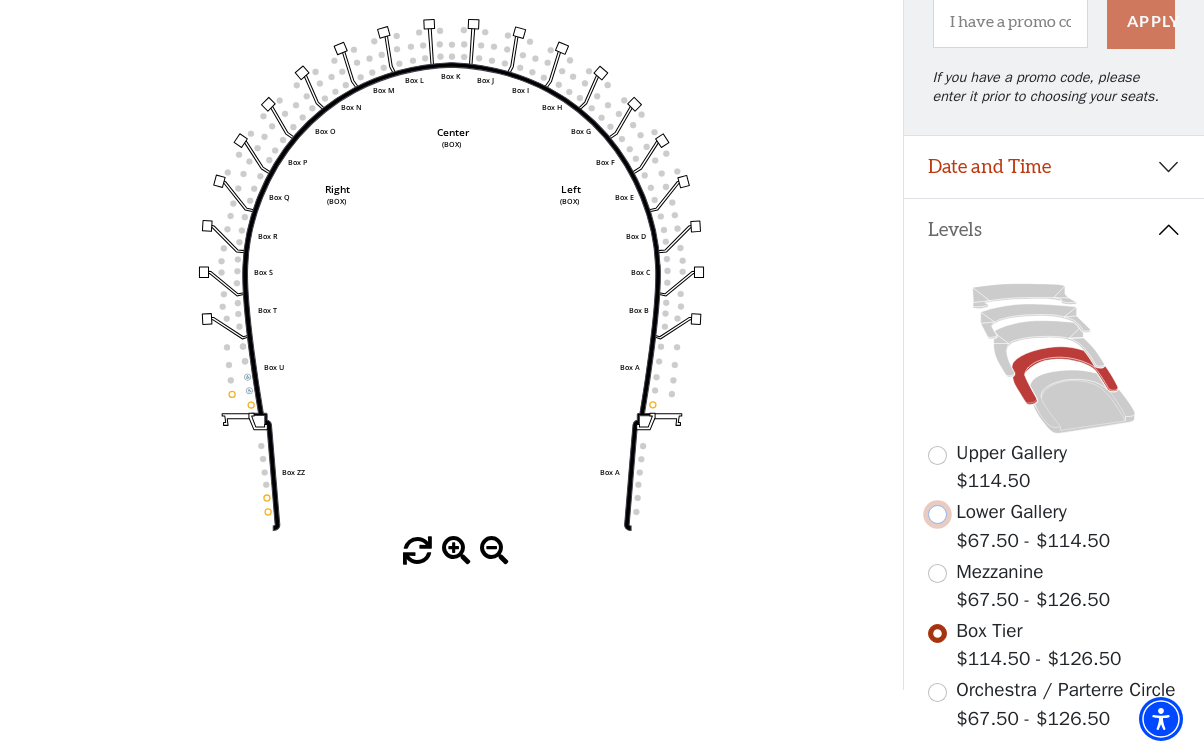 click at bounding box center (937, 514) 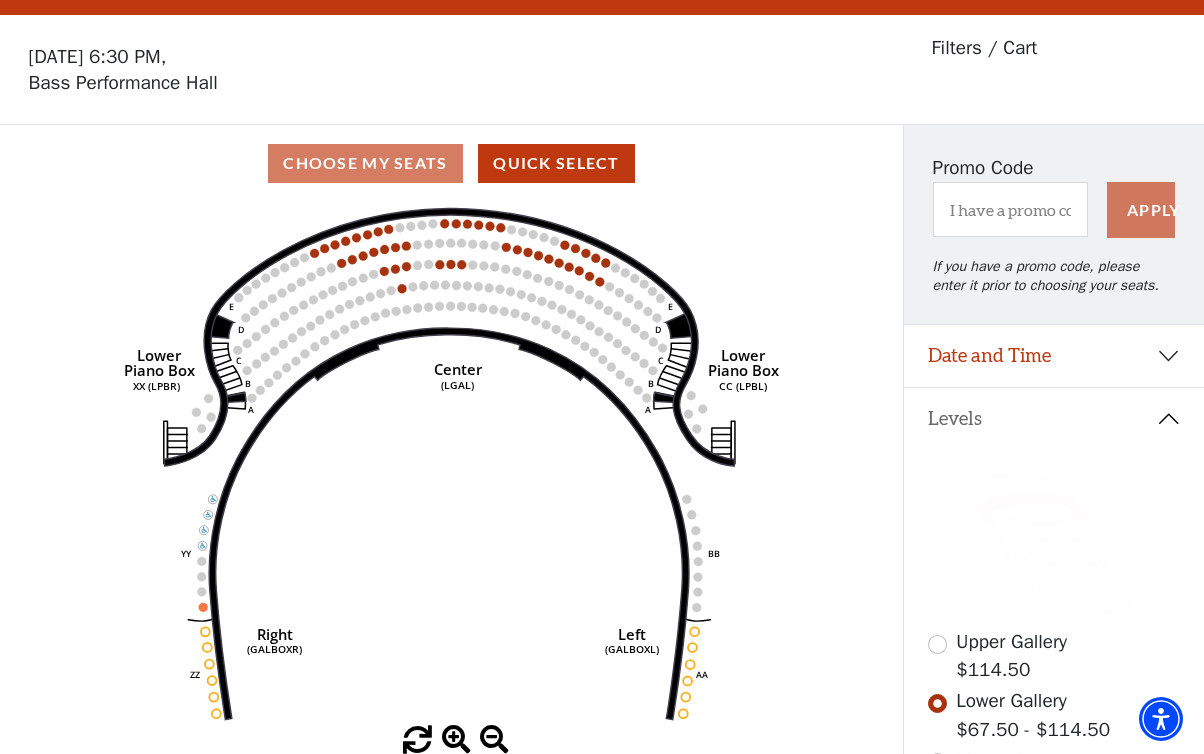 scroll, scrollTop: 92, scrollLeft: 0, axis: vertical 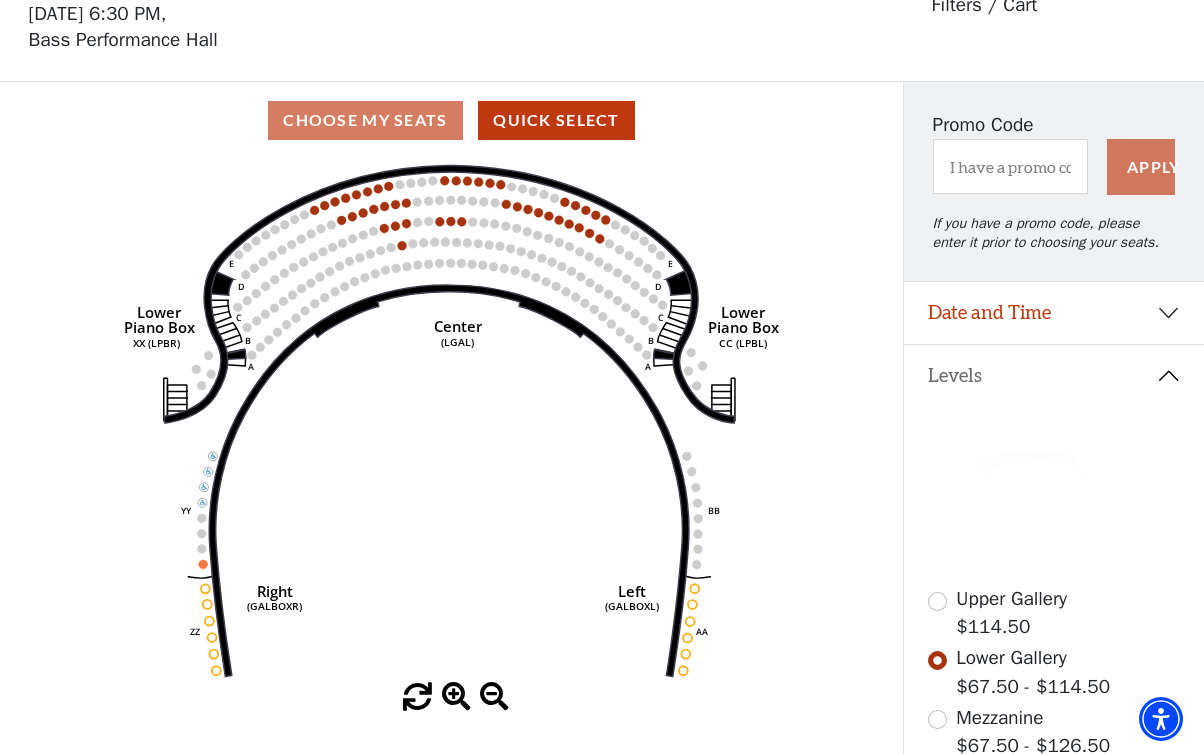 click on "Right   (GALBOXR)   E   D   C   B   A   E   D   C   B   A   YY   ZZ   Left   (GALBOXL)   BB   AA   Center   Lower   Piano Box   (LGAL)   CC (LPBL)   Lower   Piano Box   XX (LPBR)" 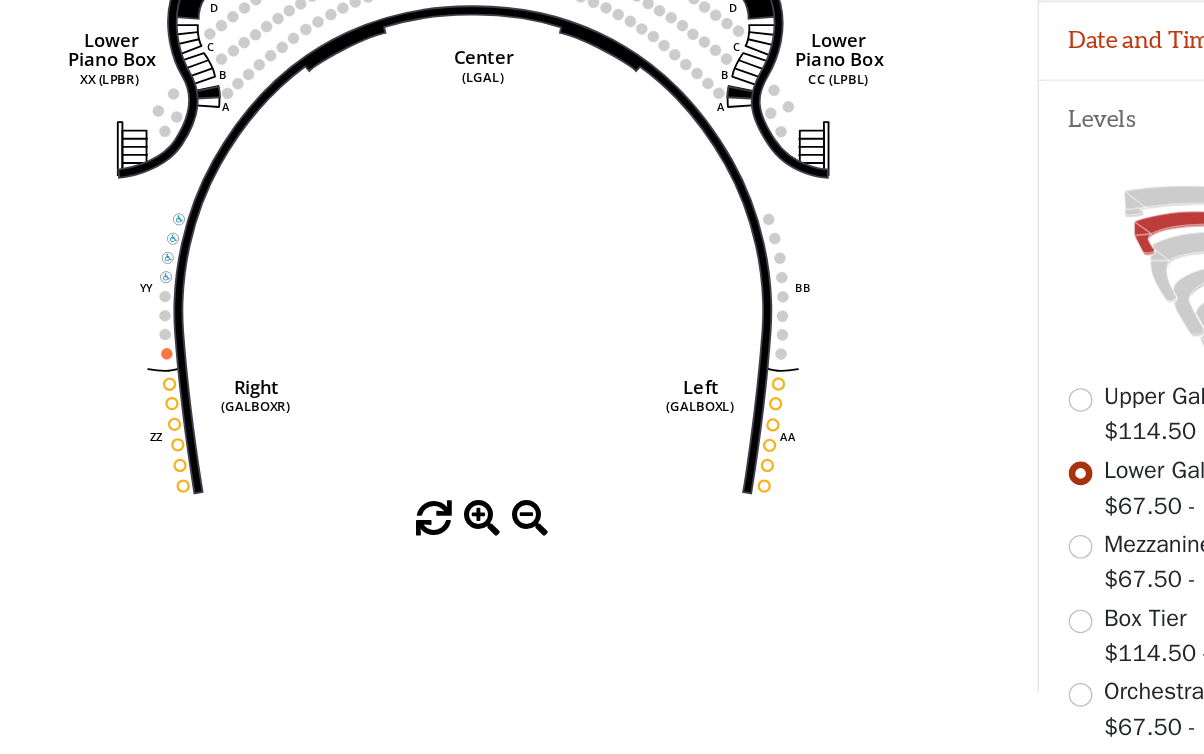 scroll, scrollTop: 225, scrollLeft: 0, axis: vertical 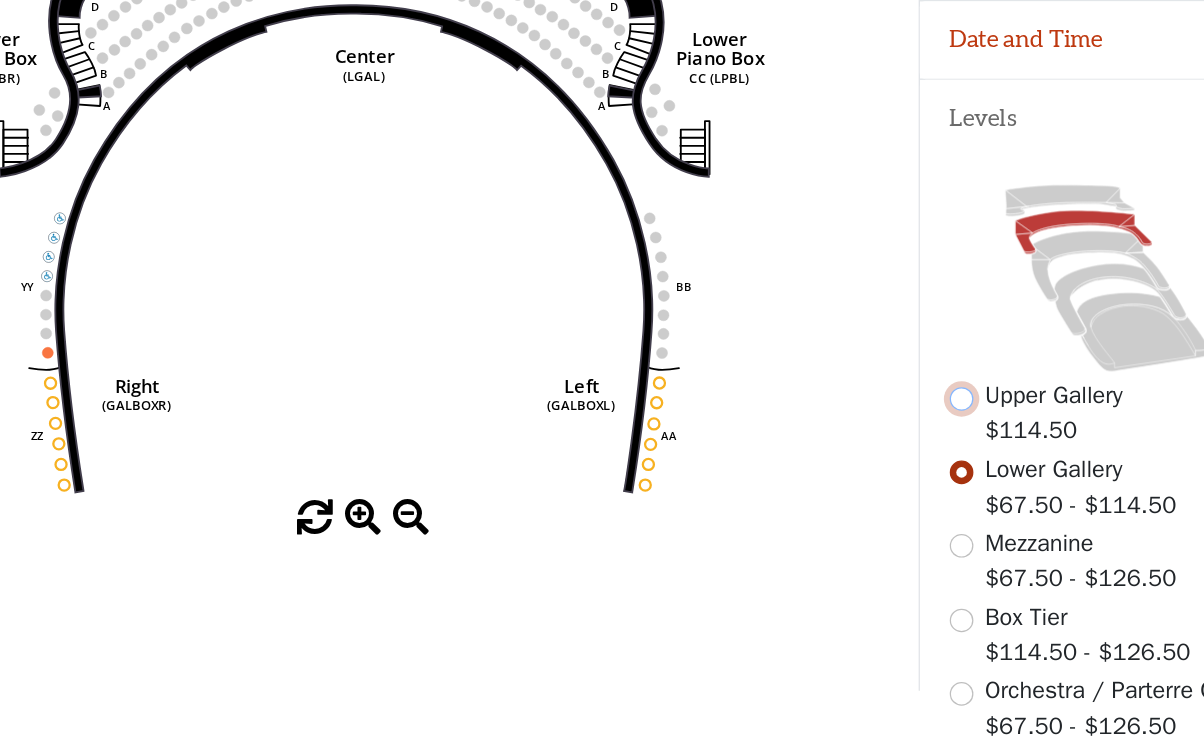 click at bounding box center [937, 468] 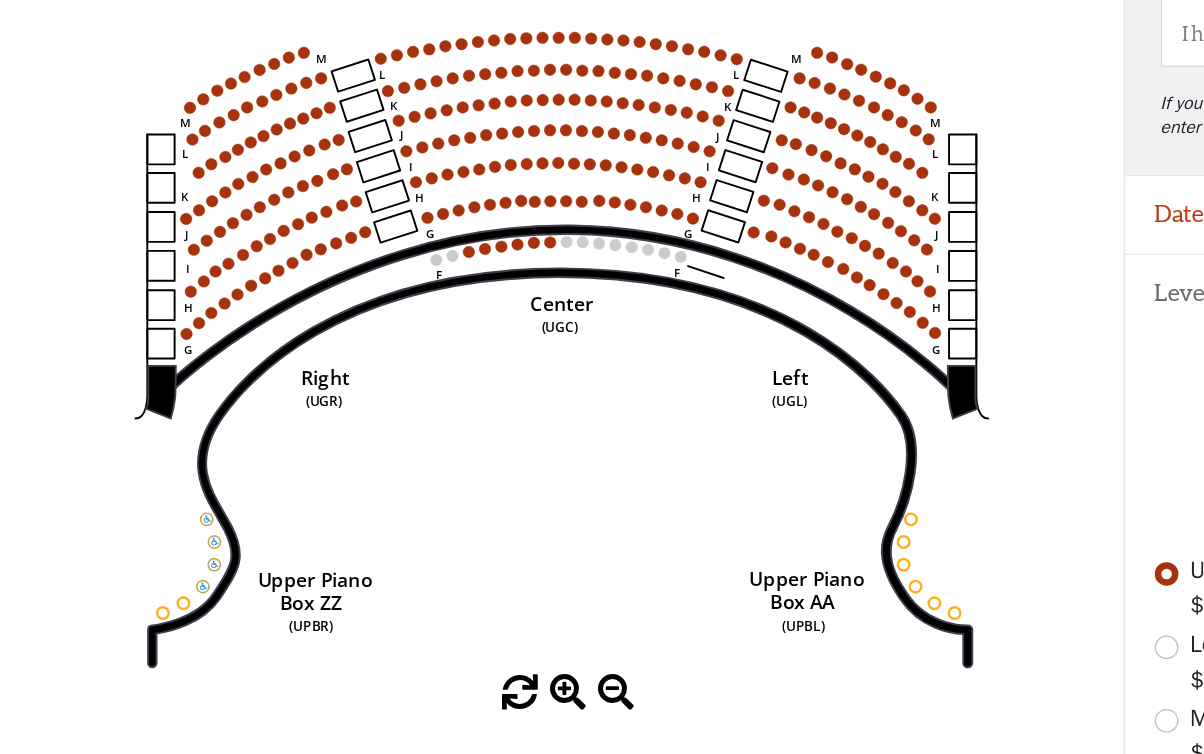 scroll, scrollTop: 210, scrollLeft: 0, axis: vertical 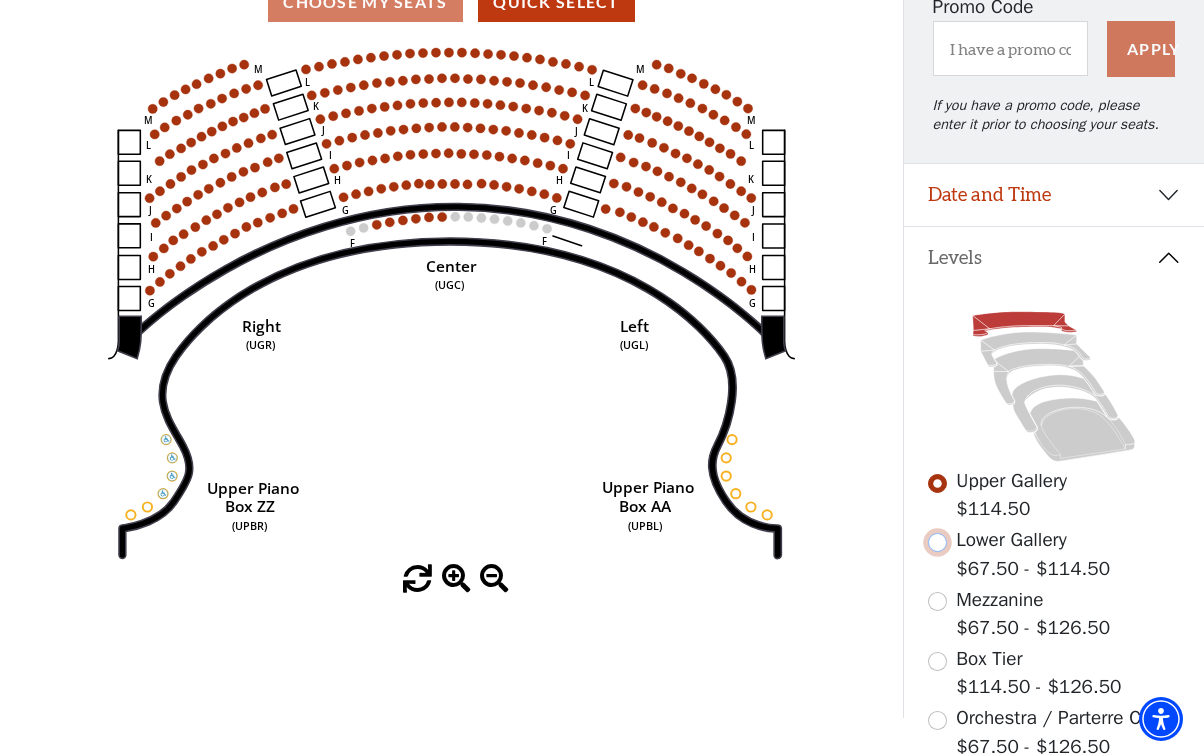 click at bounding box center (937, 542) 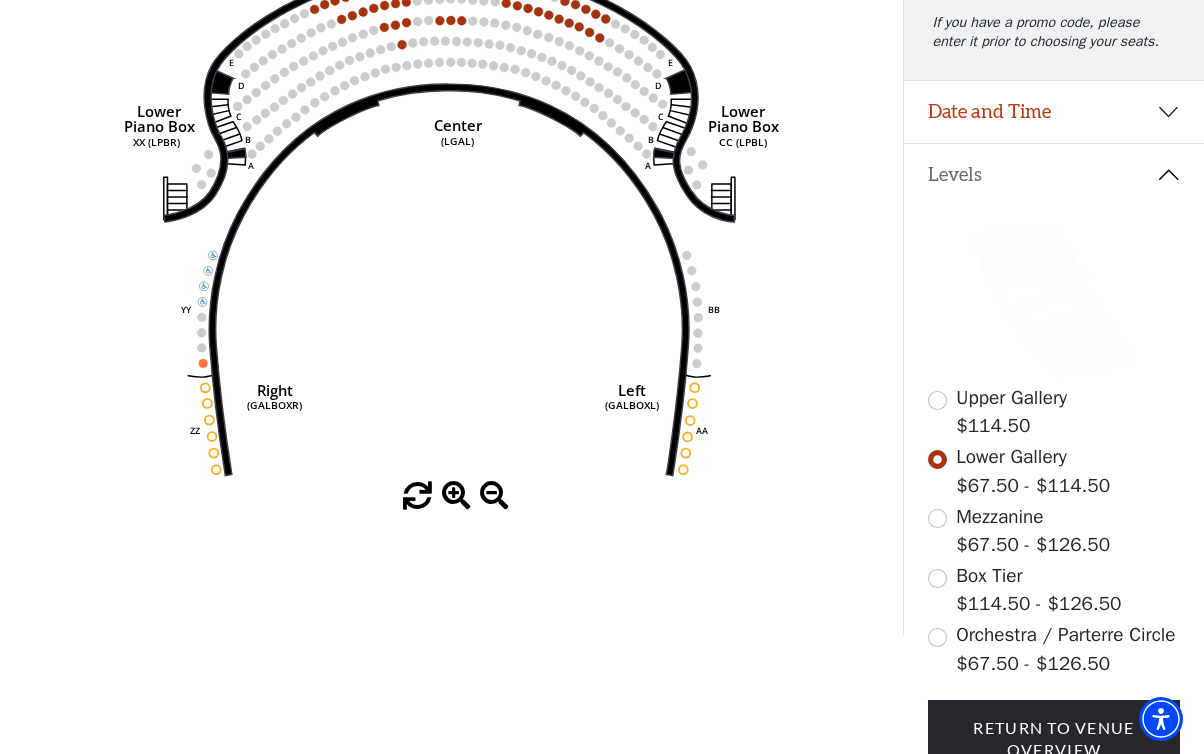 scroll, scrollTop: 299, scrollLeft: 0, axis: vertical 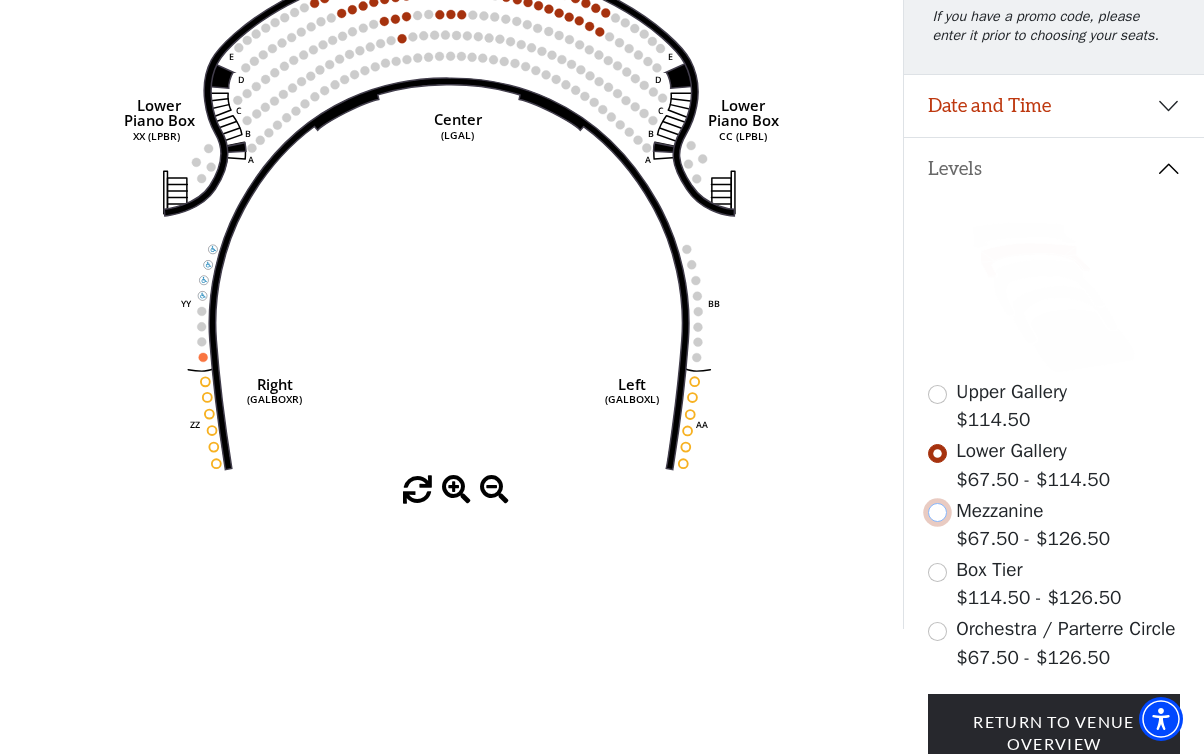 click at bounding box center (937, 512) 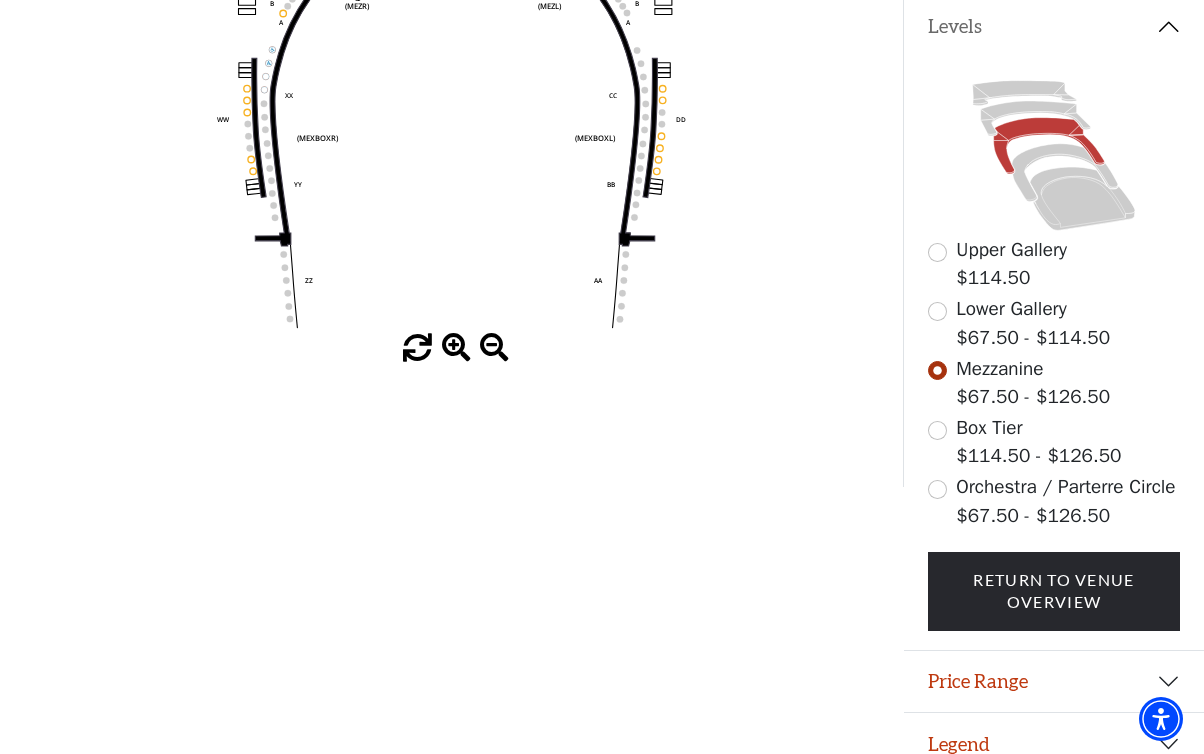 scroll, scrollTop: 448, scrollLeft: 0, axis: vertical 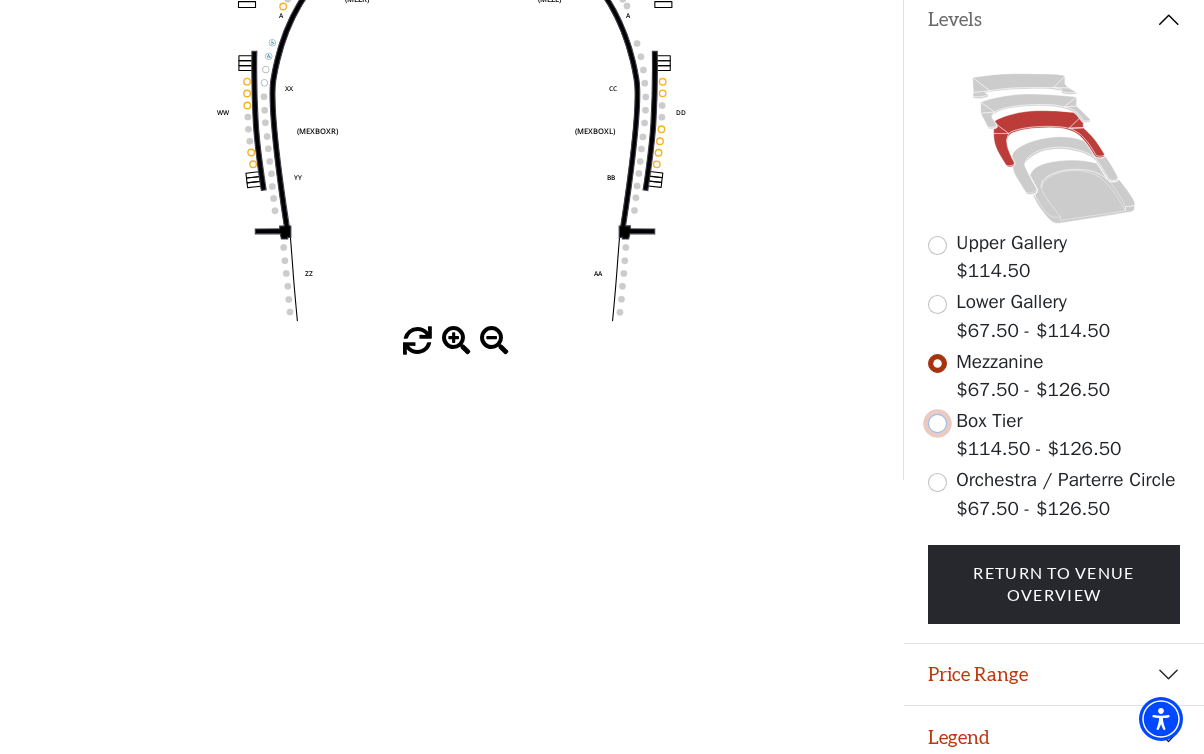 click at bounding box center (937, 423) 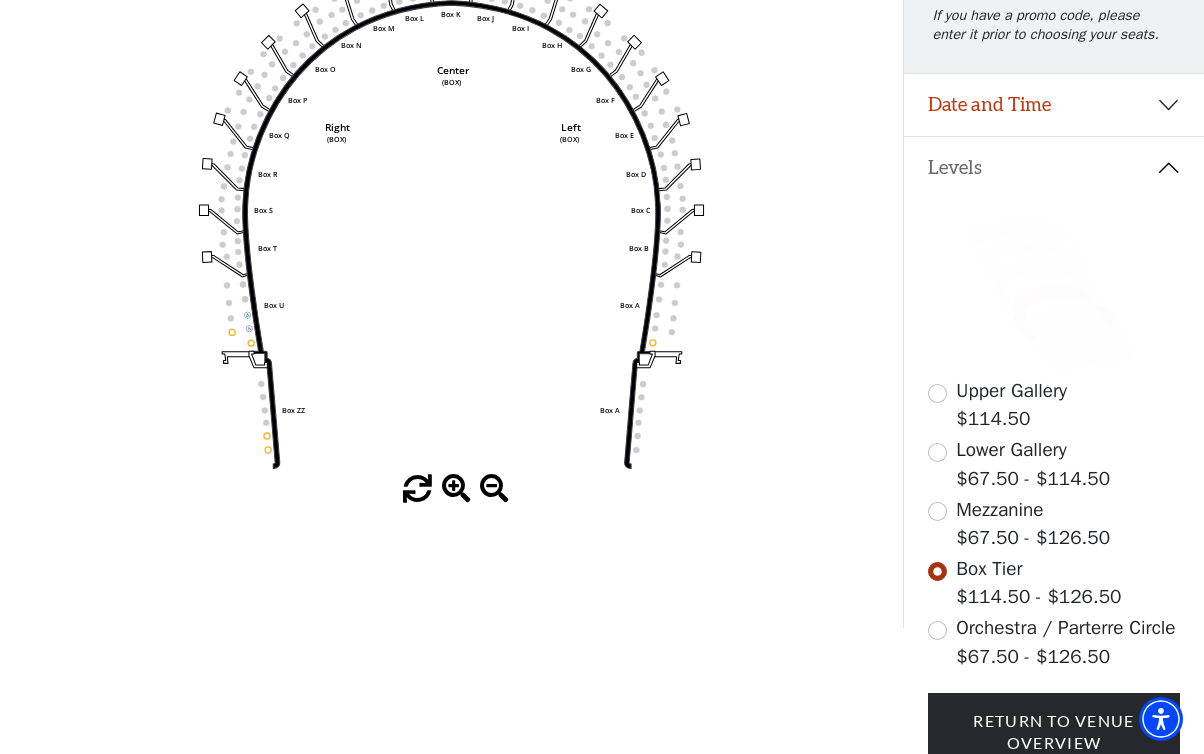 scroll, scrollTop: 406, scrollLeft: 0, axis: vertical 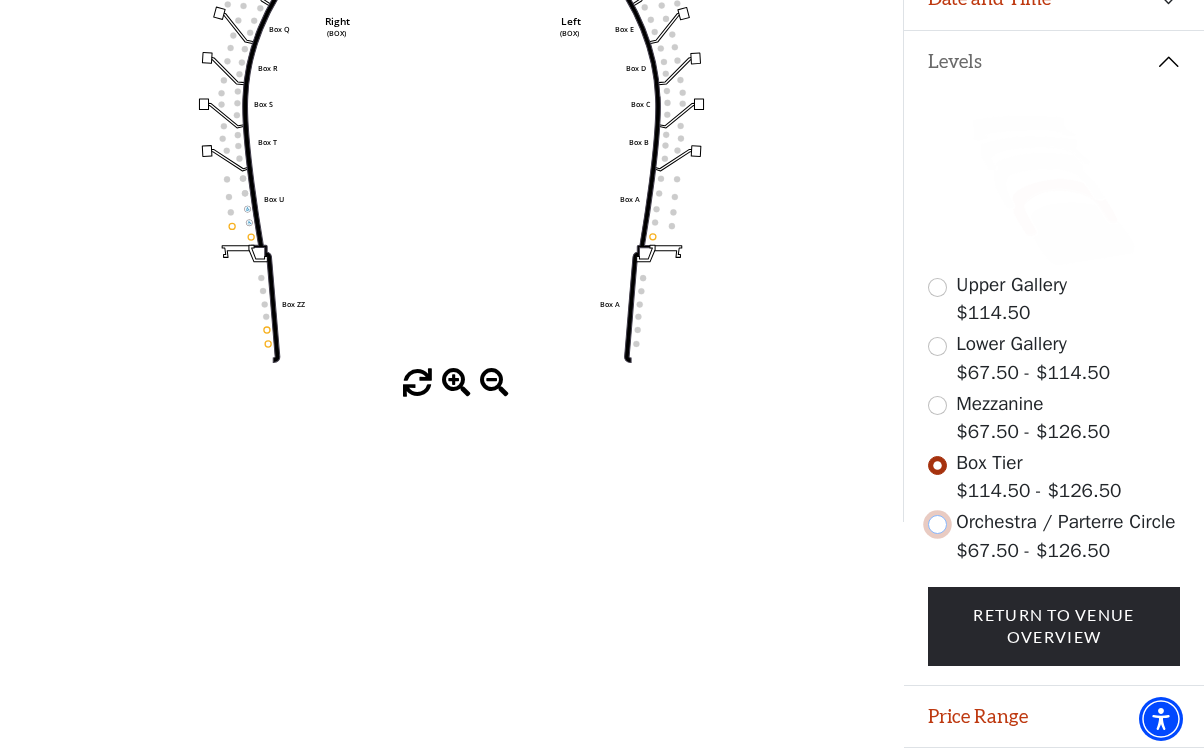 click at bounding box center (937, 524) 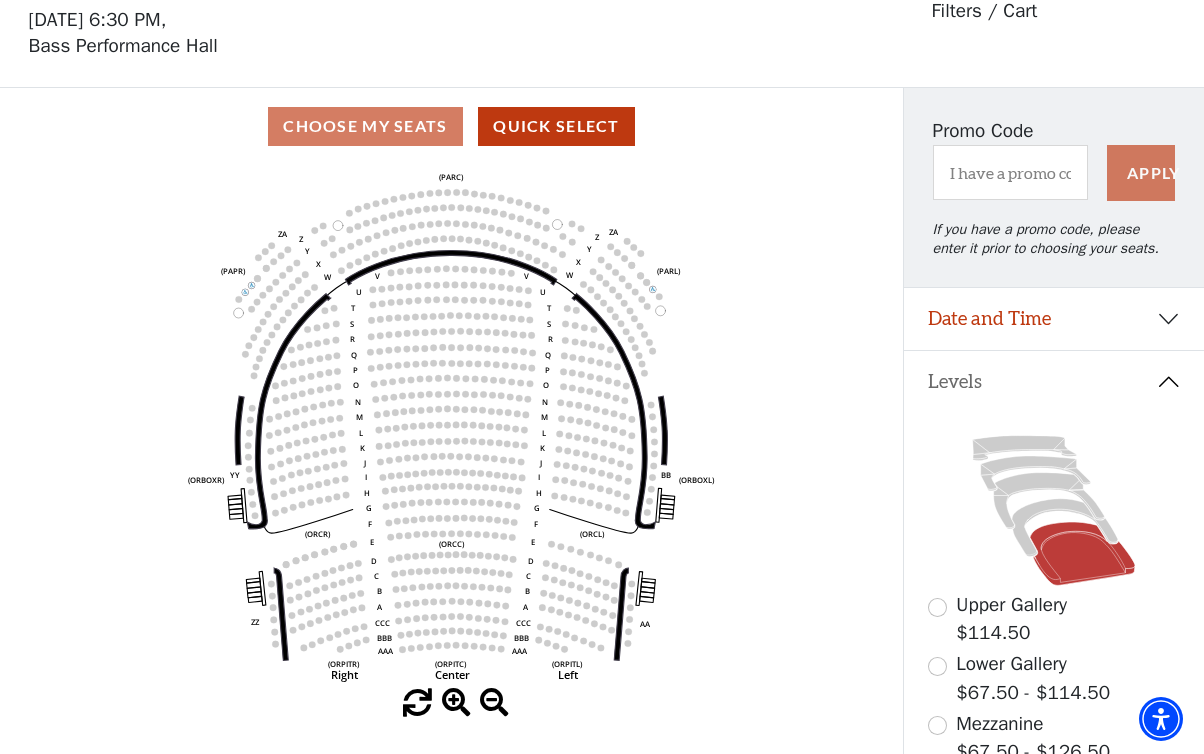 scroll, scrollTop: 92, scrollLeft: 0, axis: vertical 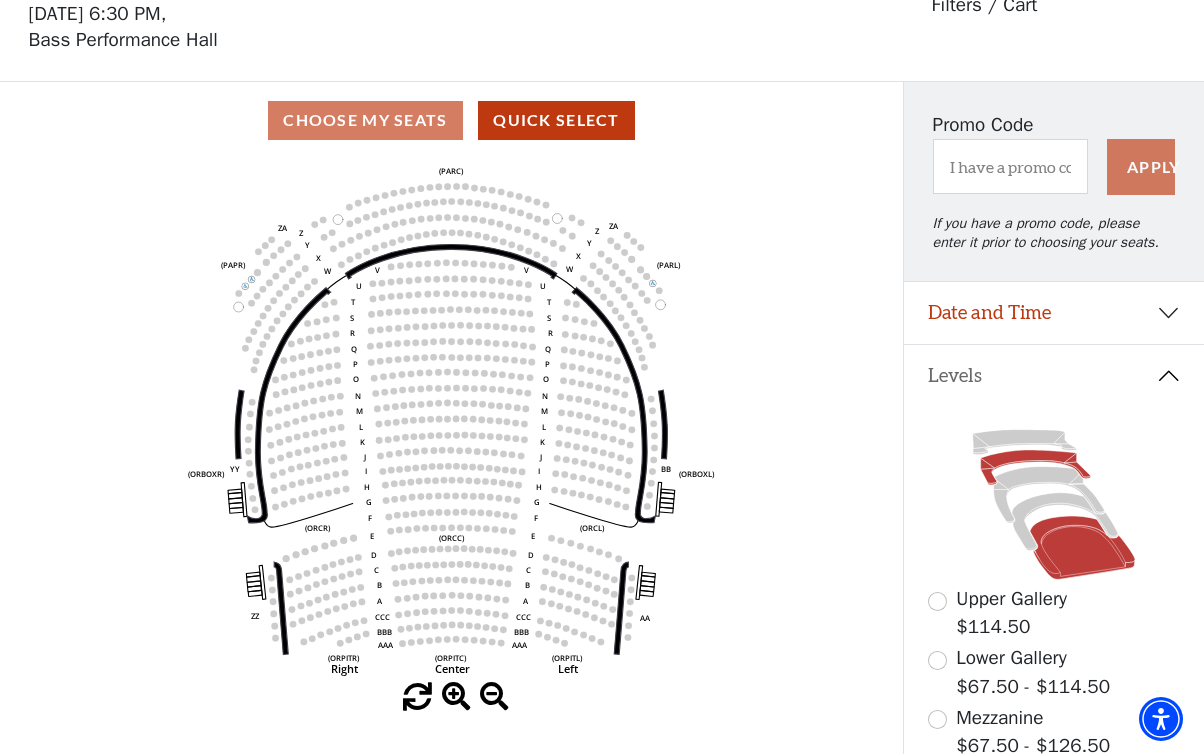 click 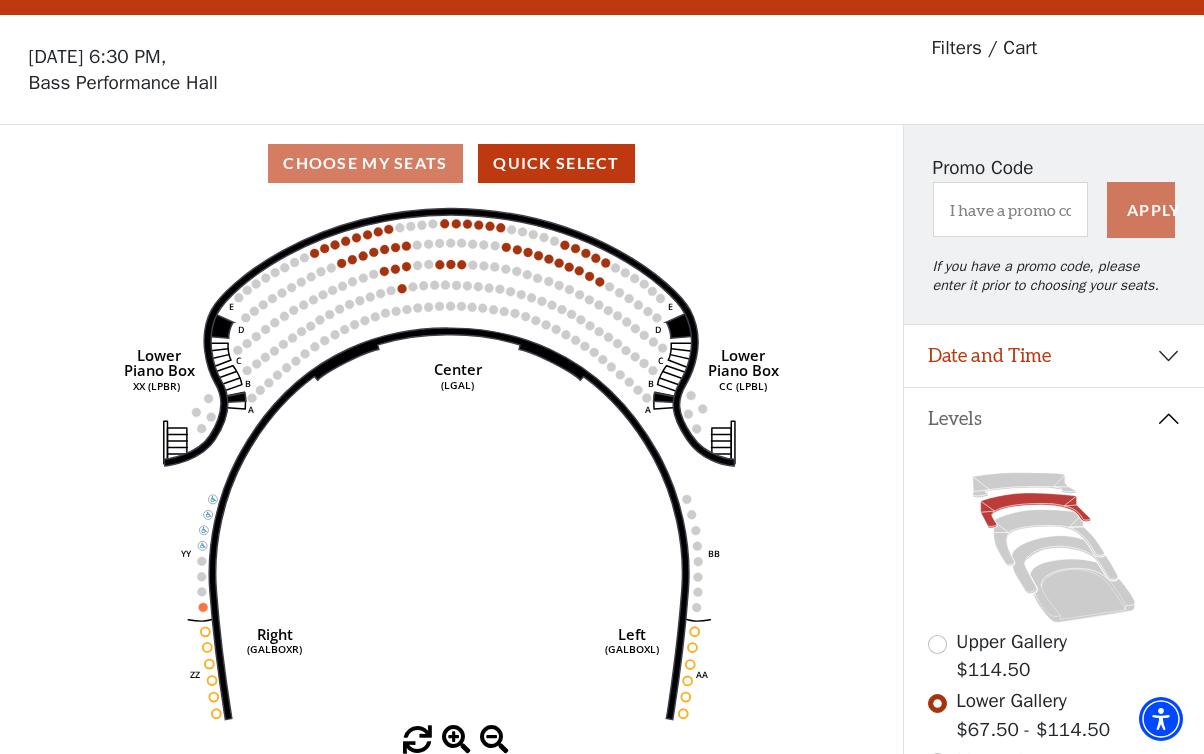 scroll, scrollTop: 92, scrollLeft: 0, axis: vertical 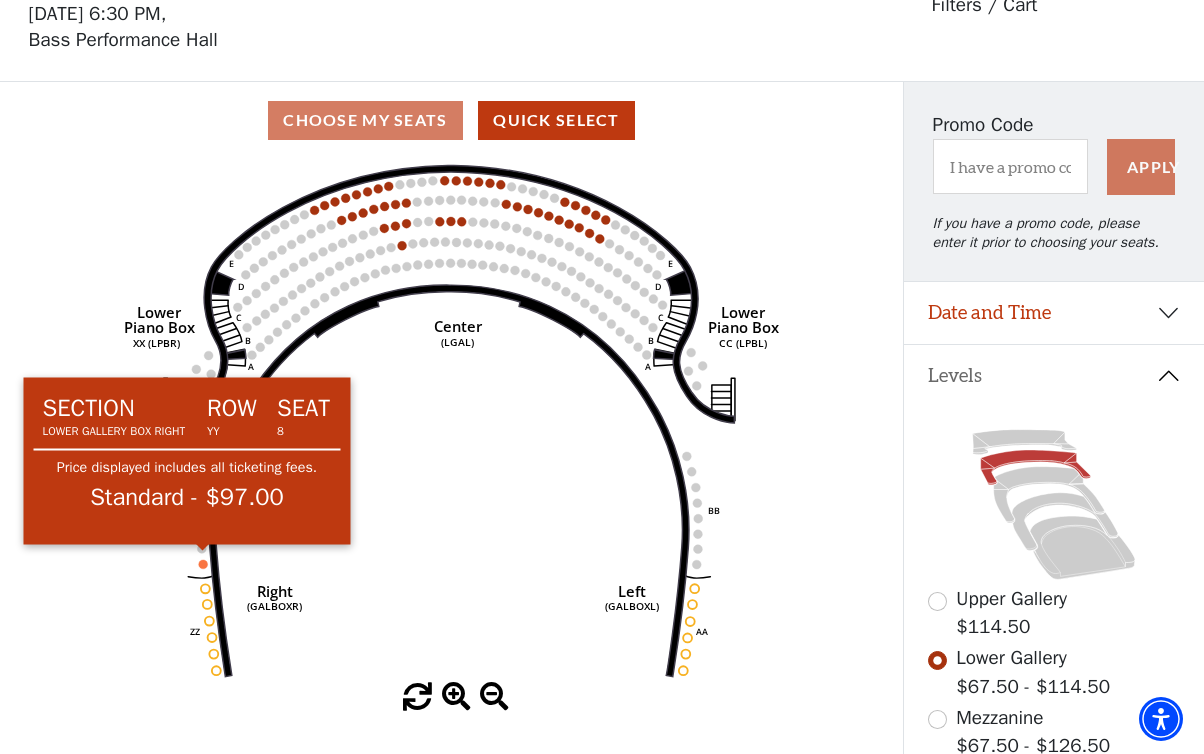 click 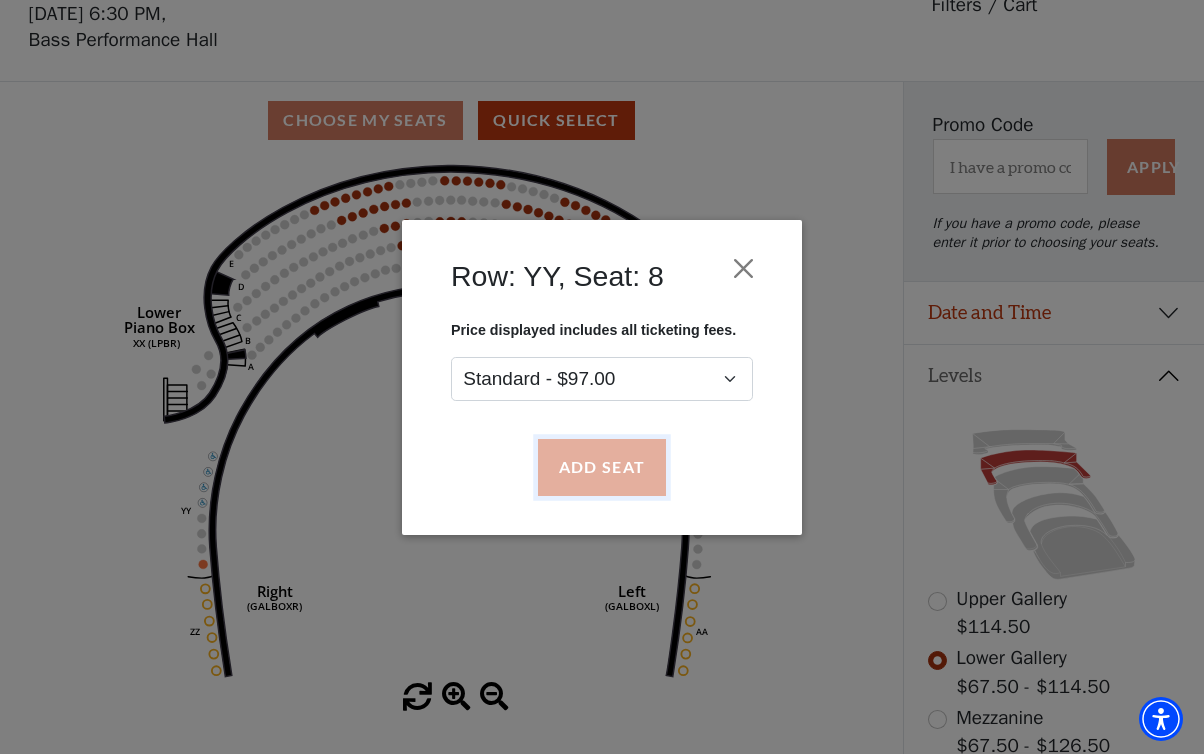 click on "Add Seat" at bounding box center [602, 467] 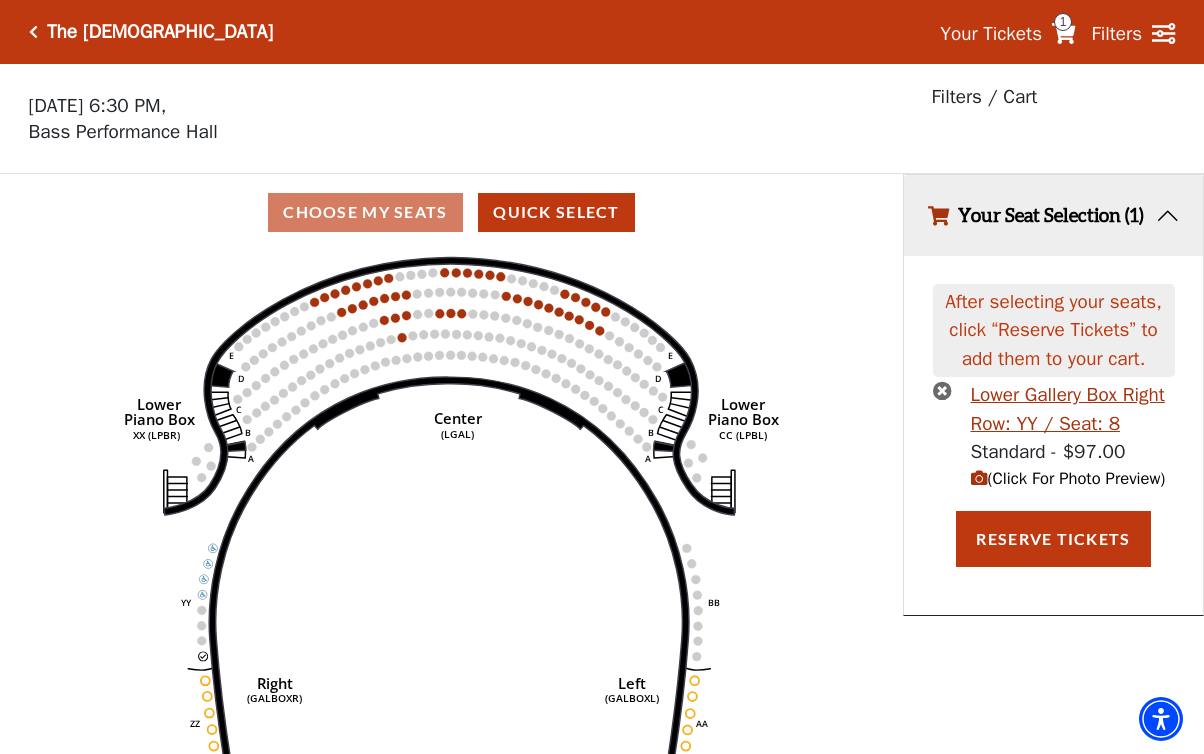 scroll, scrollTop: 42, scrollLeft: 0, axis: vertical 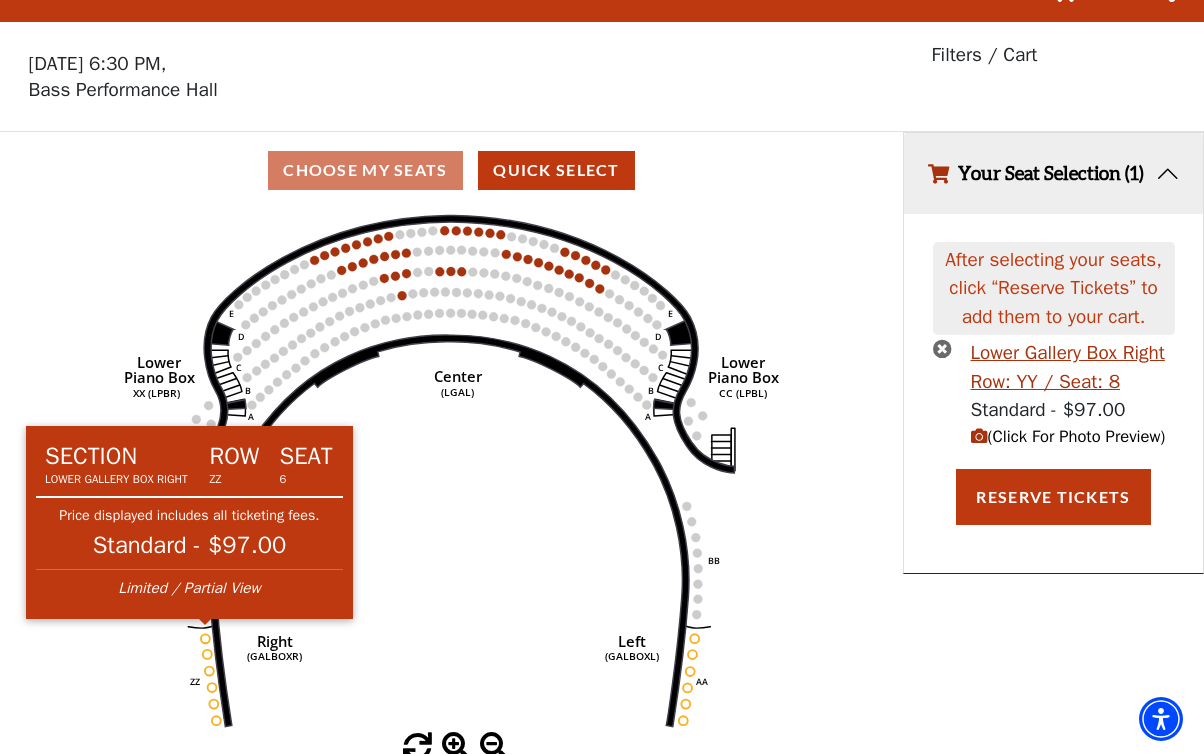 click 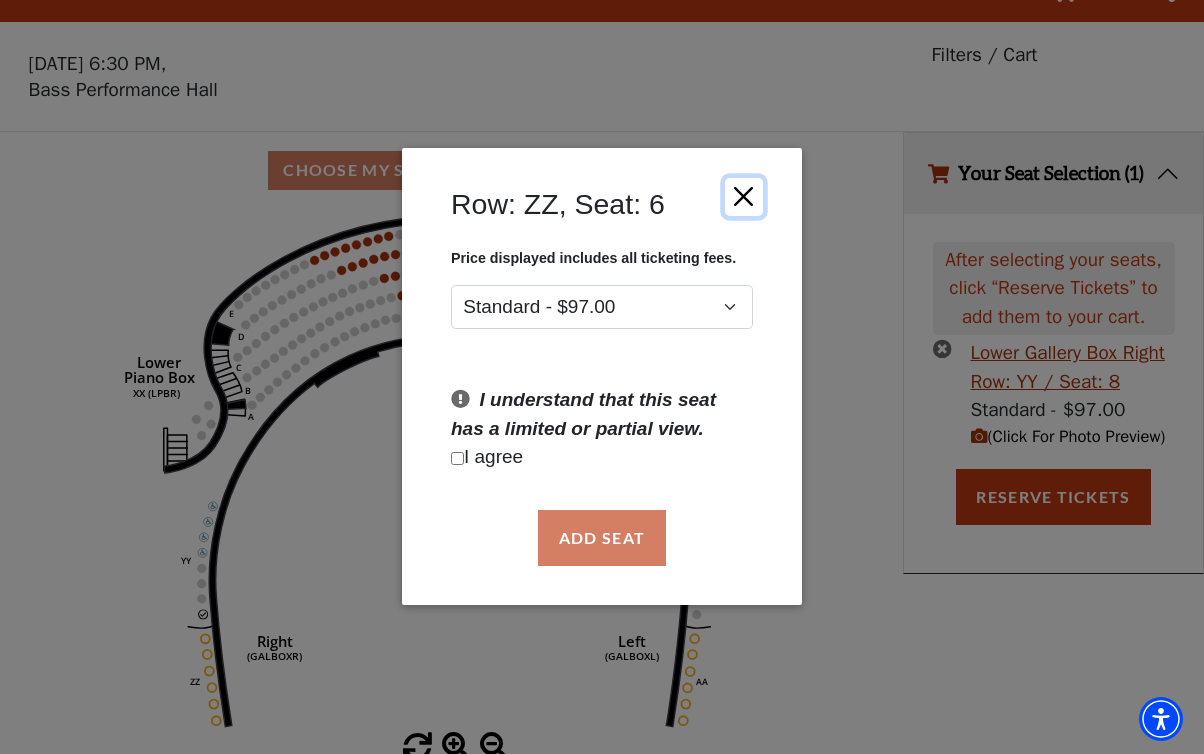 click at bounding box center (744, 197) 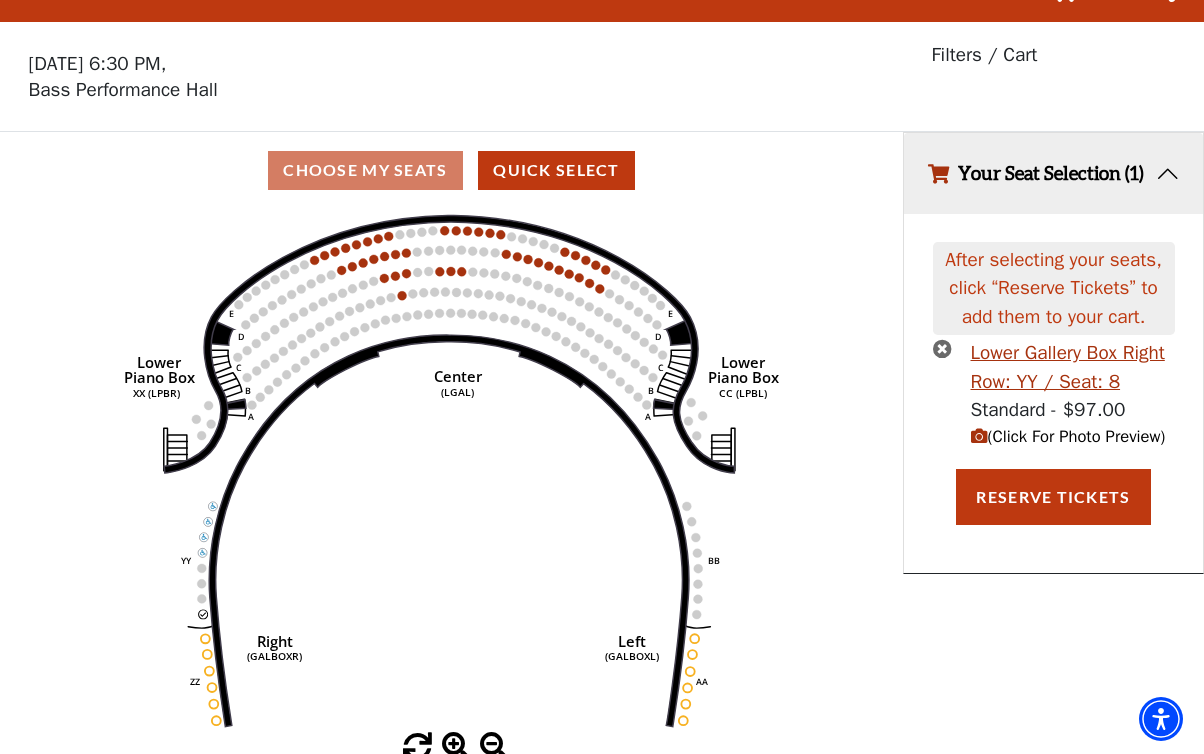 click at bounding box center (979, 436) 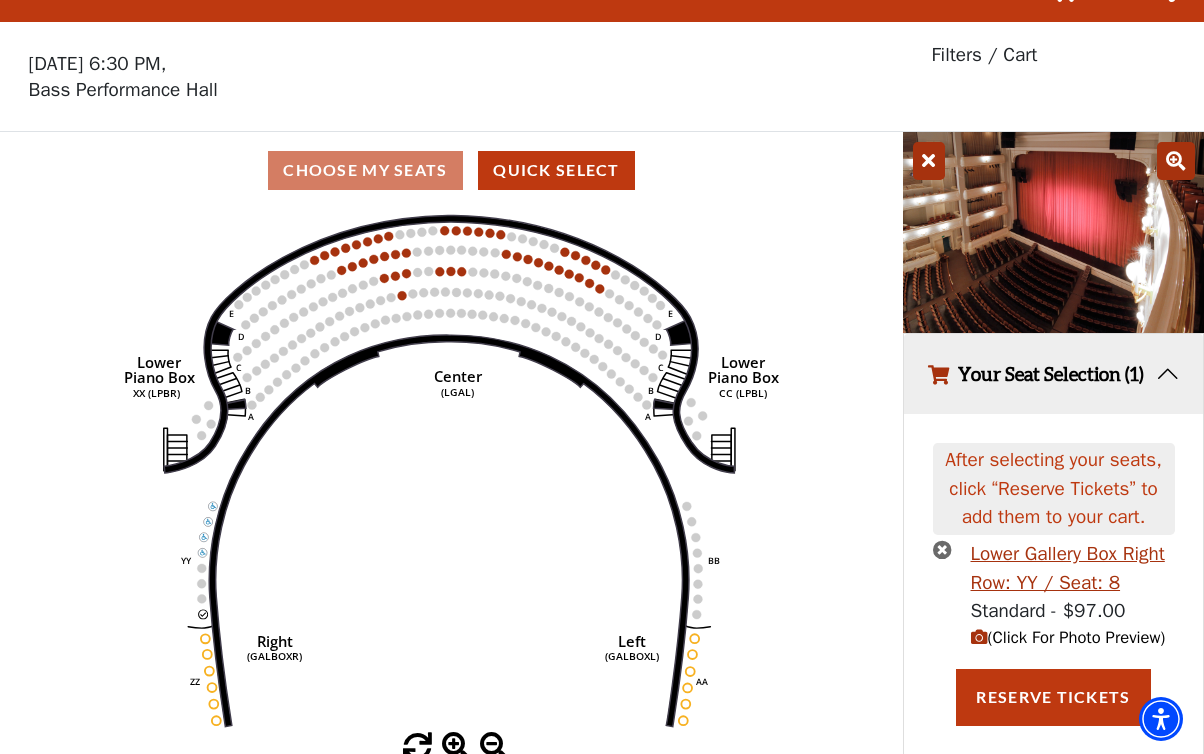 click at bounding box center [929, 161] 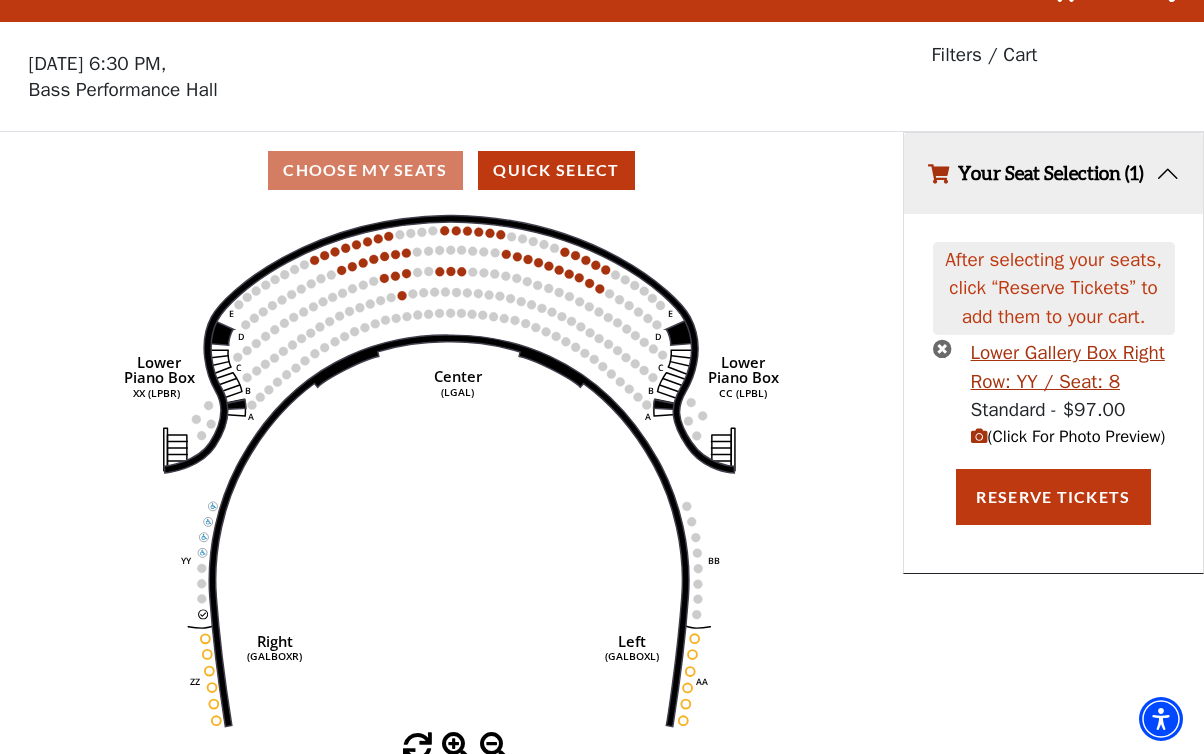 click on "Your Seat Selection (1)" at bounding box center (1053, 173) 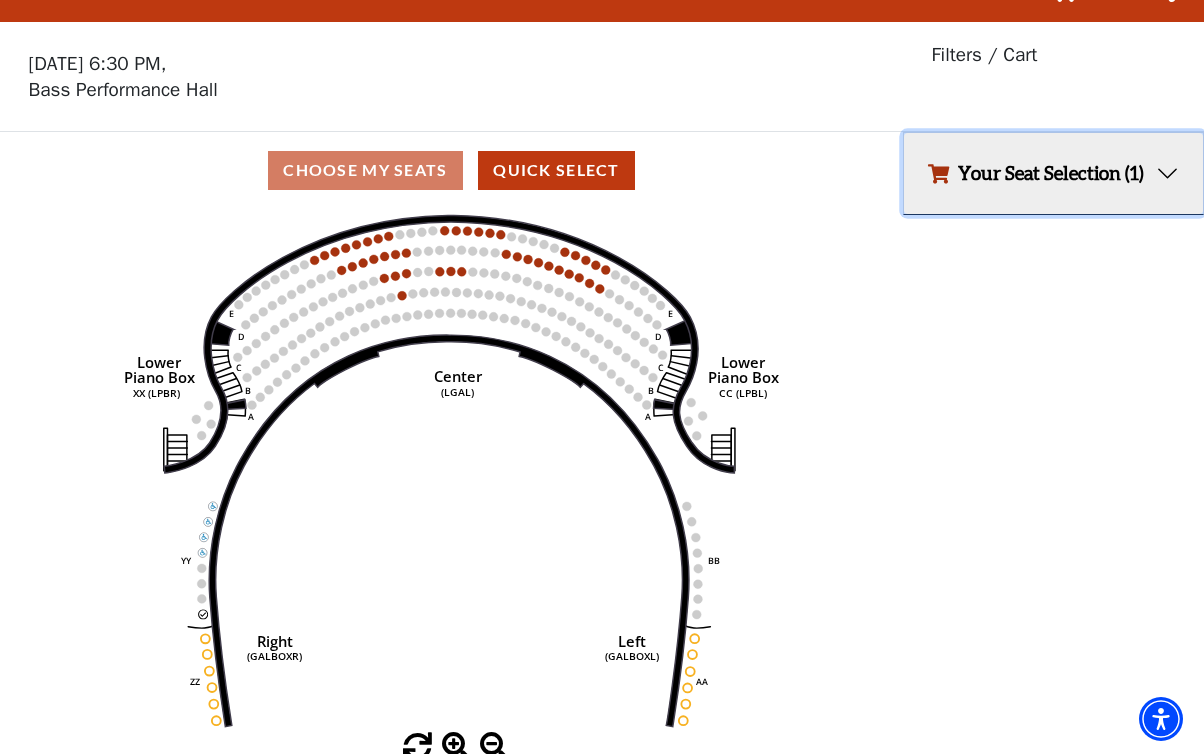 click on "Your Seat Selection (1)" at bounding box center (1053, 173) 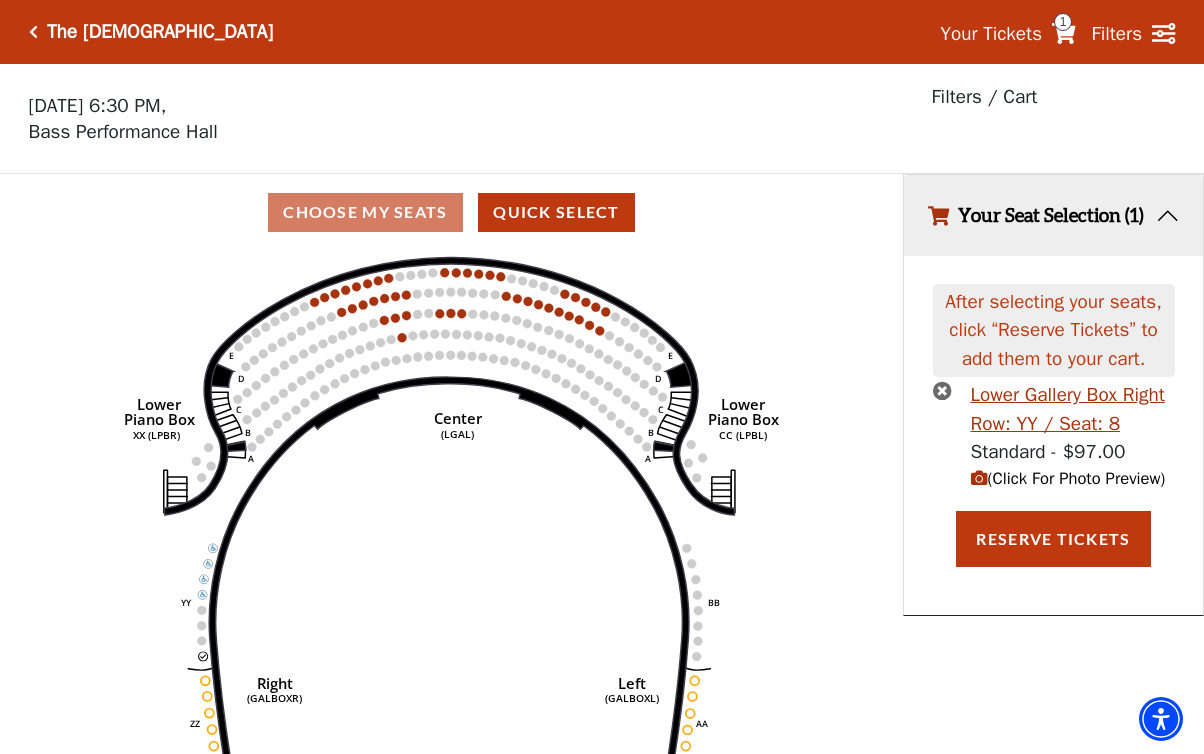 scroll, scrollTop: 42, scrollLeft: 0, axis: vertical 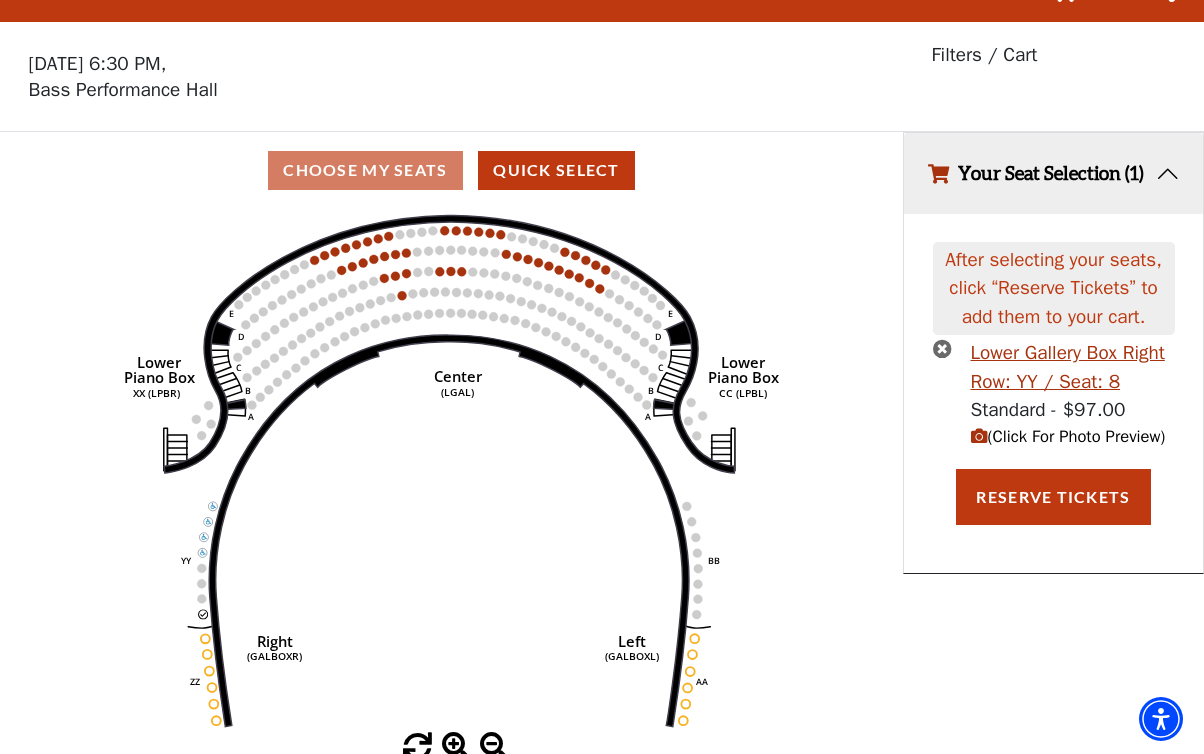 click at bounding box center (942, 348) 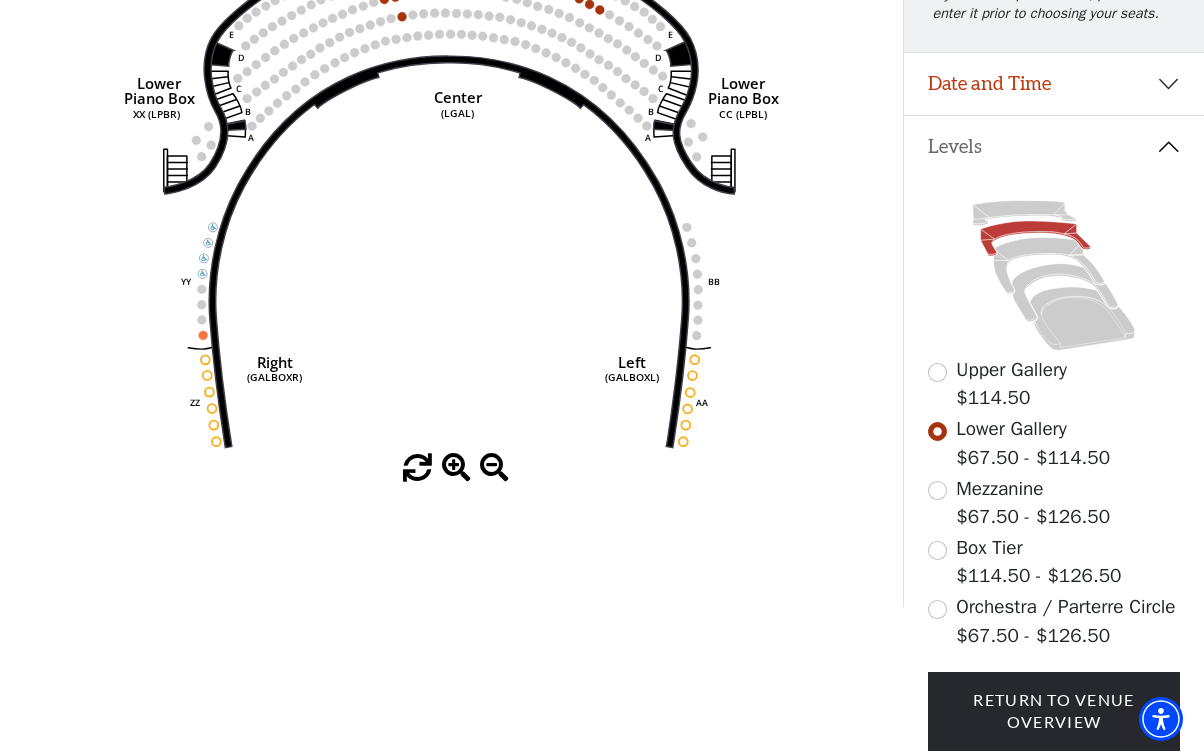scroll, scrollTop: 362, scrollLeft: 0, axis: vertical 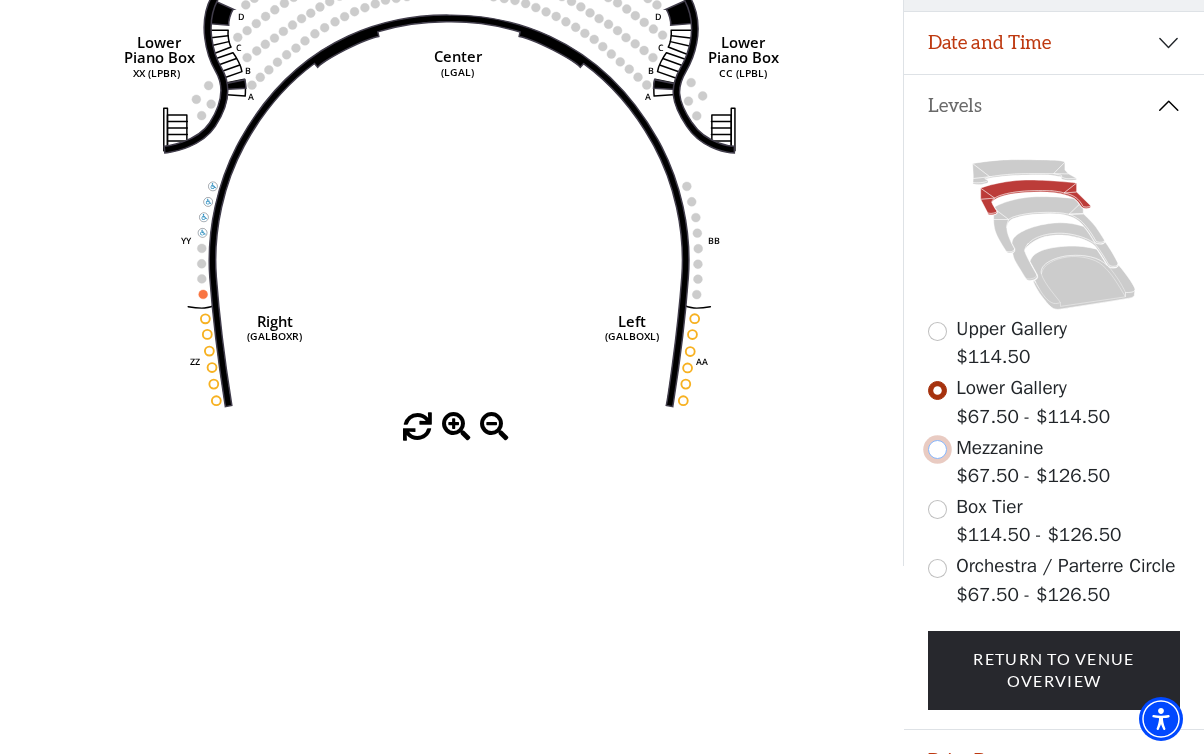 click at bounding box center (937, 449) 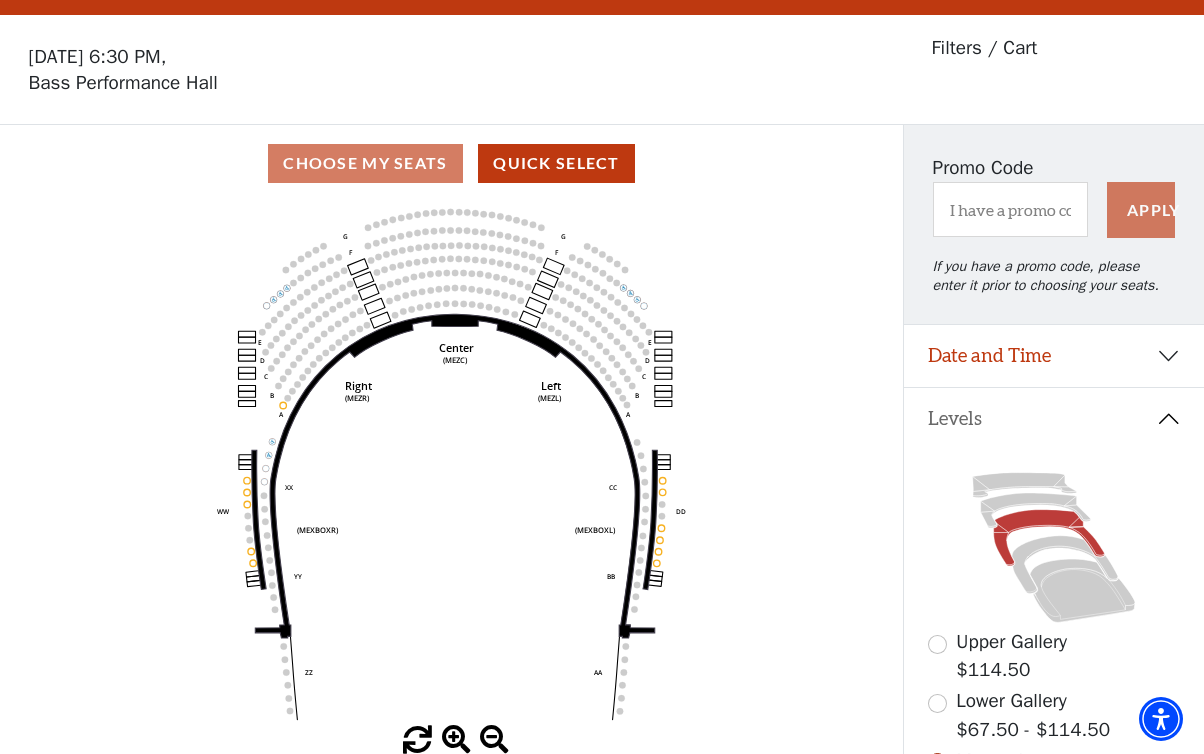 scroll, scrollTop: 92, scrollLeft: 0, axis: vertical 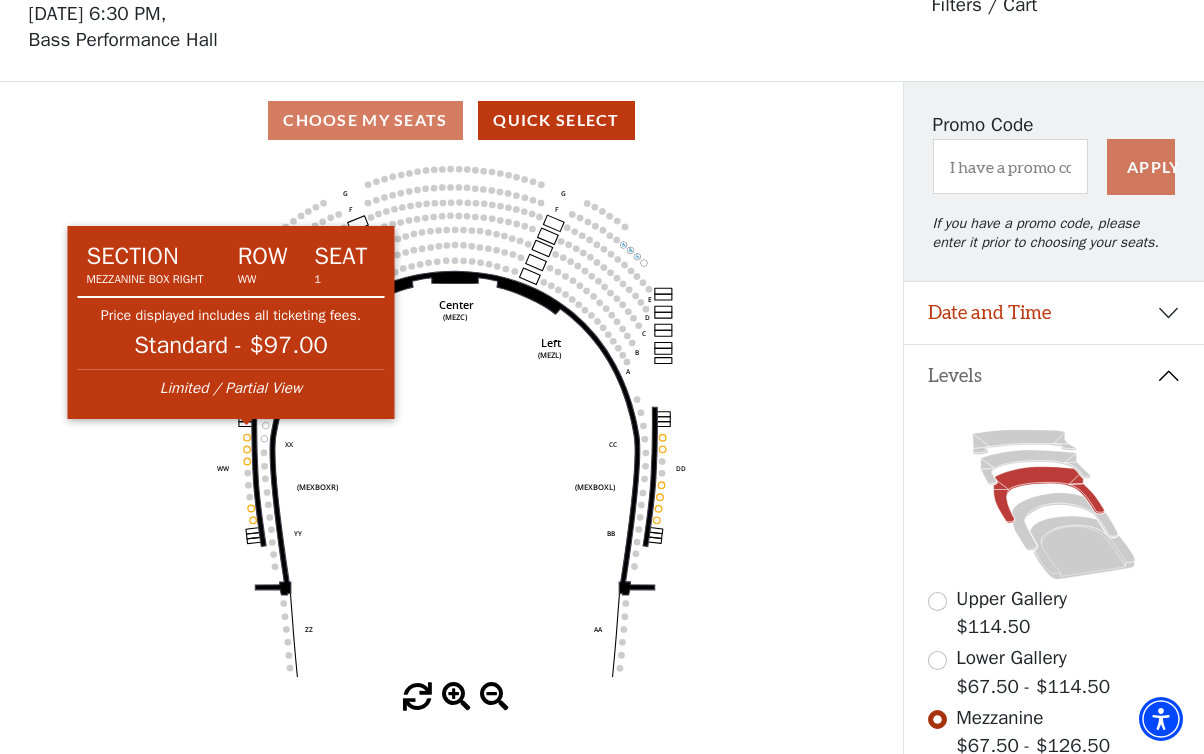 click 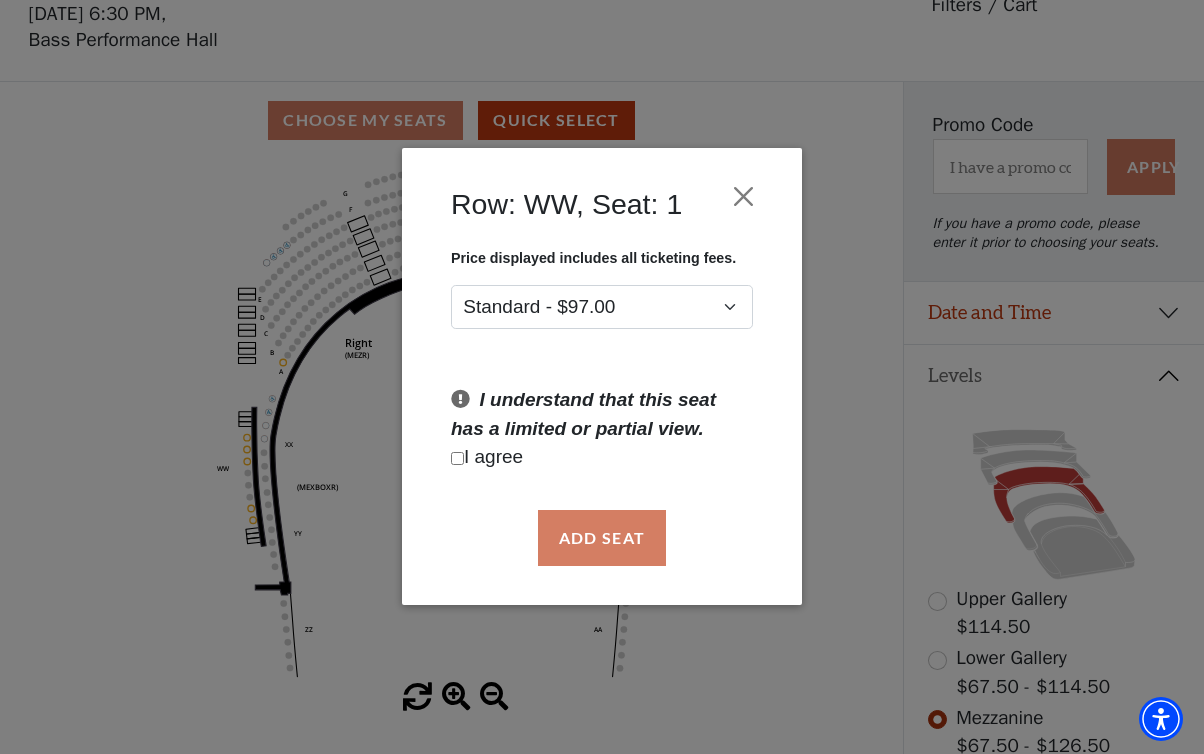click at bounding box center [457, 458] 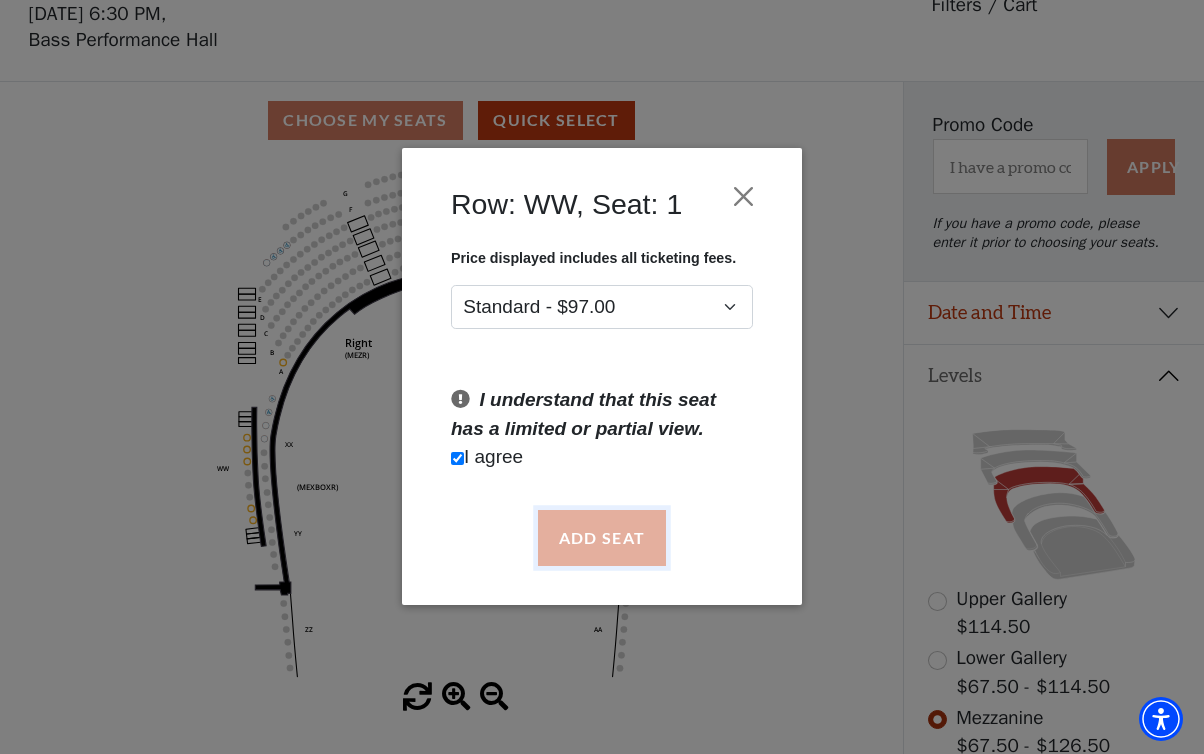 click on "Add Seat" at bounding box center (602, 538) 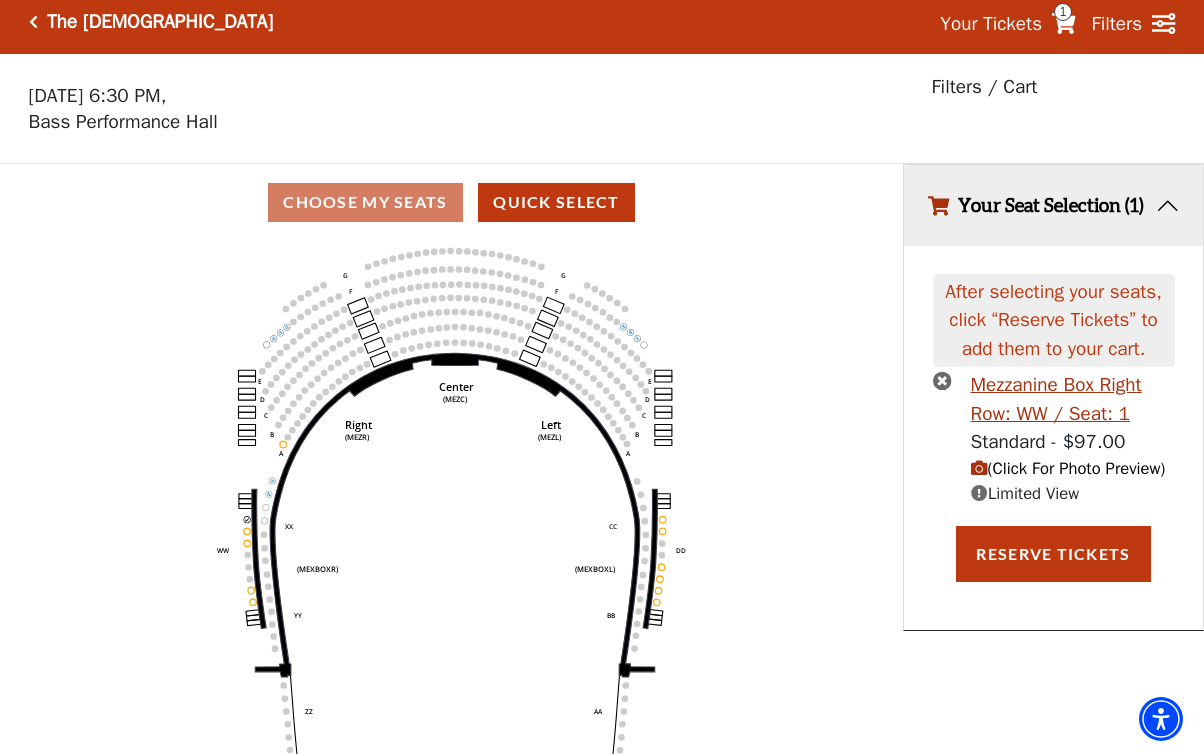 scroll, scrollTop: 0, scrollLeft: 0, axis: both 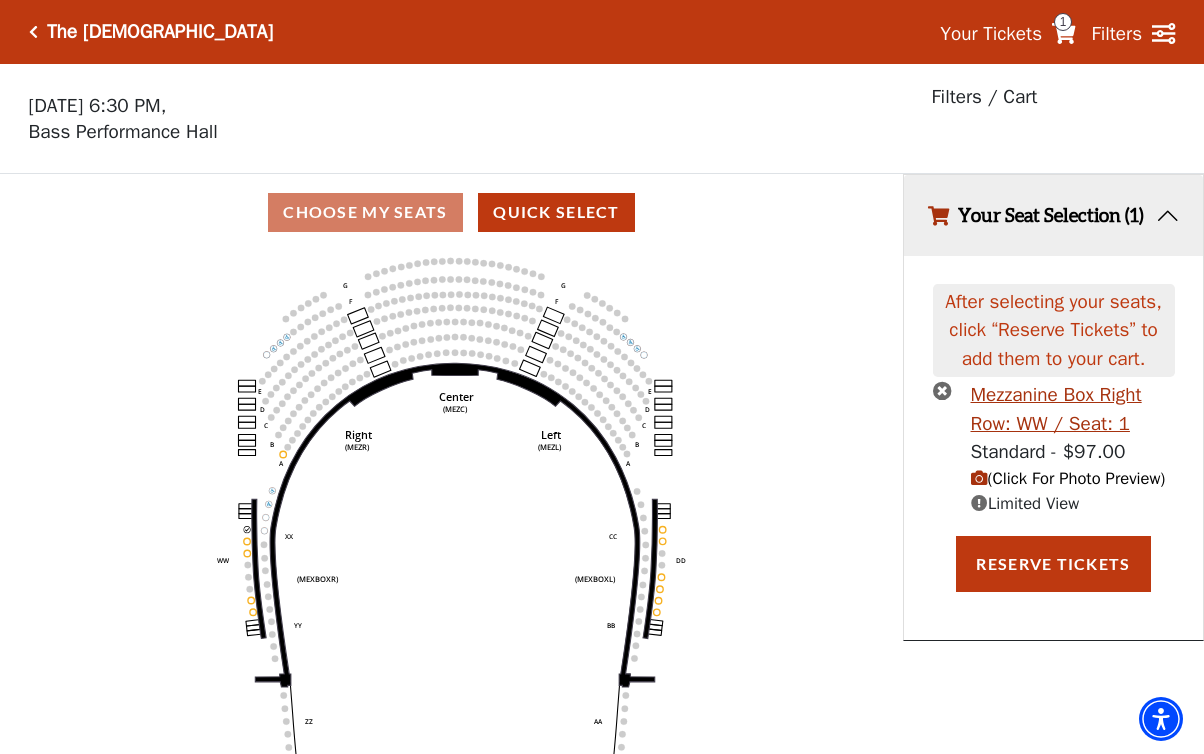 click at bounding box center (979, 478) 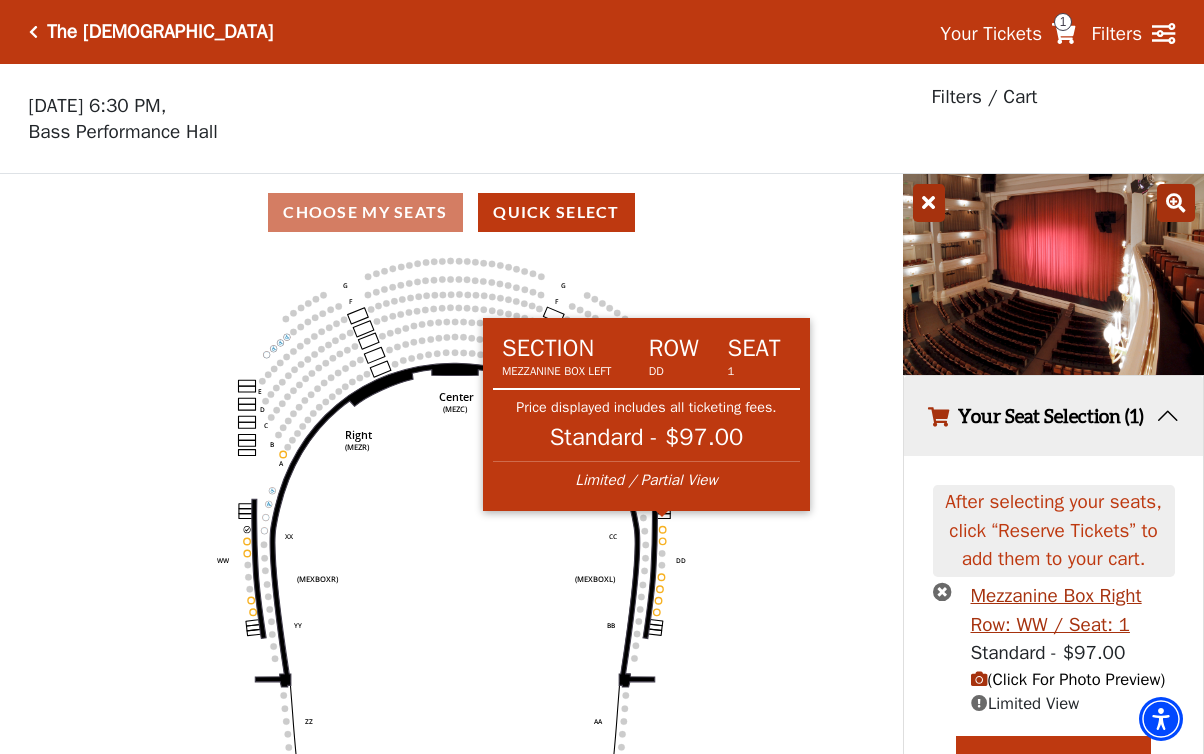 click 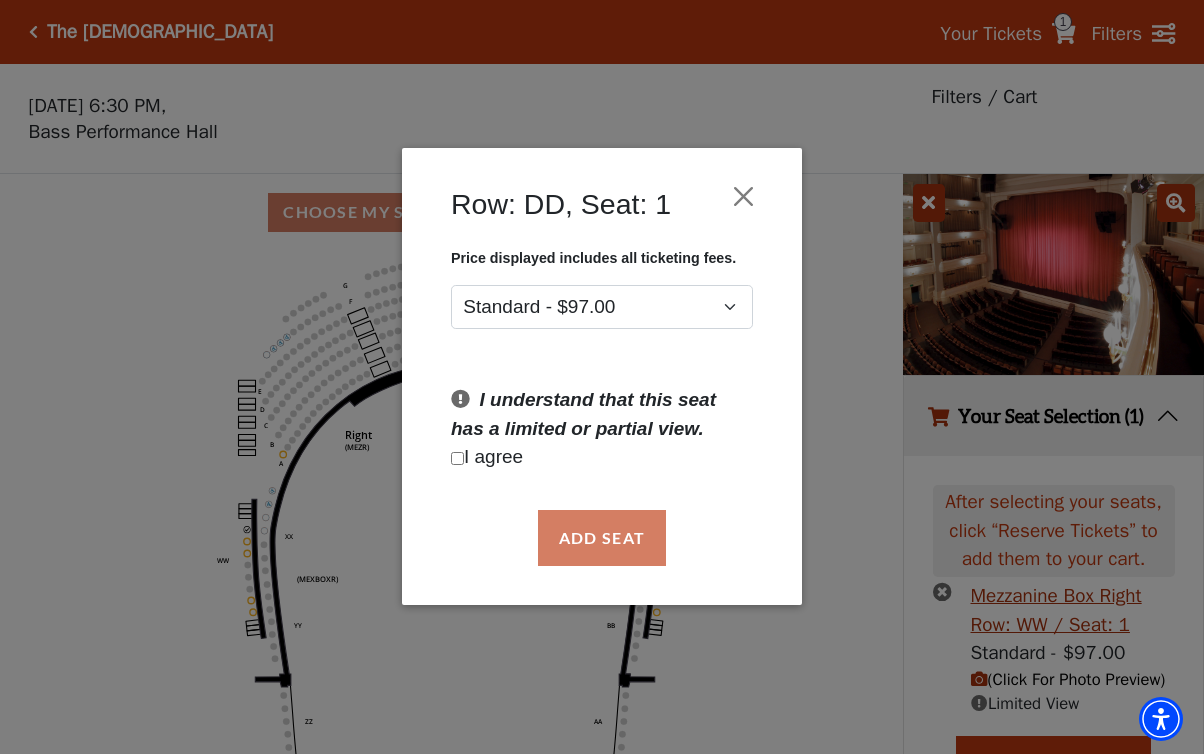 click at bounding box center [457, 458] 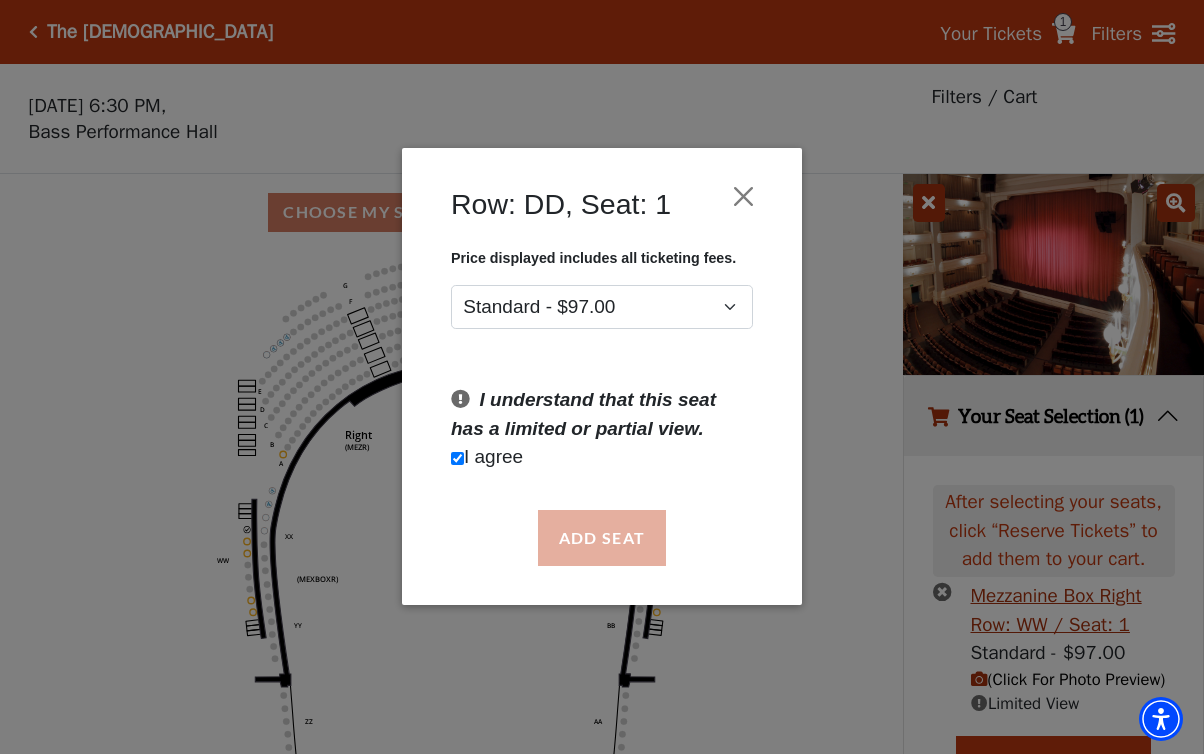 click on "Add Seat" at bounding box center [602, 538] 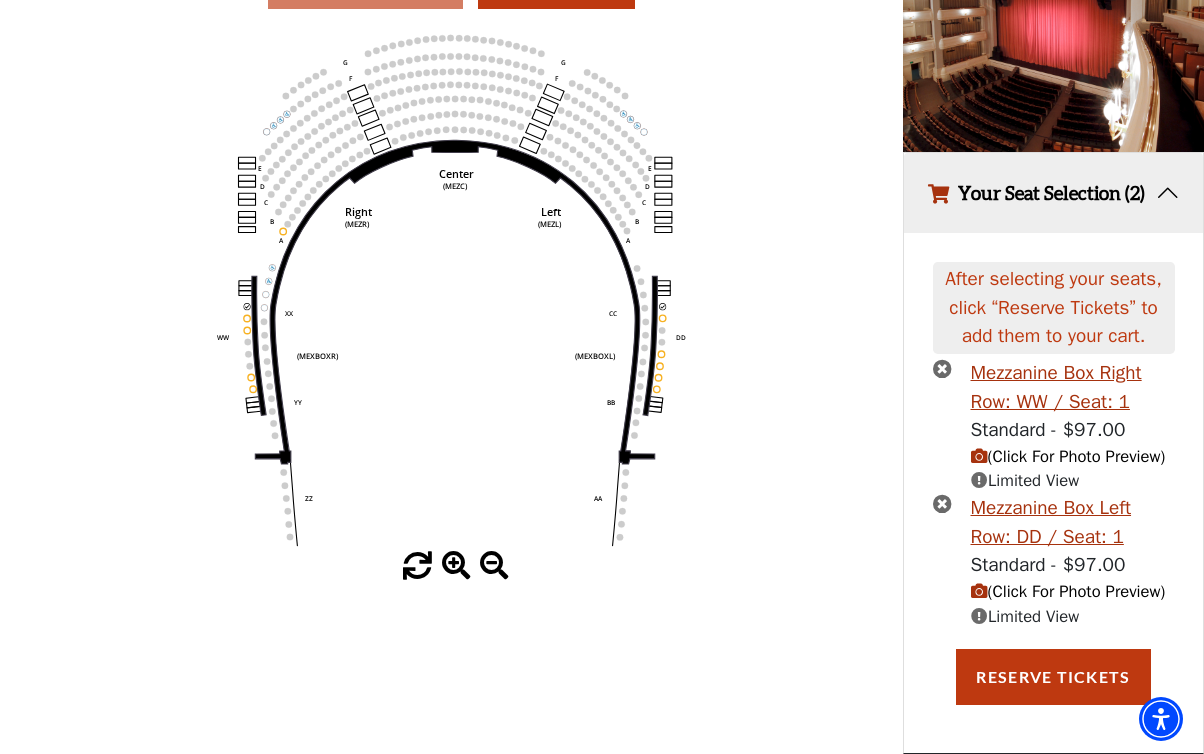 scroll, scrollTop: 245, scrollLeft: 0, axis: vertical 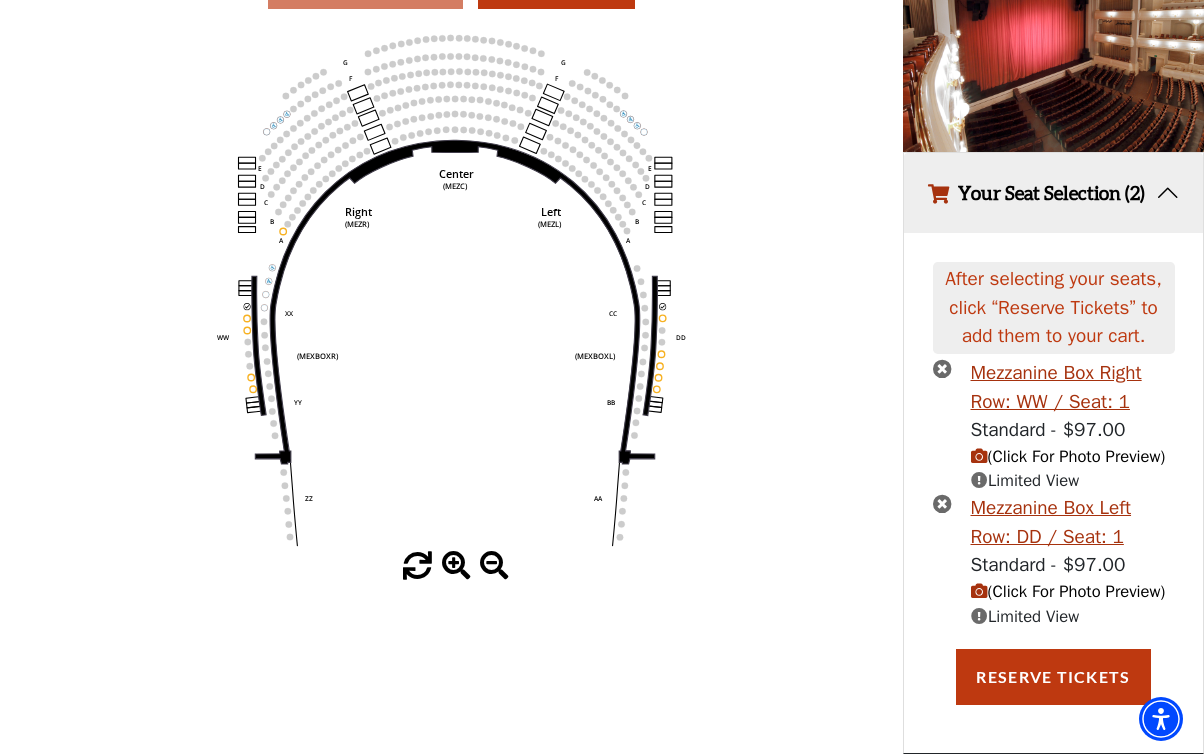 click at bounding box center (979, 591) 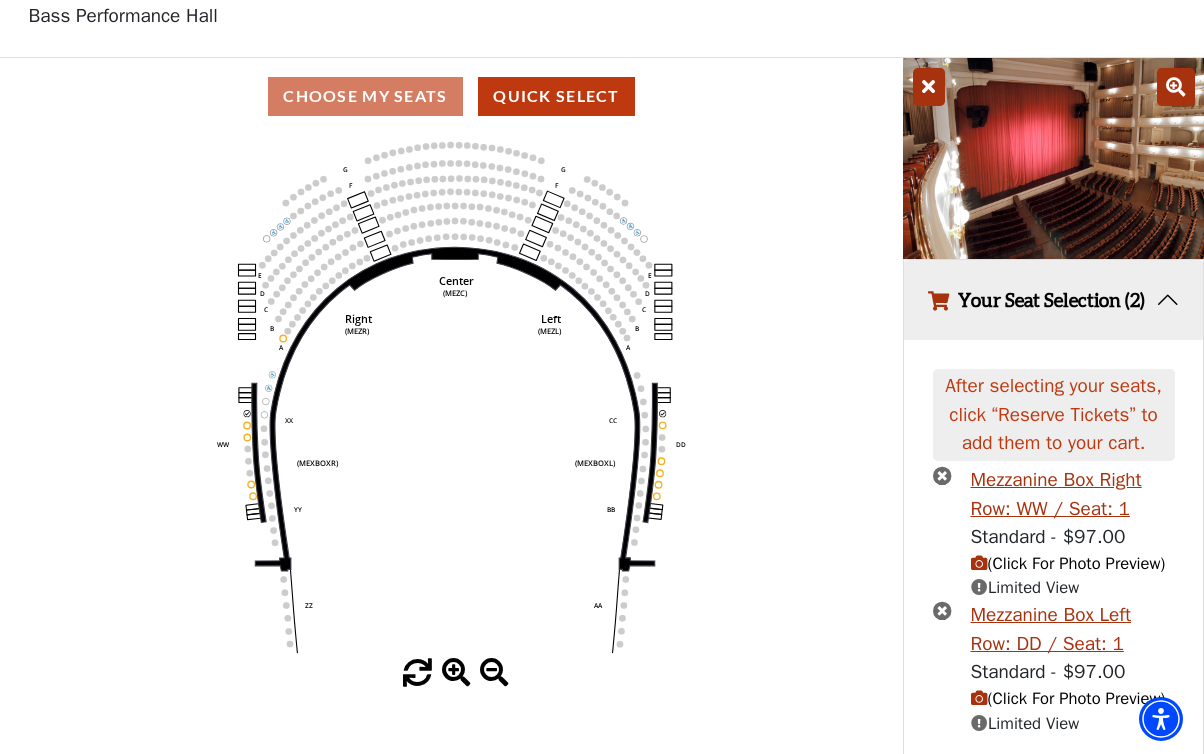 scroll, scrollTop: 113, scrollLeft: 0, axis: vertical 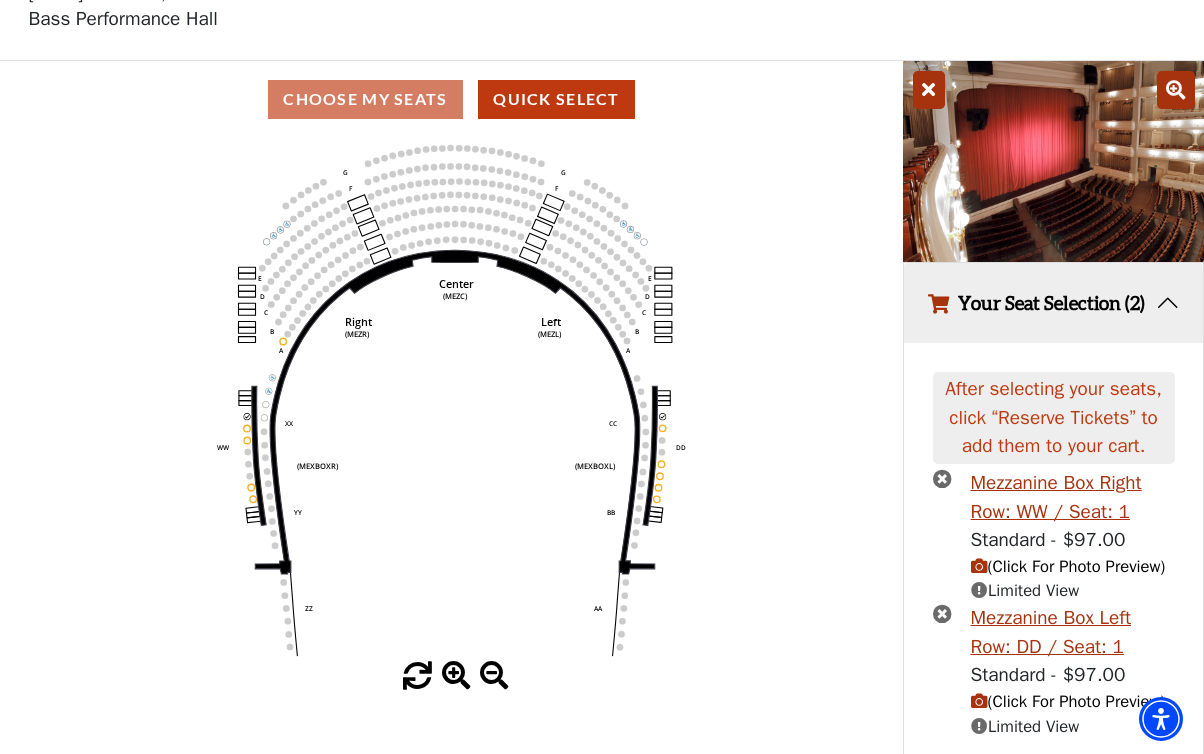 click at bounding box center [979, 566] 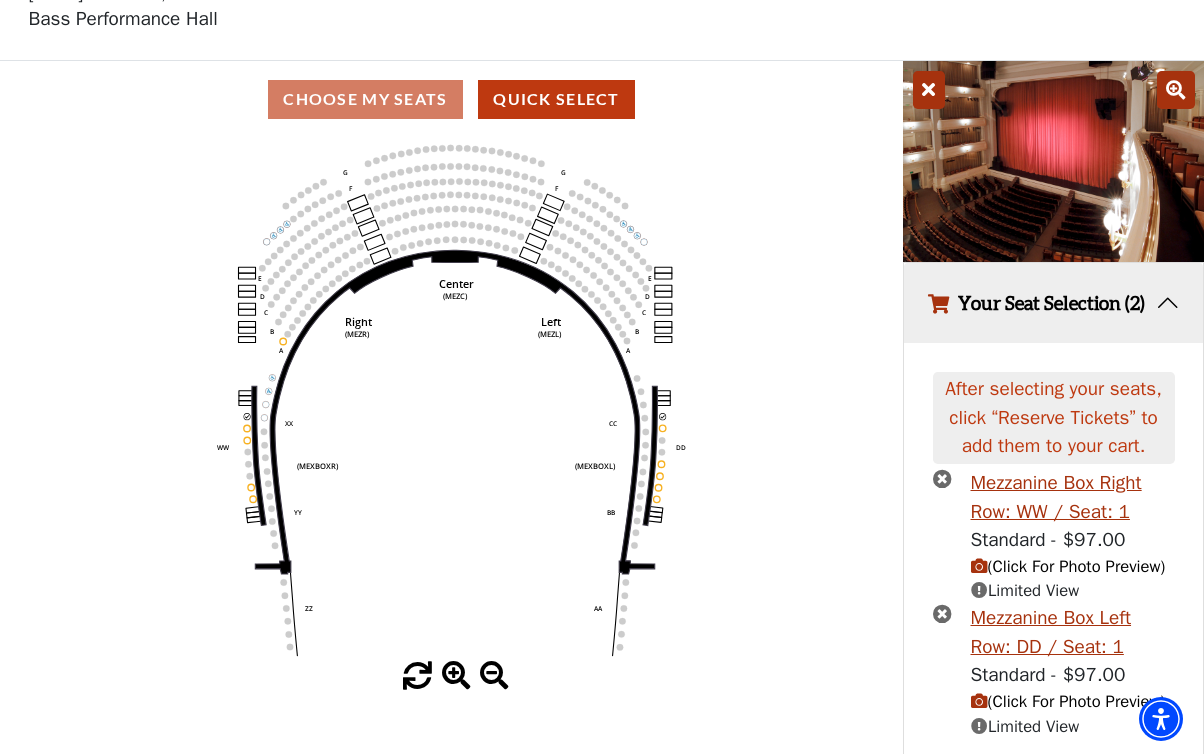 click at bounding box center (979, 701) 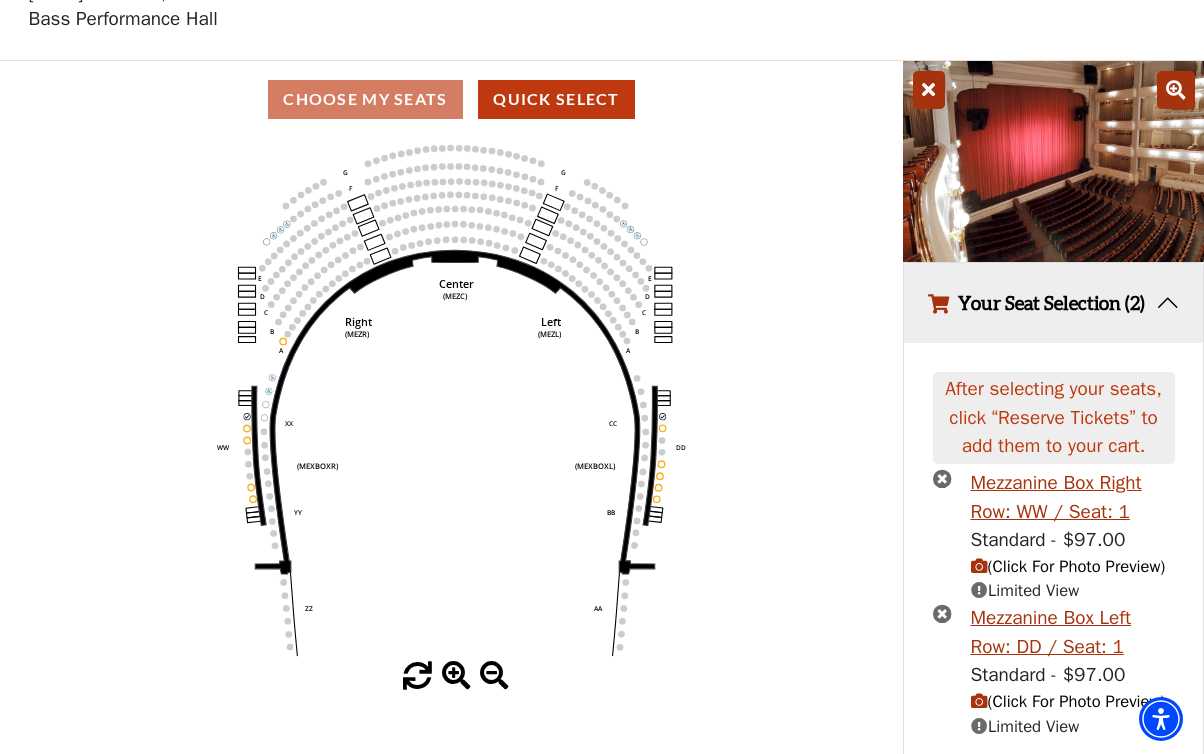 click at bounding box center (979, 566) 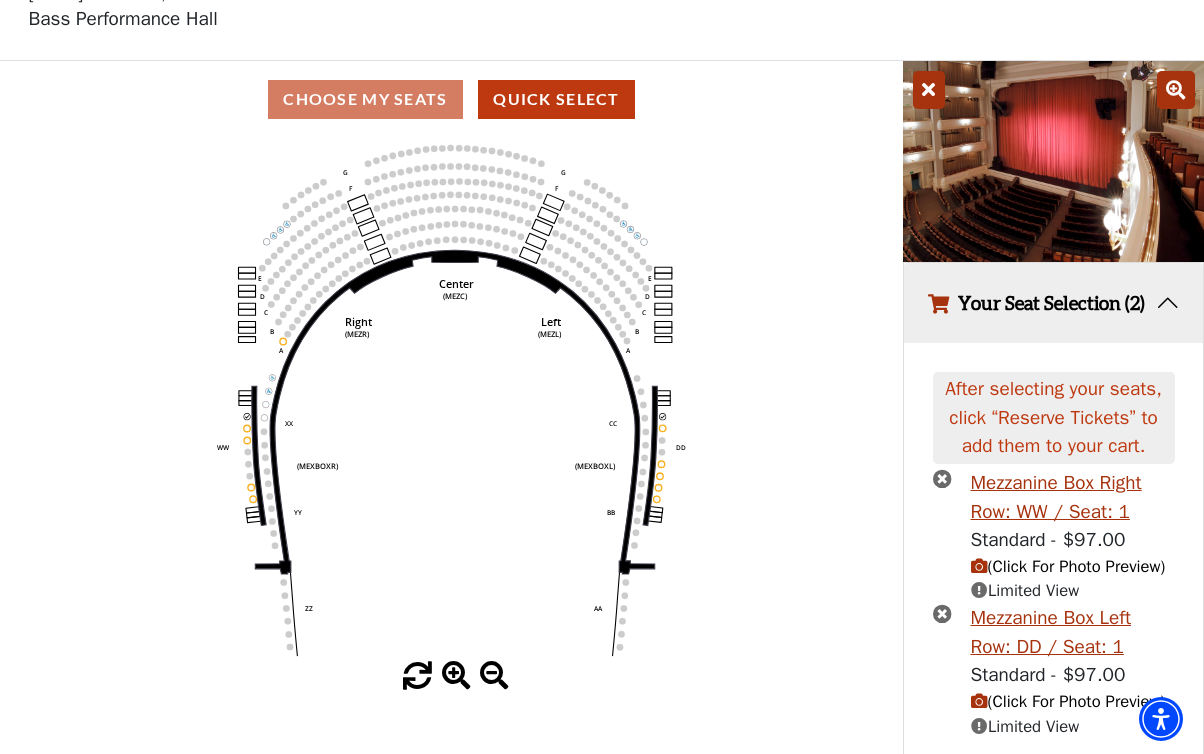 click at bounding box center (979, 701) 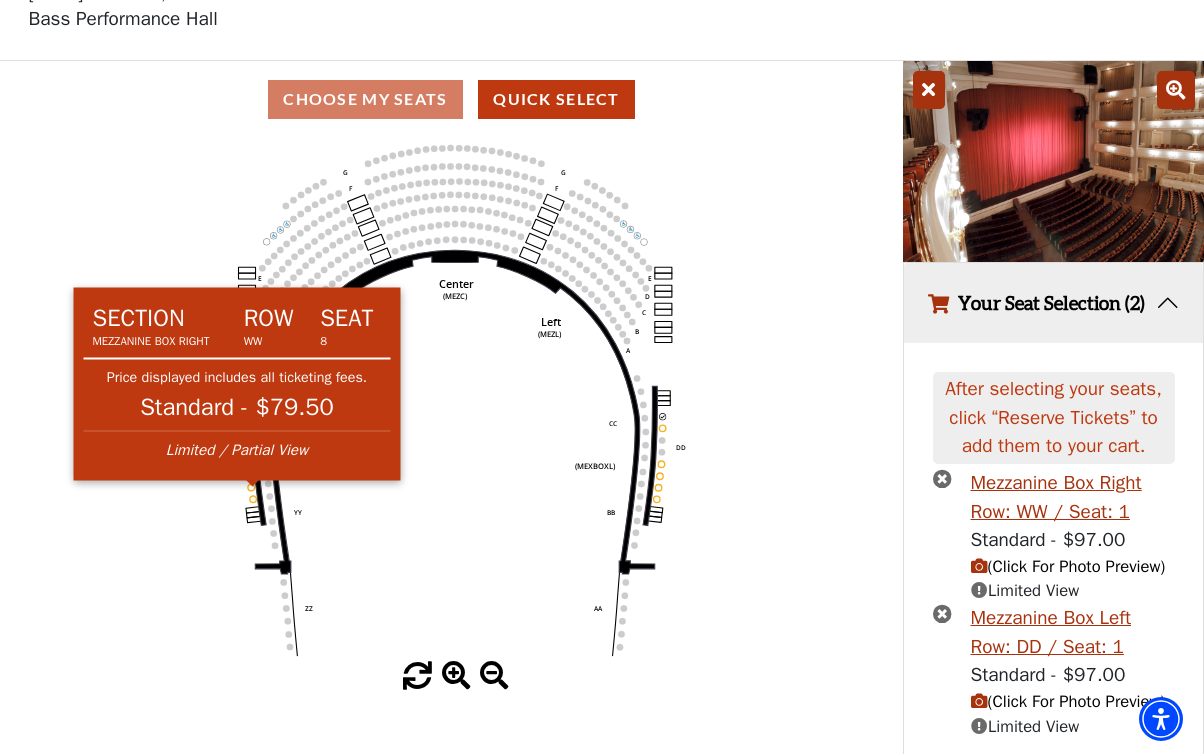 click 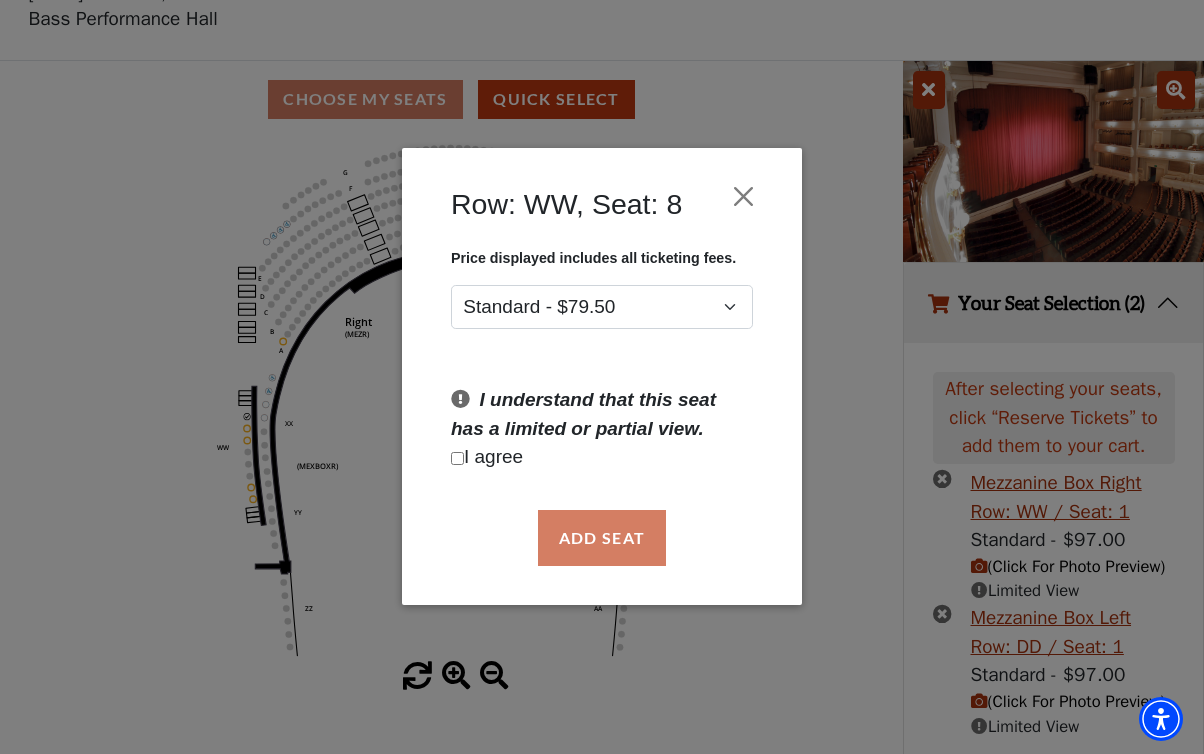 click at bounding box center [457, 458] 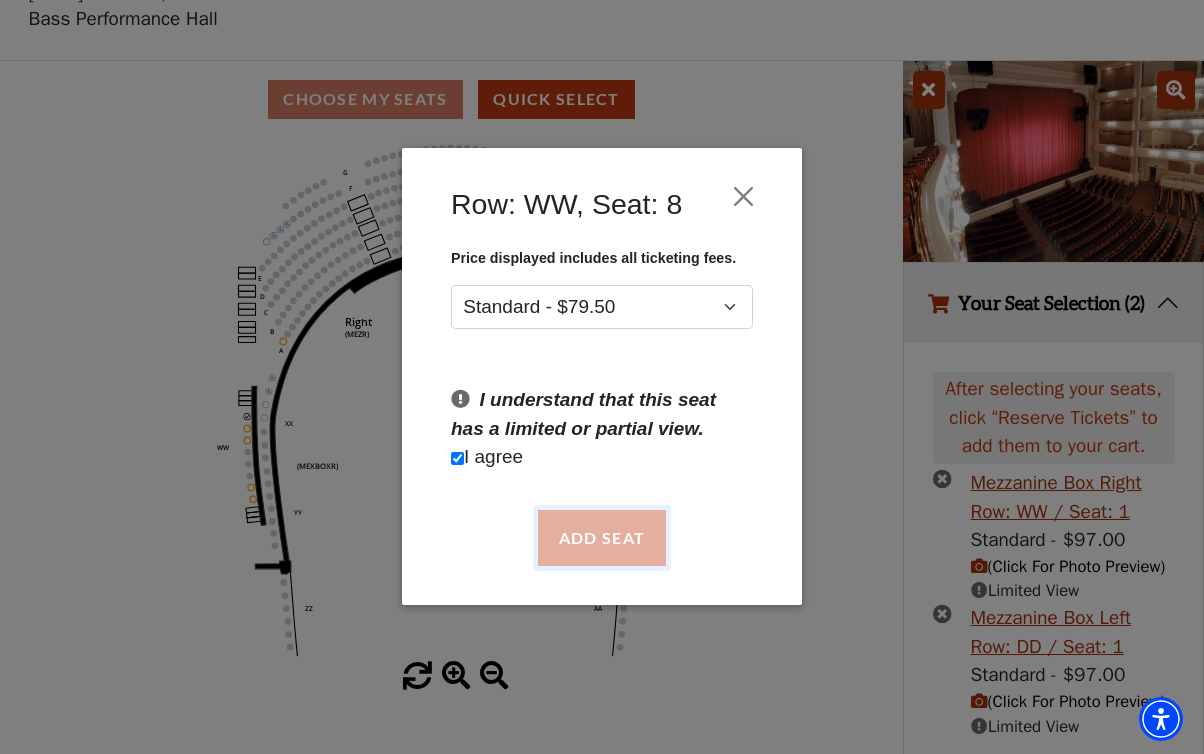 click on "Add Seat" at bounding box center [602, 538] 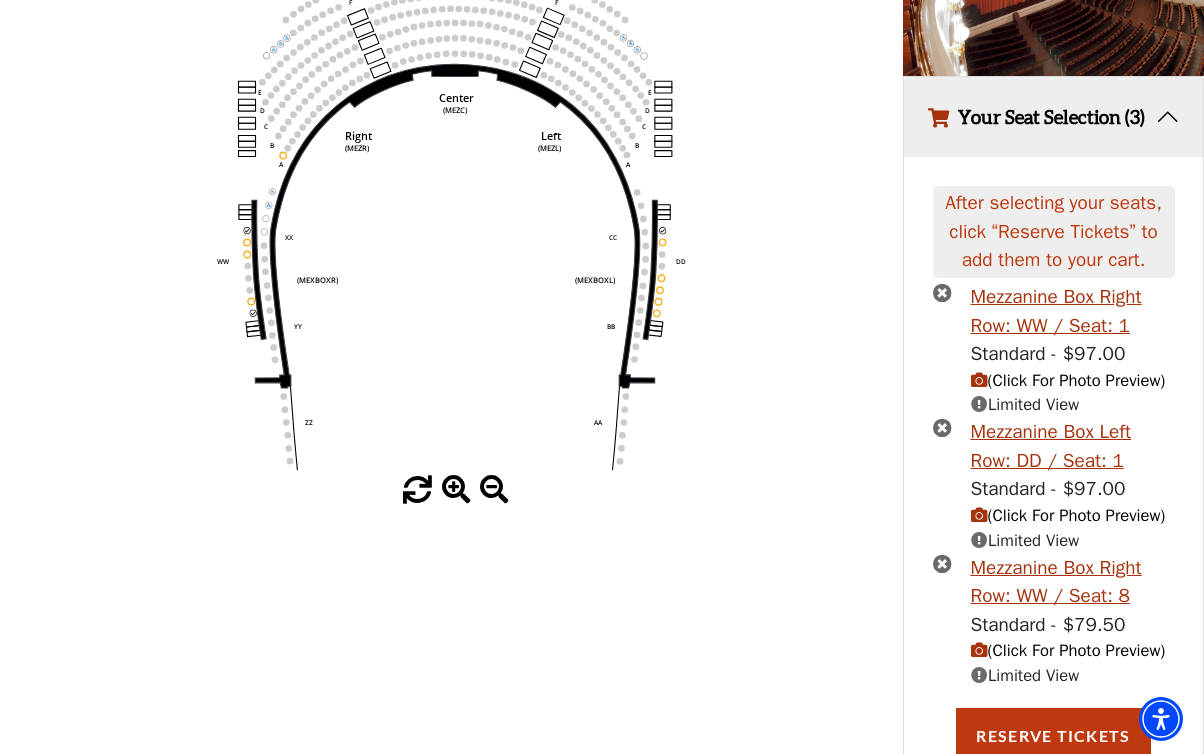 scroll, scrollTop: 406, scrollLeft: 0, axis: vertical 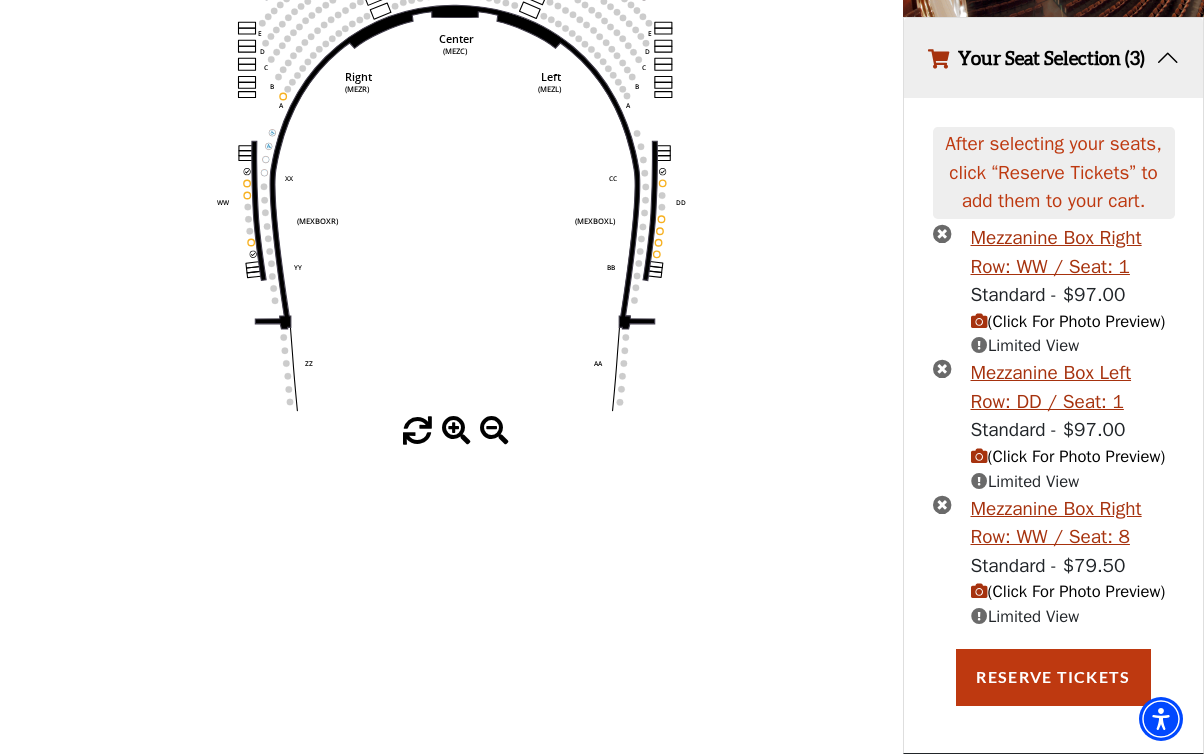 click at bounding box center (979, 591) 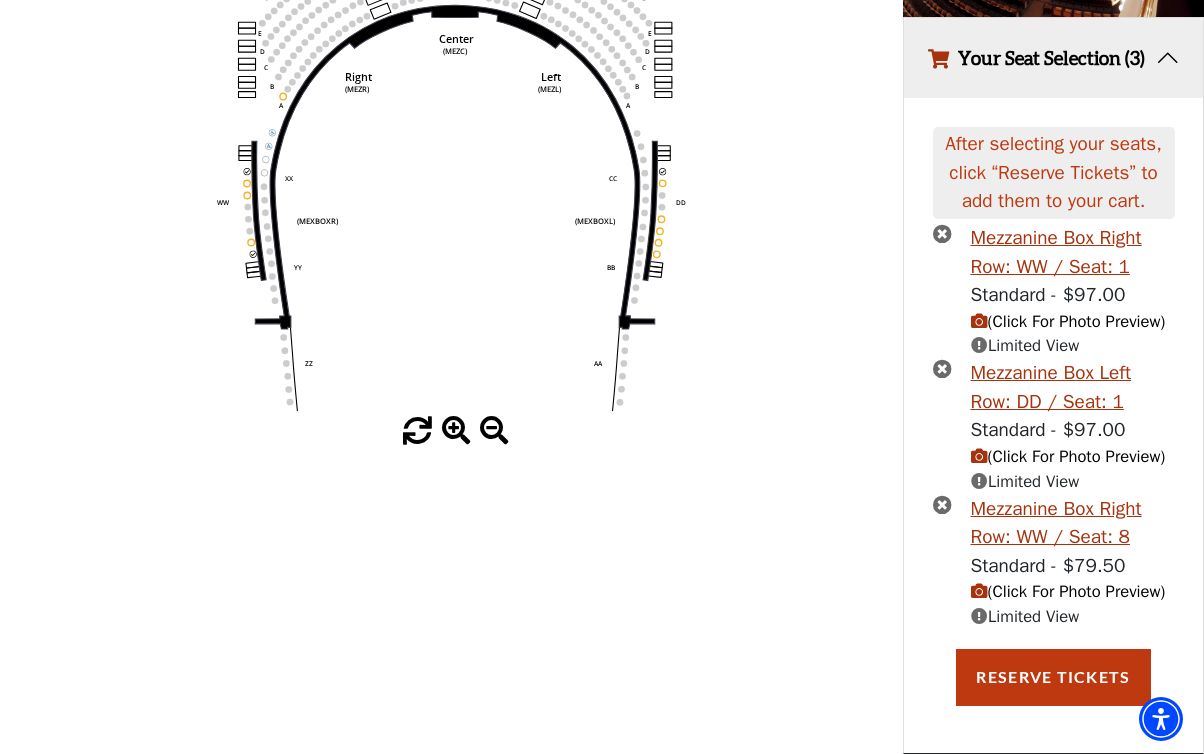 click at bounding box center (979, 591) 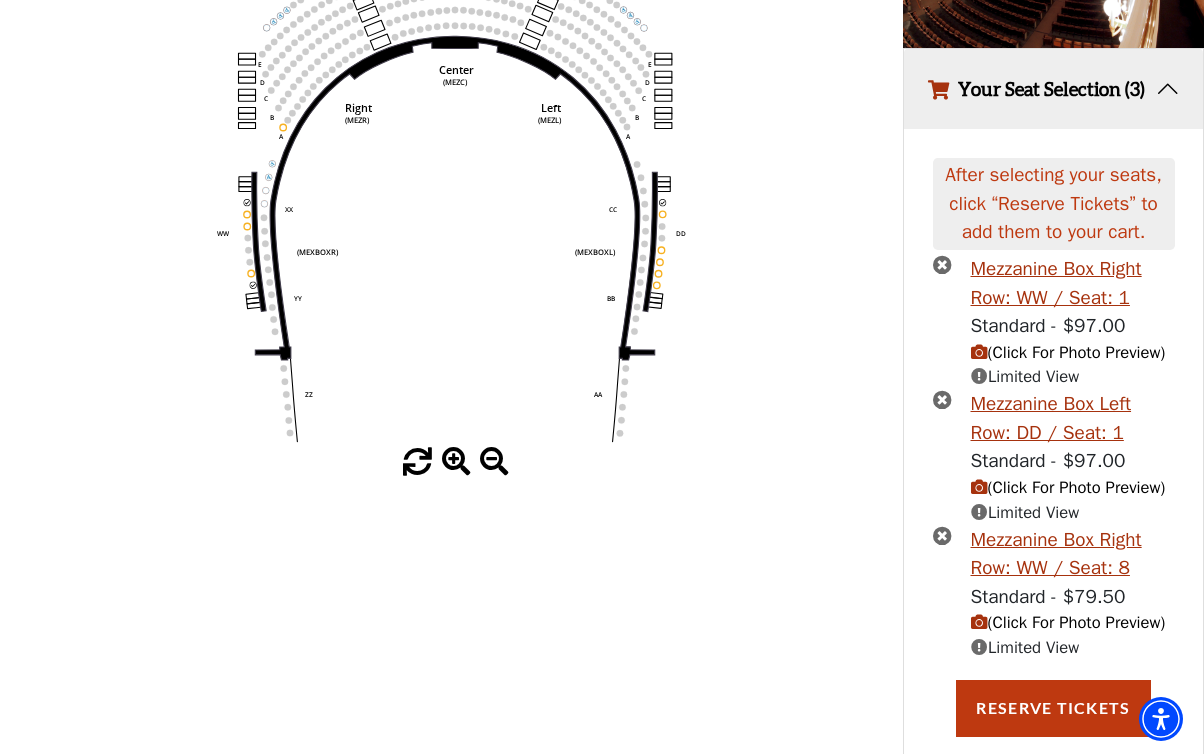 scroll, scrollTop: 326, scrollLeft: 0, axis: vertical 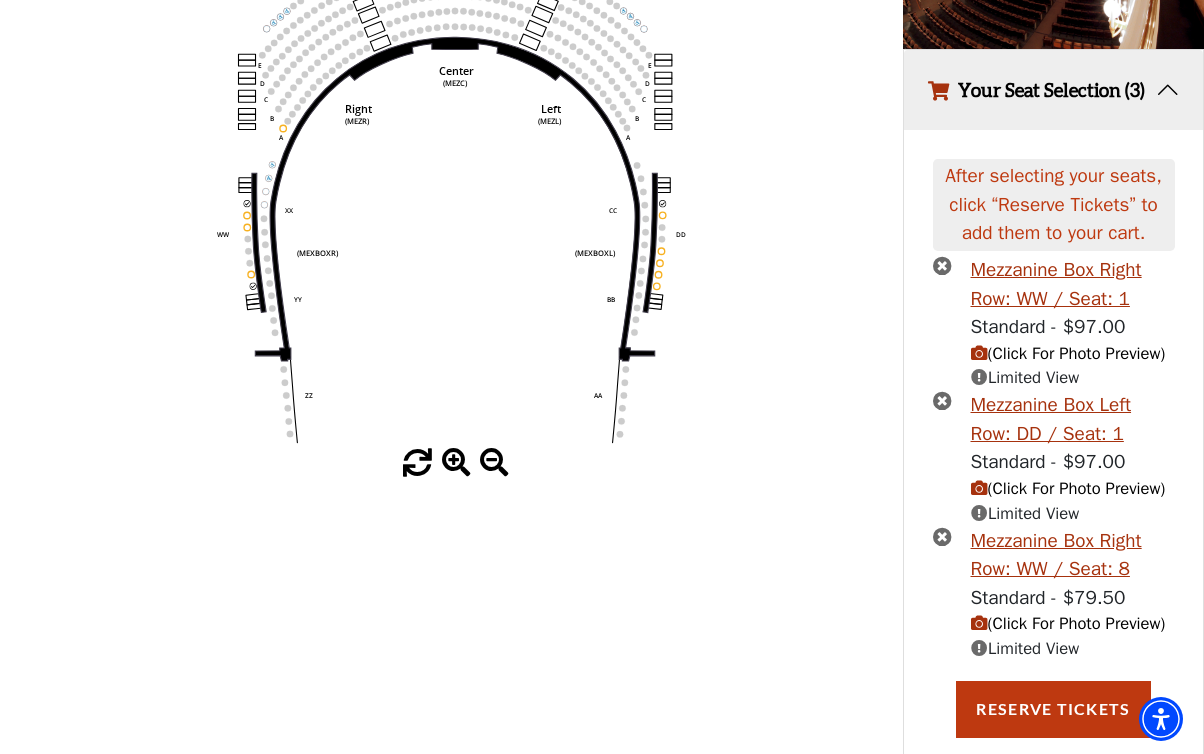click at bounding box center (979, 353) 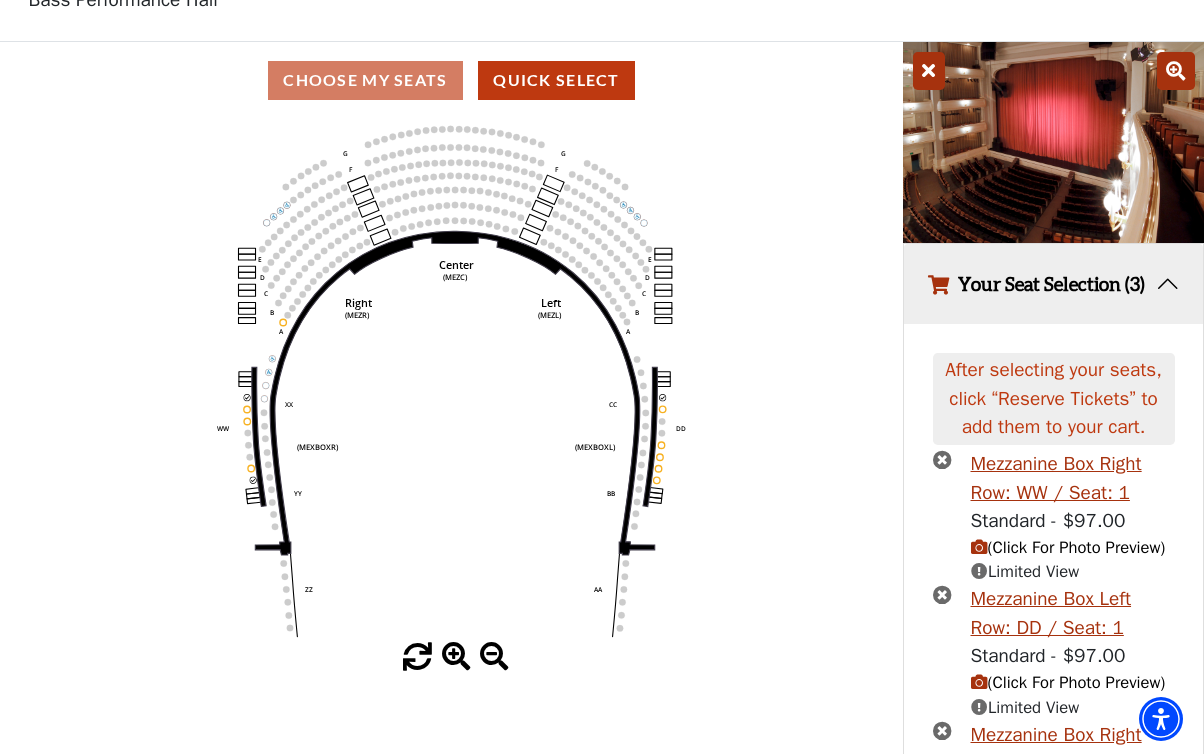 scroll, scrollTop: 133, scrollLeft: 0, axis: vertical 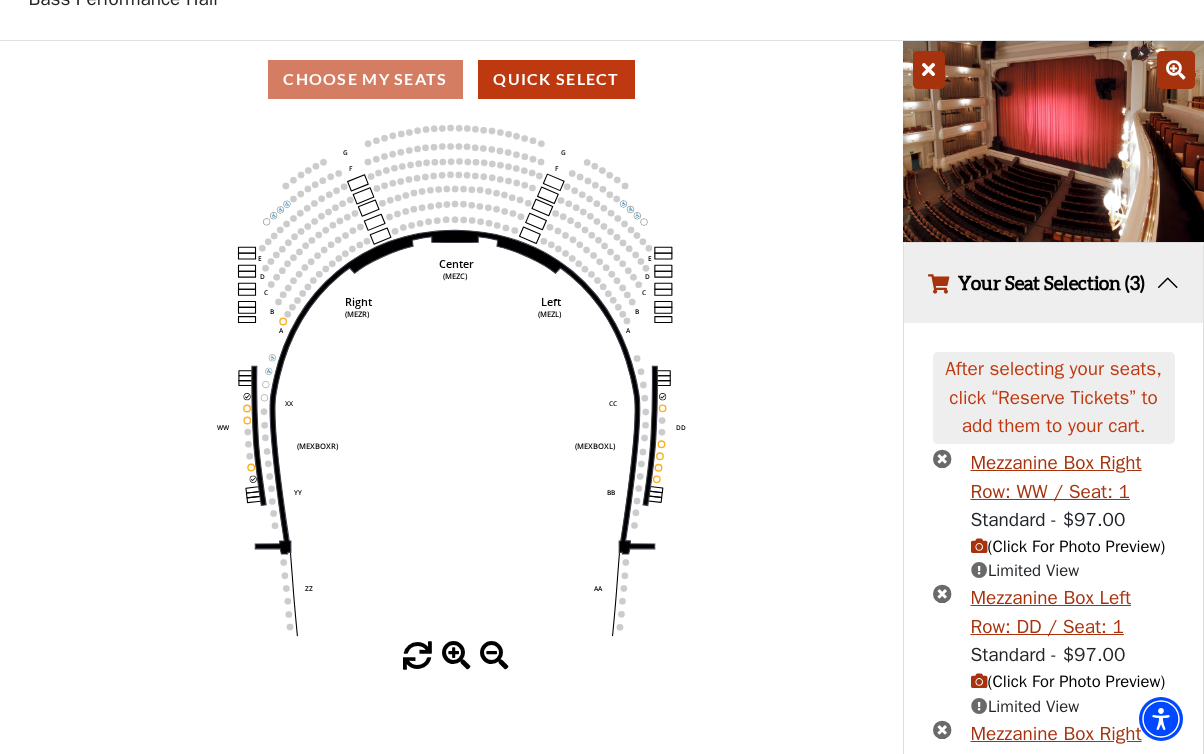 click at bounding box center (979, 681) 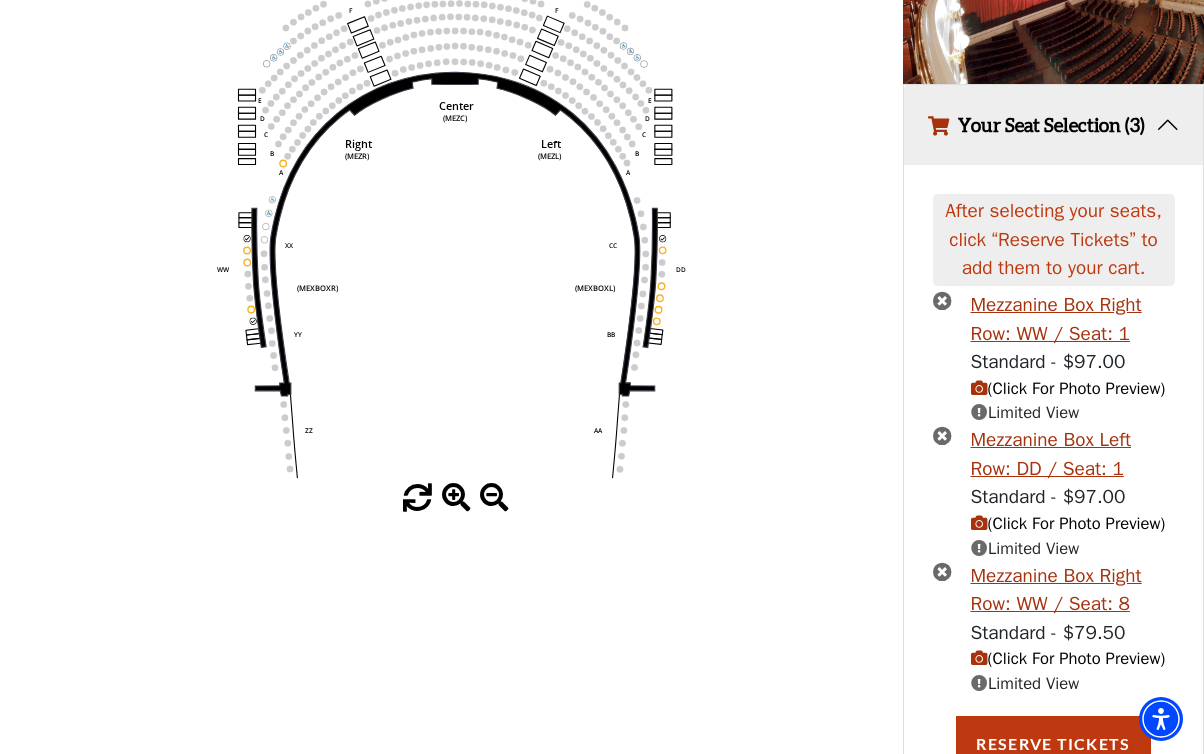 scroll, scrollTop: 297, scrollLeft: 0, axis: vertical 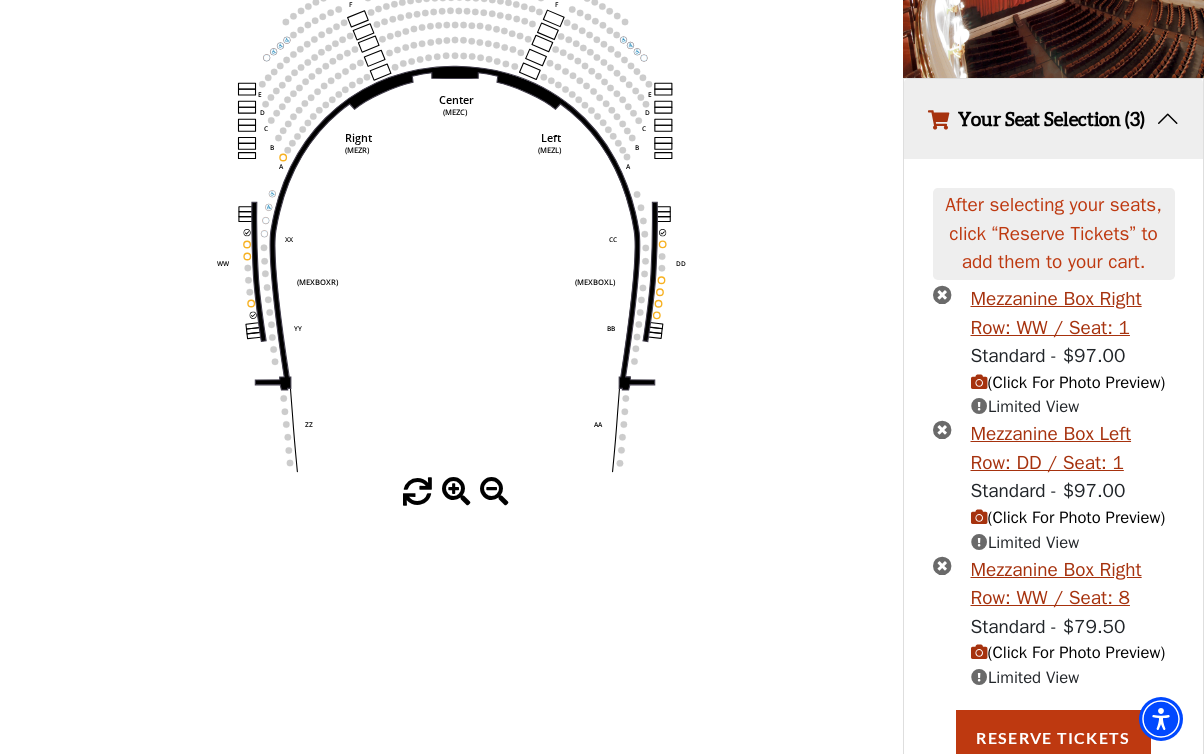 click at bounding box center [979, 652] 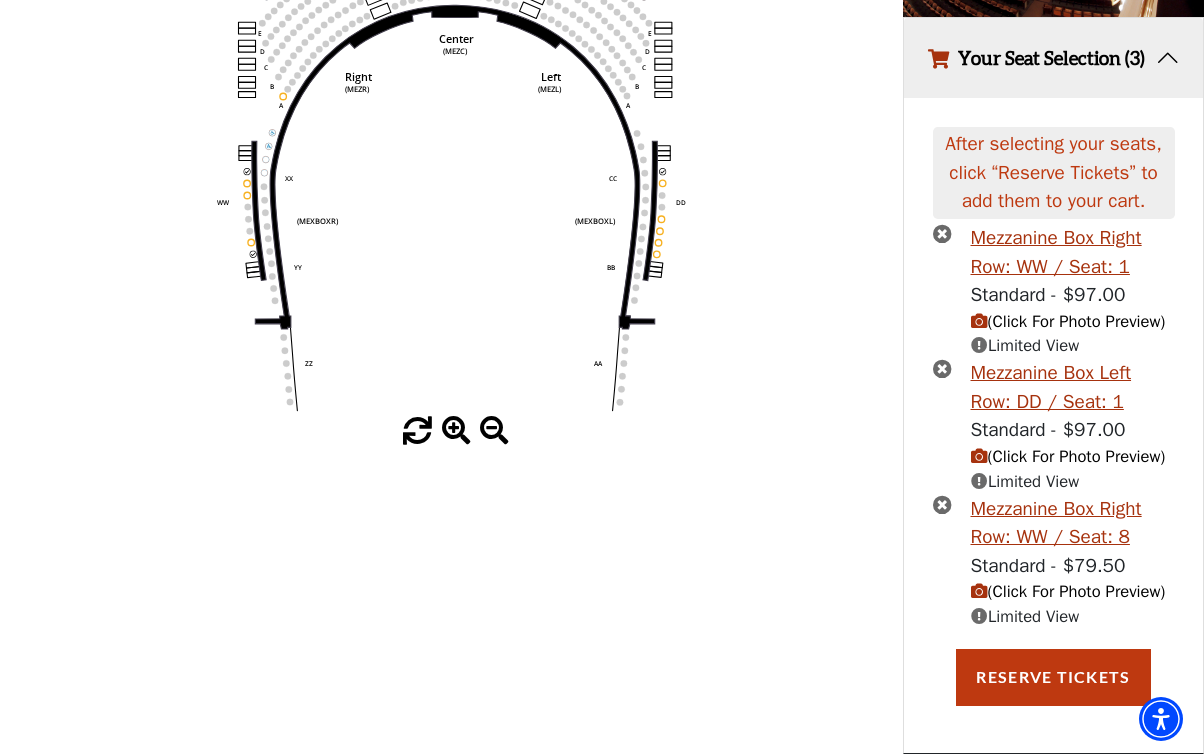 scroll, scrollTop: 454, scrollLeft: 0, axis: vertical 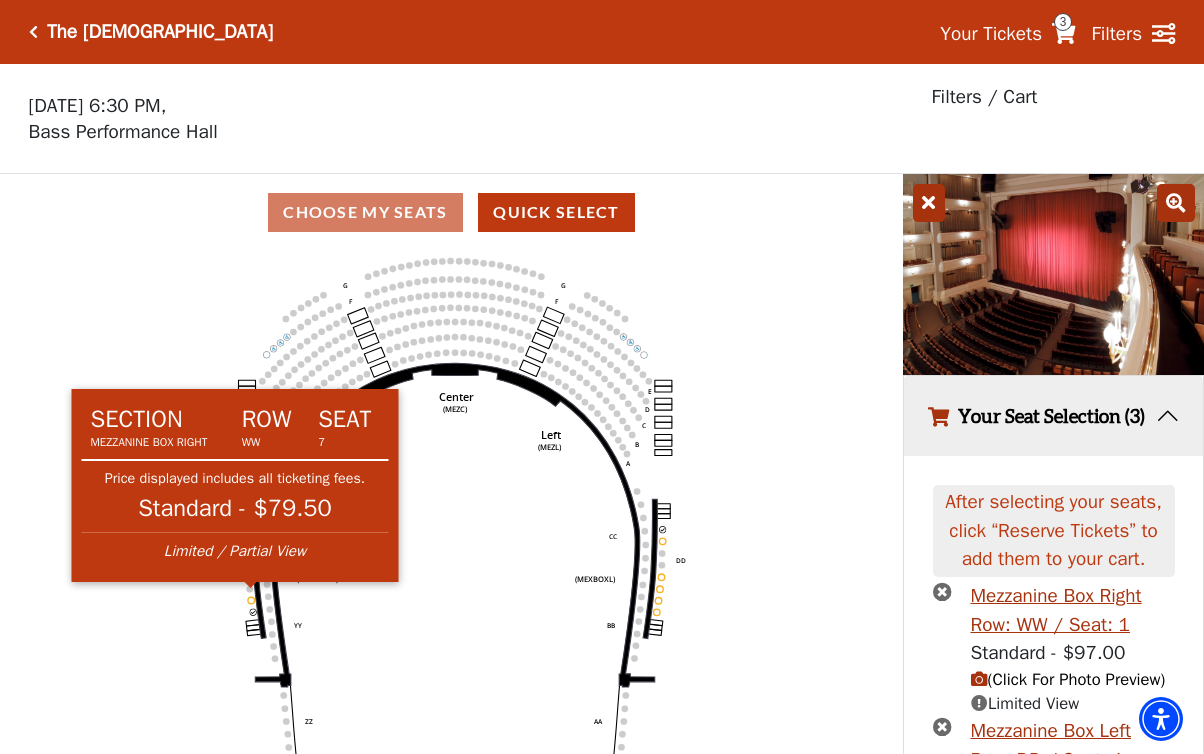 click 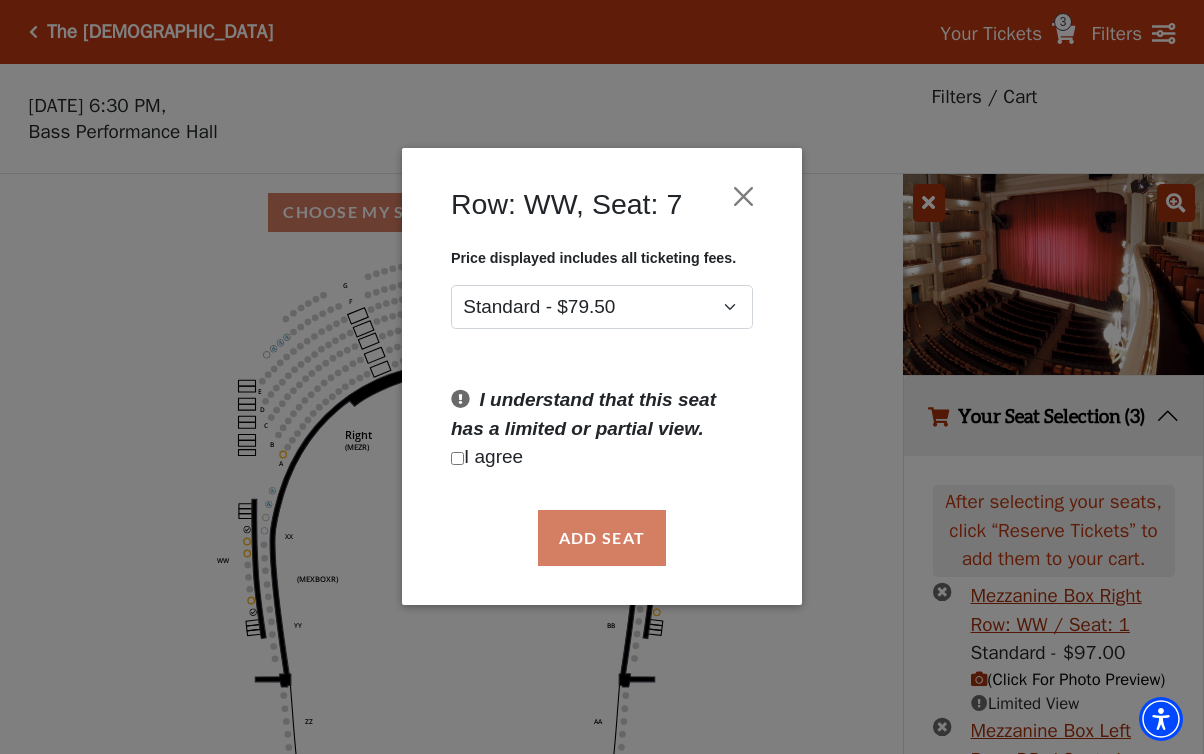 click at bounding box center (457, 458) 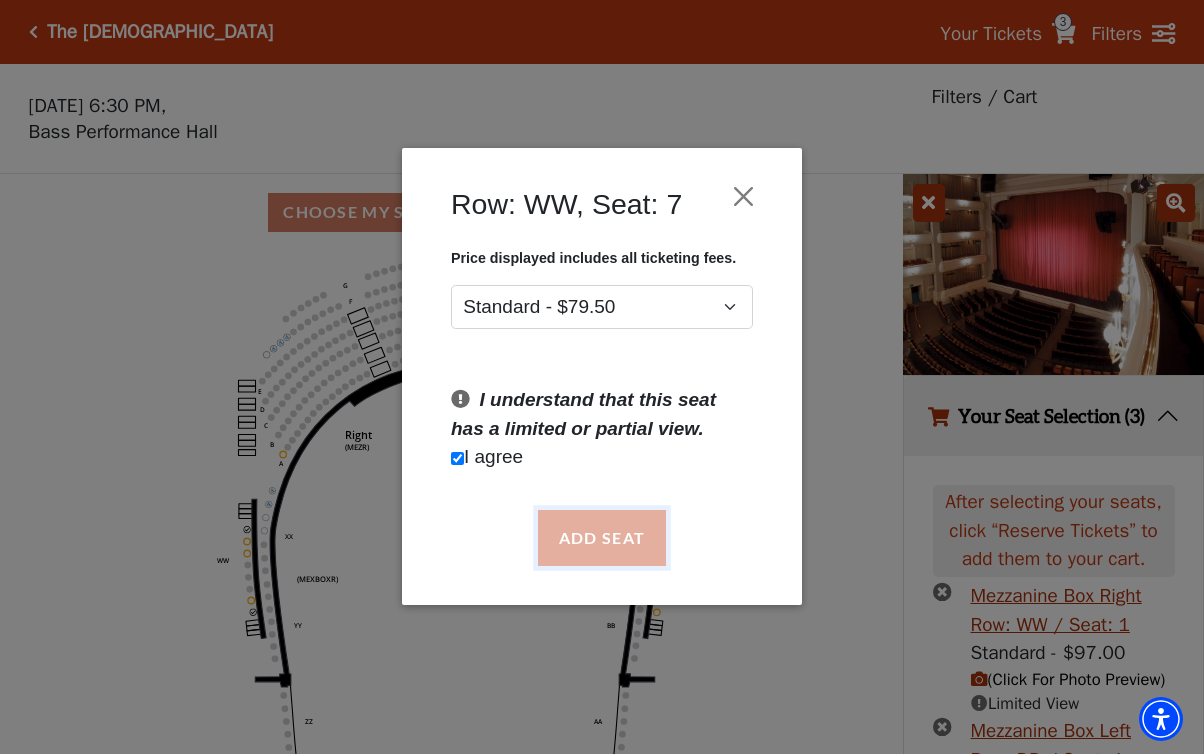 click on "Add Seat" at bounding box center [602, 538] 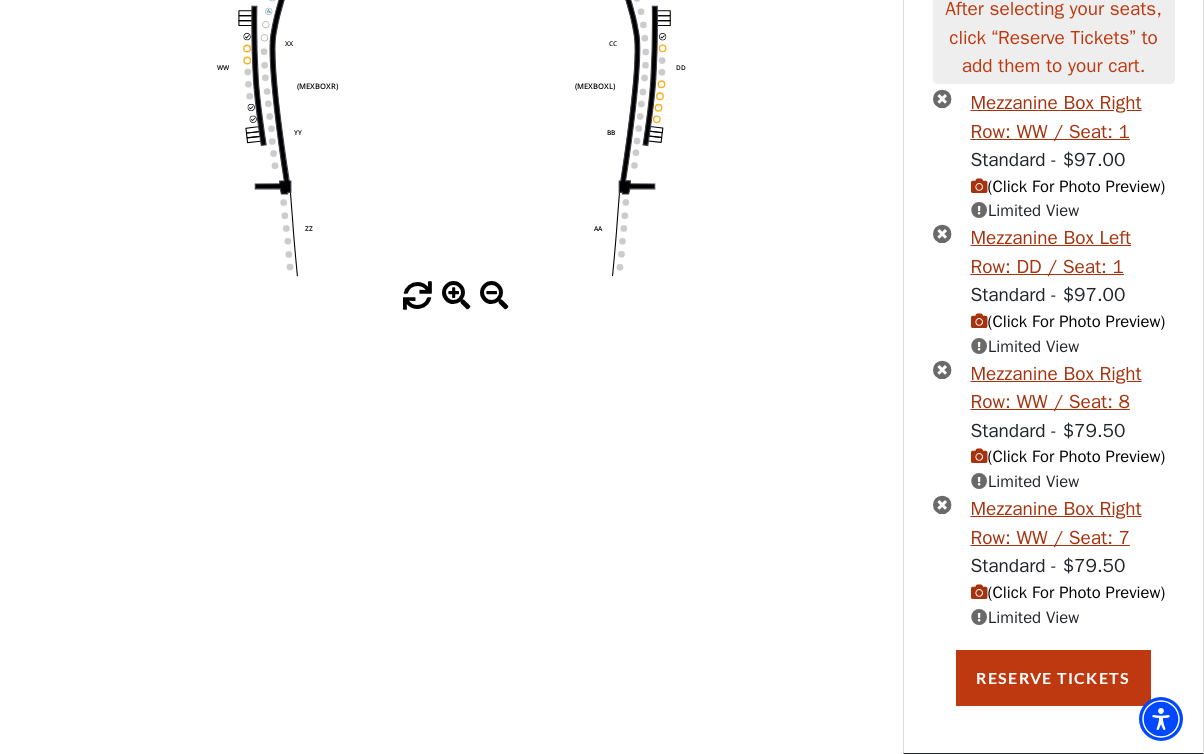 scroll, scrollTop: 566, scrollLeft: 0, axis: vertical 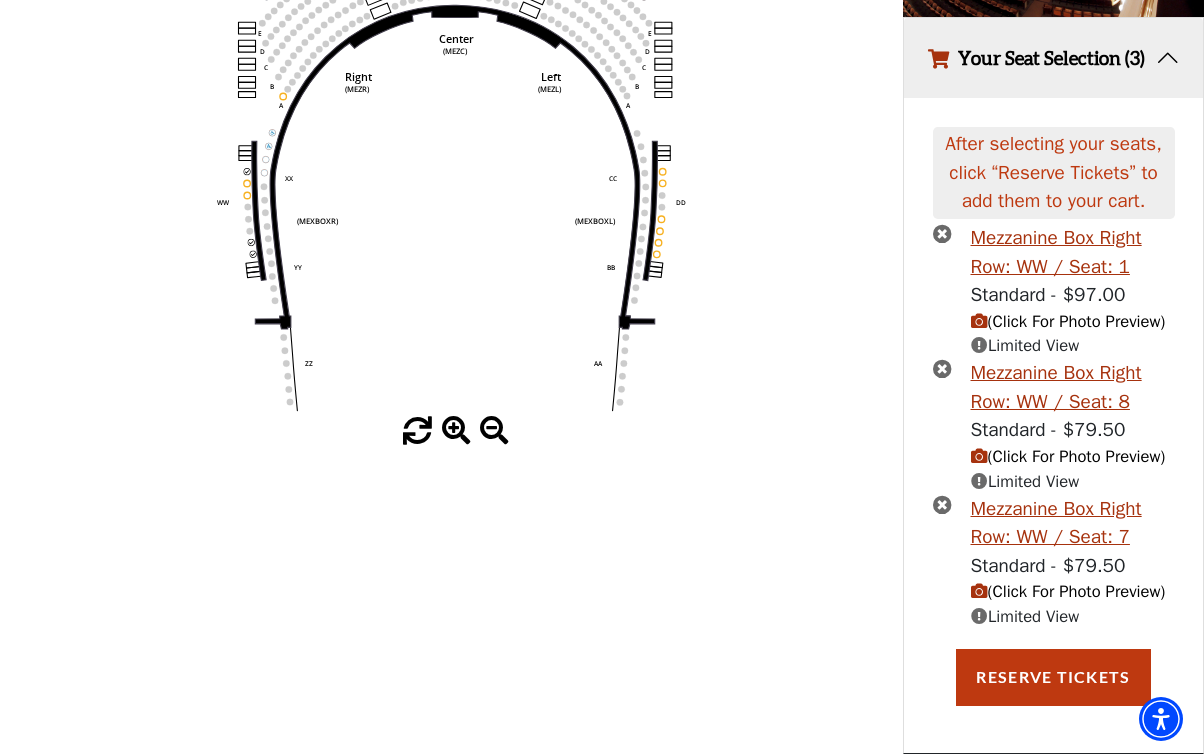 click at bounding box center [942, 233] 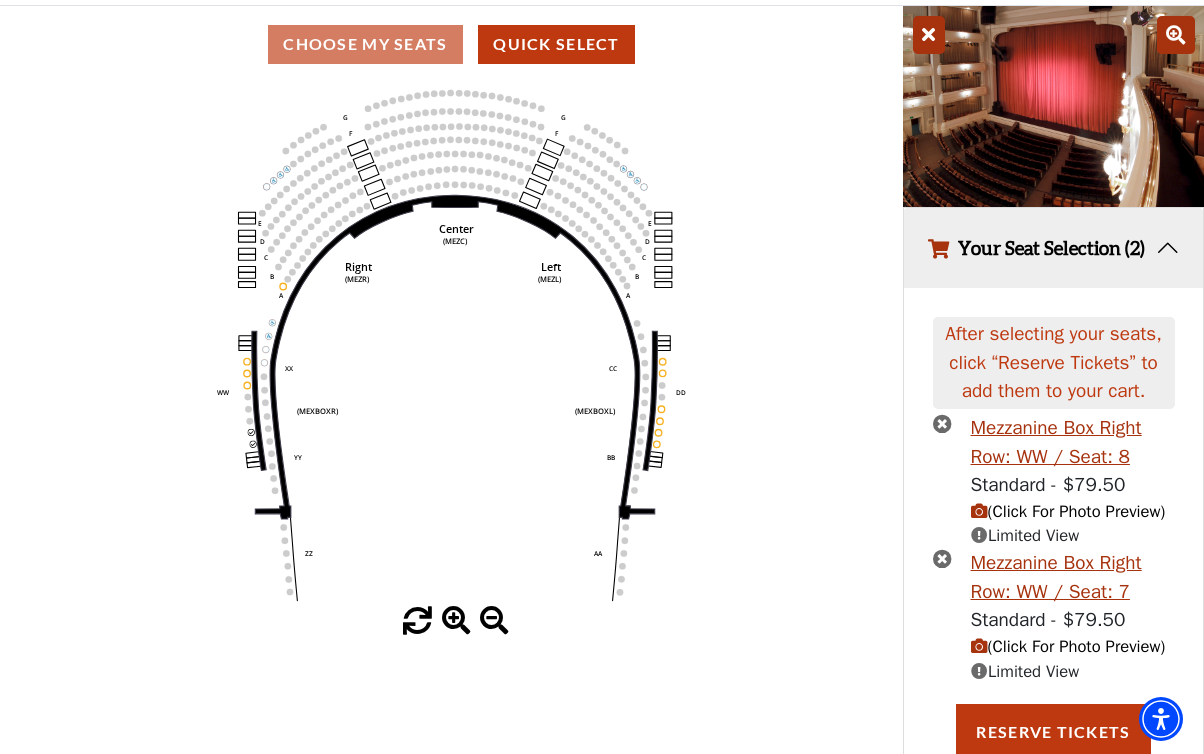 scroll, scrollTop: 0, scrollLeft: 0, axis: both 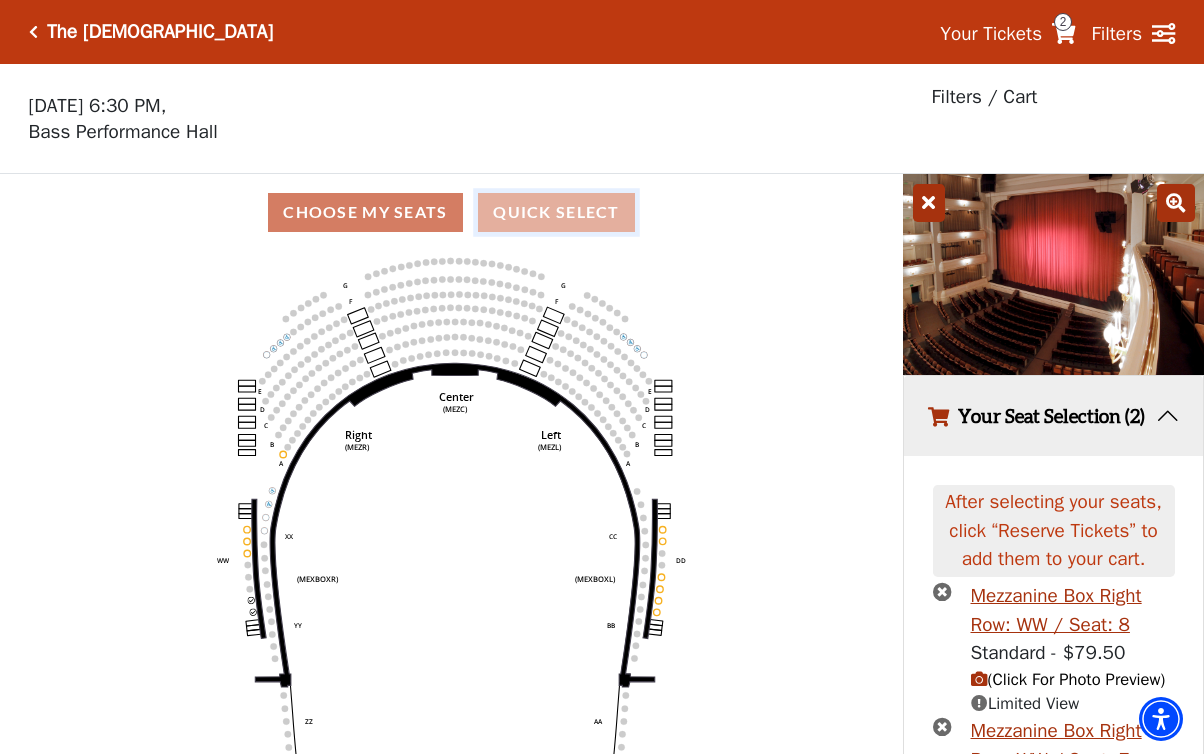click on "Quick Select" at bounding box center (556, 212) 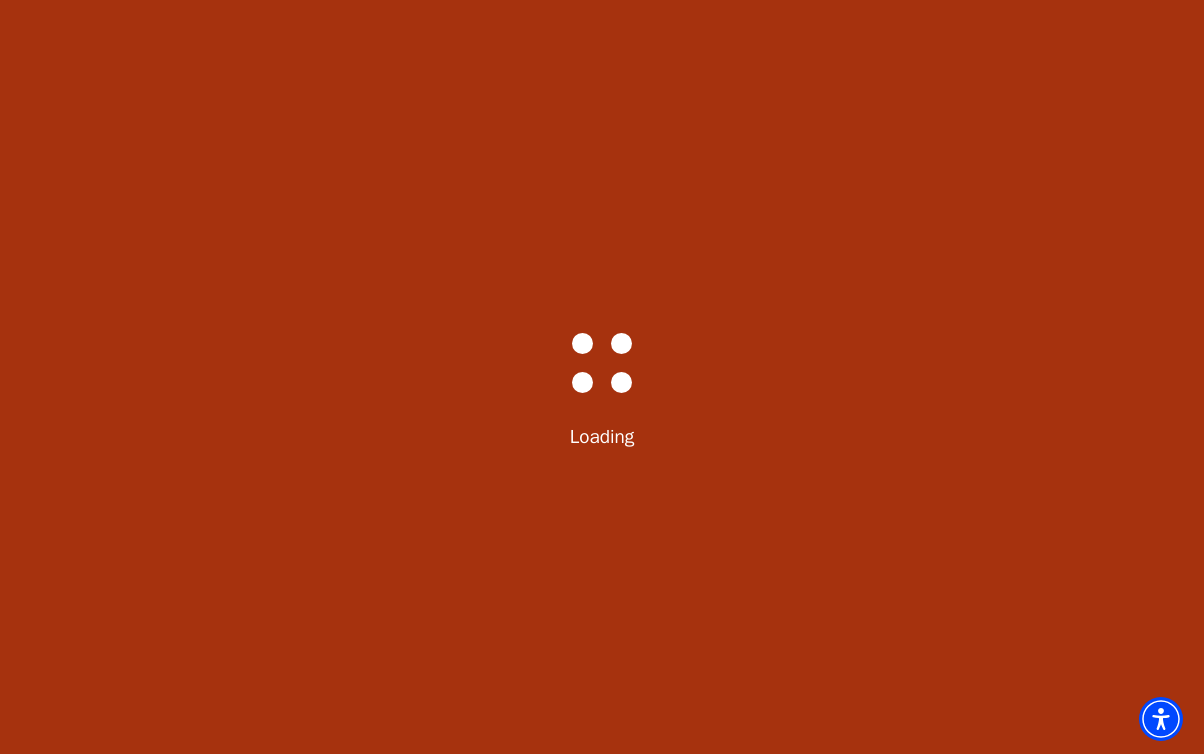 select on "6289" 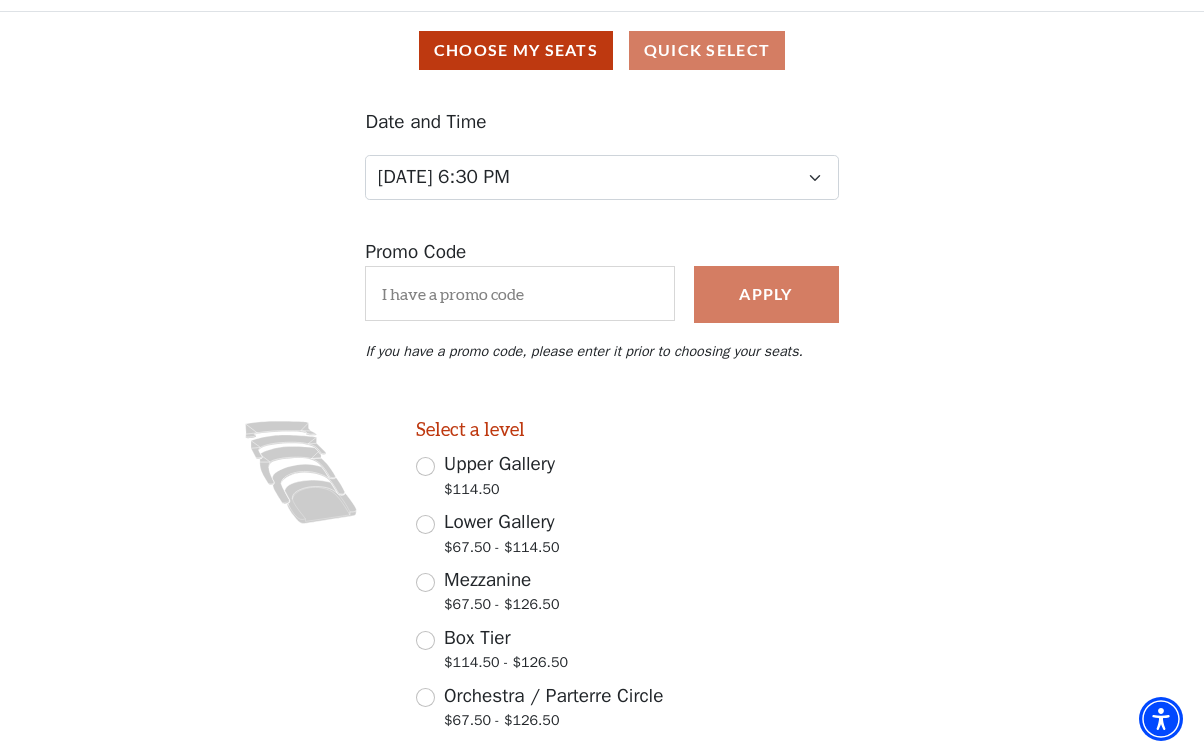 scroll, scrollTop: 291, scrollLeft: 0, axis: vertical 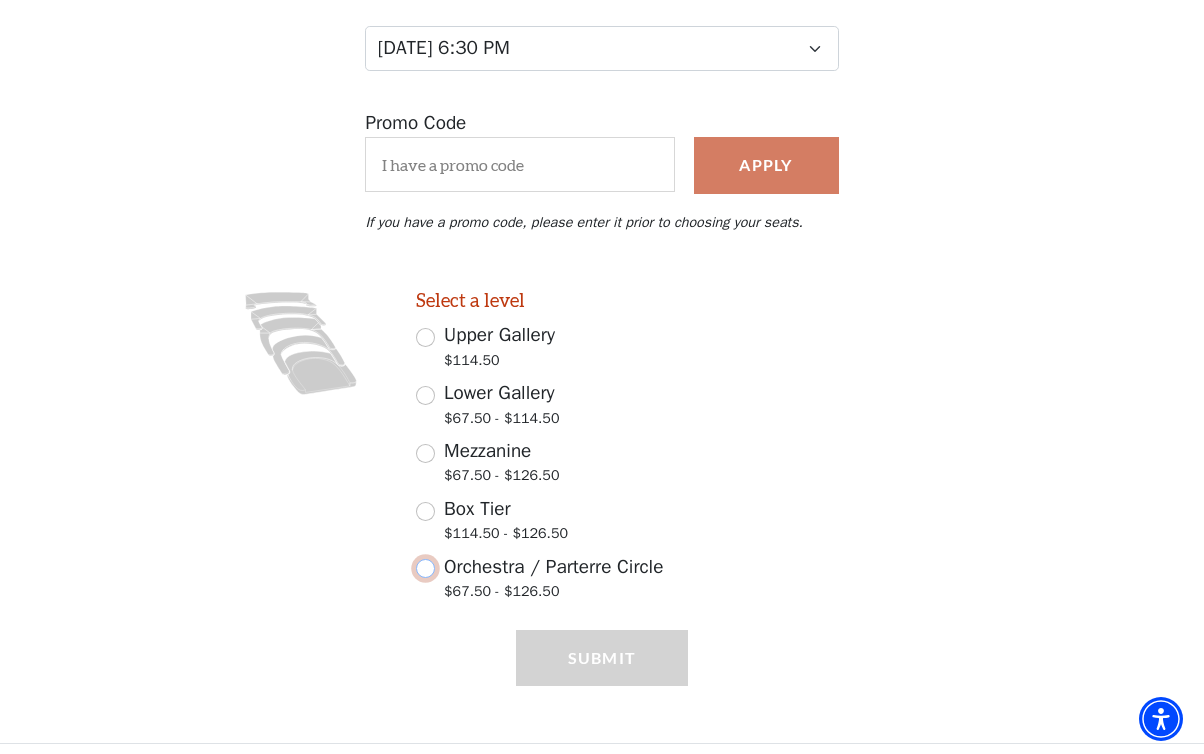 click on "Orchestra / Parterre Circle     $67.50 - $126.50" at bounding box center (425, 568) 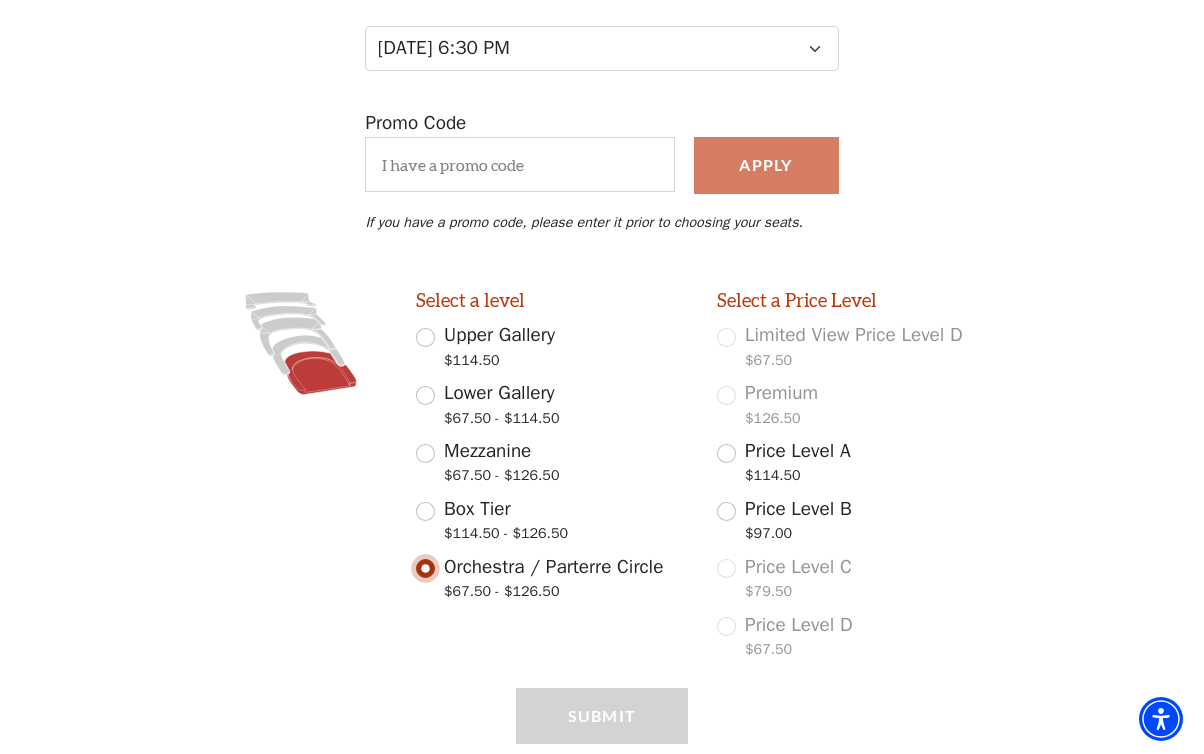 scroll, scrollTop: 349, scrollLeft: 0, axis: vertical 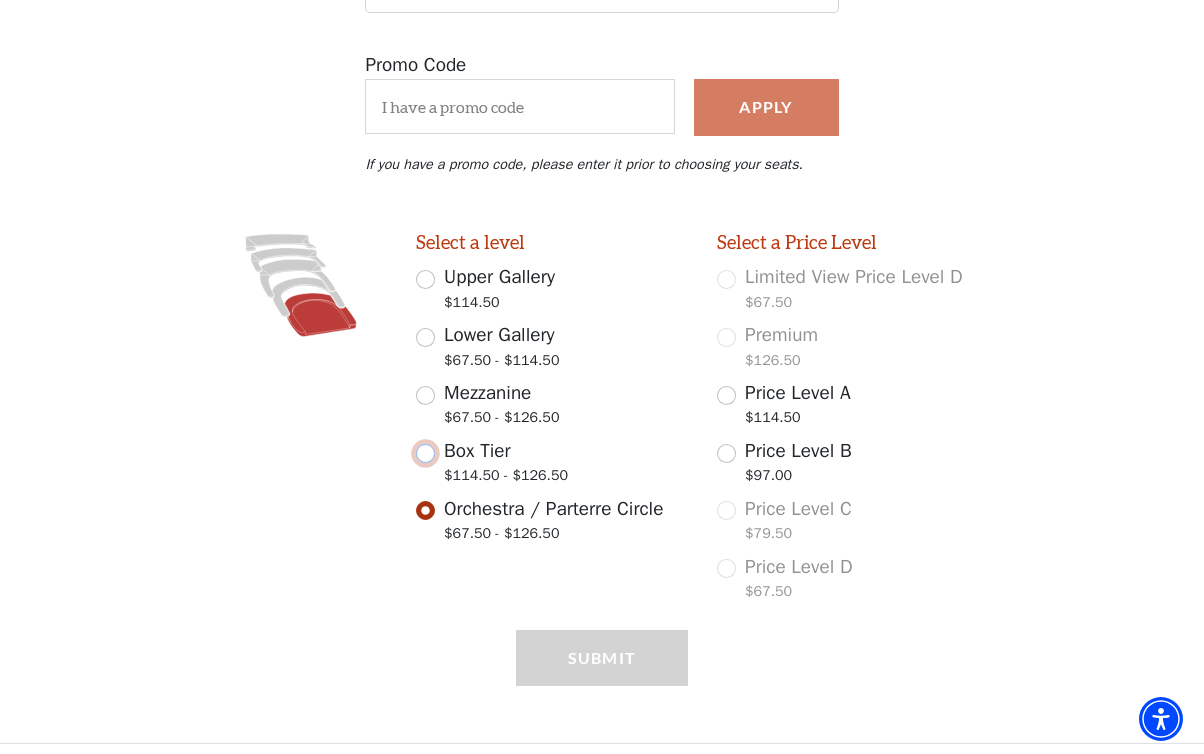 click on "Box Tier     $114.50 - $126.50" at bounding box center [425, 453] 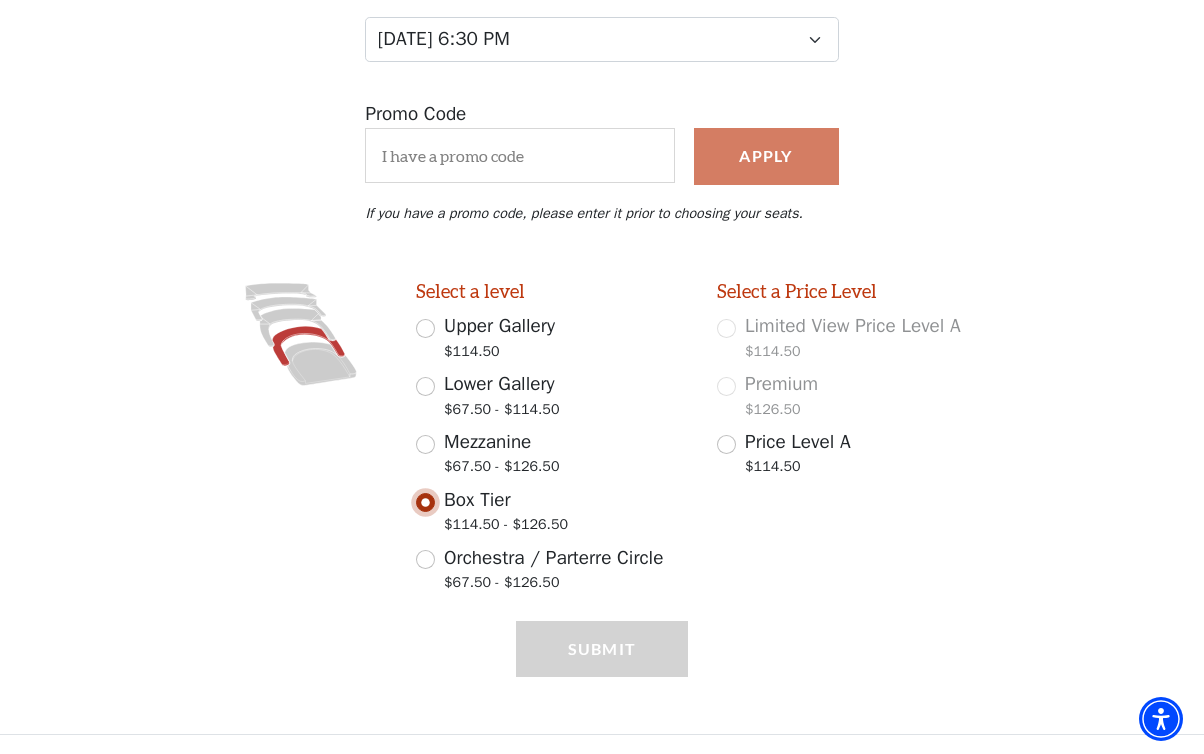 scroll, scrollTop: 291, scrollLeft: 0, axis: vertical 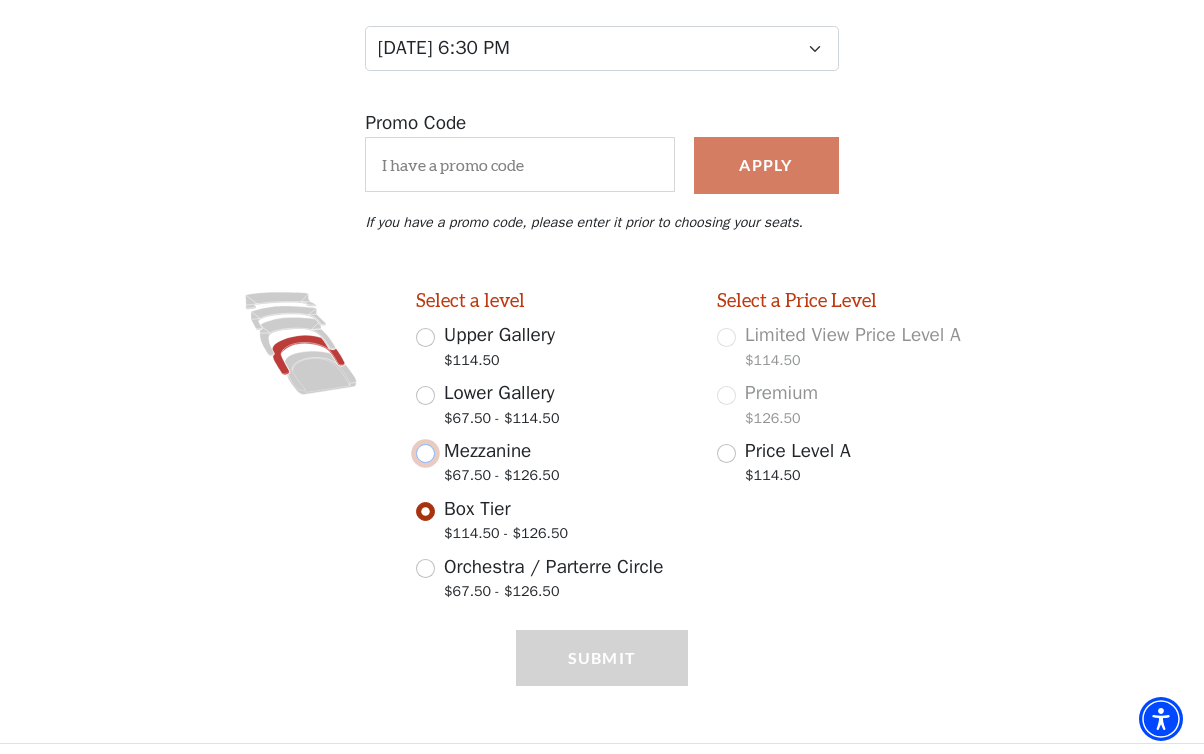 click on "Mezzanine     $67.50 - $126.50" at bounding box center (425, 453) 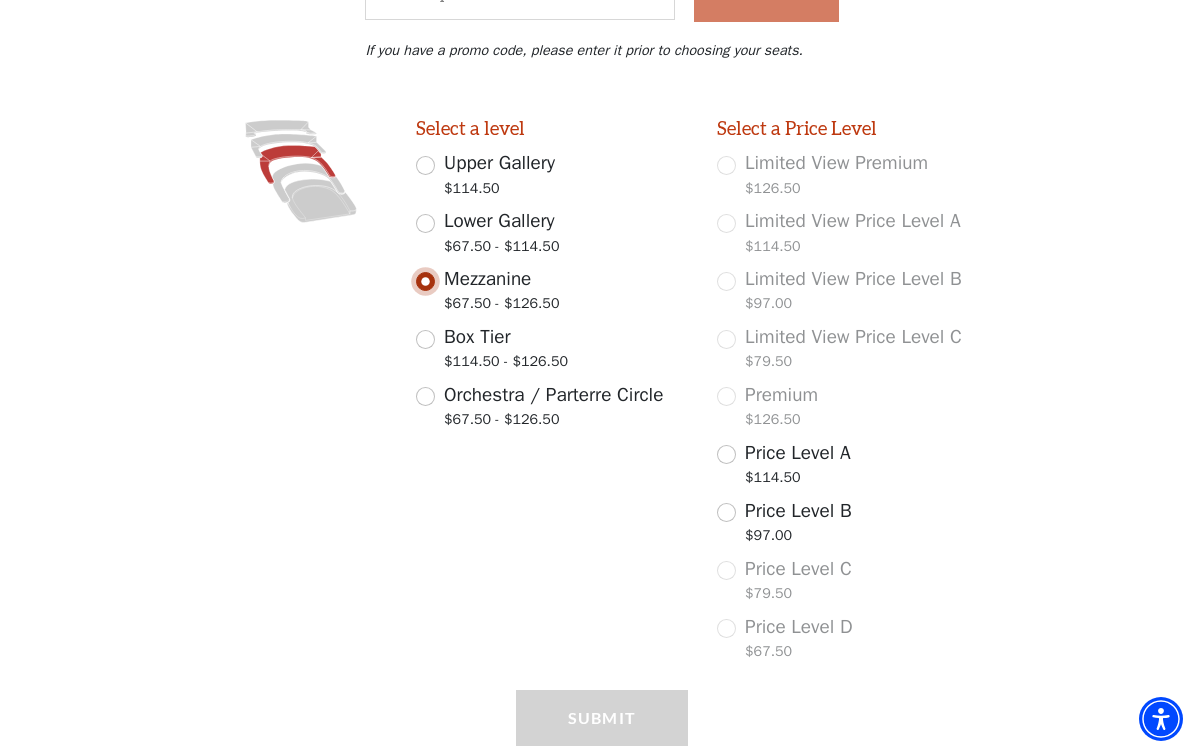 scroll, scrollTop: 523, scrollLeft: 0, axis: vertical 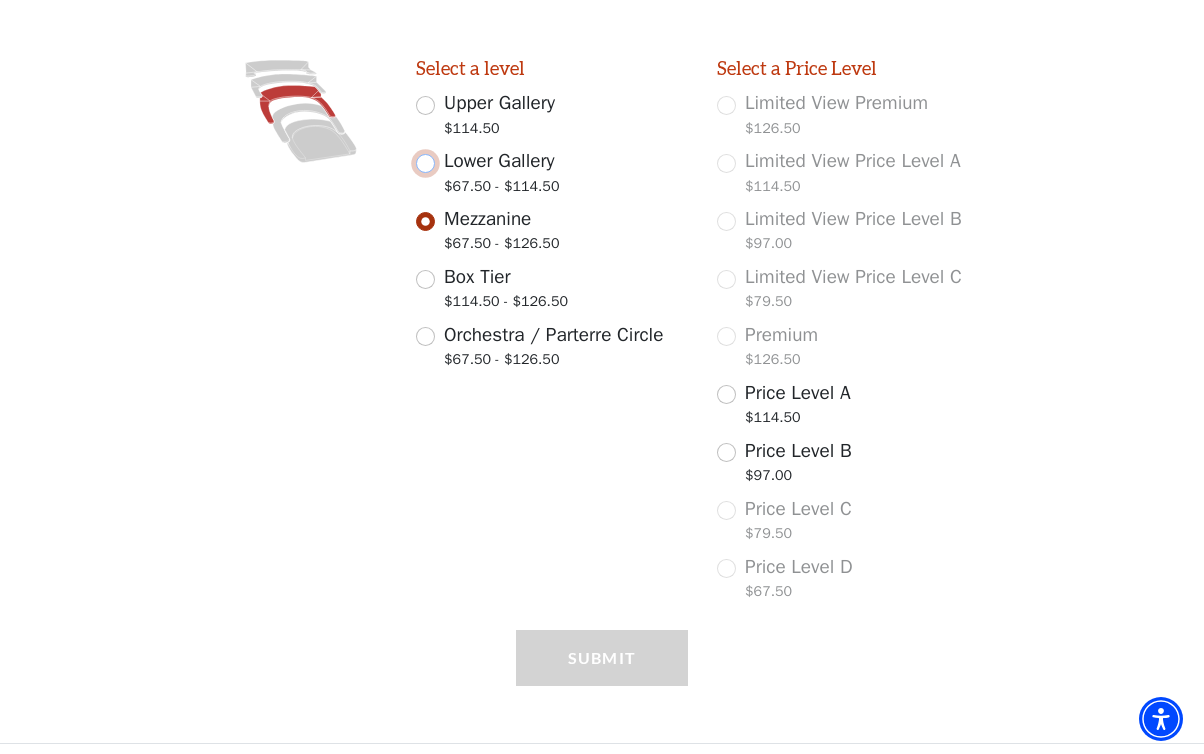 click on "Lower Gallery     $67.50 - $114.50" at bounding box center (425, 163) 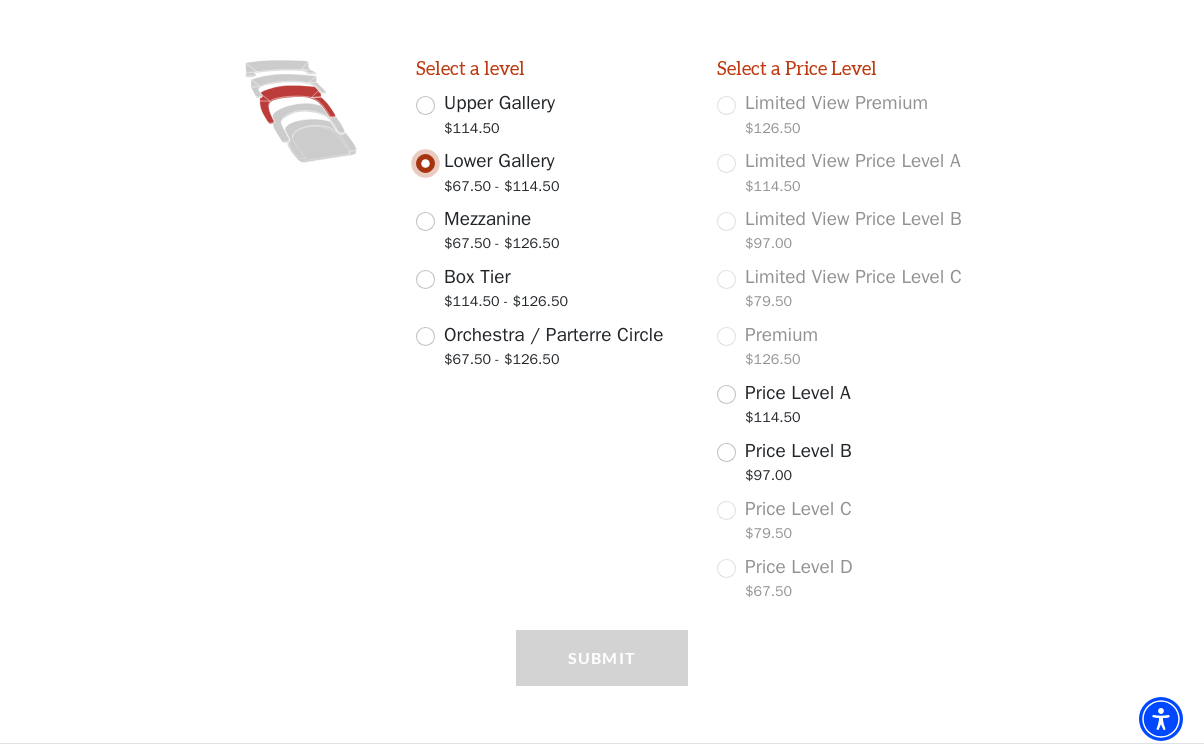 scroll, scrollTop: 291, scrollLeft: 0, axis: vertical 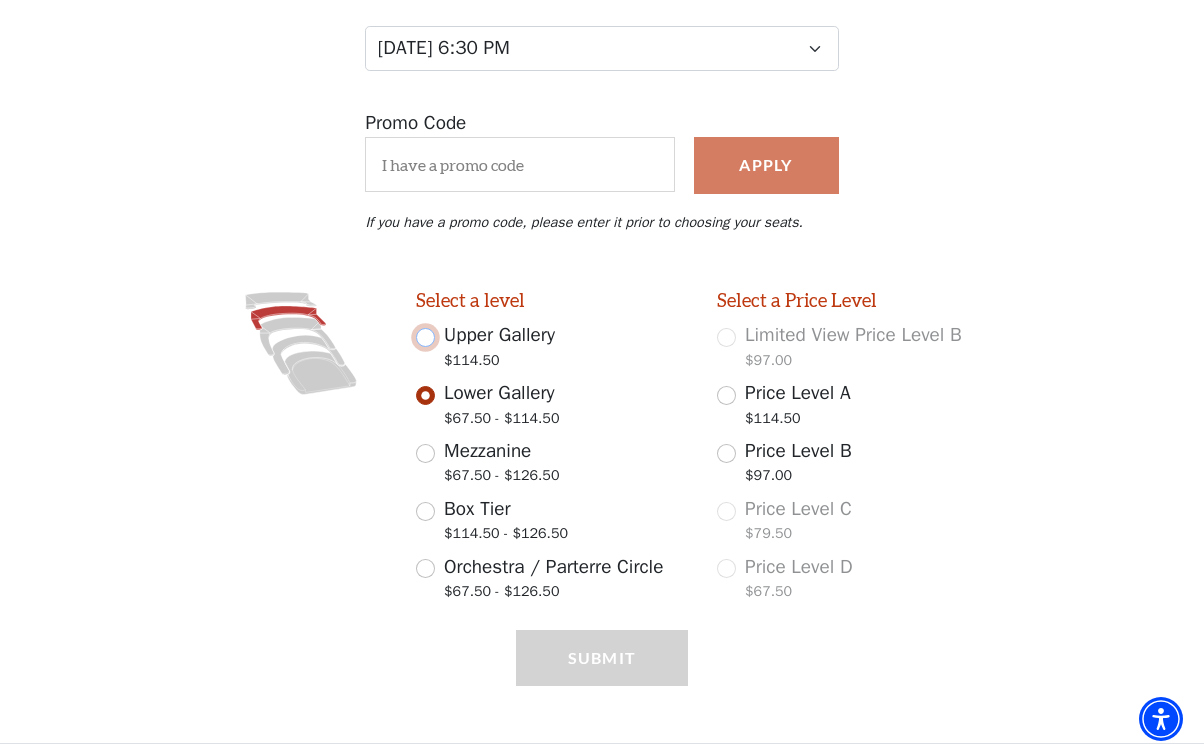 click on "Upper Gallery     $114.50" at bounding box center [425, 337] 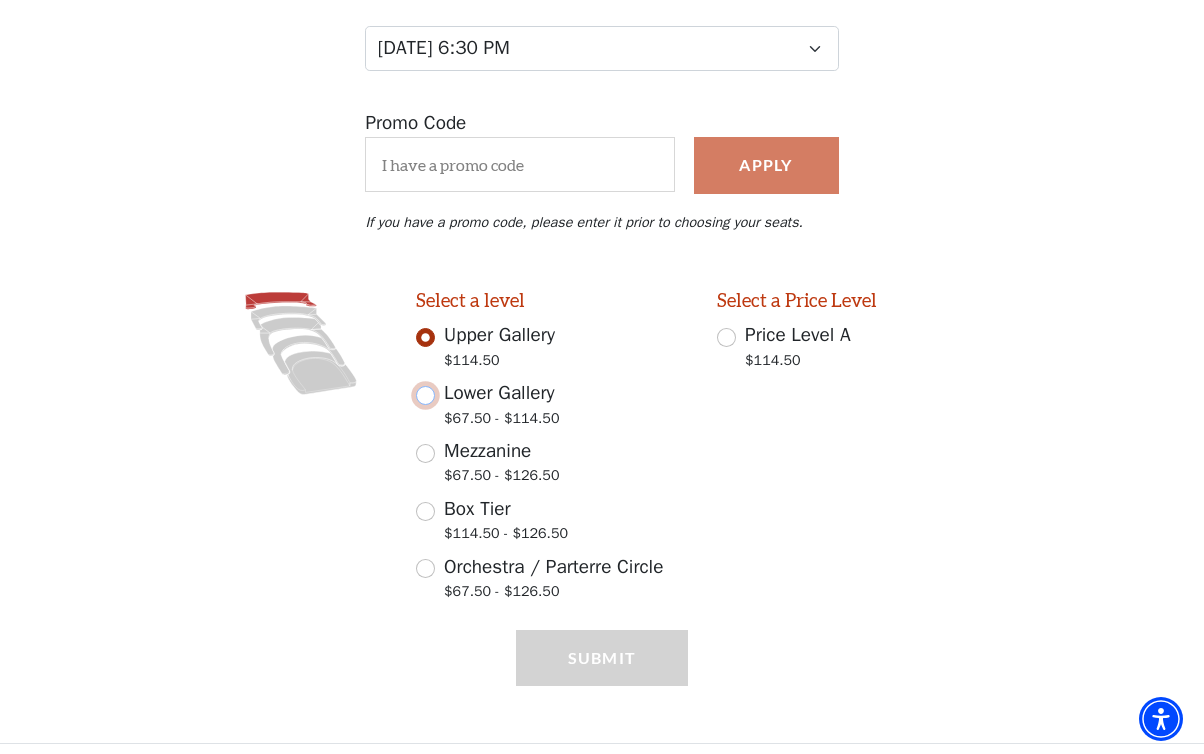click on "Lower Gallery     $67.50 - $114.50" at bounding box center (425, 395) 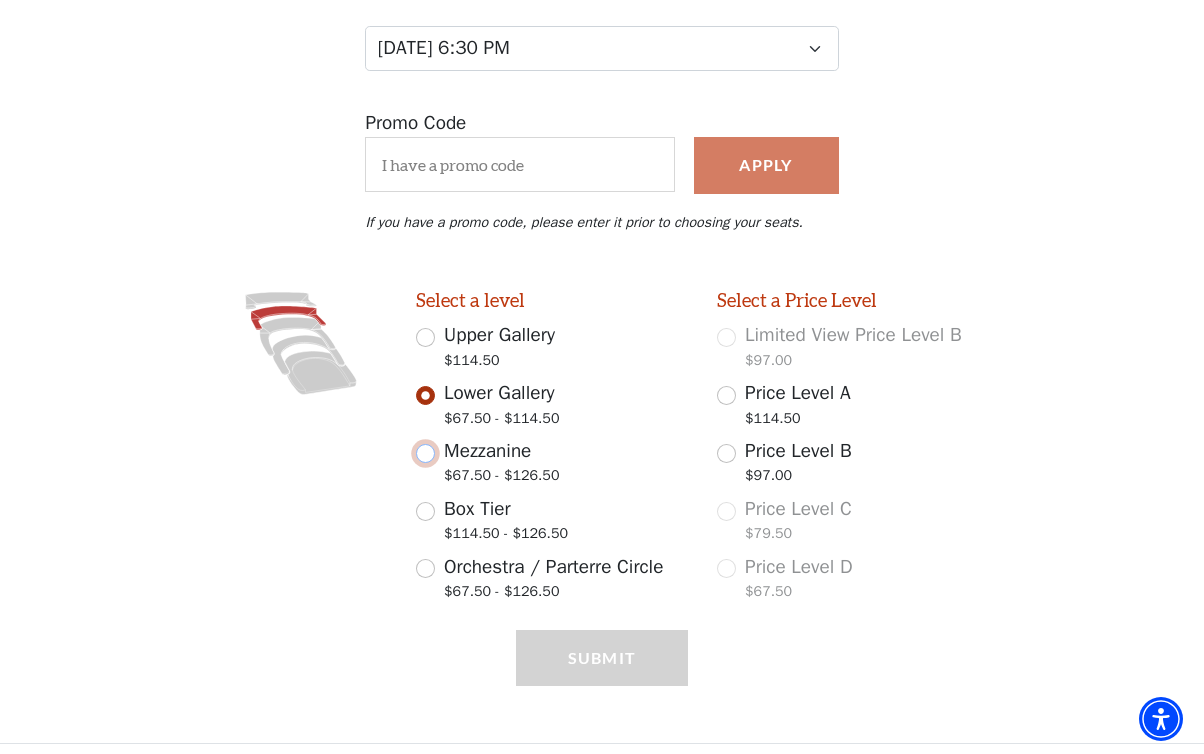 click on "Mezzanine     $67.50 - $126.50" at bounding box center [425, 453] 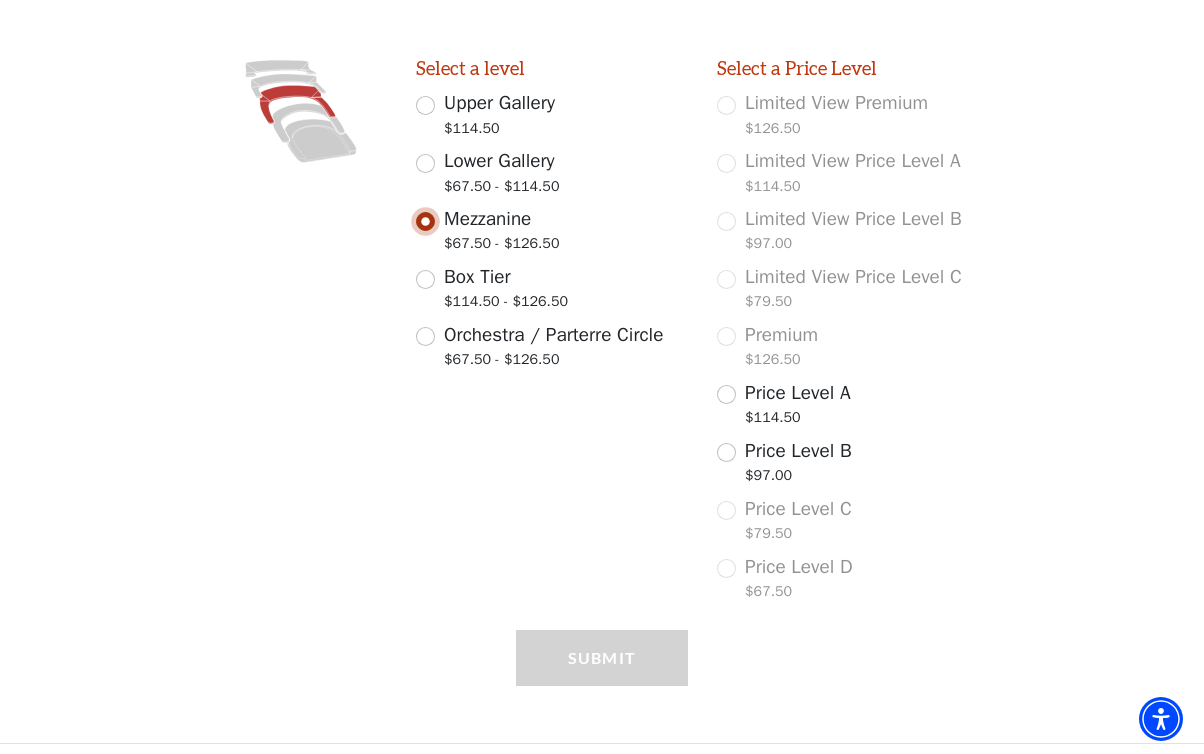 scroll, scrollTop: 0, scrollLeft: 0, axis: both 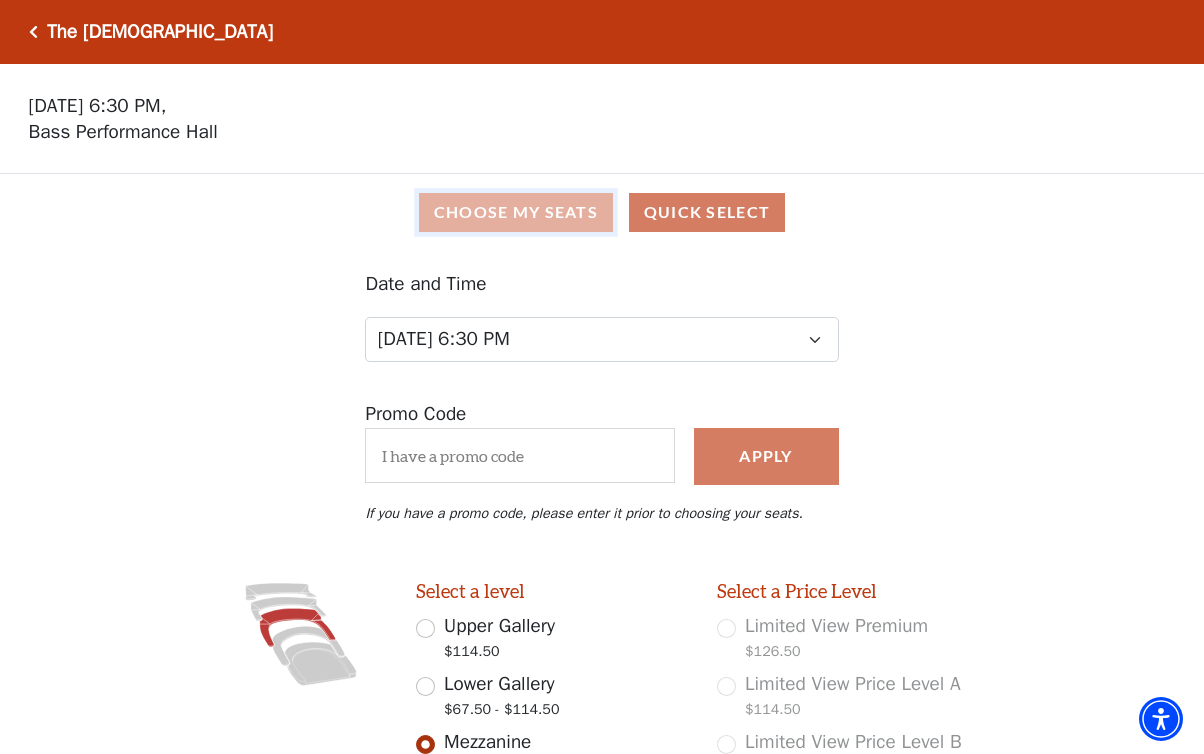 click on "Choose My Seats" at bounding box center (516, 212) 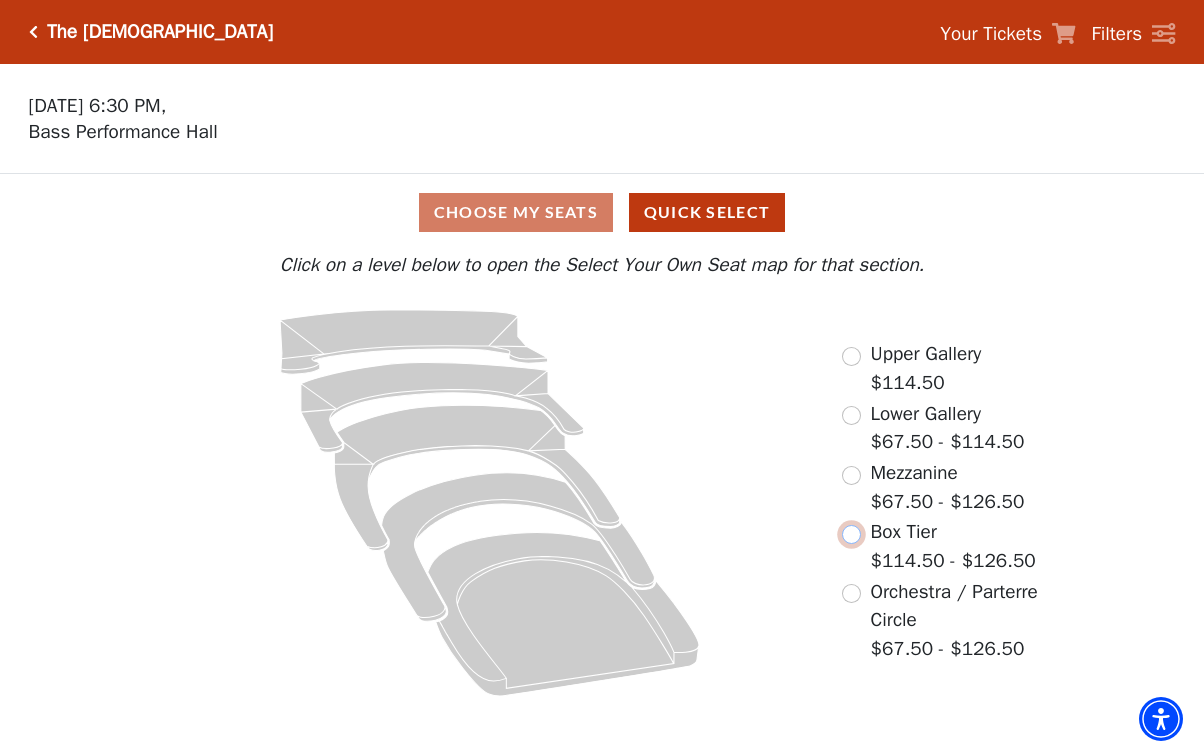 click at bounding box center [851, 534] 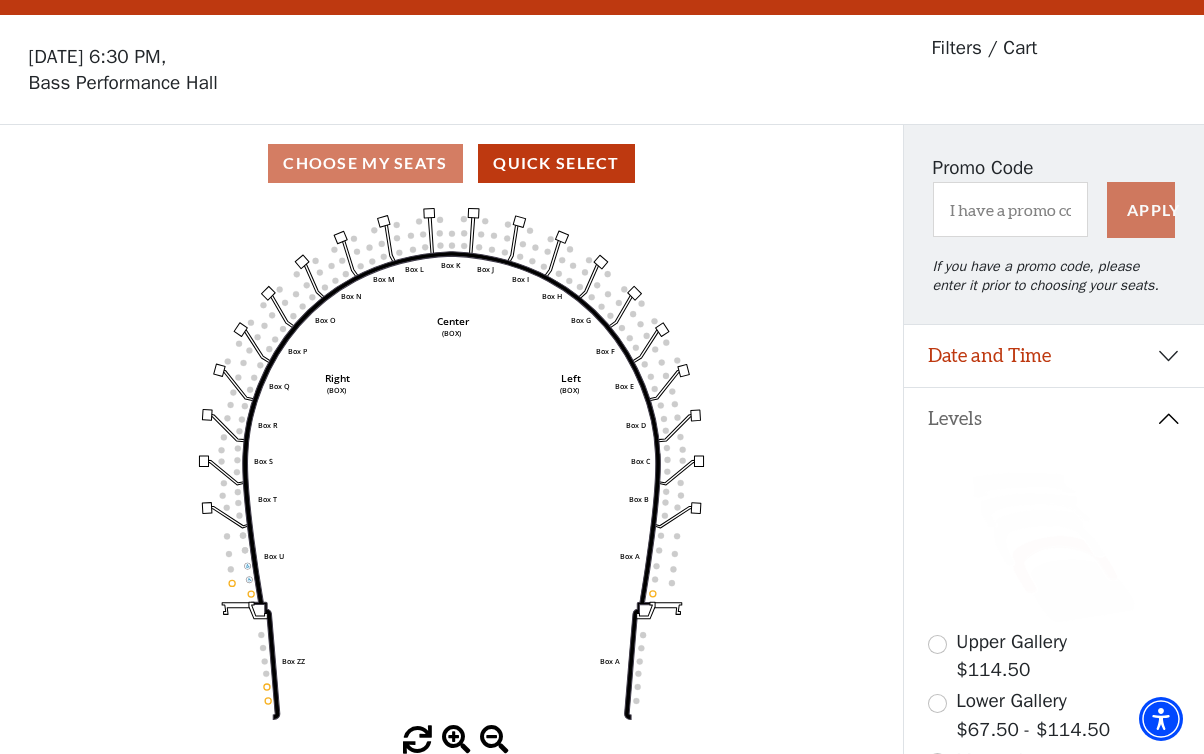 scroll, scrollTop: 92, scrollLeft: 0, axis: vertical 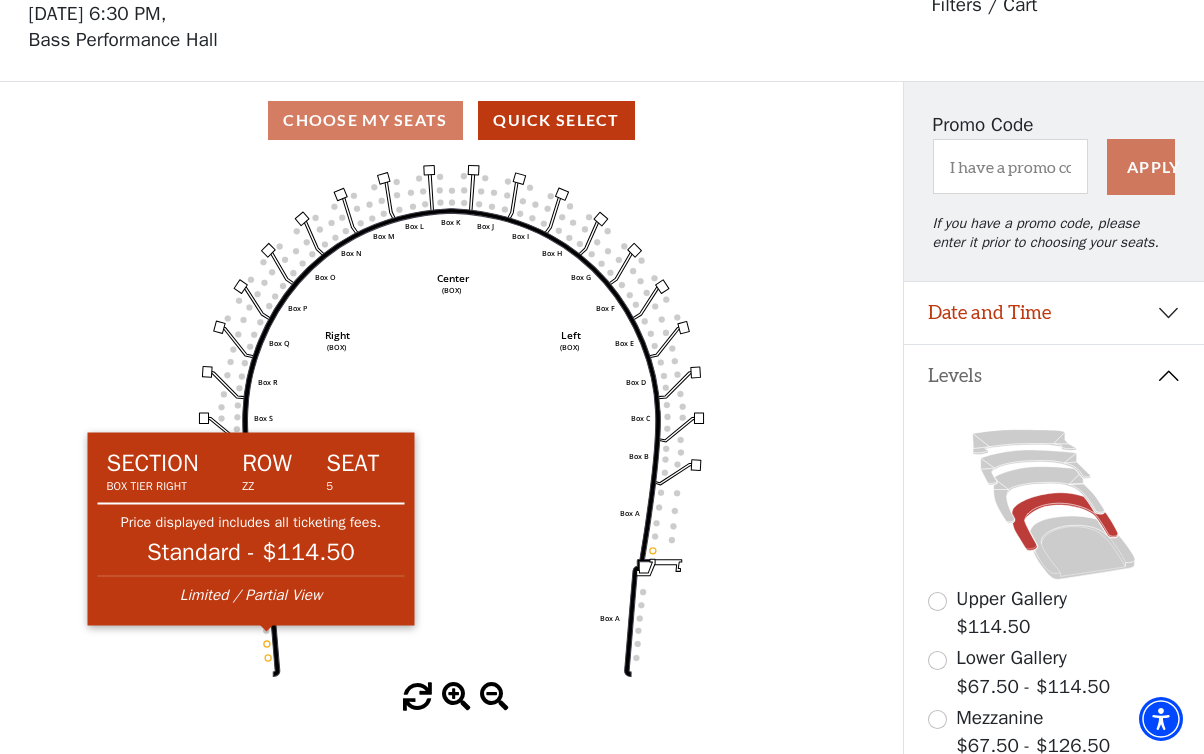 click 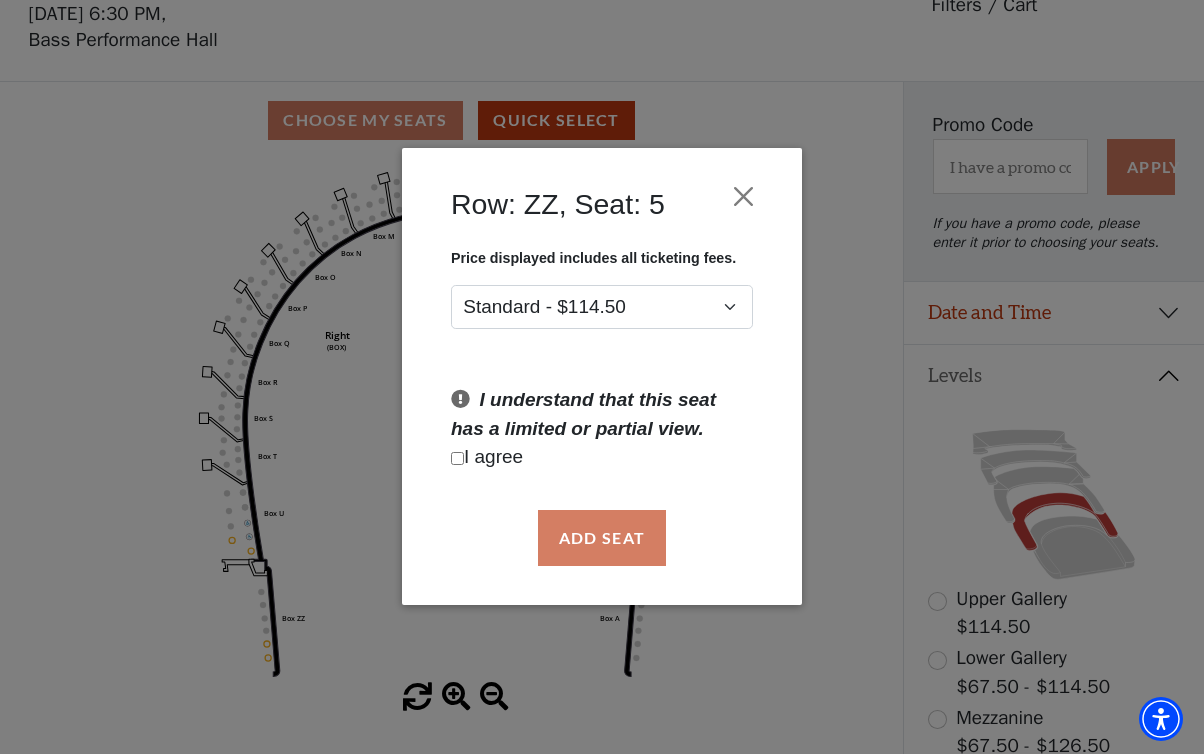 click at bounding box center (457, 458) 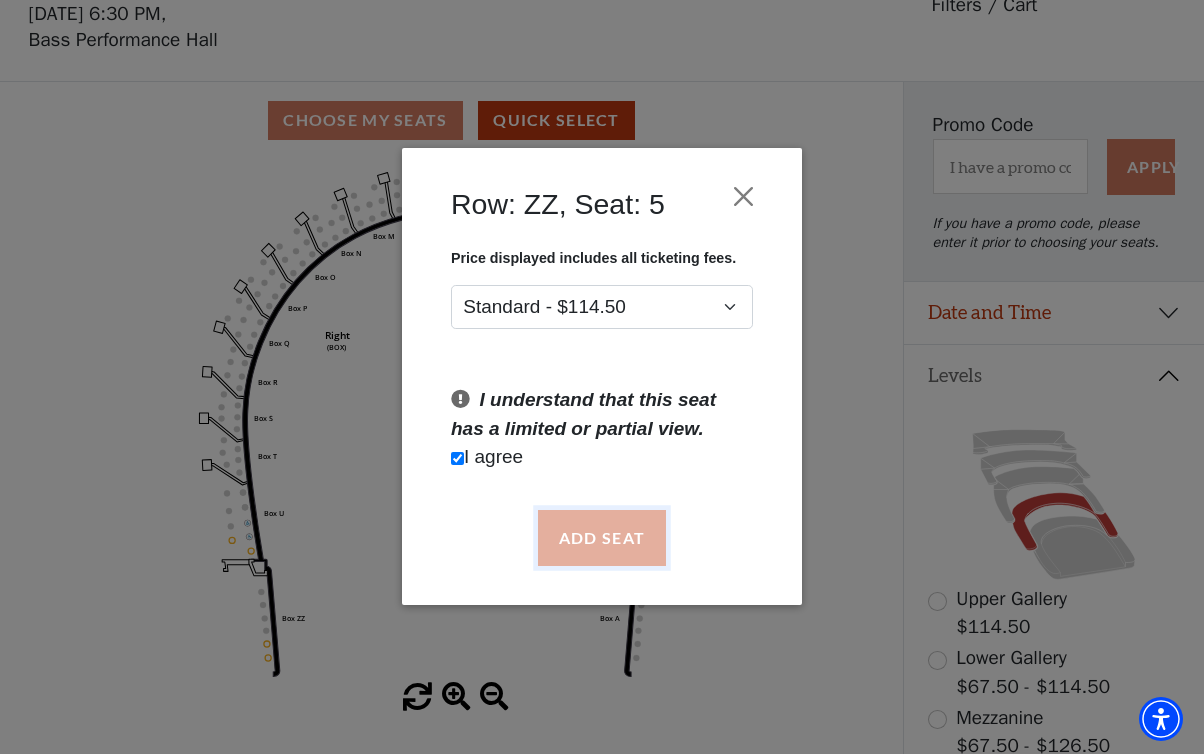 click on "Add Seat" at bounding box center (602, 538) 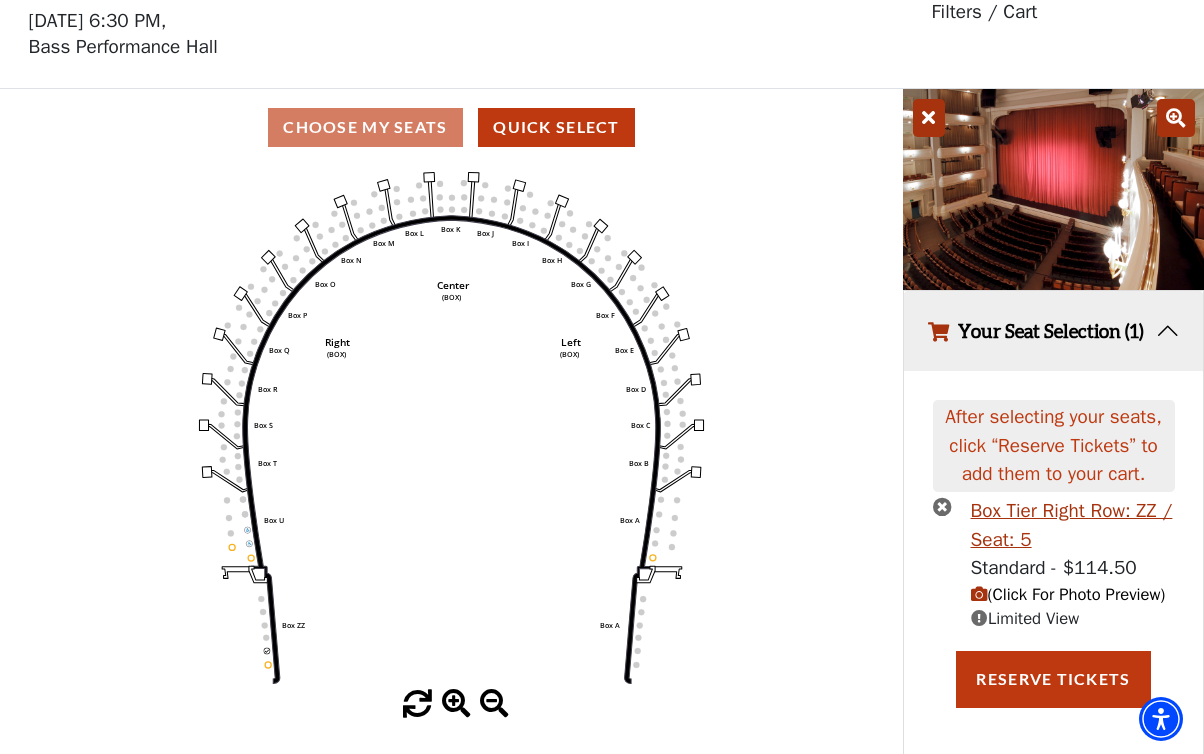 click at bounding box center (979, 594) 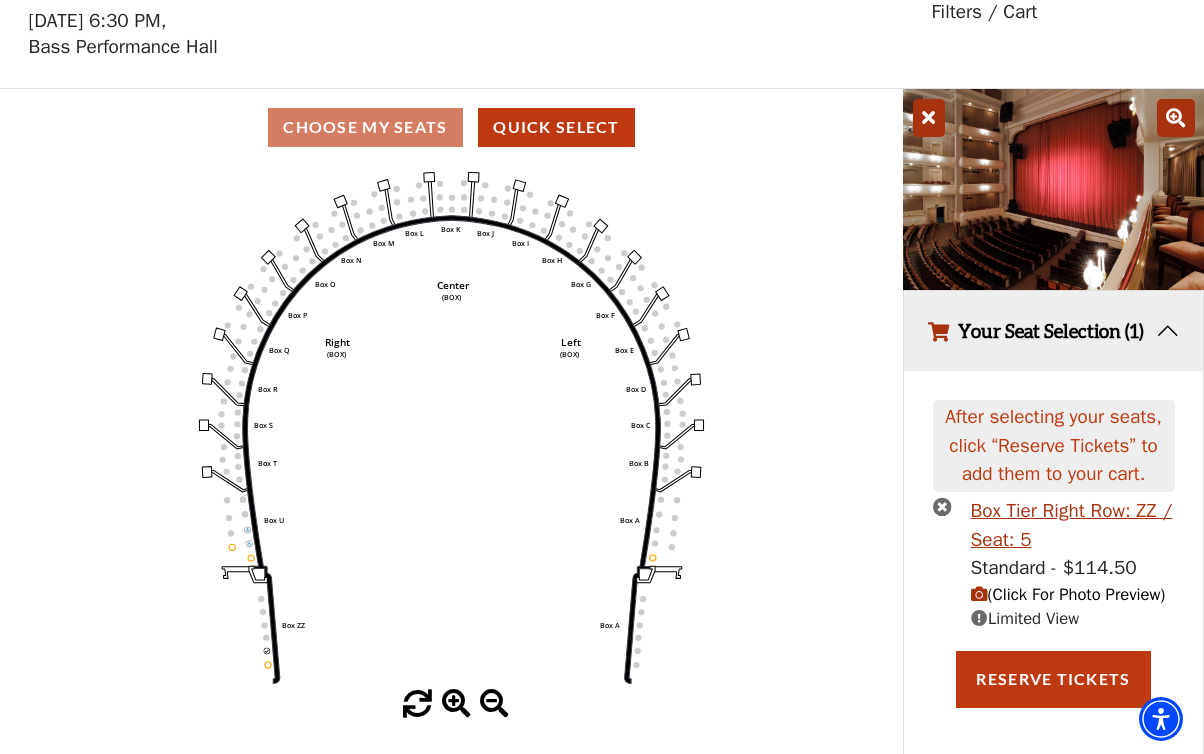 click at bounding box center [929, 118] 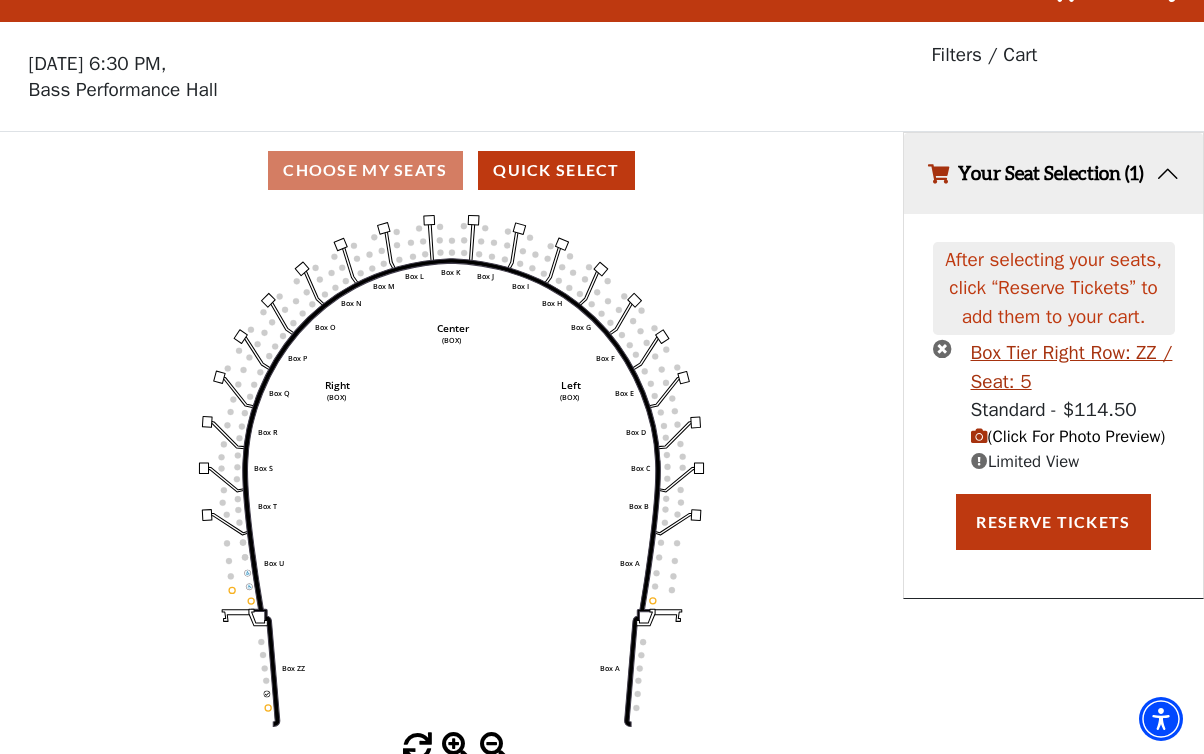 click at bounding box center [942, 348] 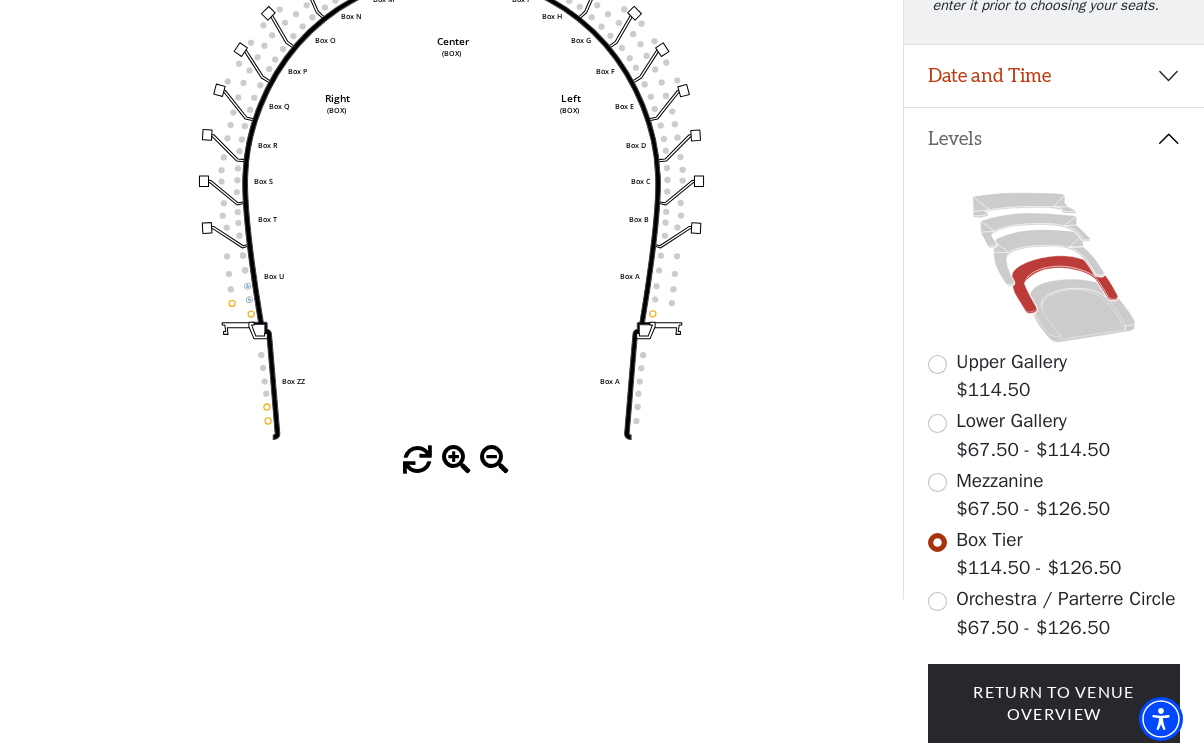 scroll, scrollTop: 362, scrollLeft: 0, axis: vertical 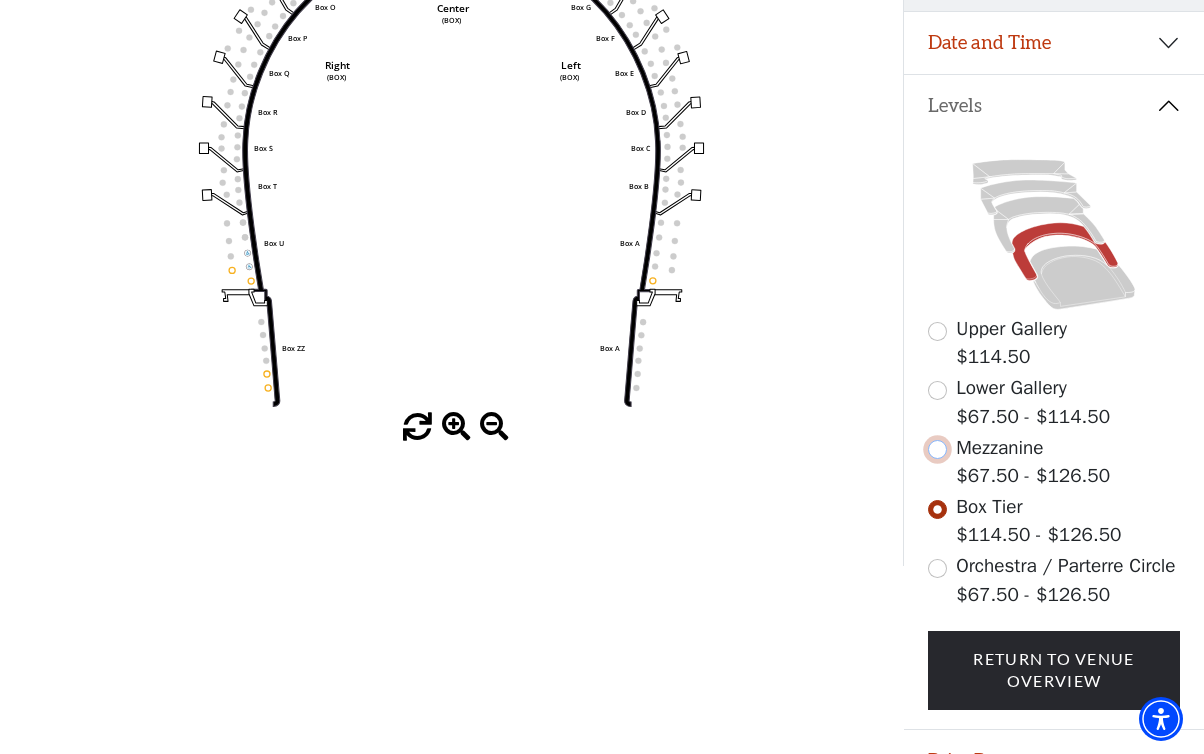 click at bounding box center (937, 449) 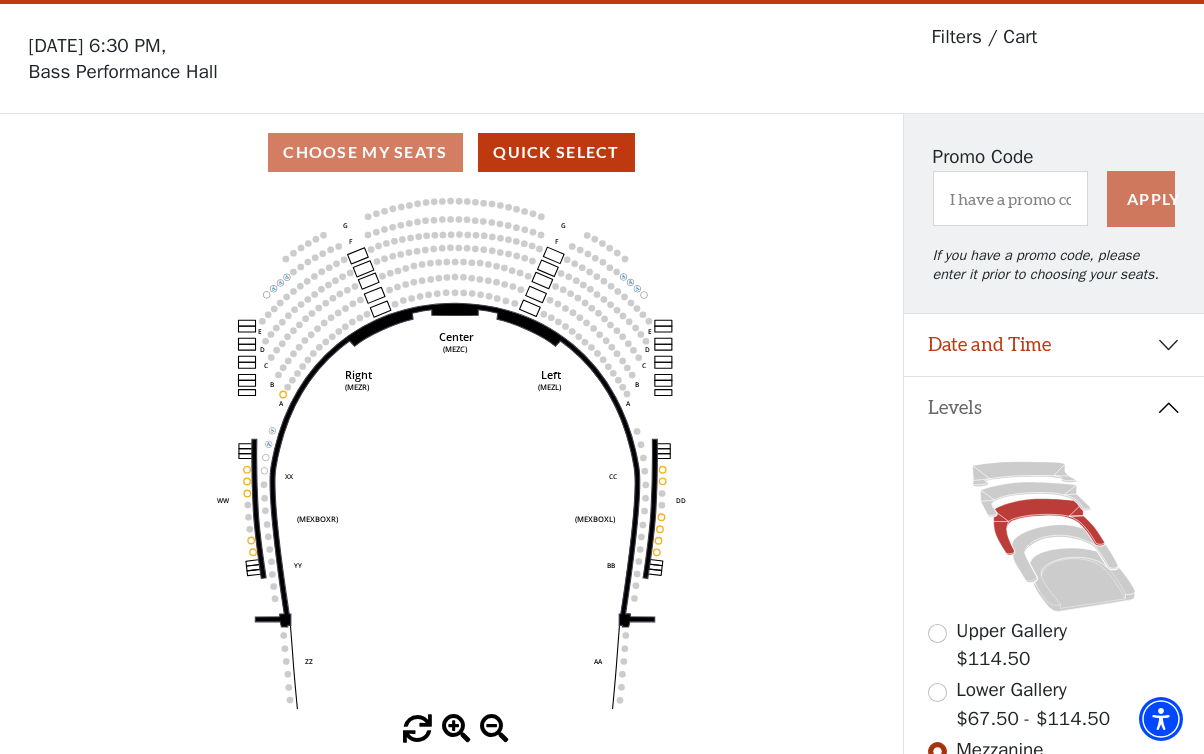 scroll, scrollTop: 92, scrollLeft: 0, axis: vertical 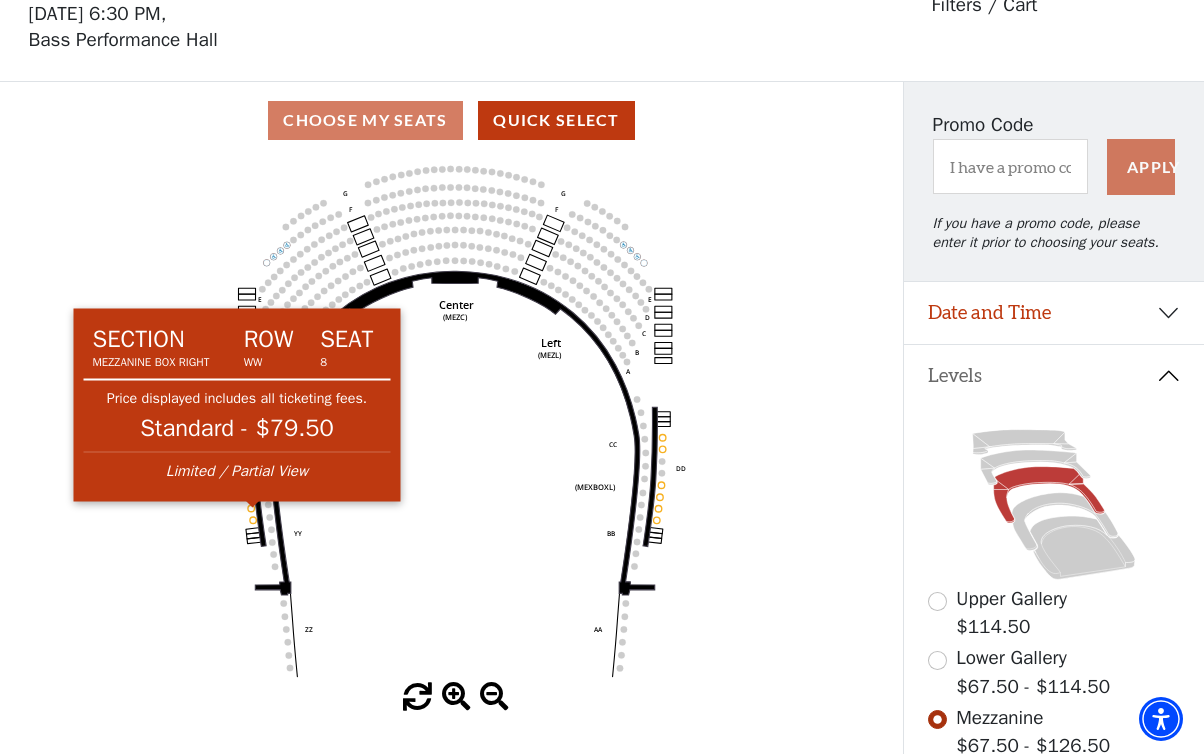 click 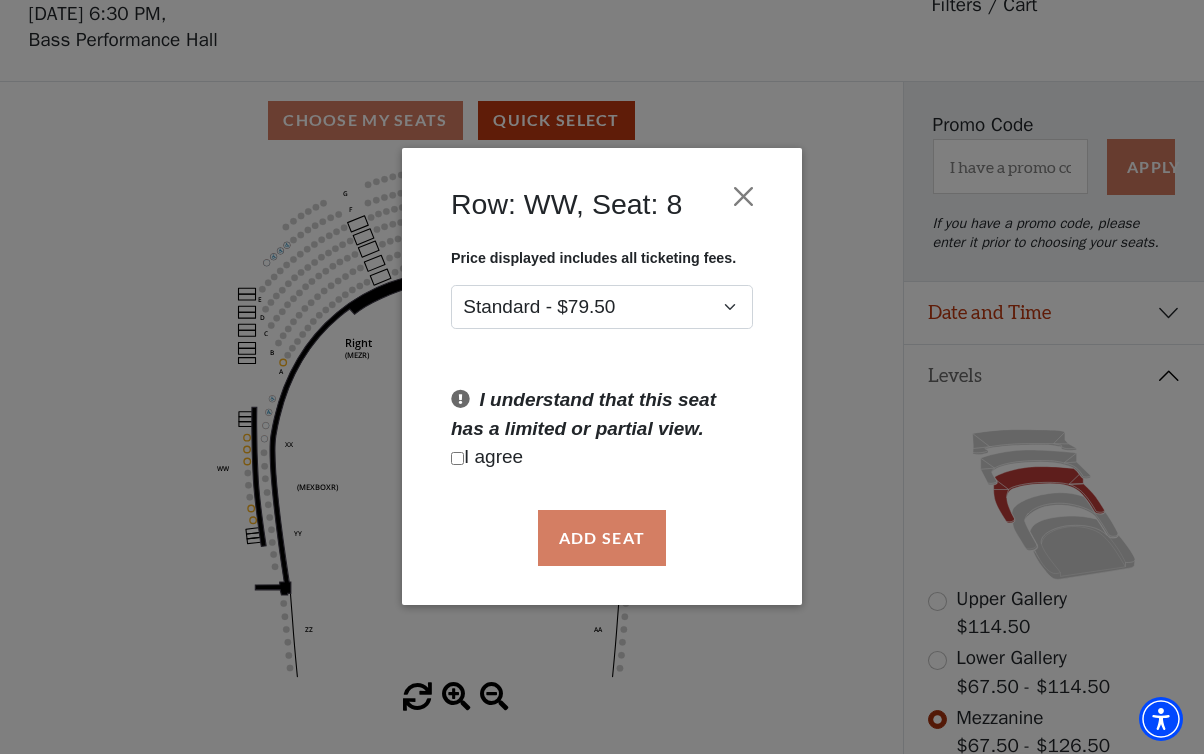 click at bounding box center [457, 458] 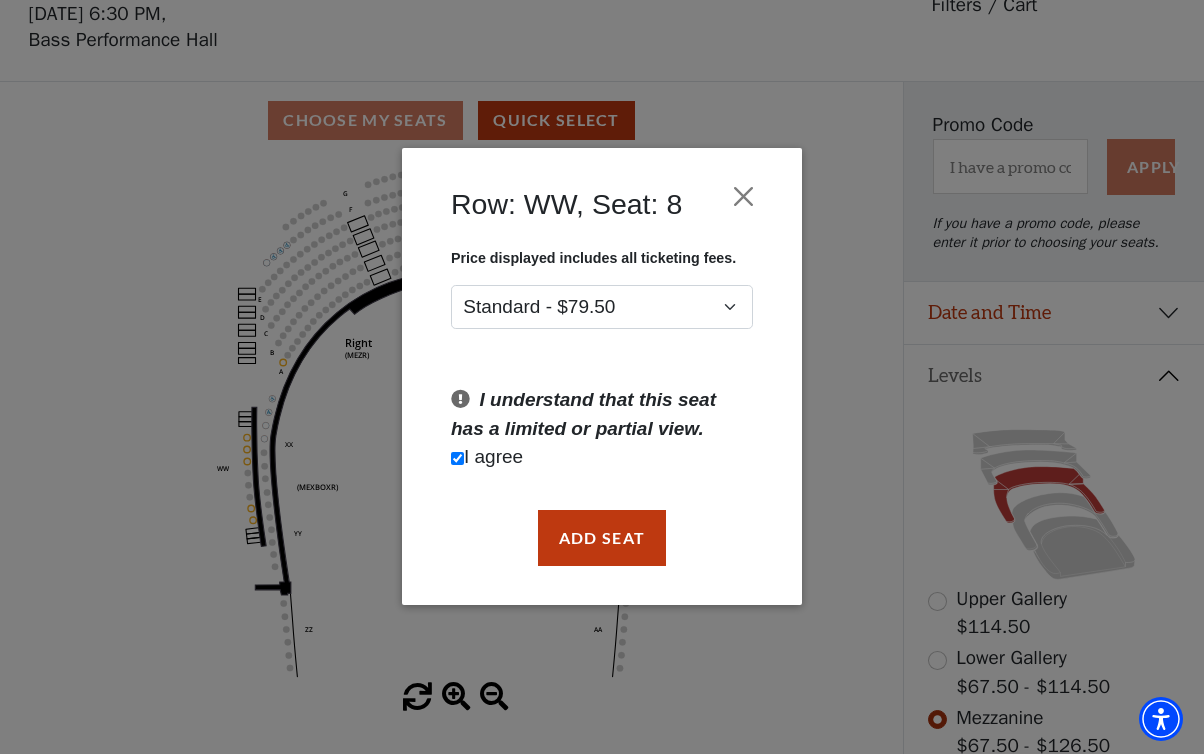 click at bounding box center [457, 458] 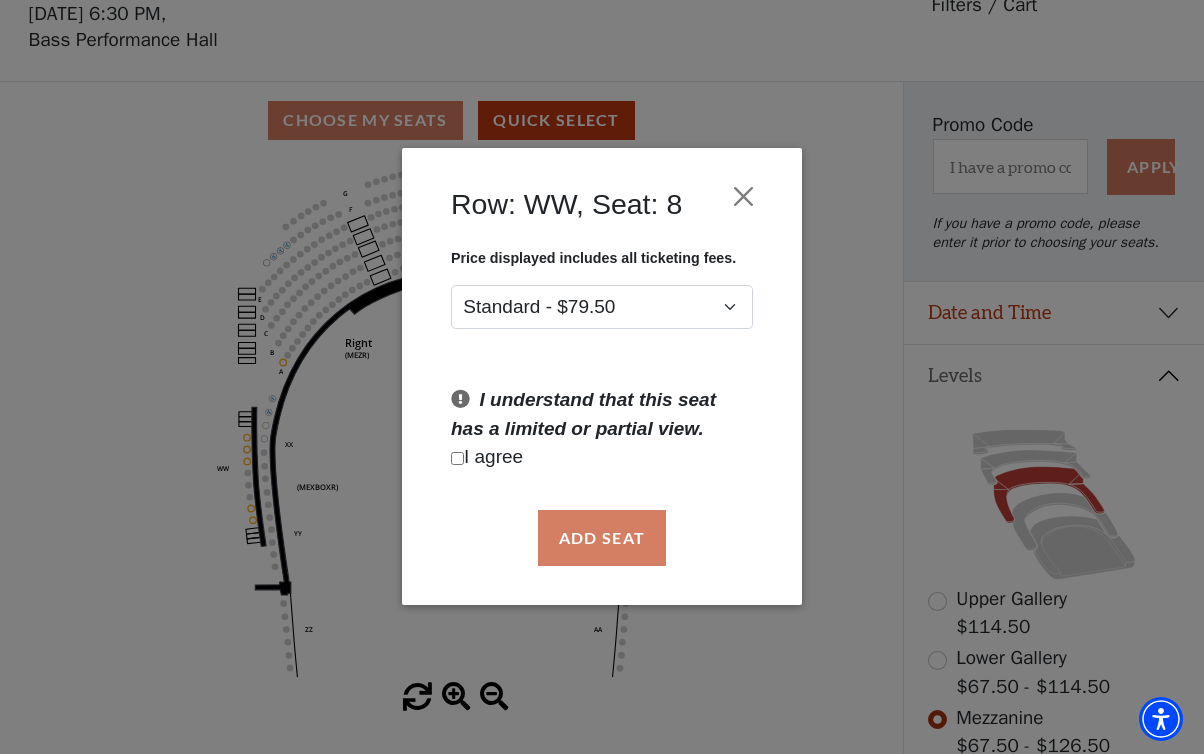 click at bounding box center [457, 458] 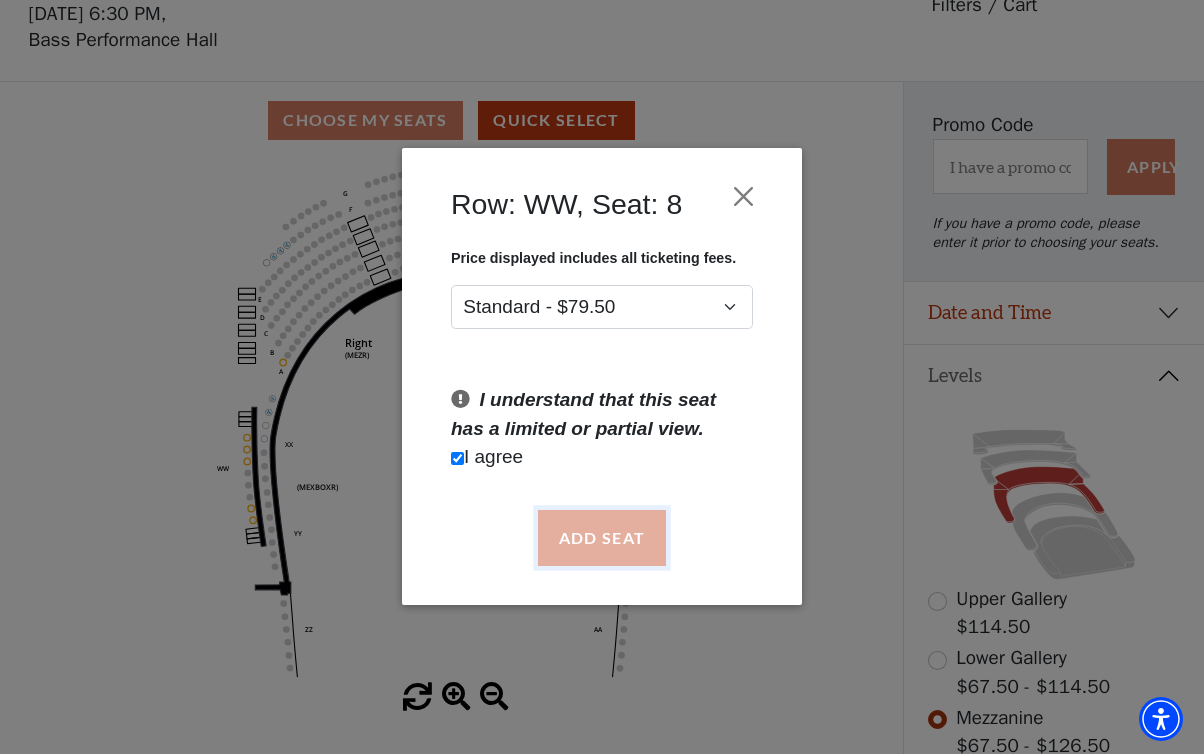 click on "Add Seat" at bounding box center (602, 538) 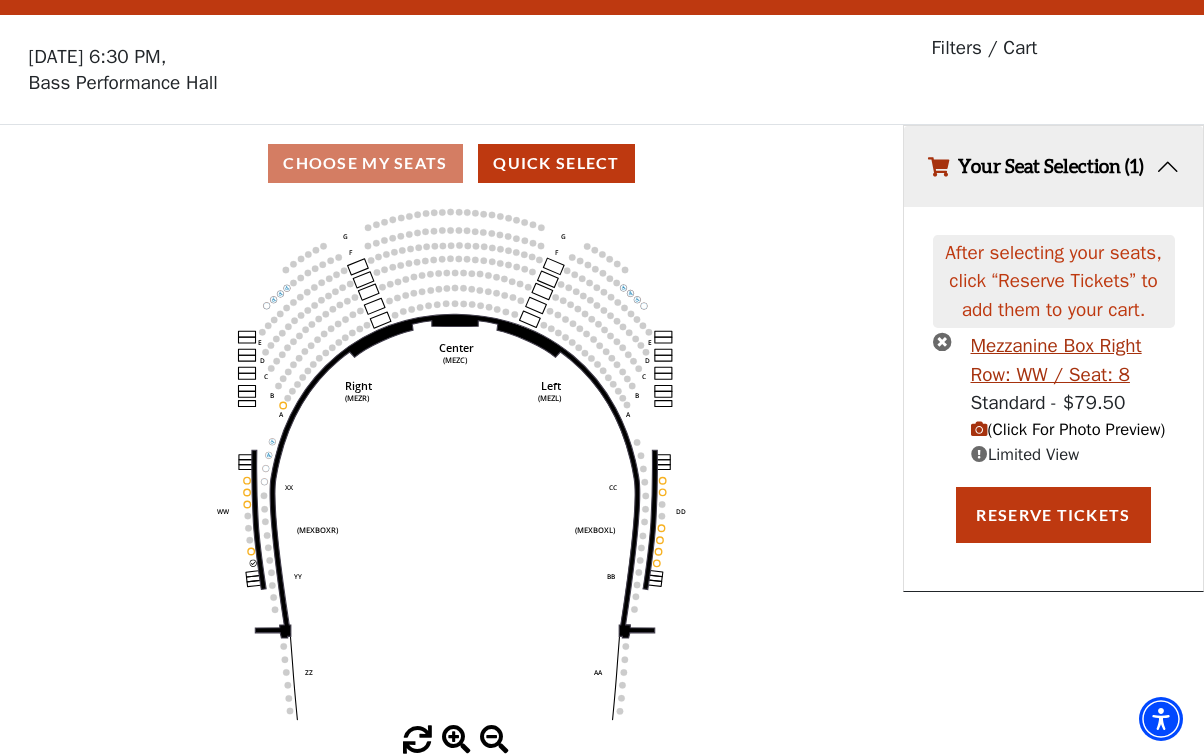scroll, scrollTop: 0, scrollLeft: 0, axis: both 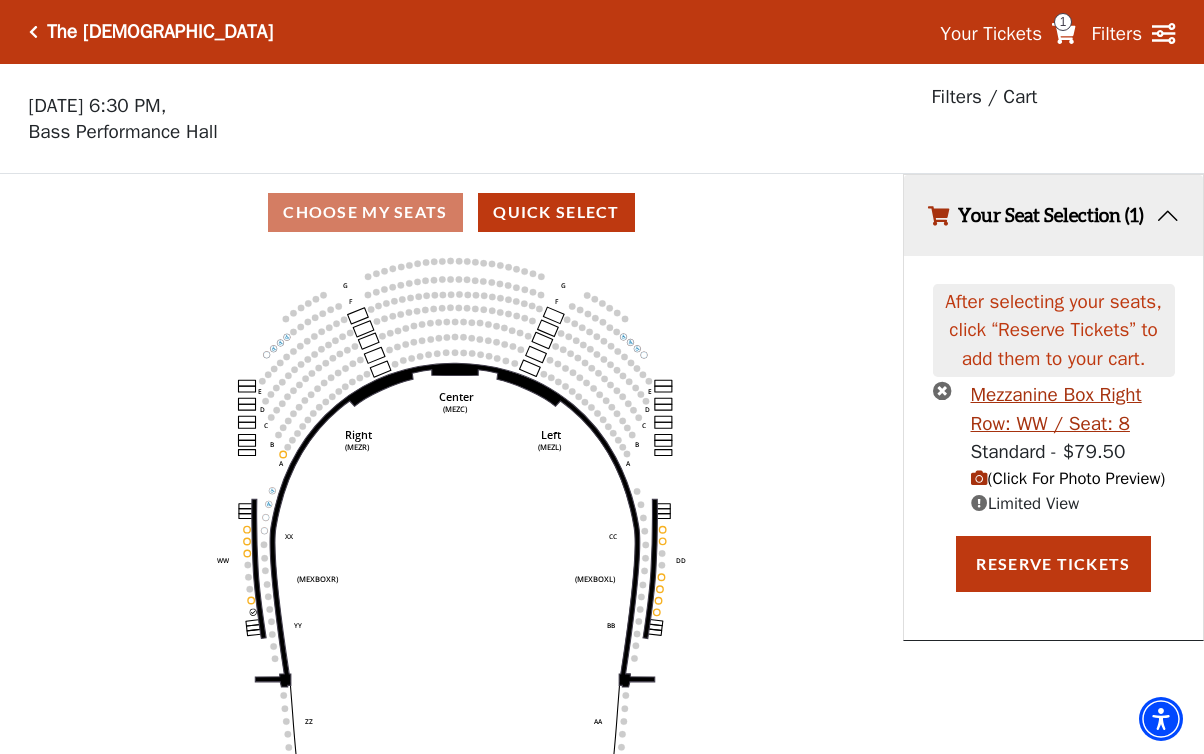 click 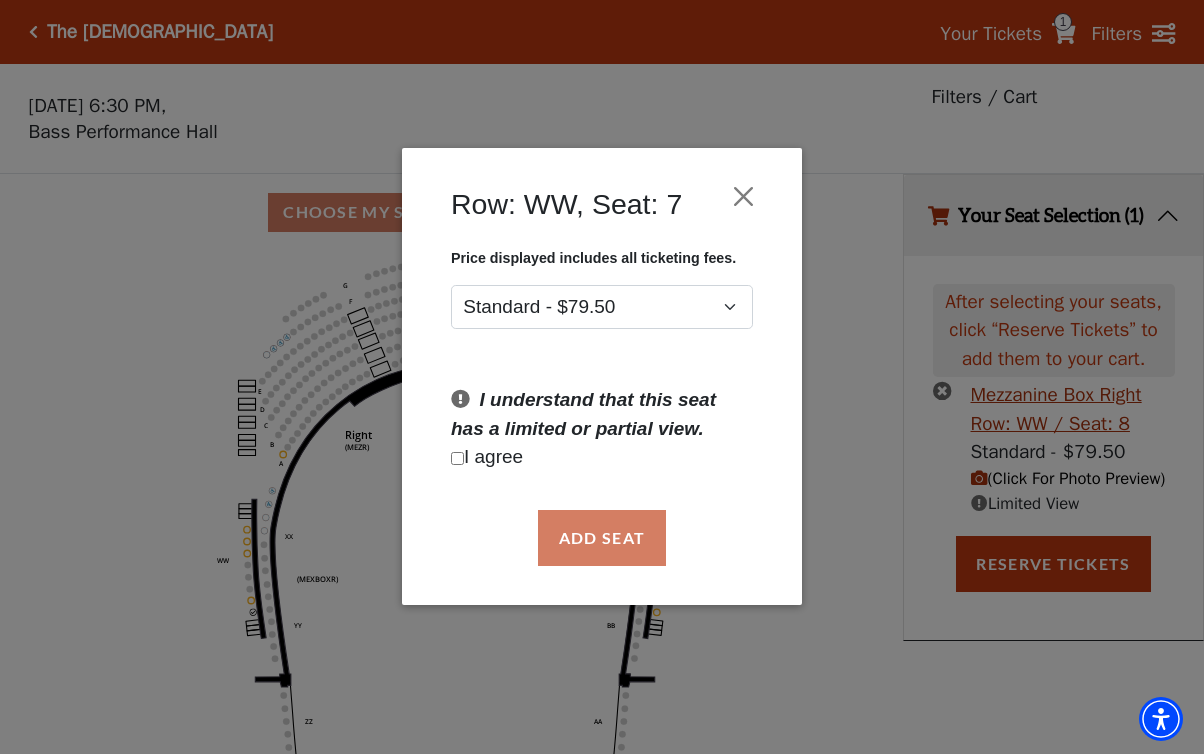 click at bounding box center [457, 458] 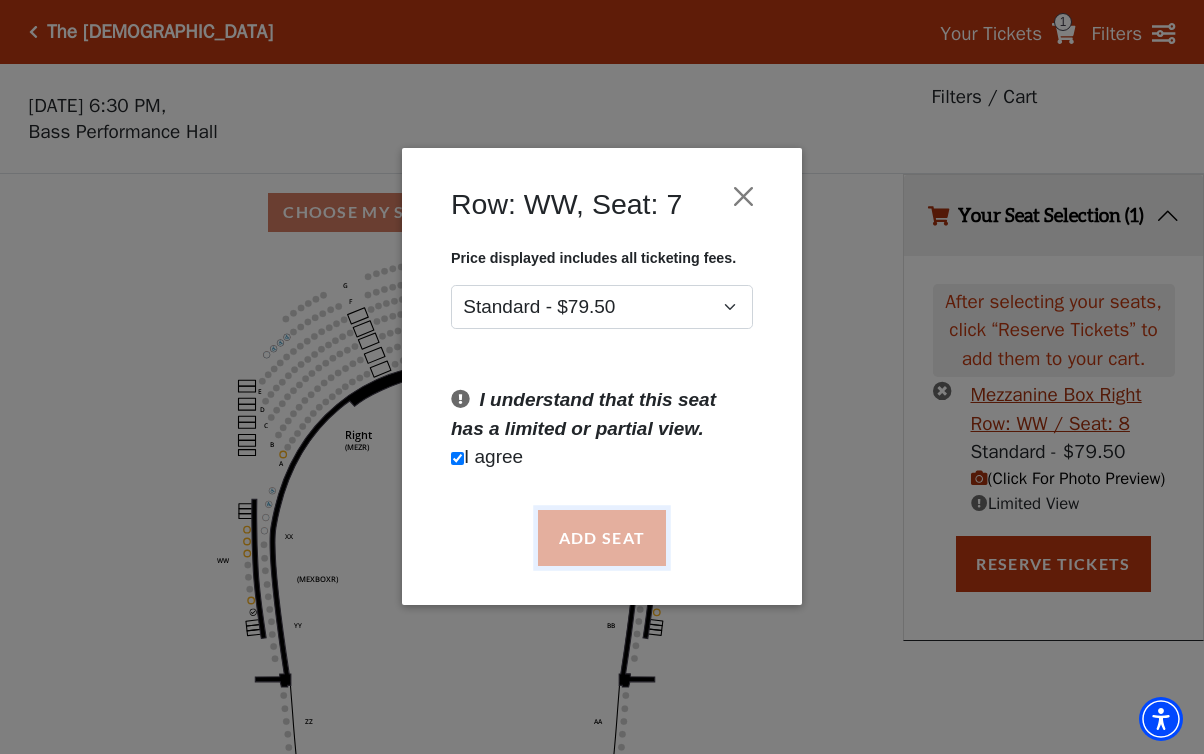 click on "Add Seat" at bounding box center [602, 538] 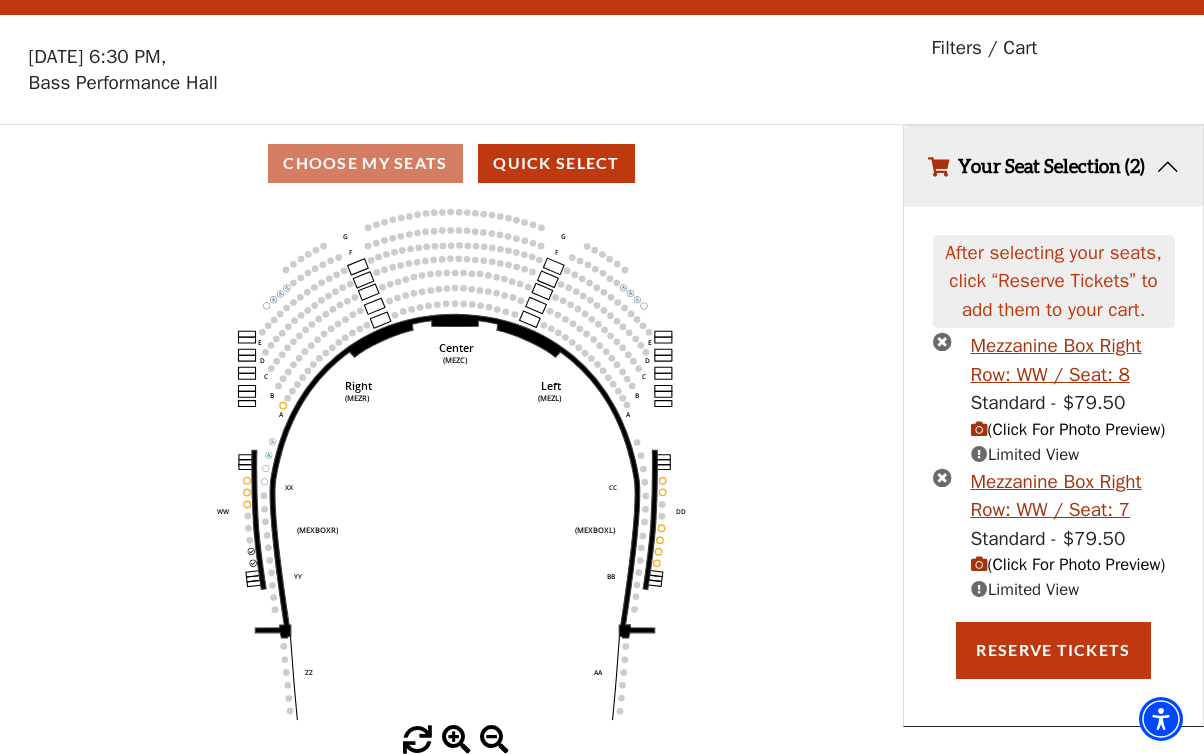 scroll, scrollTop: 93, scrollLeft: 0, axis: vertical 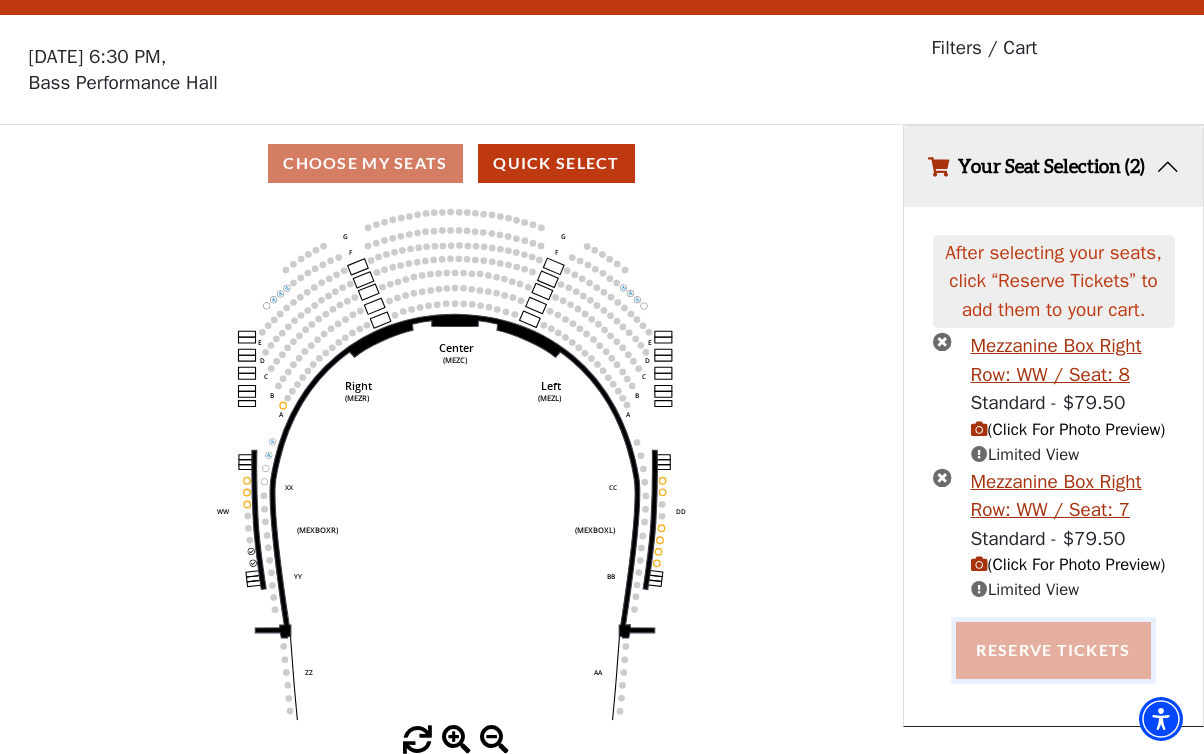 click on "Reserve Tickets" at bounding box center [1053, 650] 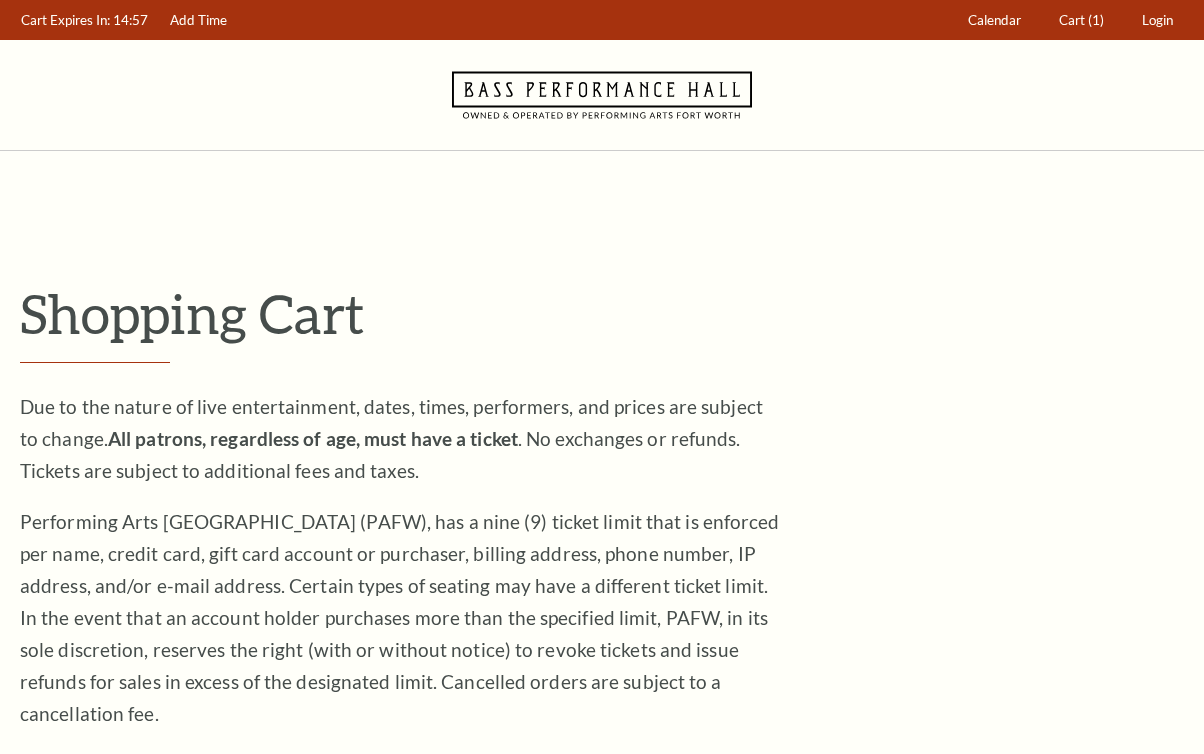scroll, scrollTop: 0, scrollLeft: 0, axis: both 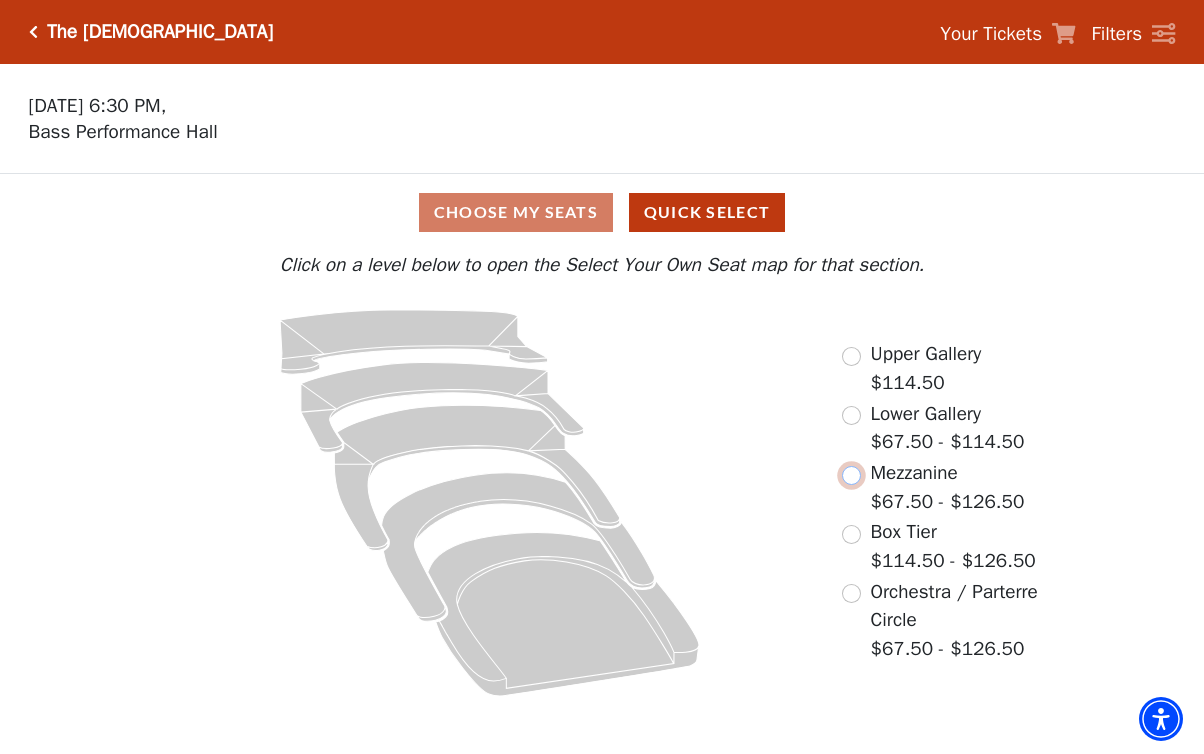 click at bounding box center (851, 475) 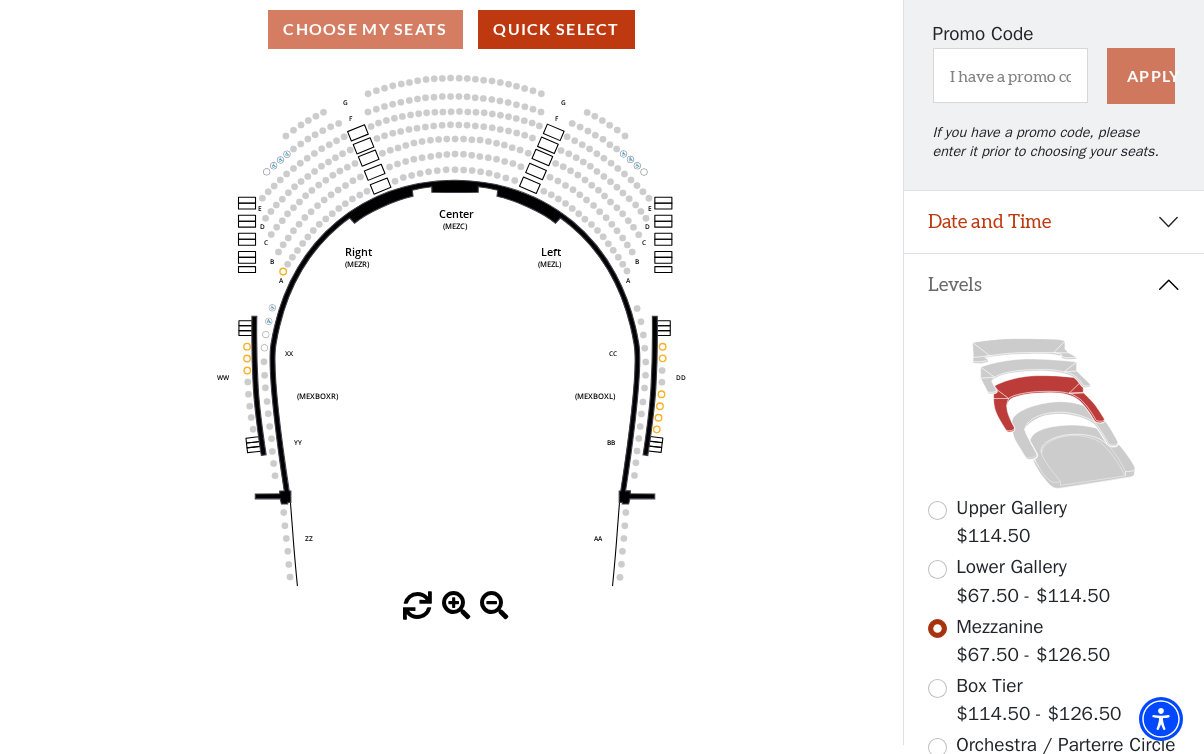 scroll, scrollTop: 218, scrollLeft: 0, axis: vertical 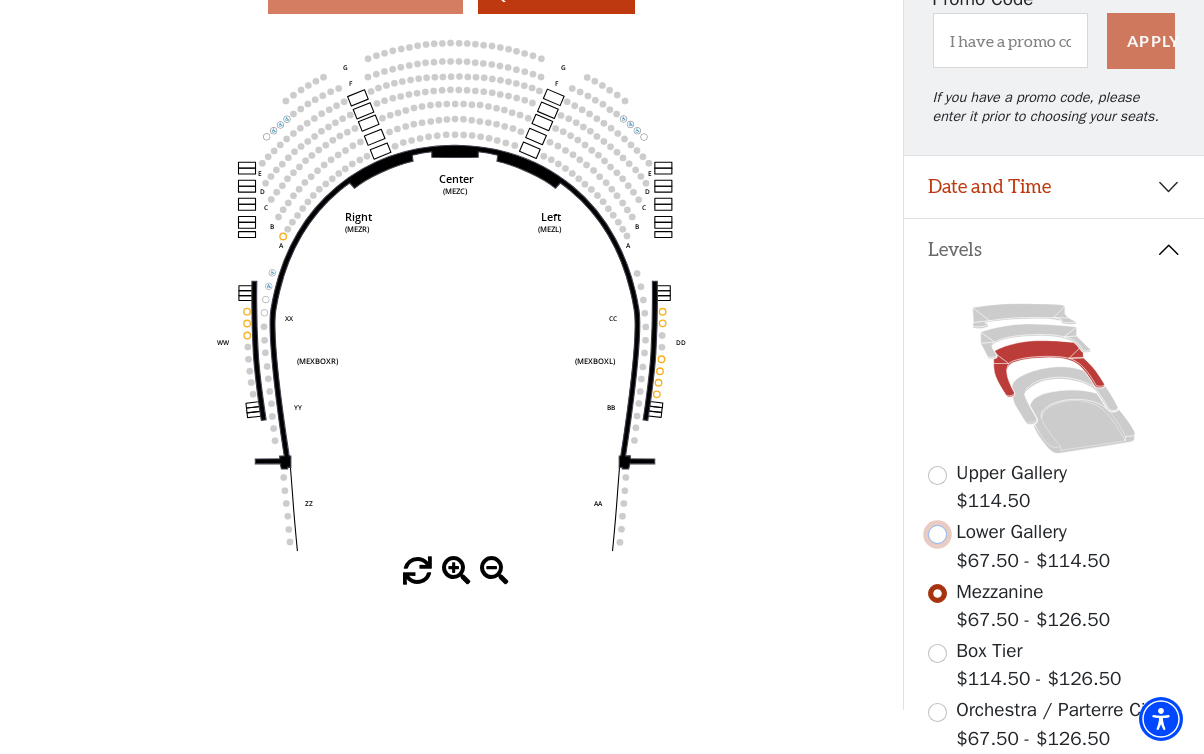 click at bounding box center [937, 534] 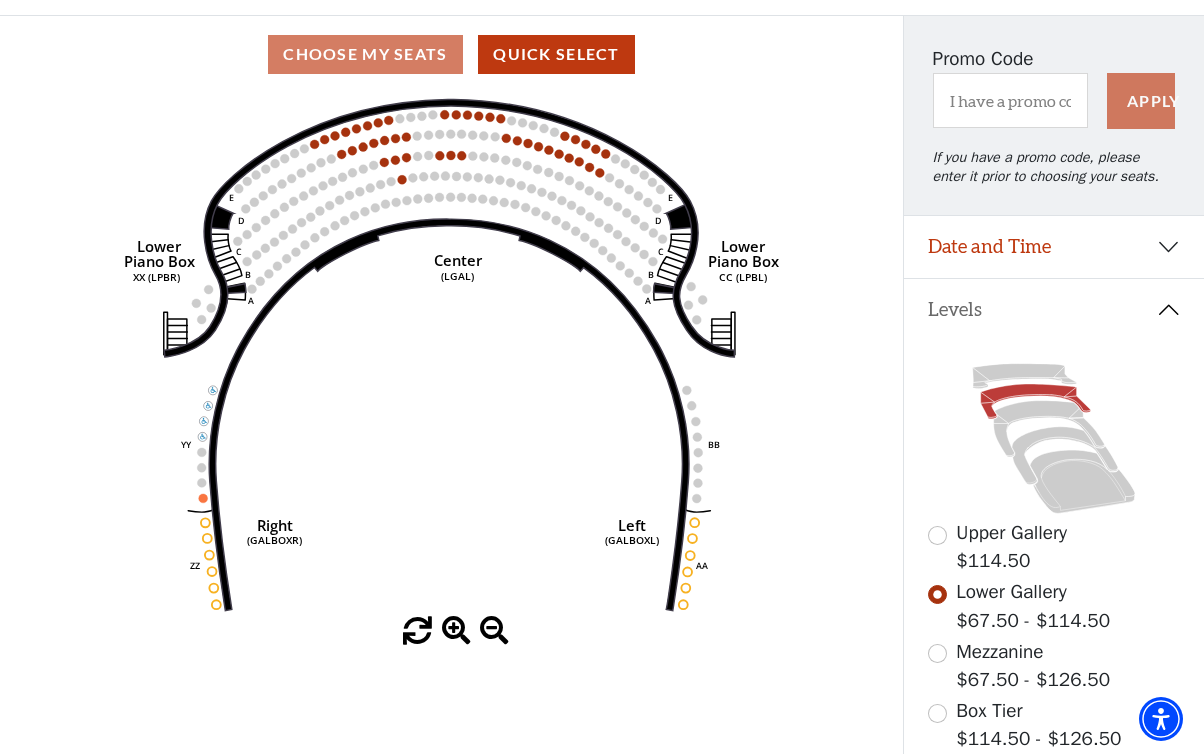 scroll, scrollTop: 160, scrollLeft: 0, axis: vertical 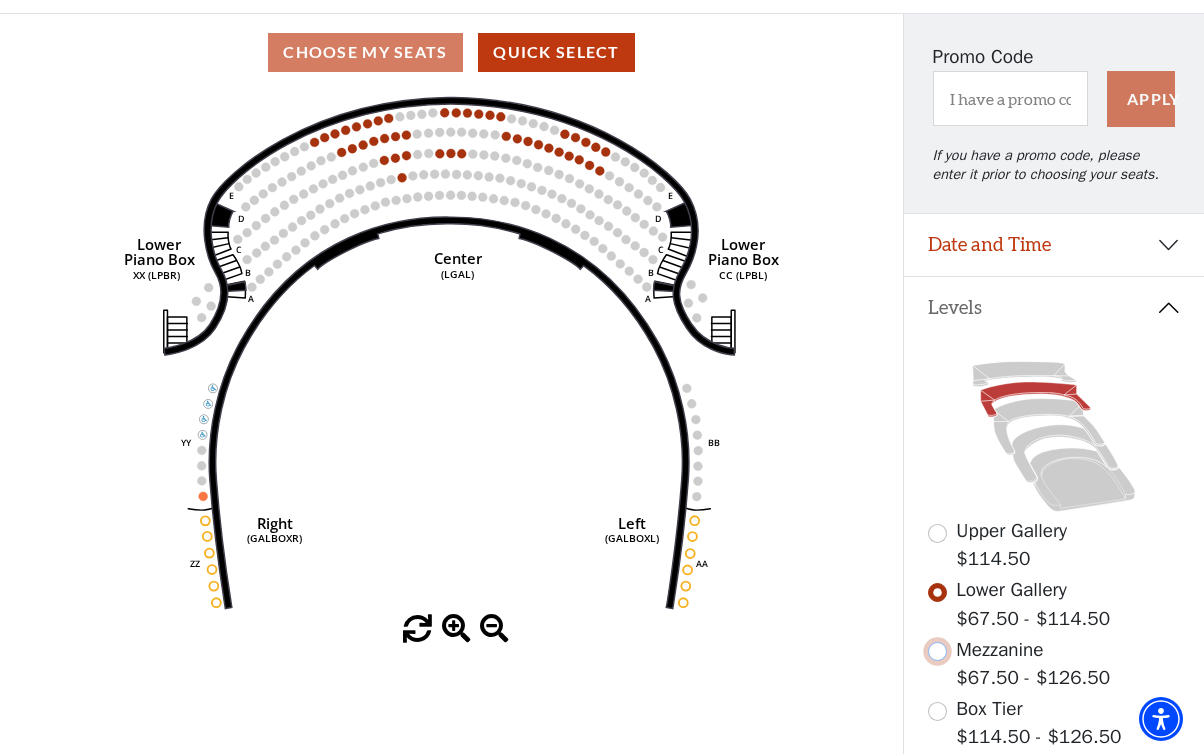 click at bounding box center [937, 651] 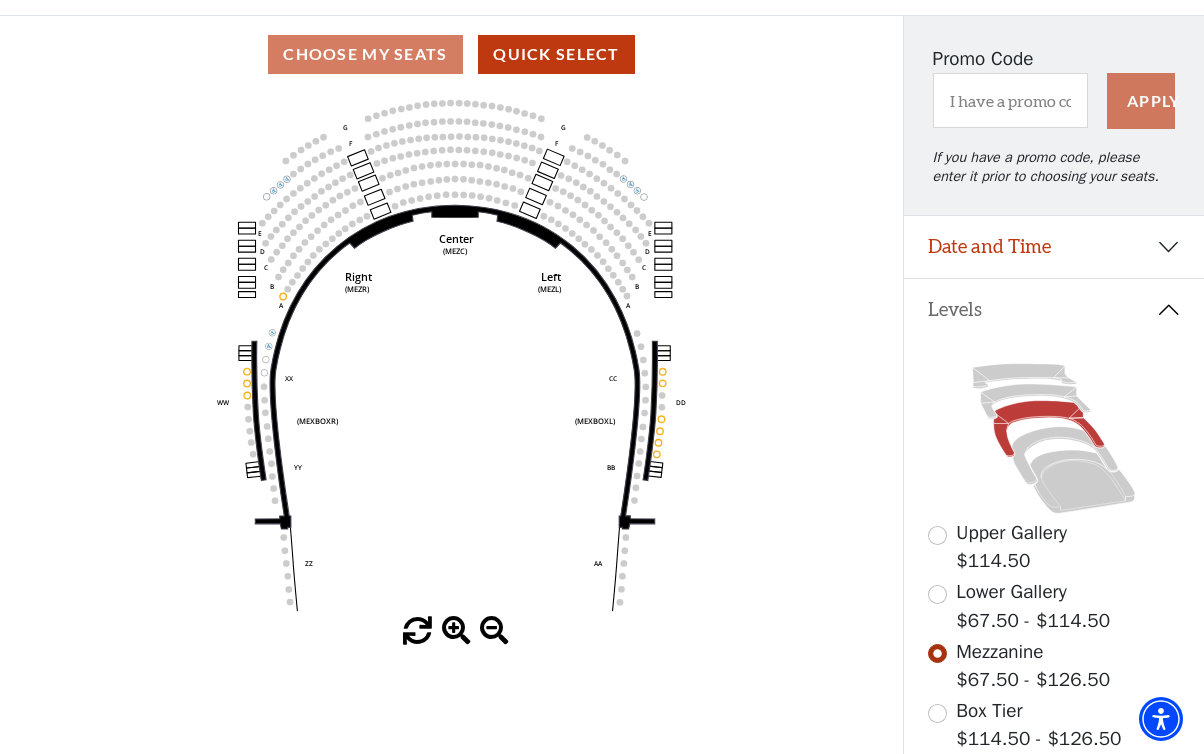 scroll, scrollTop: 178, scrollLeft: 0, axis: vertical 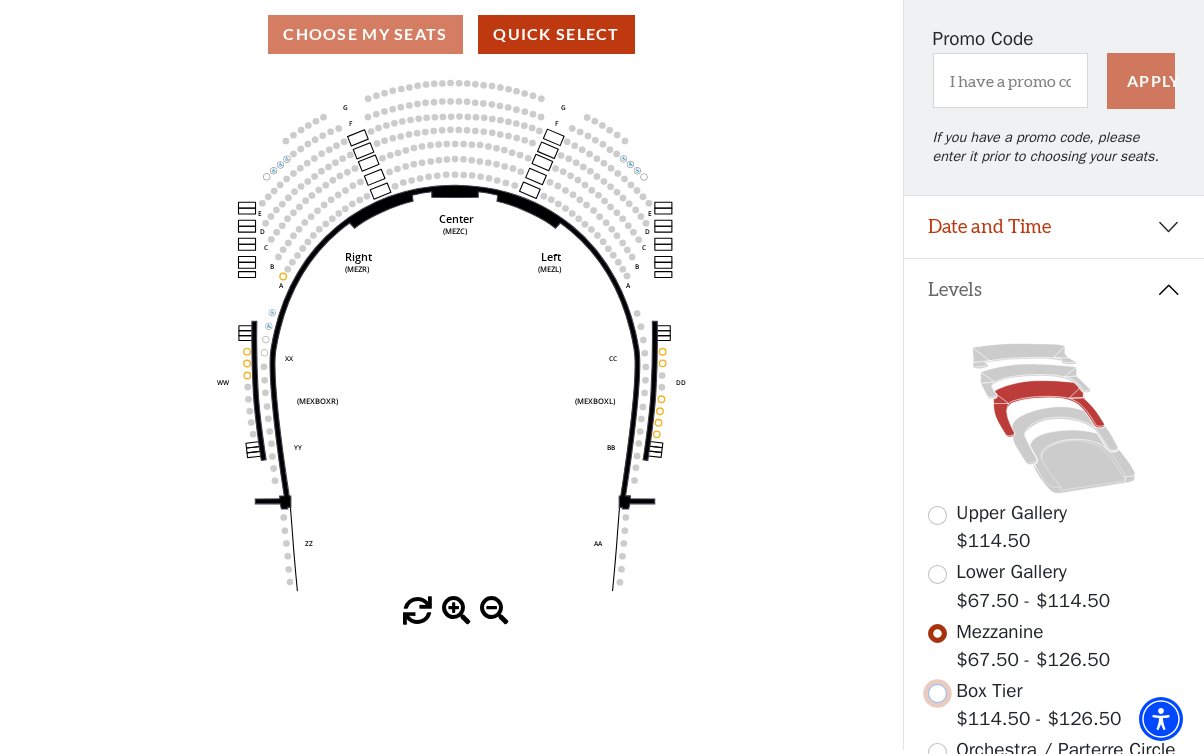 click at bounding box center [937, 693] 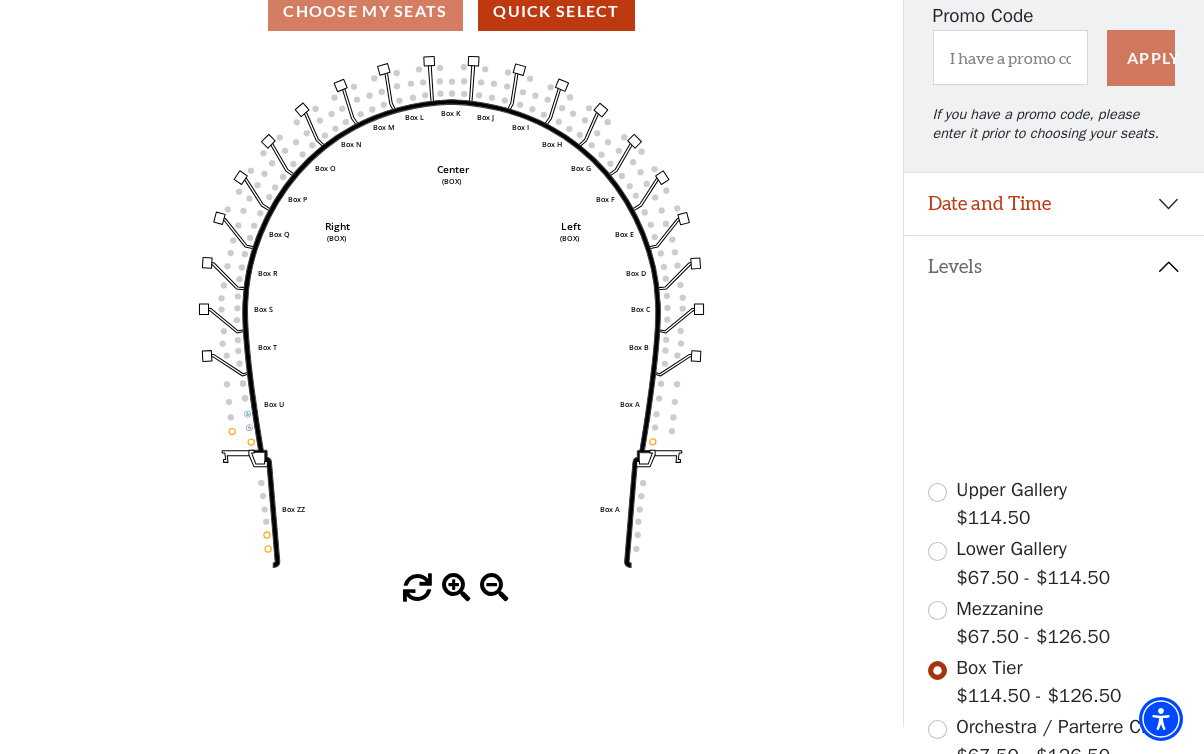 scroll, scrollTop: 216, scrollLeft: 0, axis: vertical 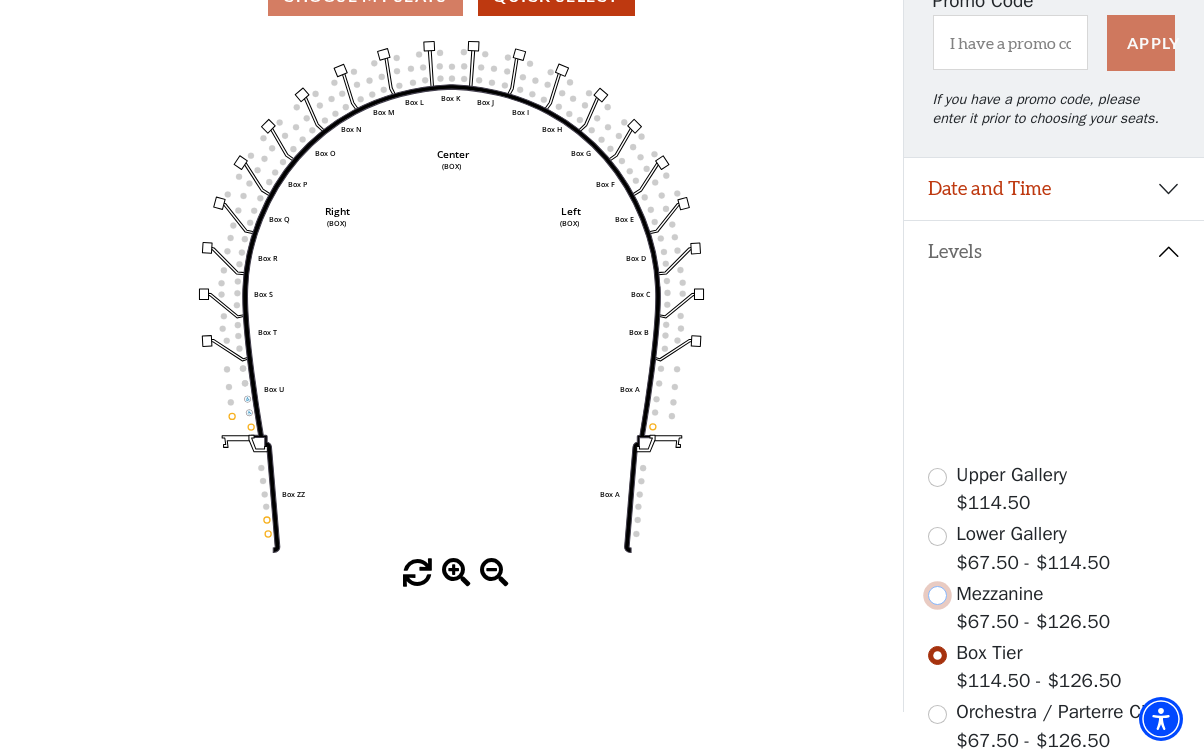 click at bounding box center (937, 595) 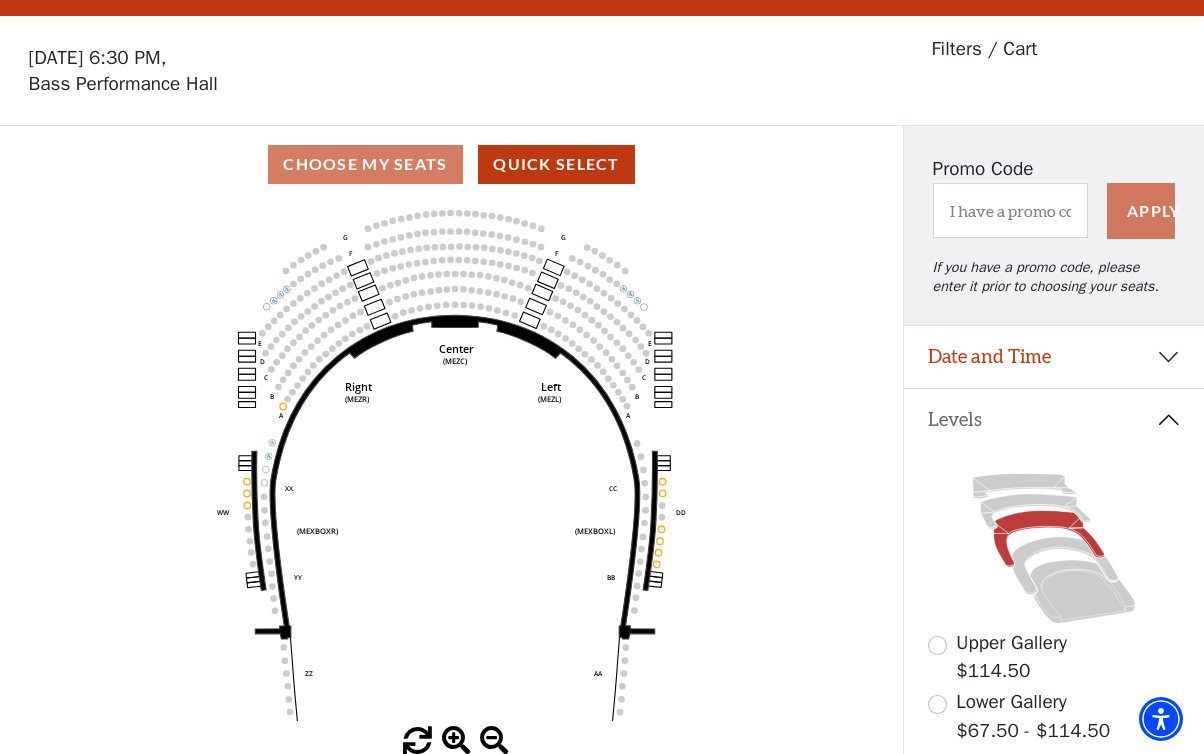 scroll, scrollTop: 92, scrollLeft: 0, axis: vertical 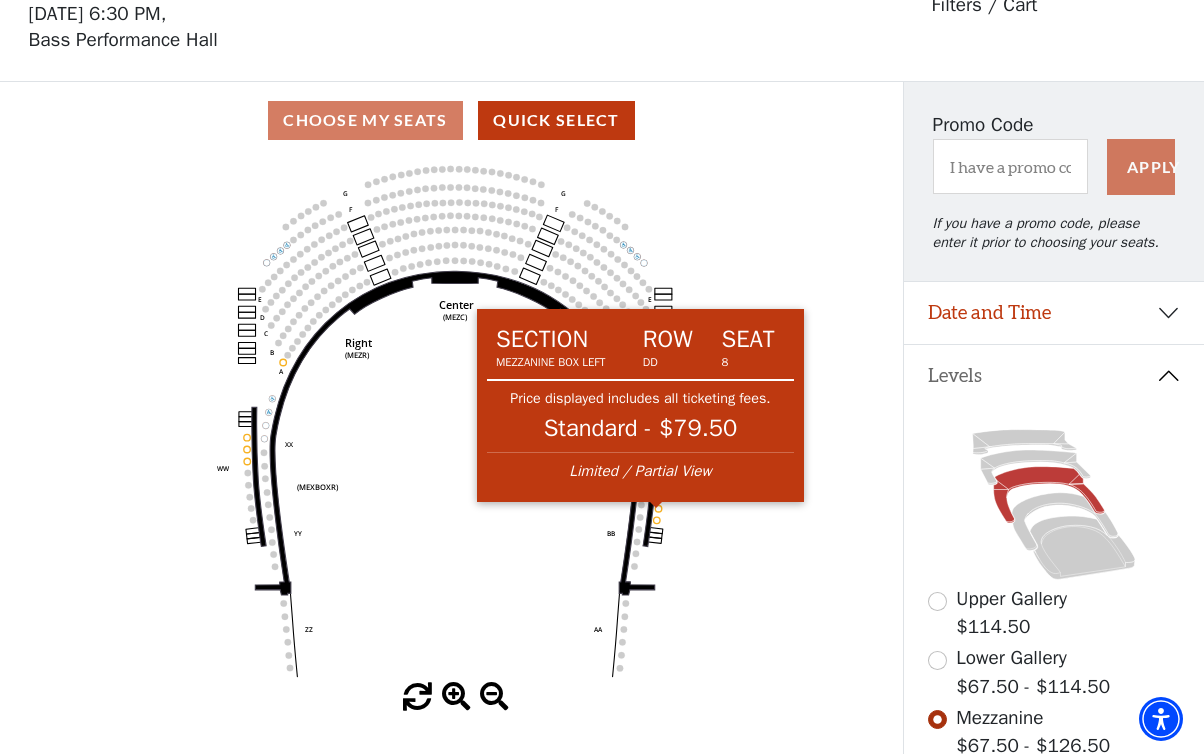 click 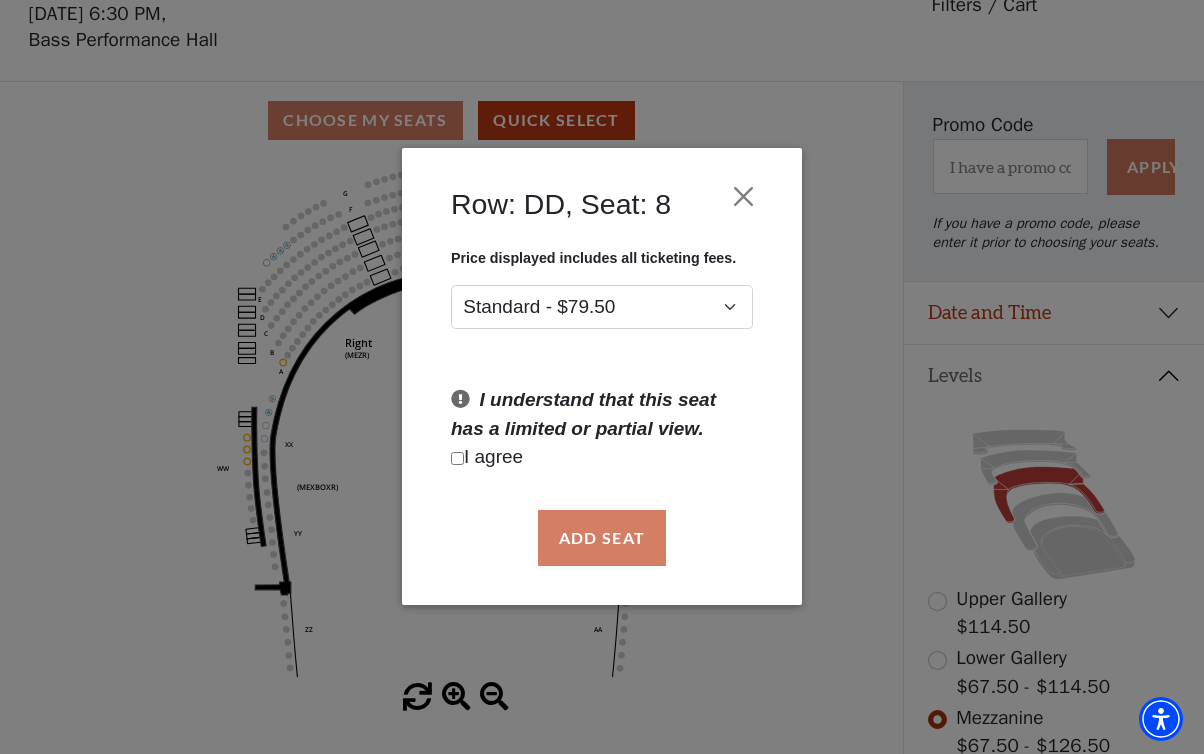 click at bounding box center [457, 458] 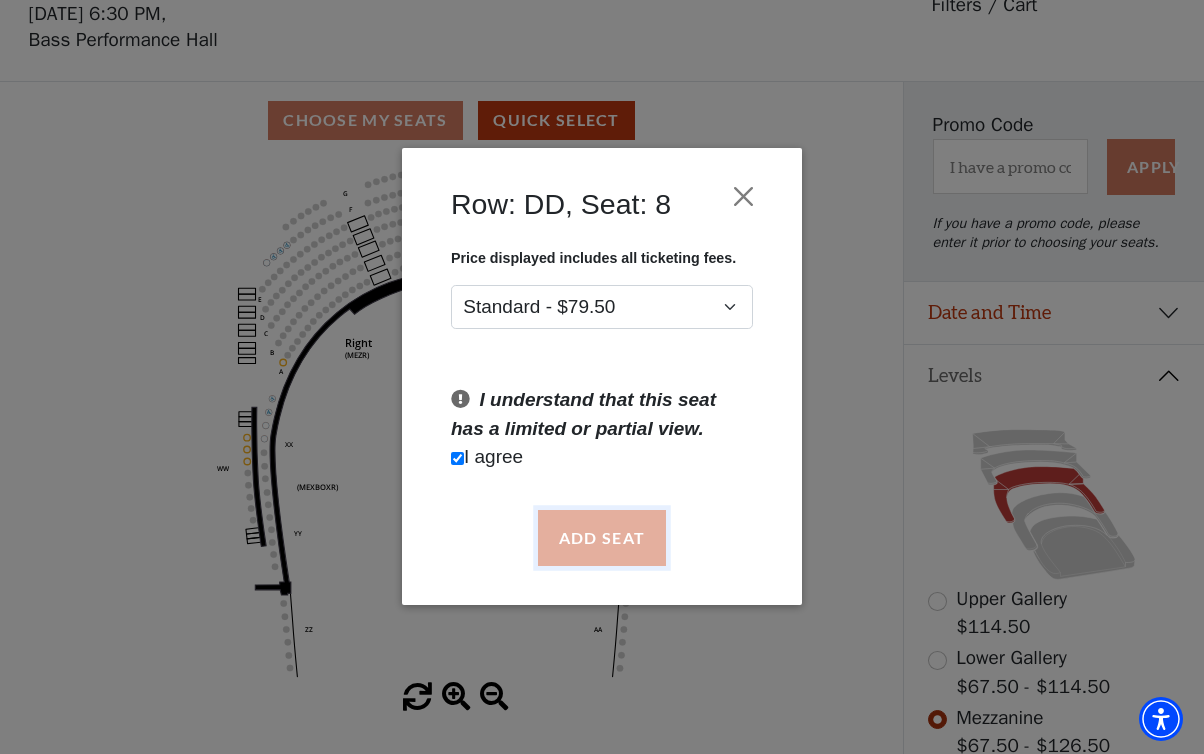click on "Add Seat" at bounding box center [602, 538] 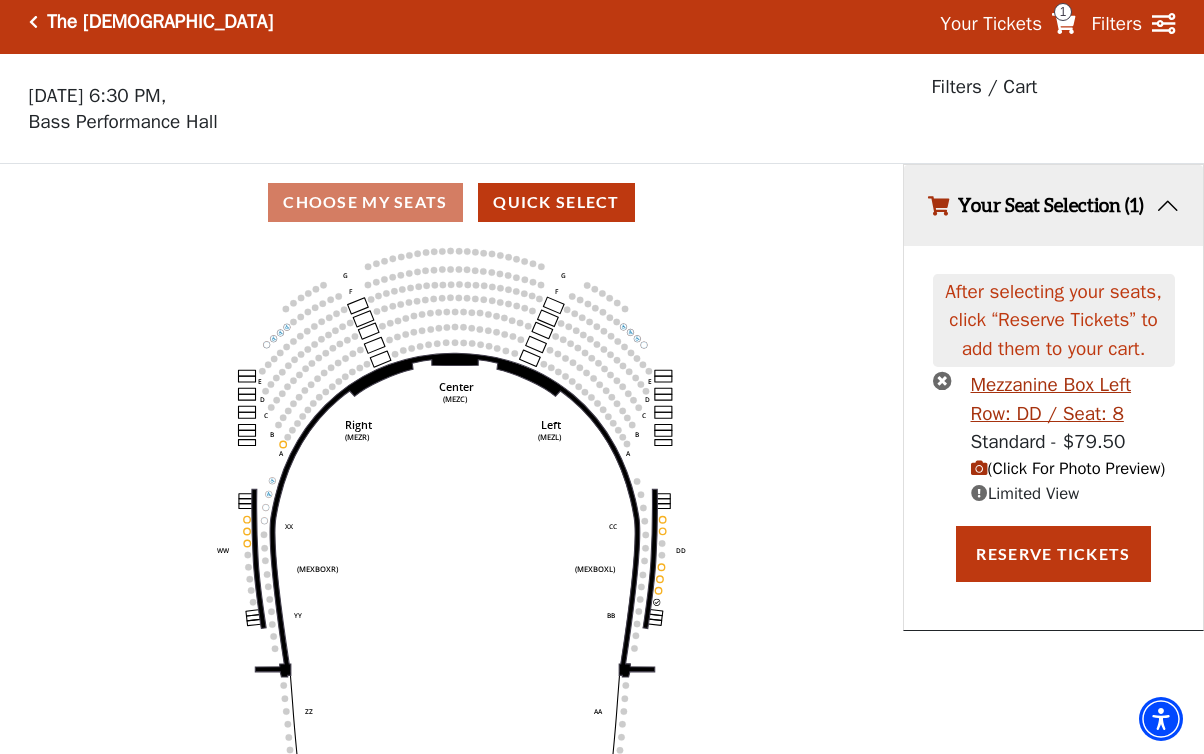 scroll, scrollTop: 0, scrollLeft: 0, axis: both 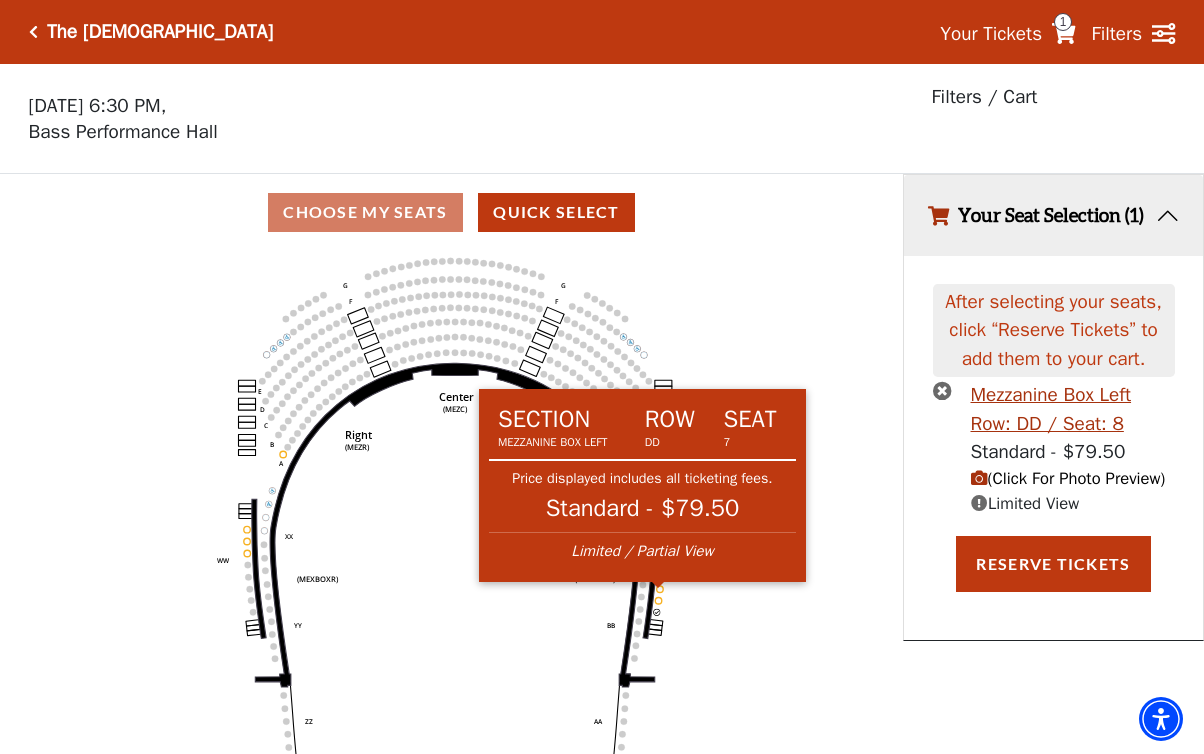 click 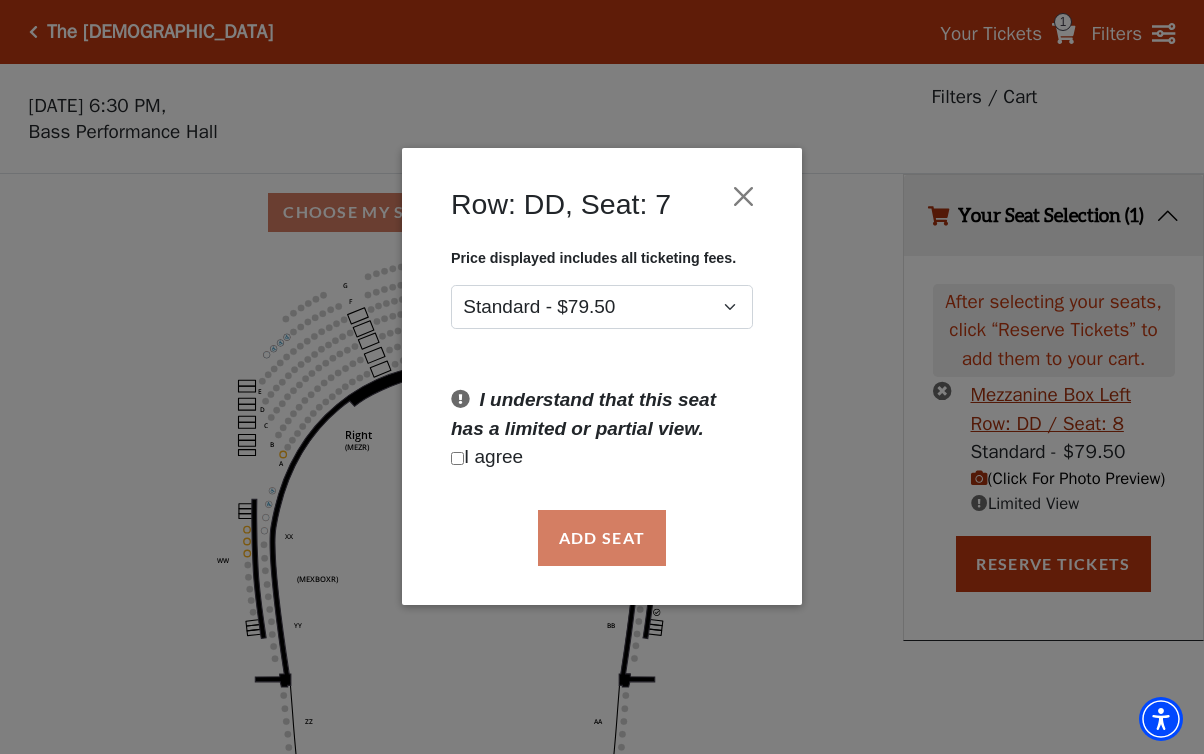 click at bounding box center (457, 458) 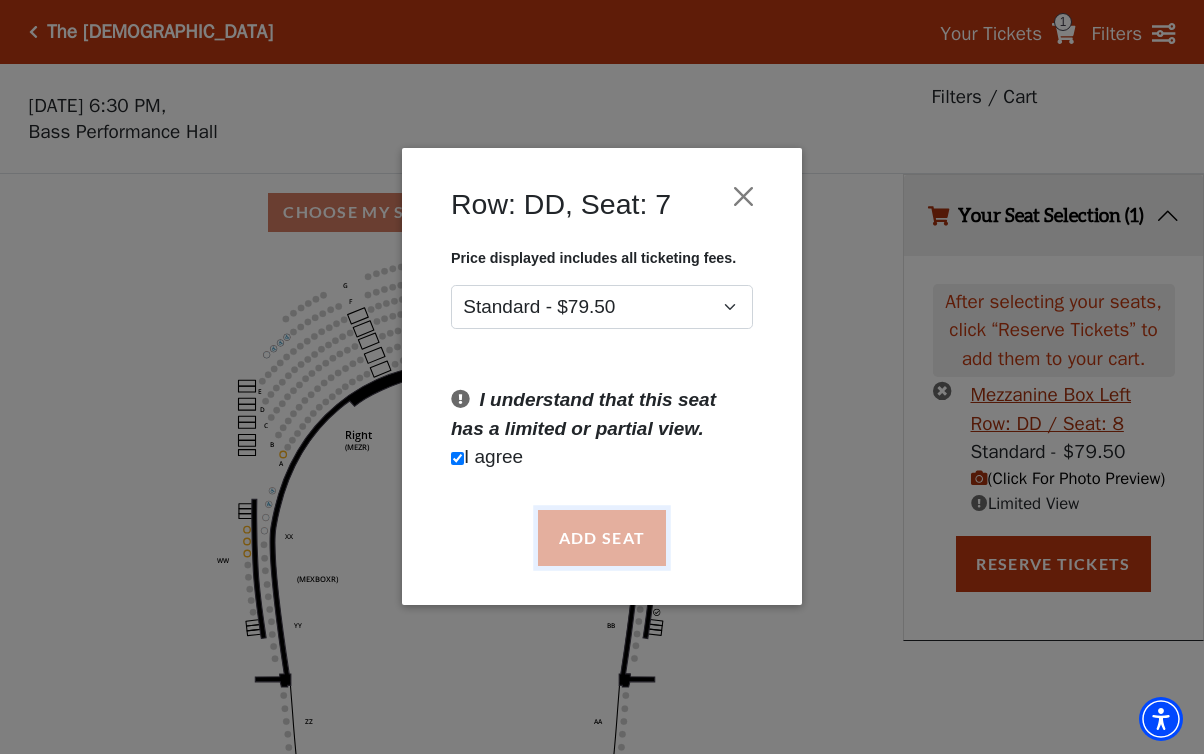 click on "Add Seat" at bounding box center [602, 538] 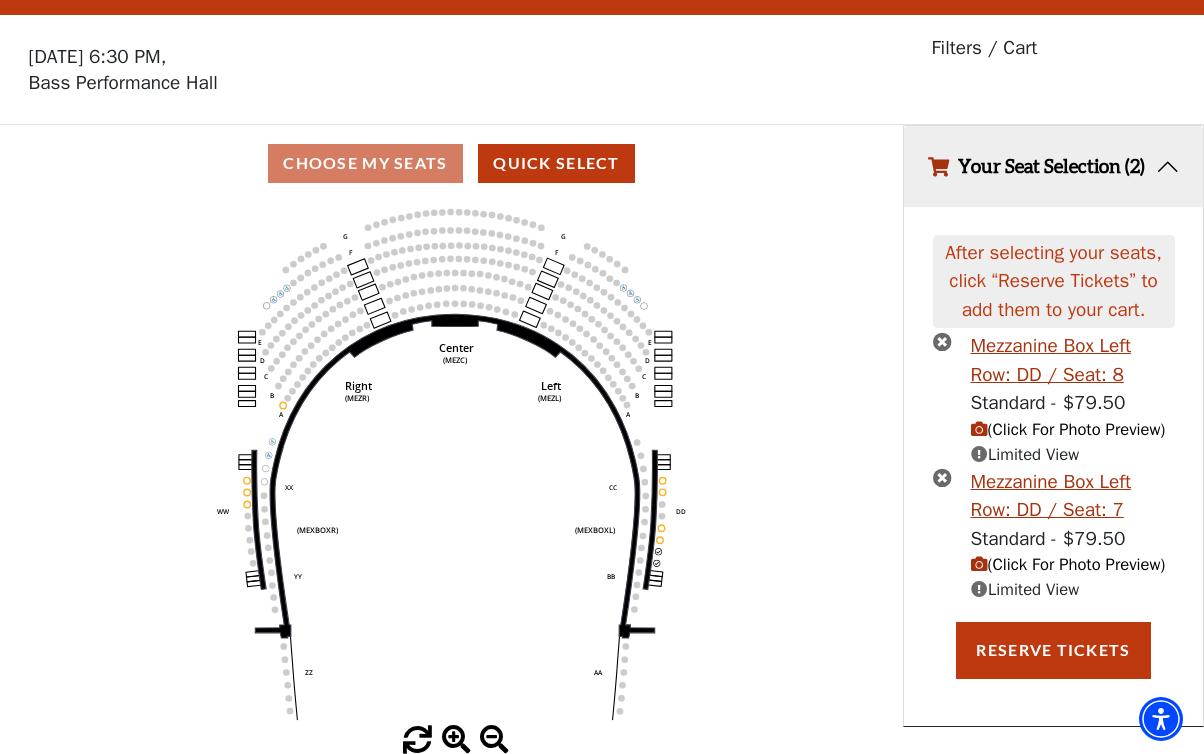 scroll, scrollTop: 93, scrollLeft: 0, axis: vertical 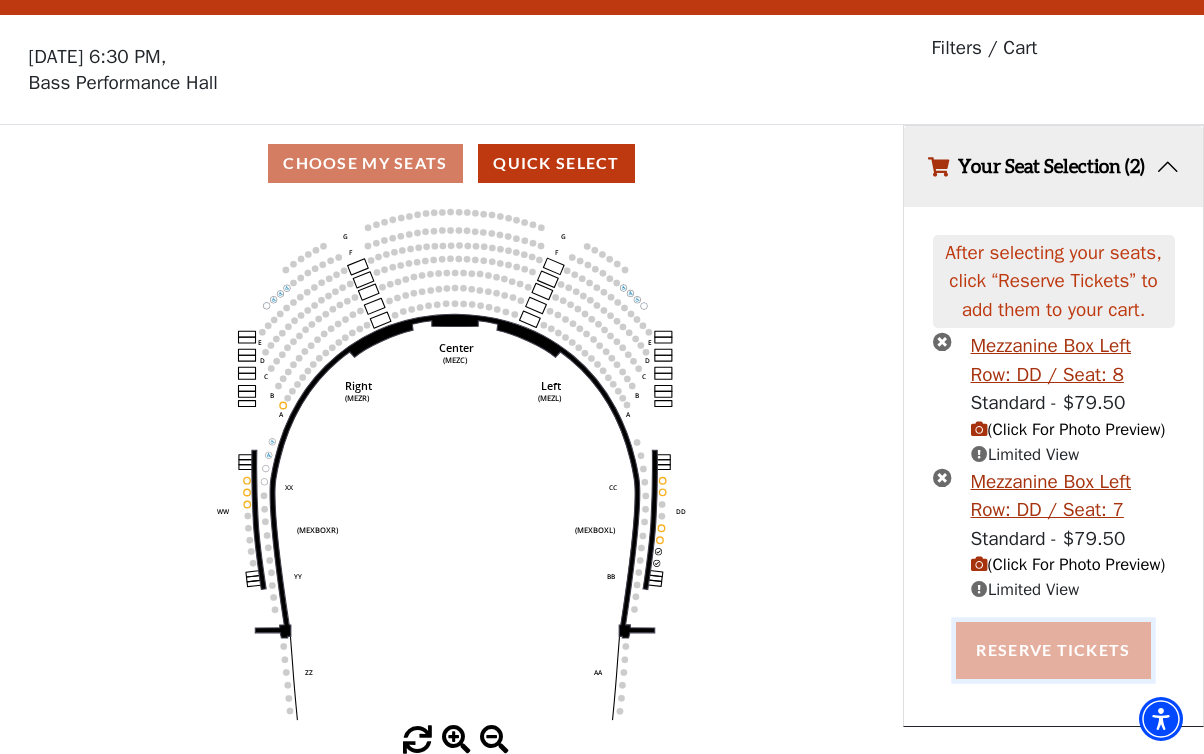 click on "Reserve Tickets" at bounding box center (1053, 650) 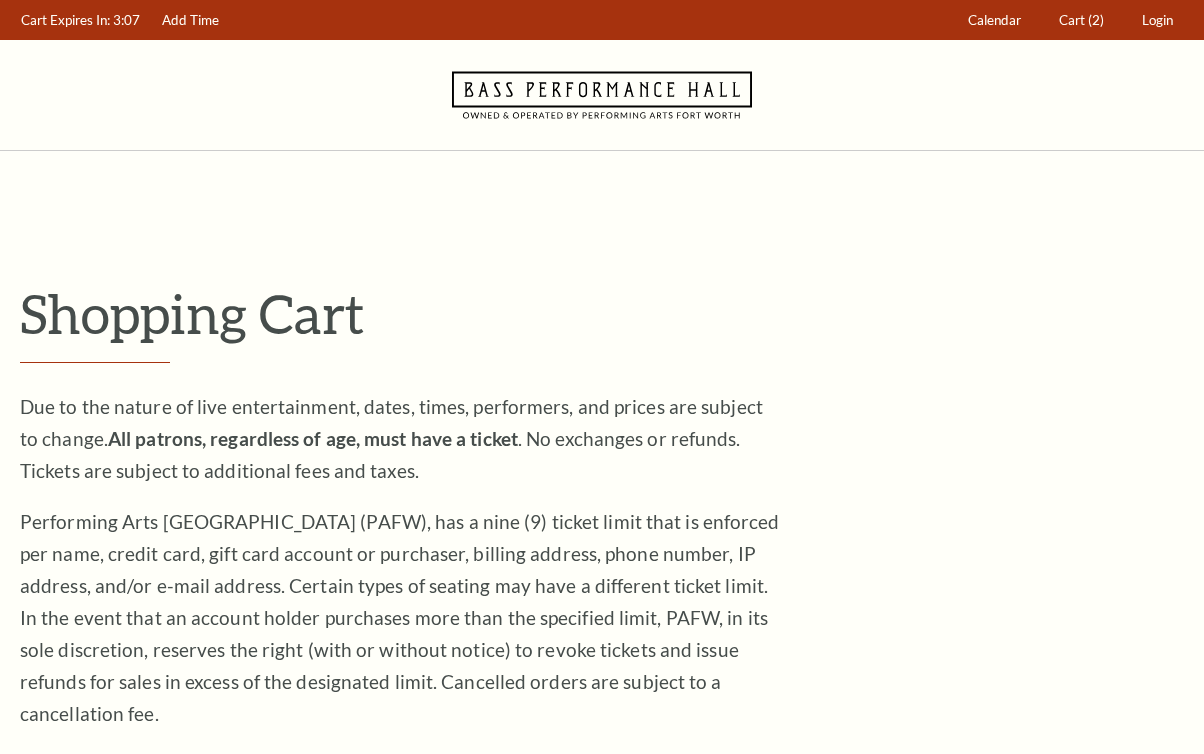 scroll, scrollTop: 0, scrollLeft: 0, axis: both 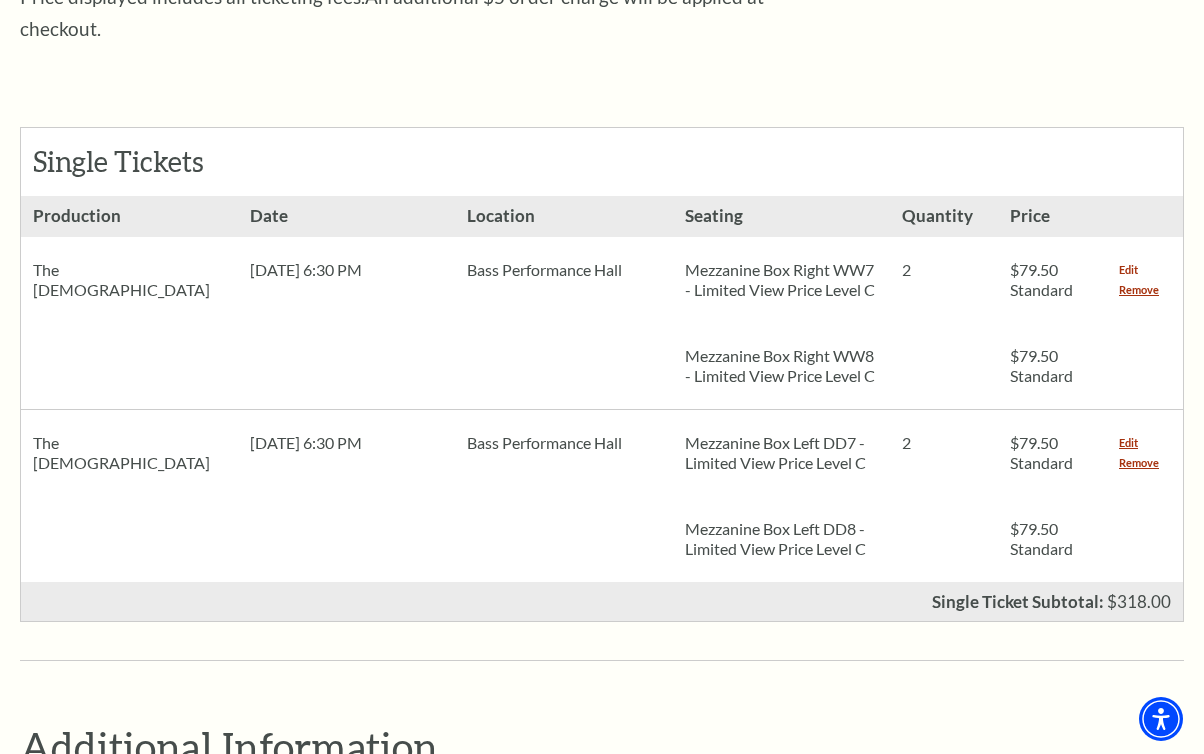 click on "Edit" at bounding box center (1128, 270) 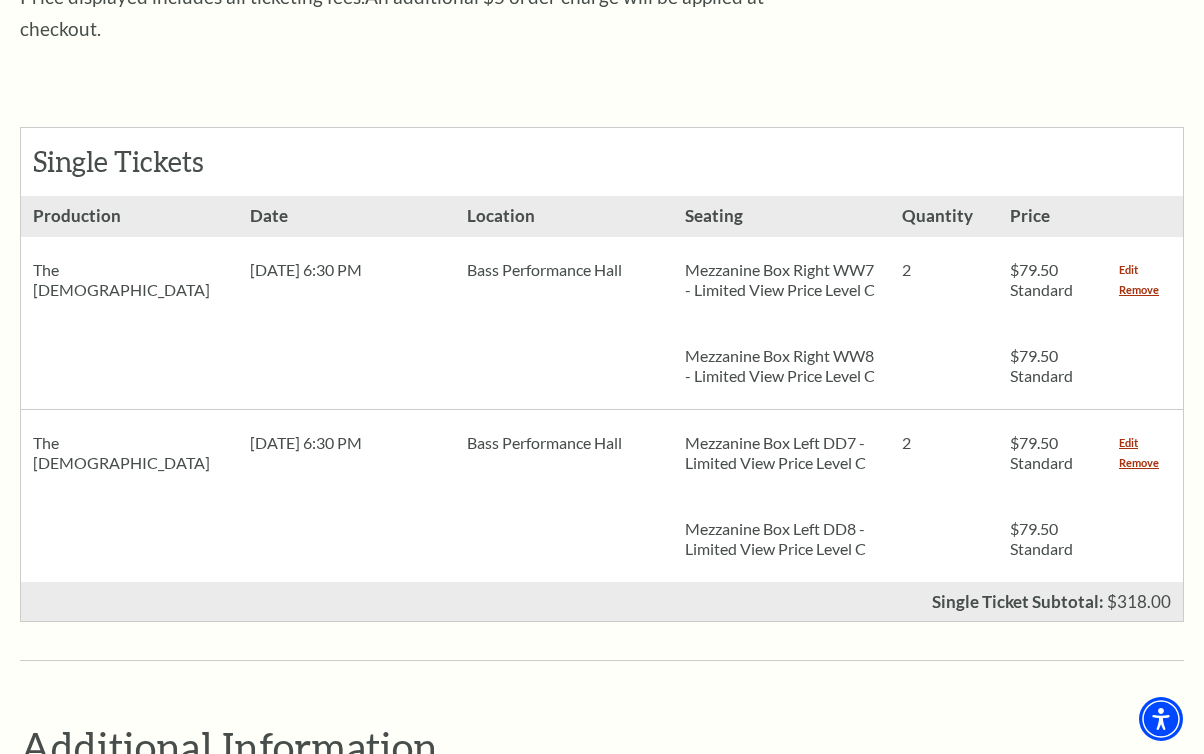 click on "Edit" at bounding box center (1128, 270) 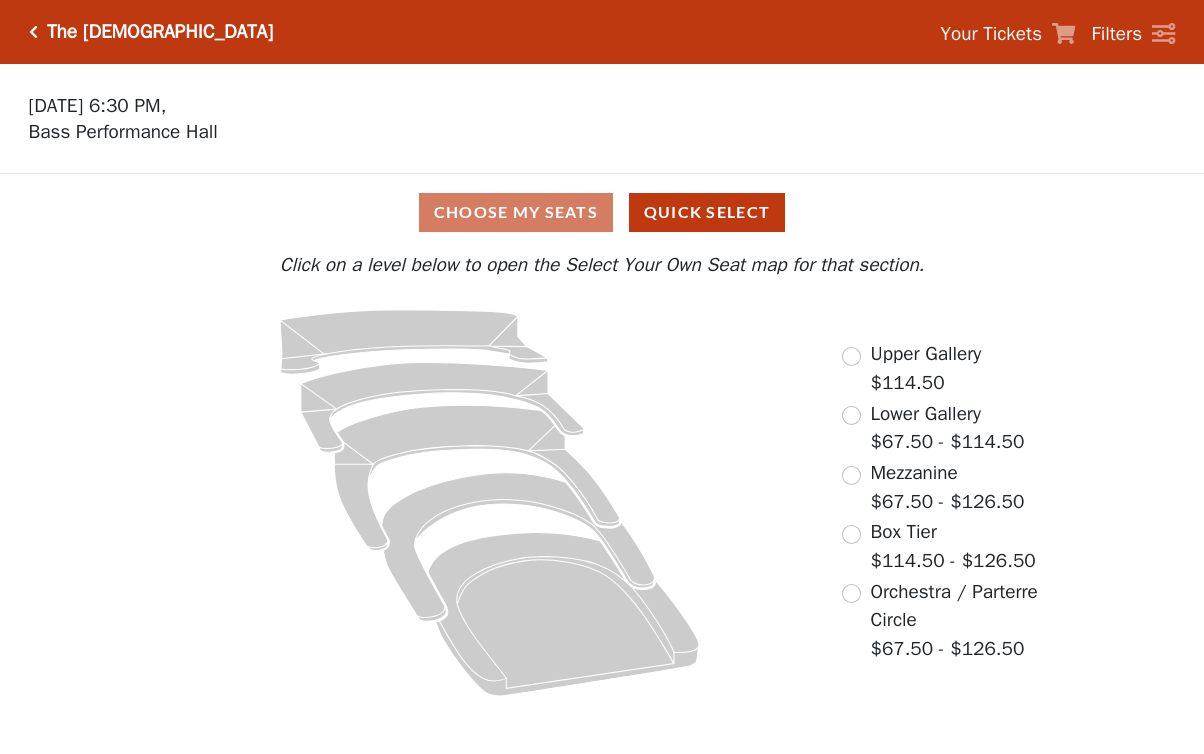 scroll, scrollTop: 0, scrollLeft: 0, axis: both 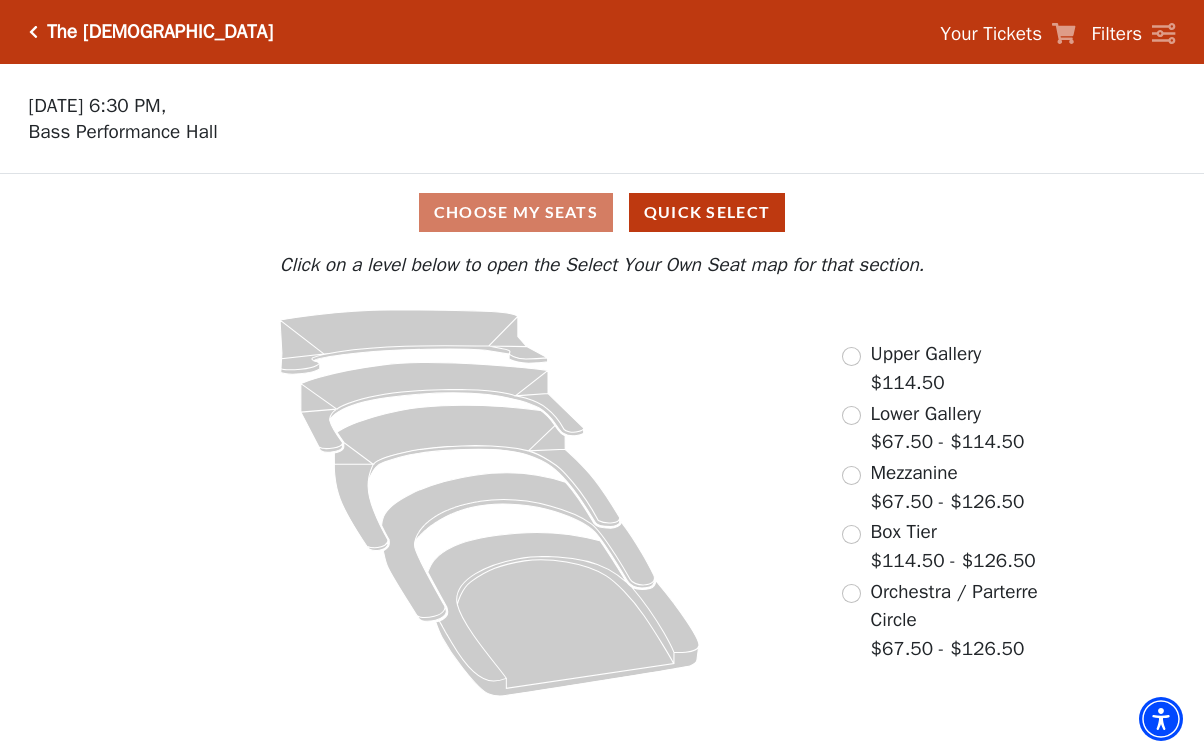 click at bounding box center (489, 503) 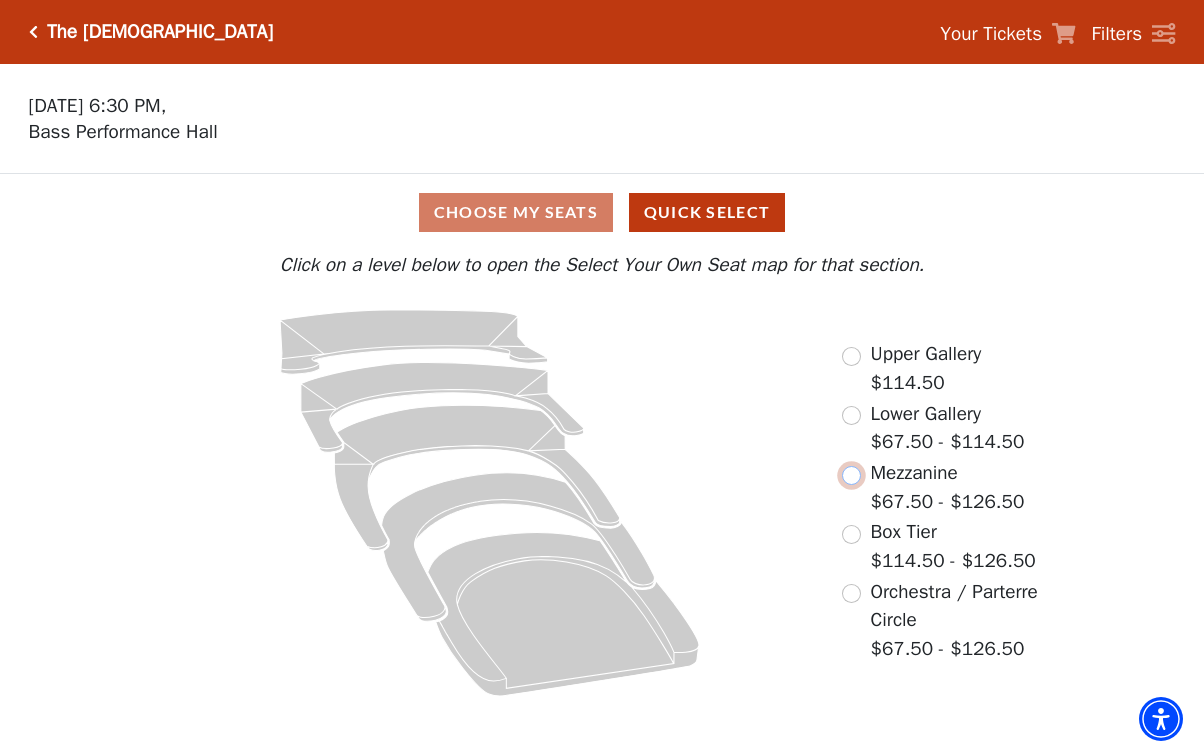 click at bounding box center (851, 475) 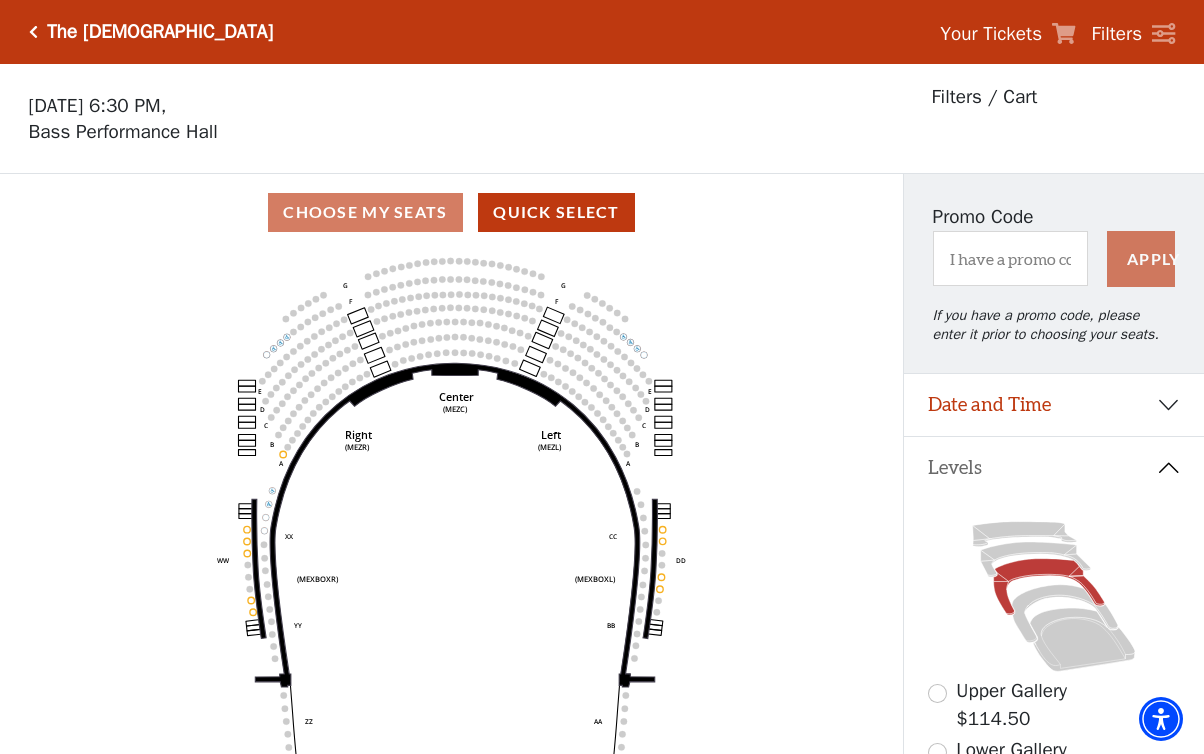 scroll, scrollTop: 479, scrollLeft: 0, axis: vertical 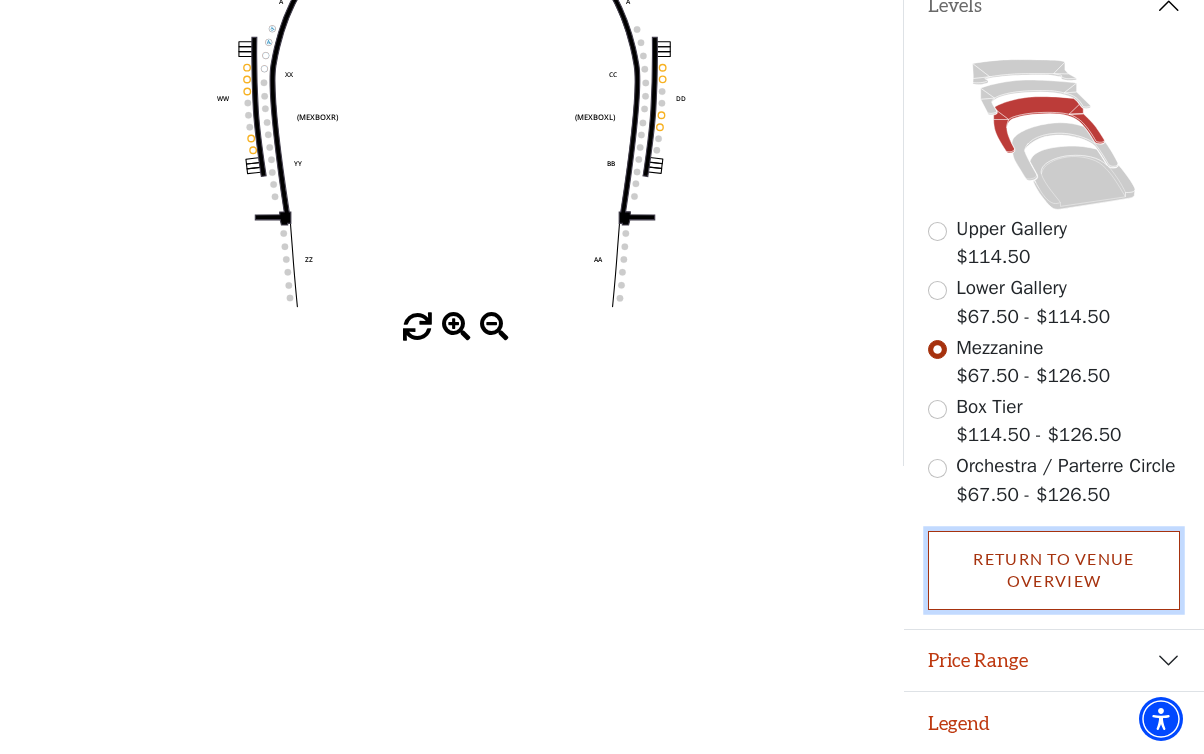 click on "Return To Venue Overview" at bounding box center (1054, 570) 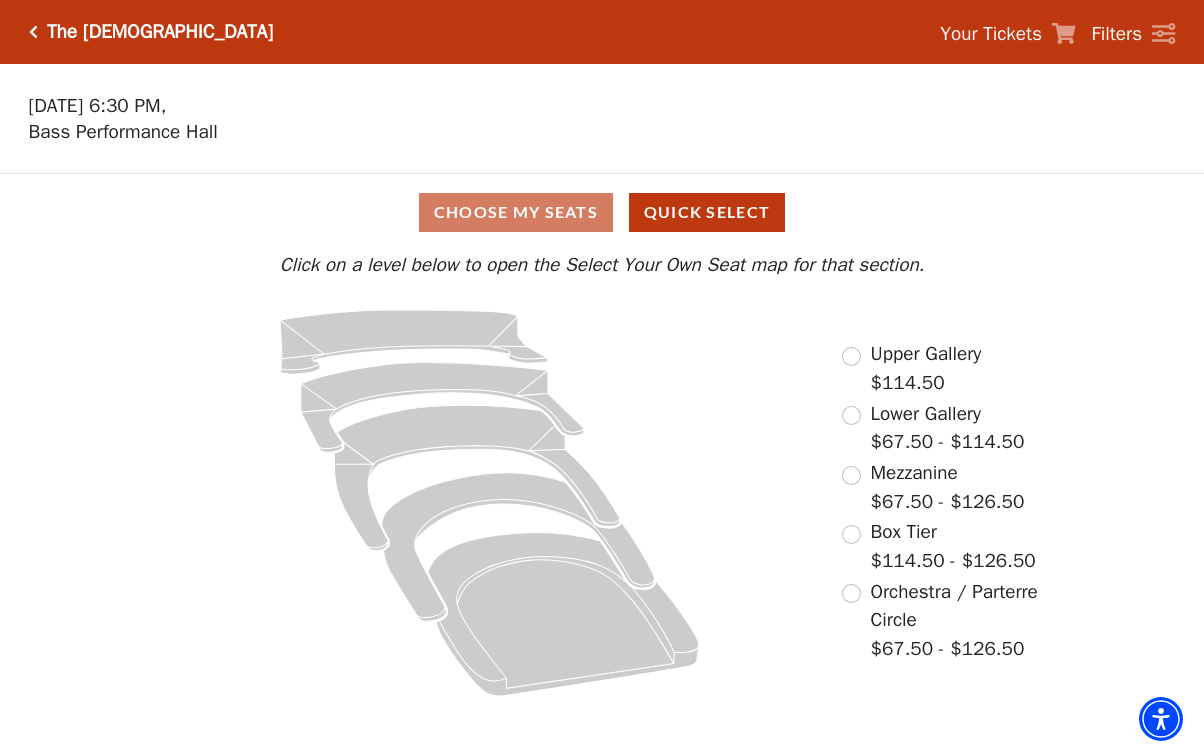scroll, scrollTop: 0, scrollLeft: 0, axis: both 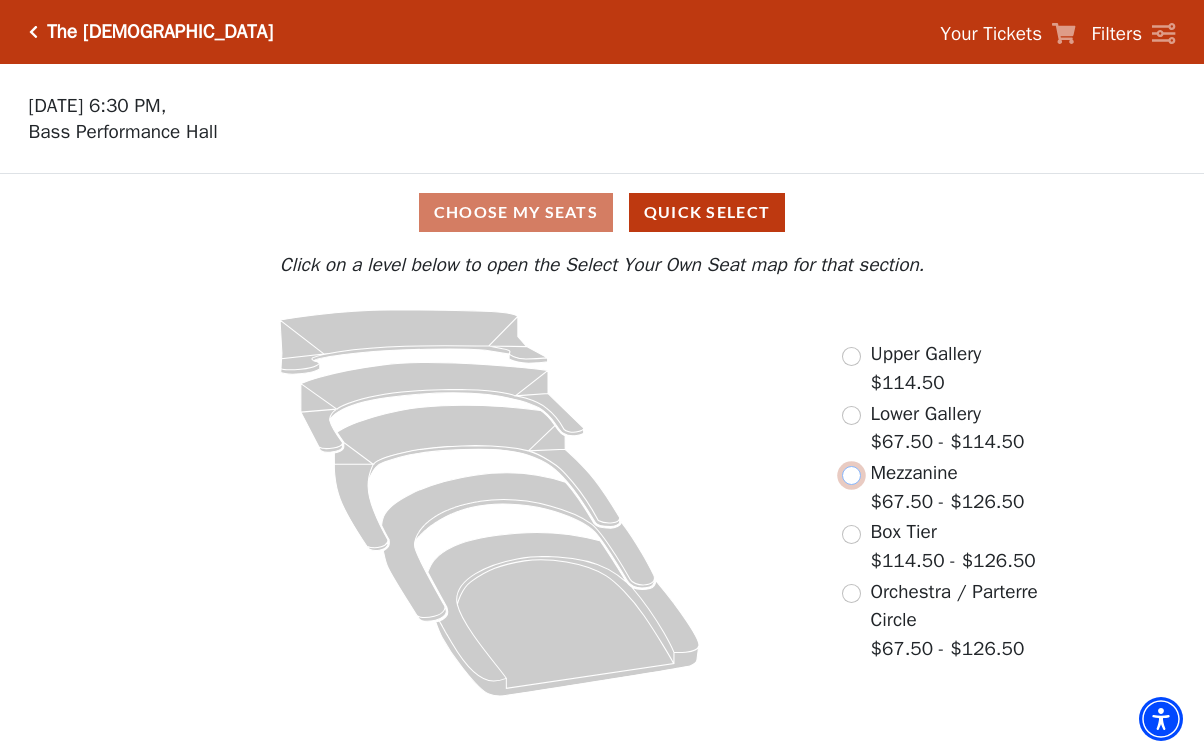 click at bounding box center (851, 475) 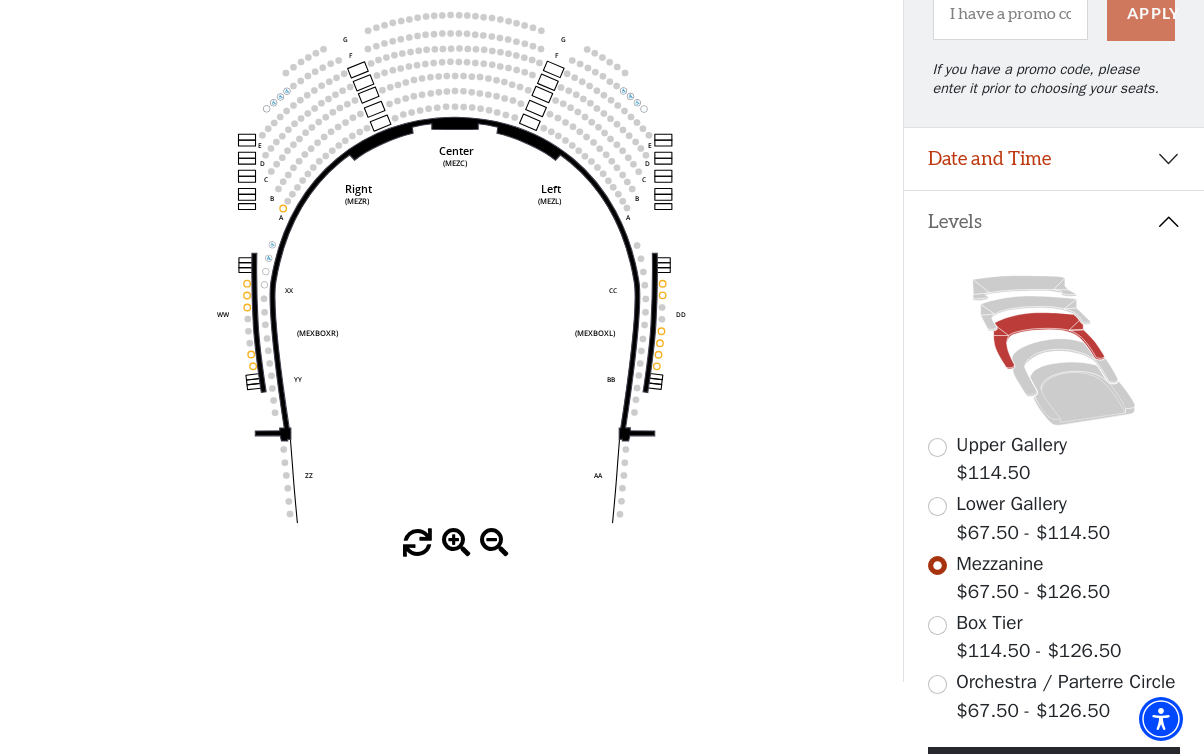 scroll, scrollTop: 285, scrollLeft: 0, axis: vertical 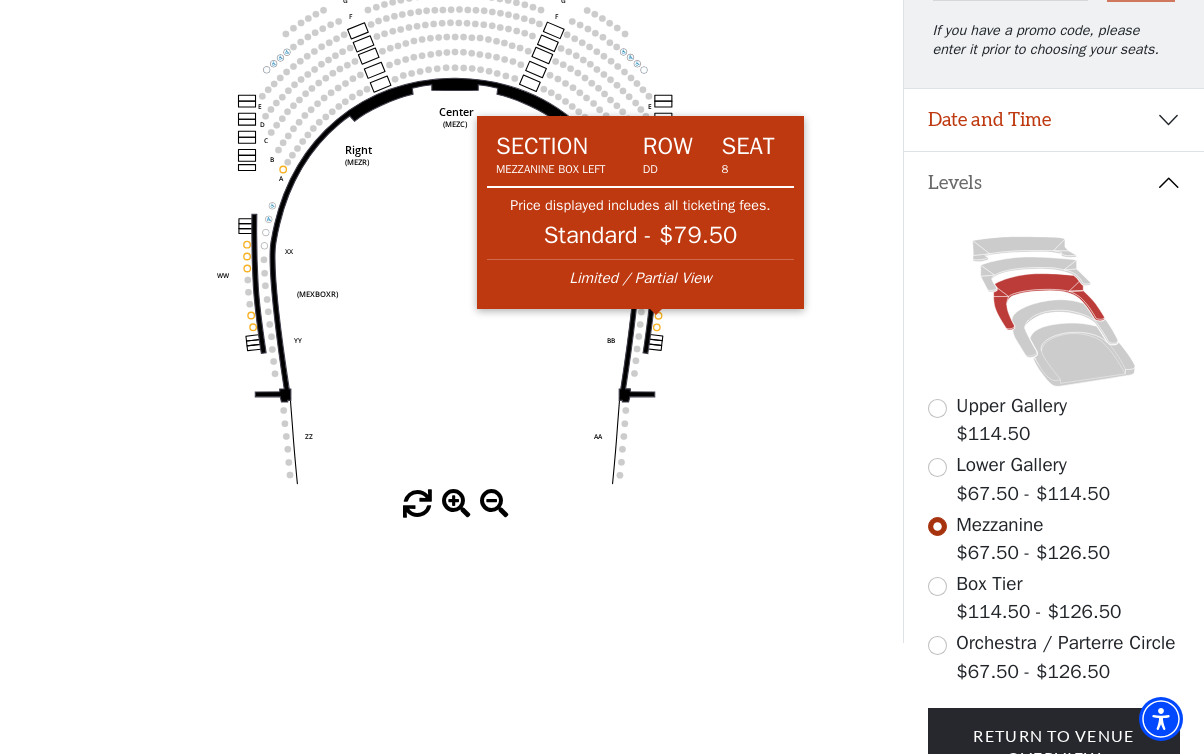click 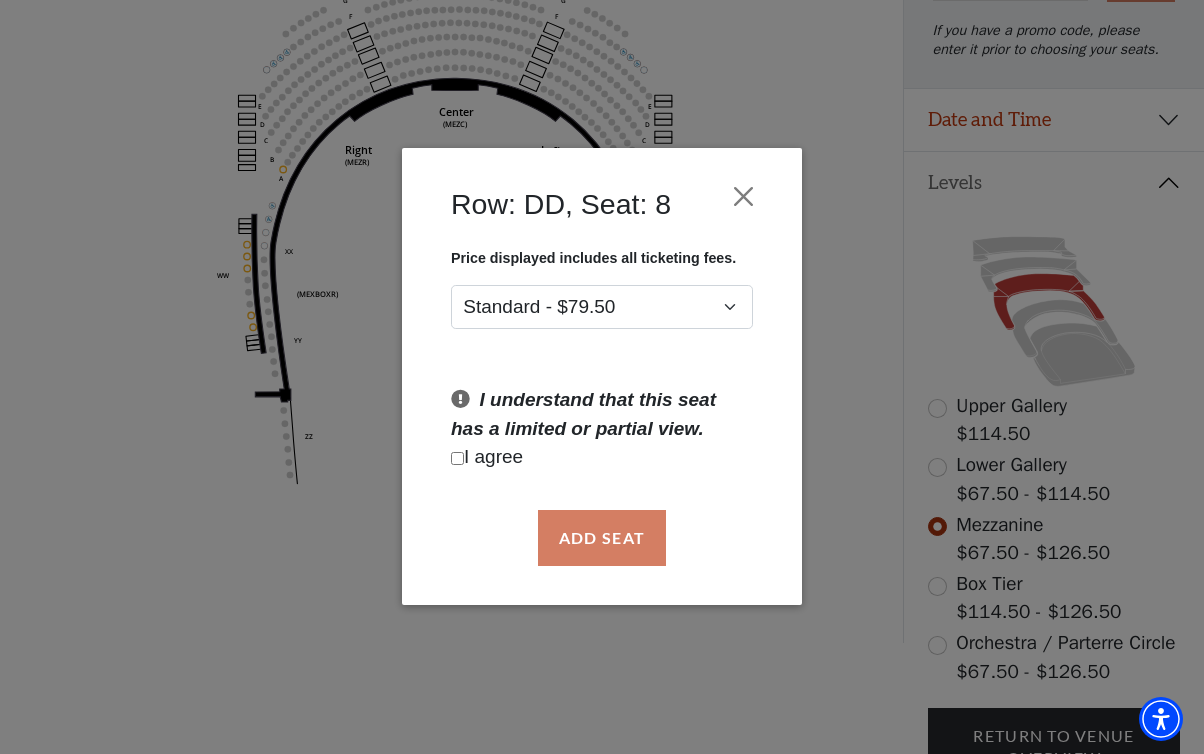 click at bounding box center (457, 458) 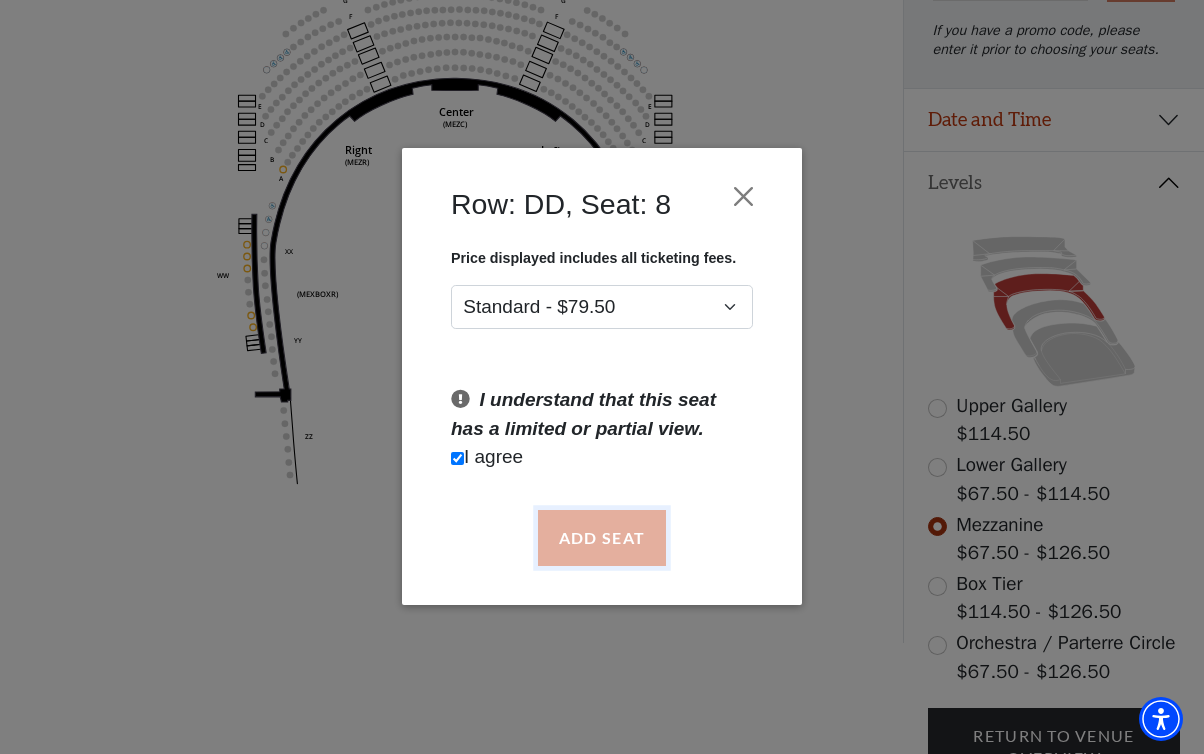 click on "Add Seat" at bounding box center [602, 538] 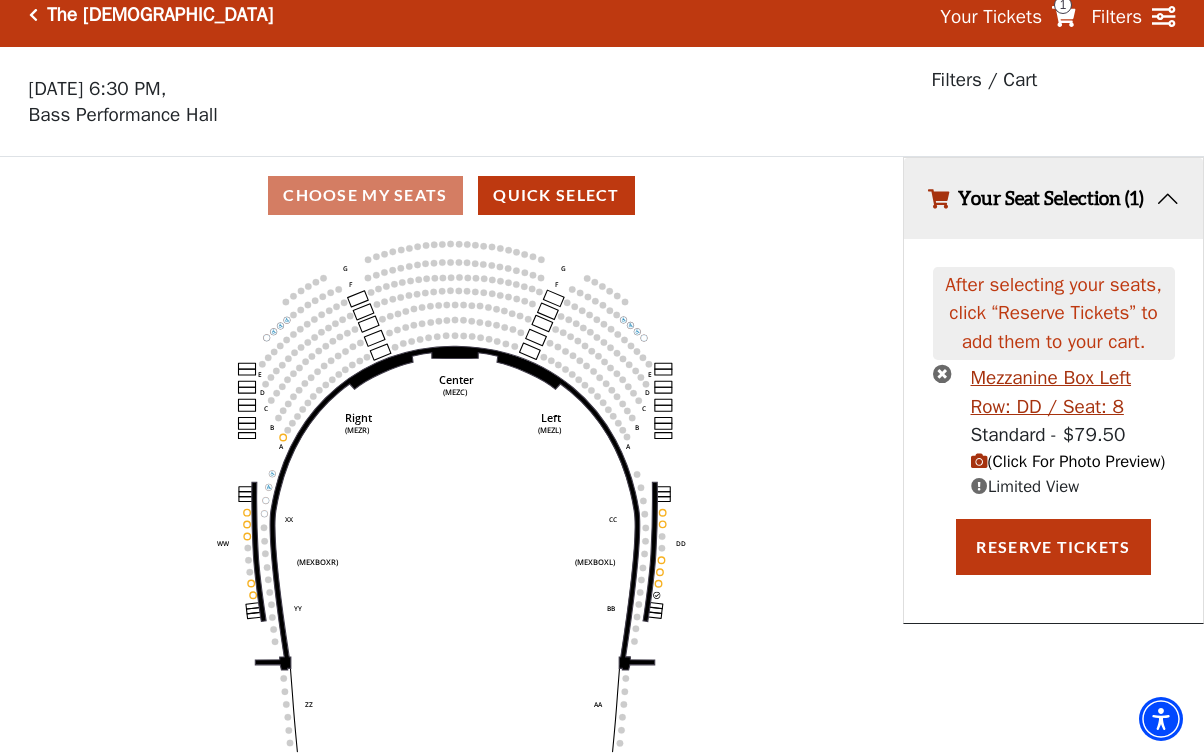 scroll, scrollTop: 0, scrollLeft: 0, axis: both 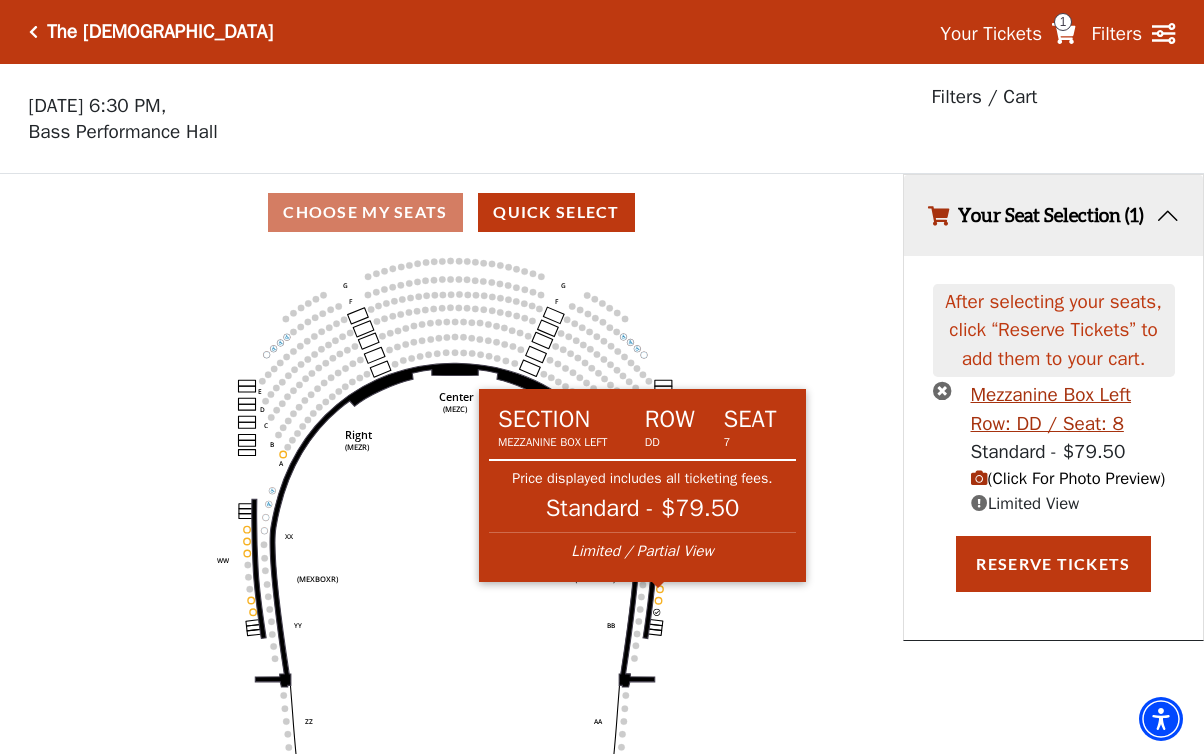 click 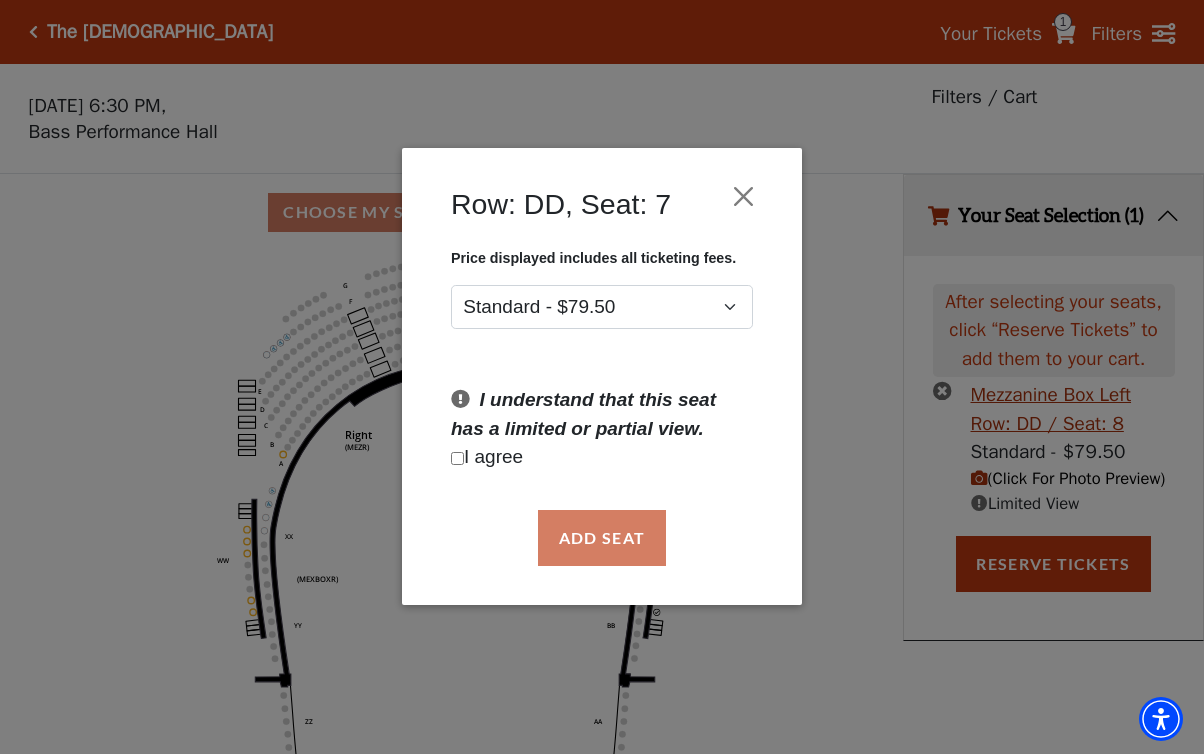 click at bounding box center [457, 458] 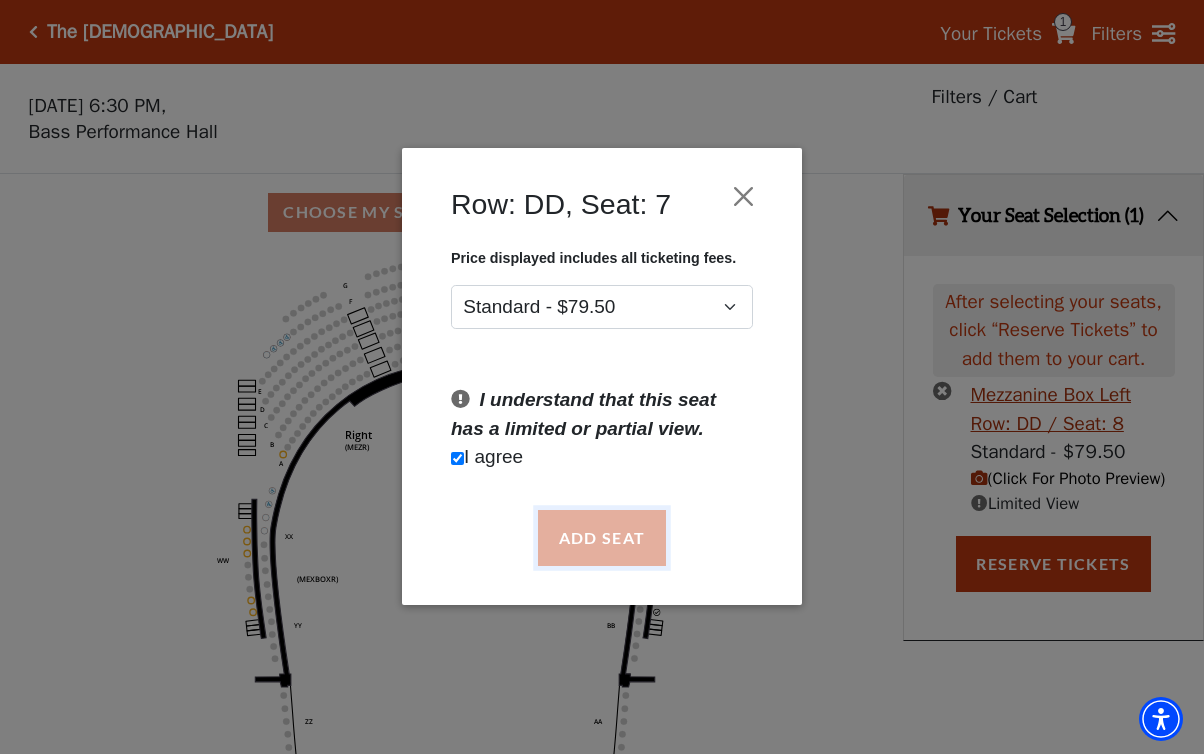 click on "Add Seat" at bounding box center (602, 538) 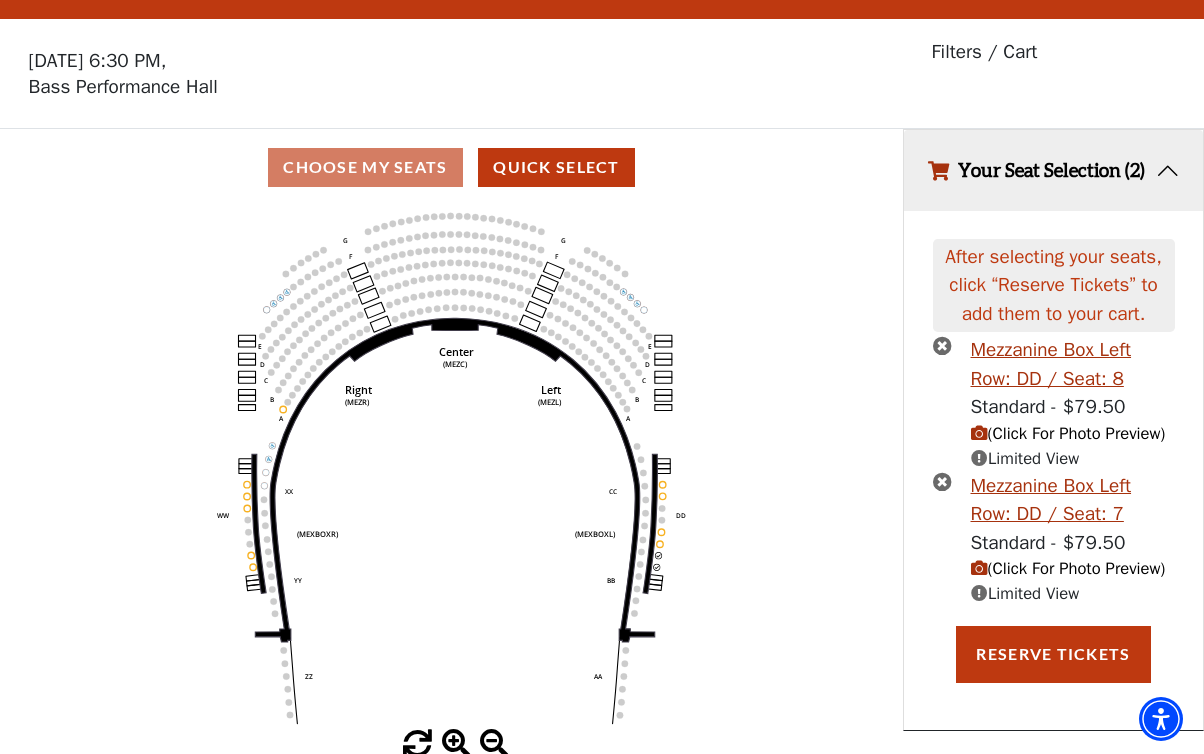 scroll, scrollTop: 93, scrollLeft: 0, axis: vertical 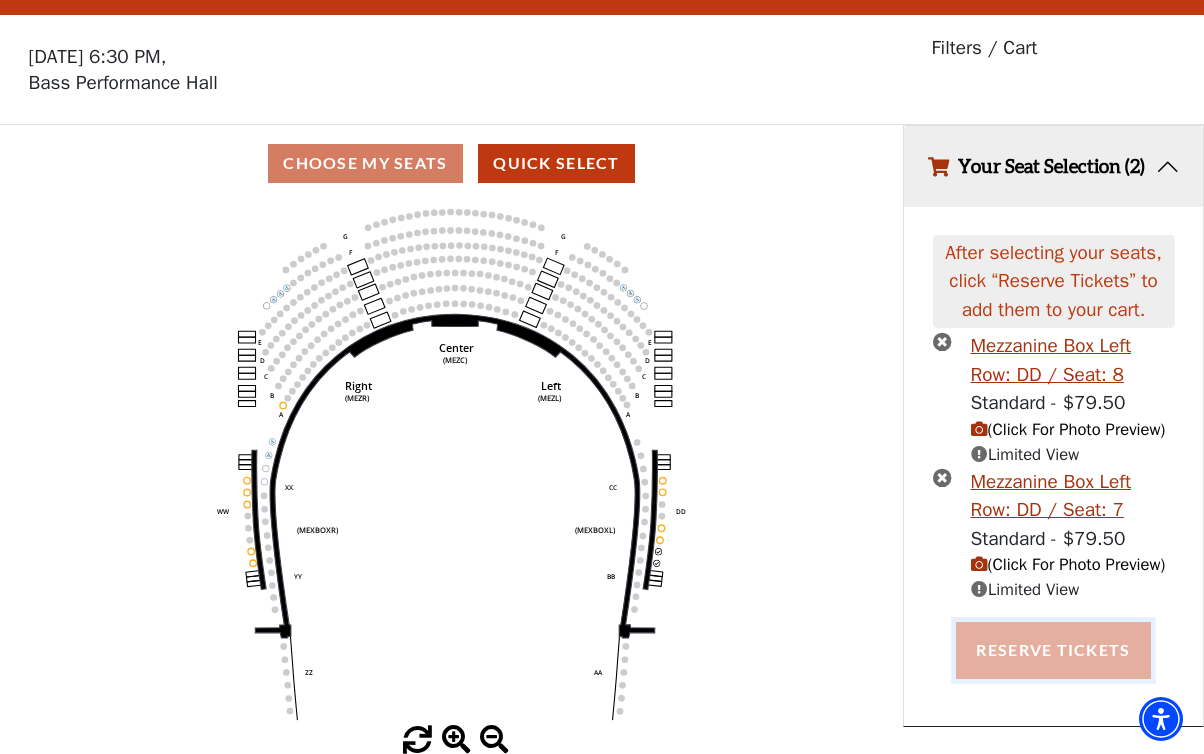 click on "Reserve Tickets" at bounding box center [1053, 650] 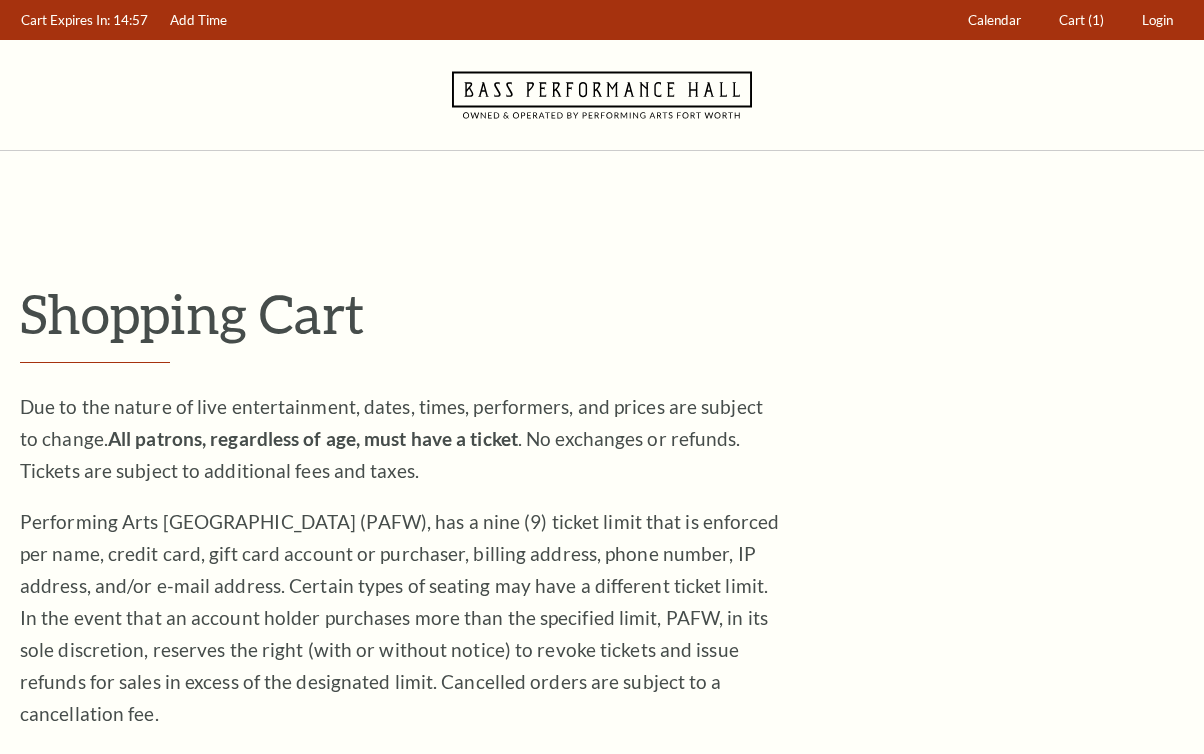 scroll, scrollTop: 0, scrollLeft: 0, axis: both 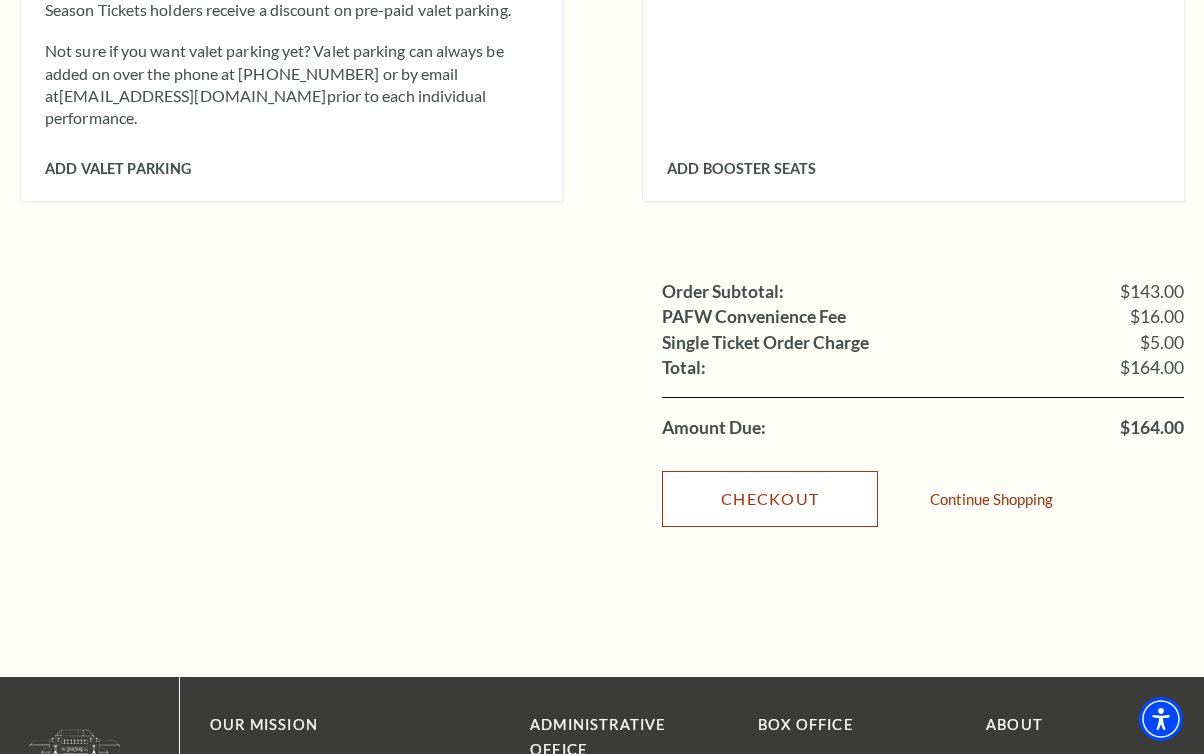 click on "Checkout" at bounding box center (770, 499) 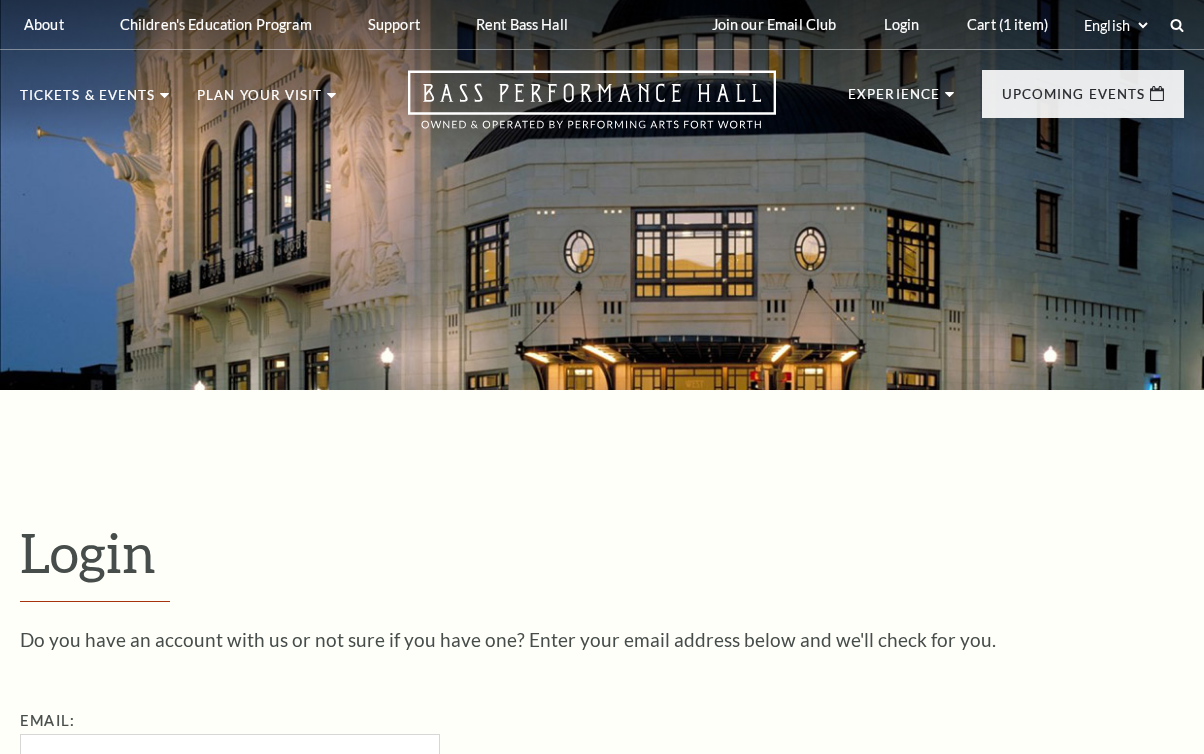 scroll, scrollTop: 35, scrollLeft: 0, axis: vertical 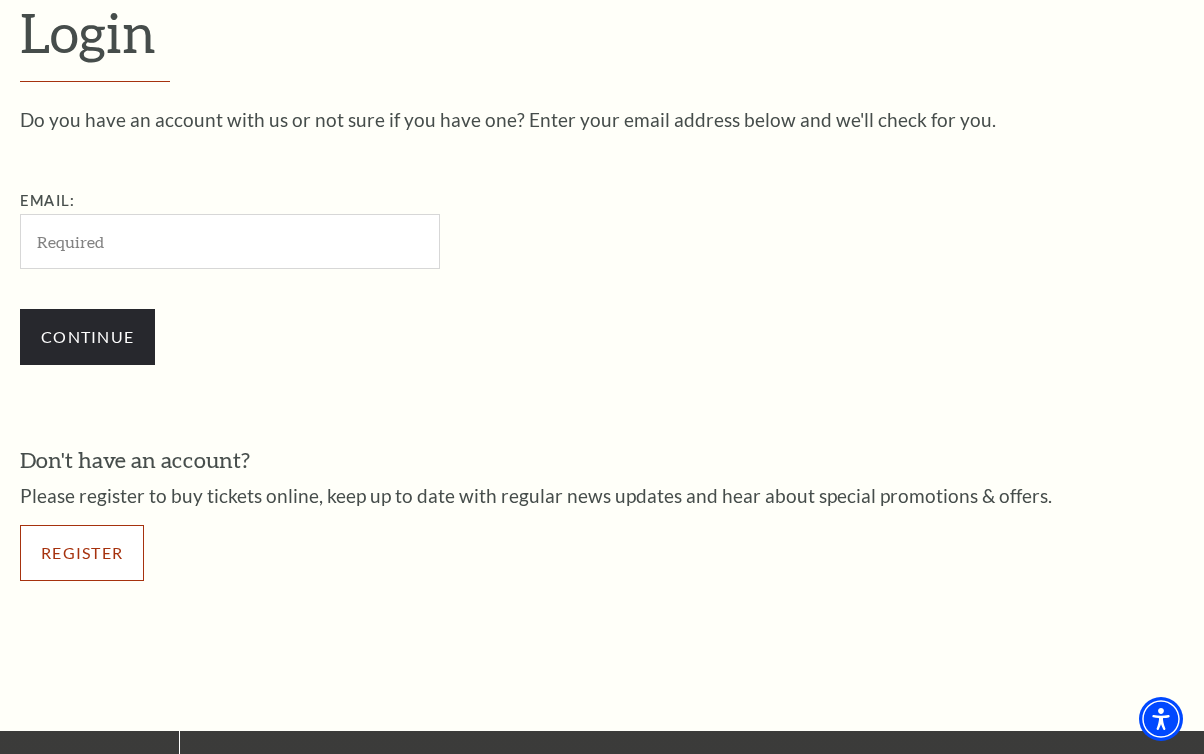 click on "Register" at bounding box center [82, 553] 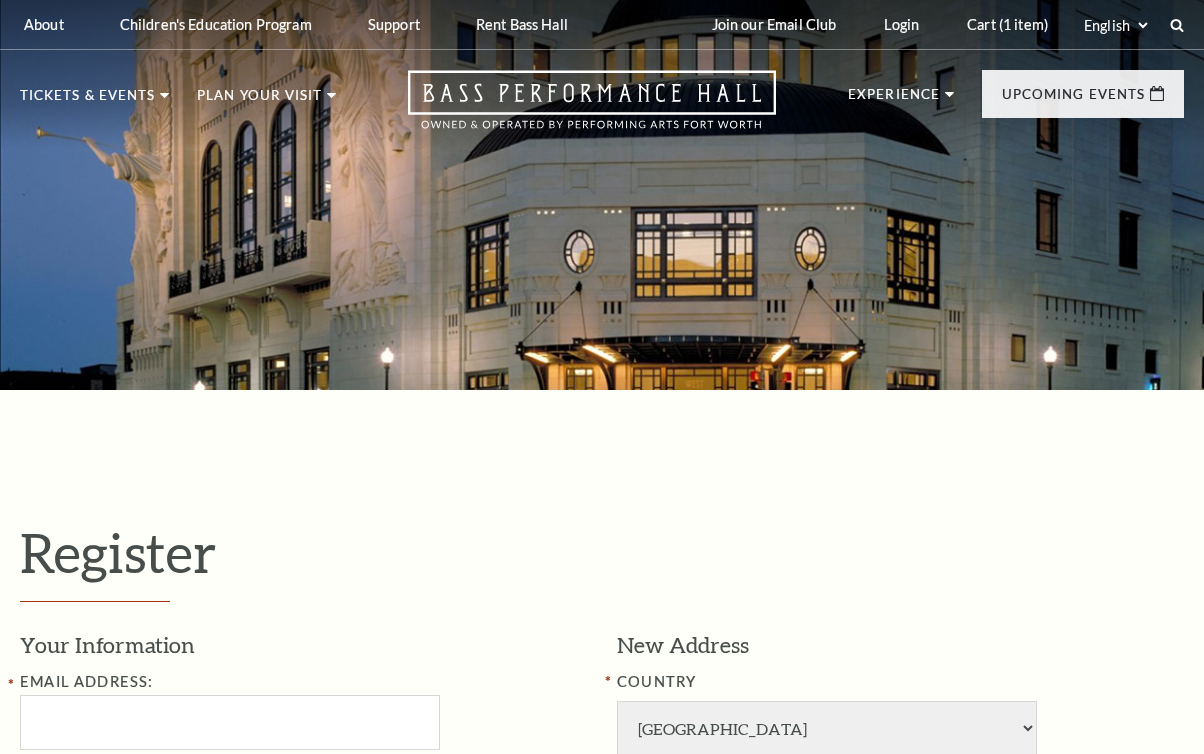 select on "1" 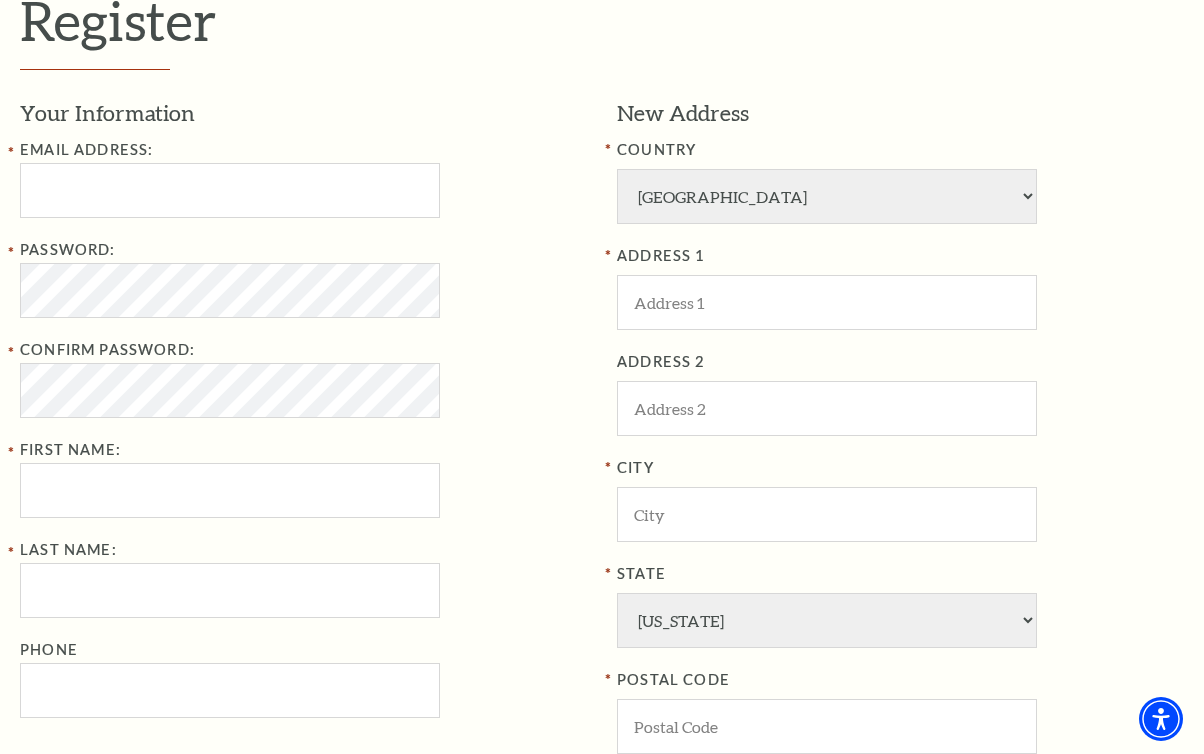 scroll, scrollTop: 546, scrollLeft: 0, axis: vertical 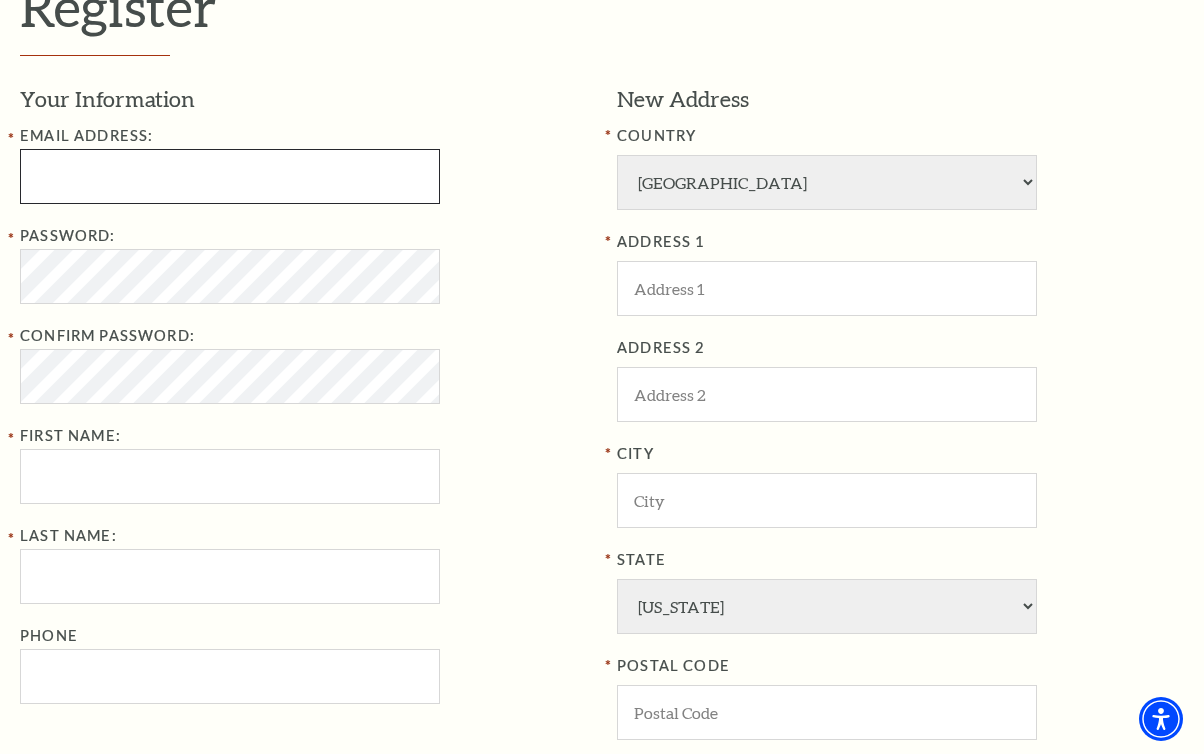 click at bounding box center [230, 176] 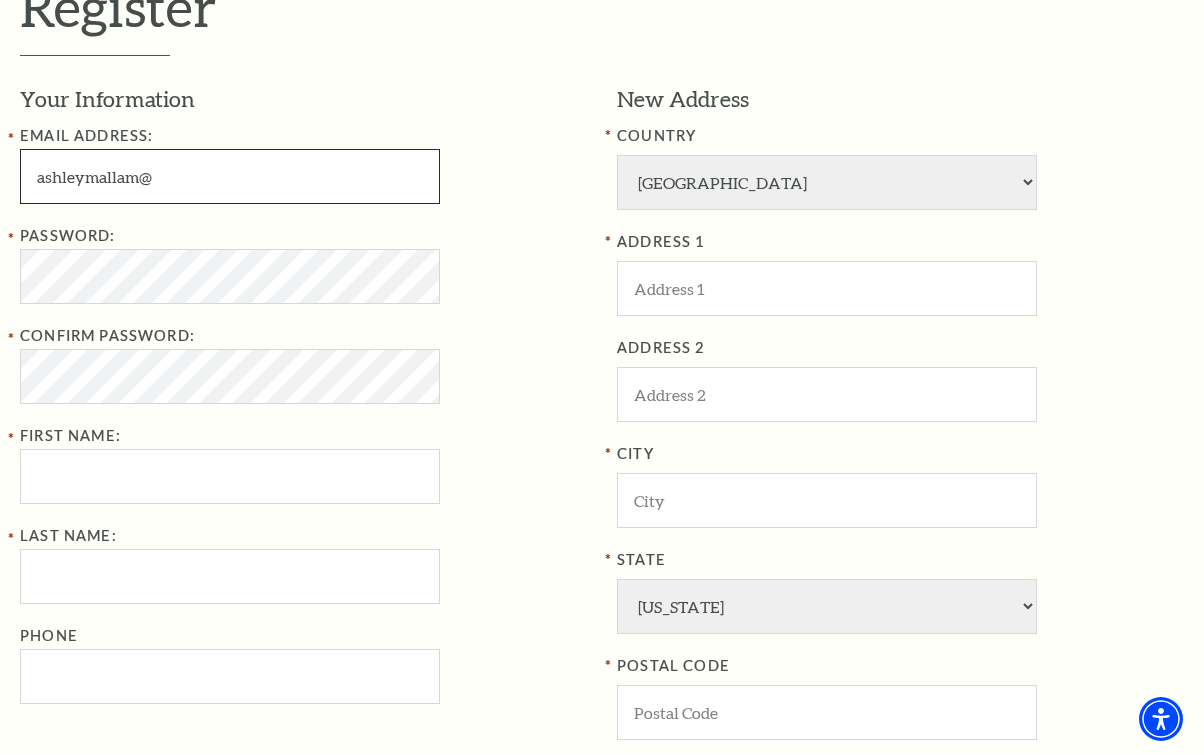 type on "ashleymallam@hotmail.com" 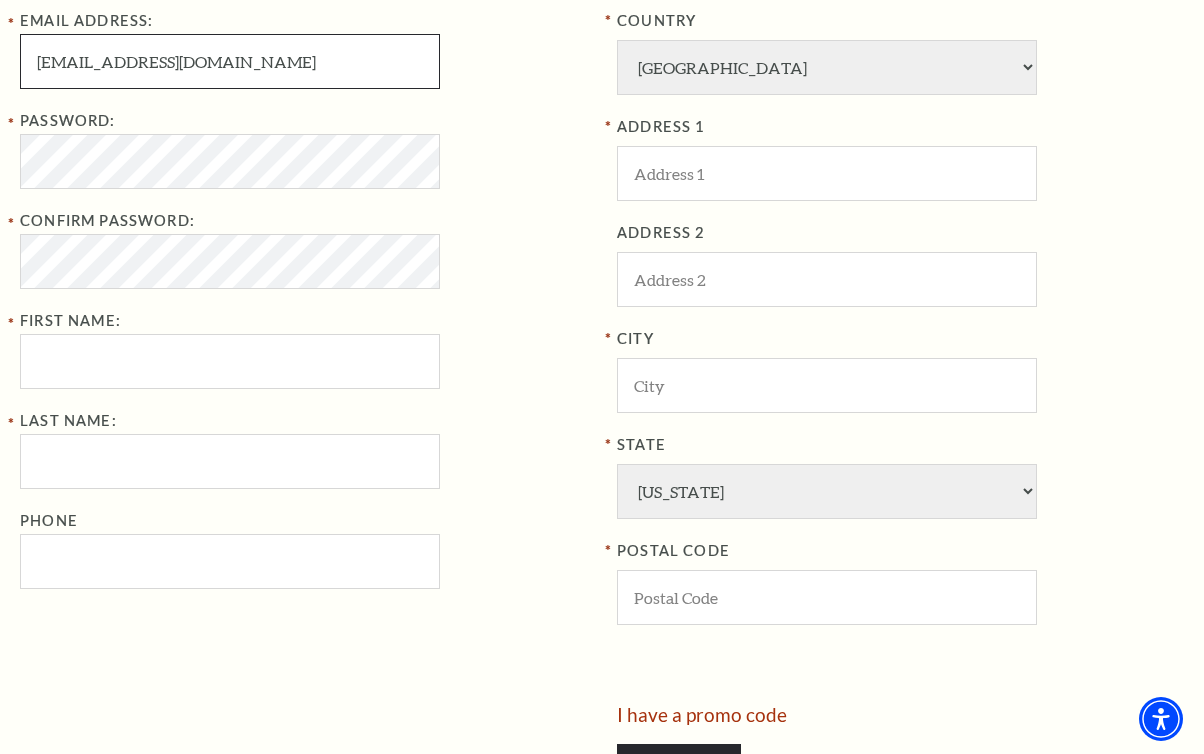 scroll, scrollTop: 673, scrollLeft: 0, axis: vertical 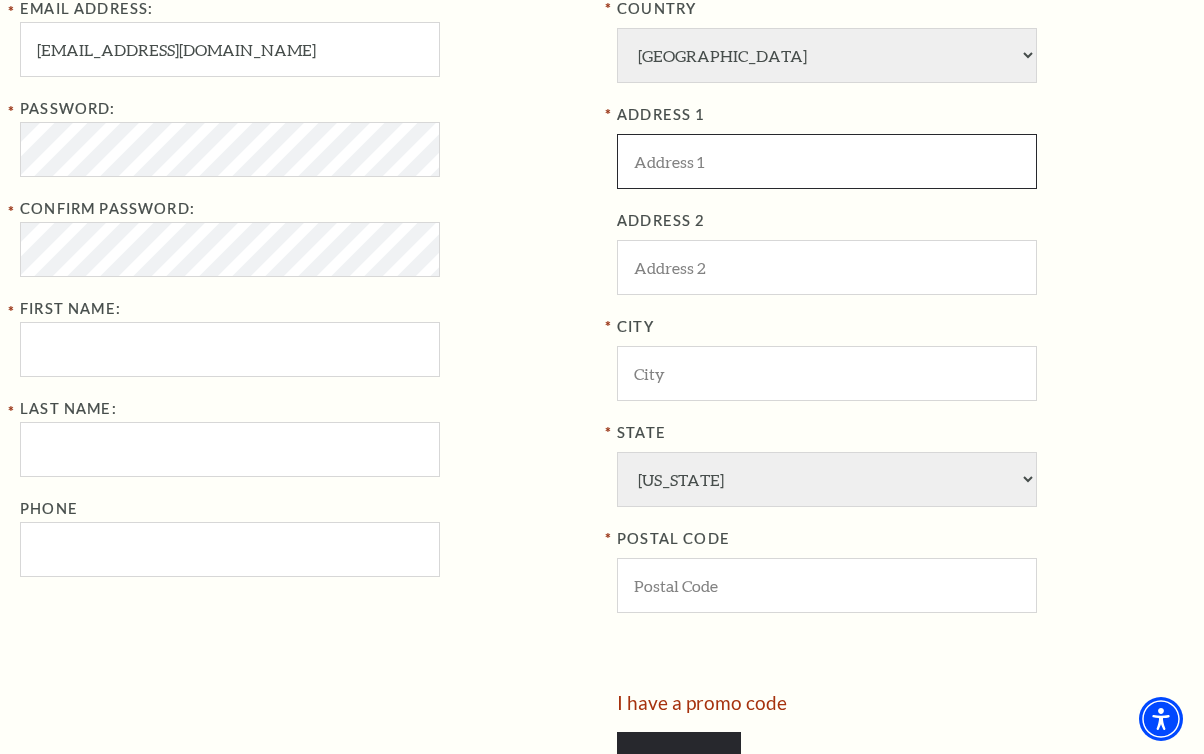 click at bounding box center [827, 161] 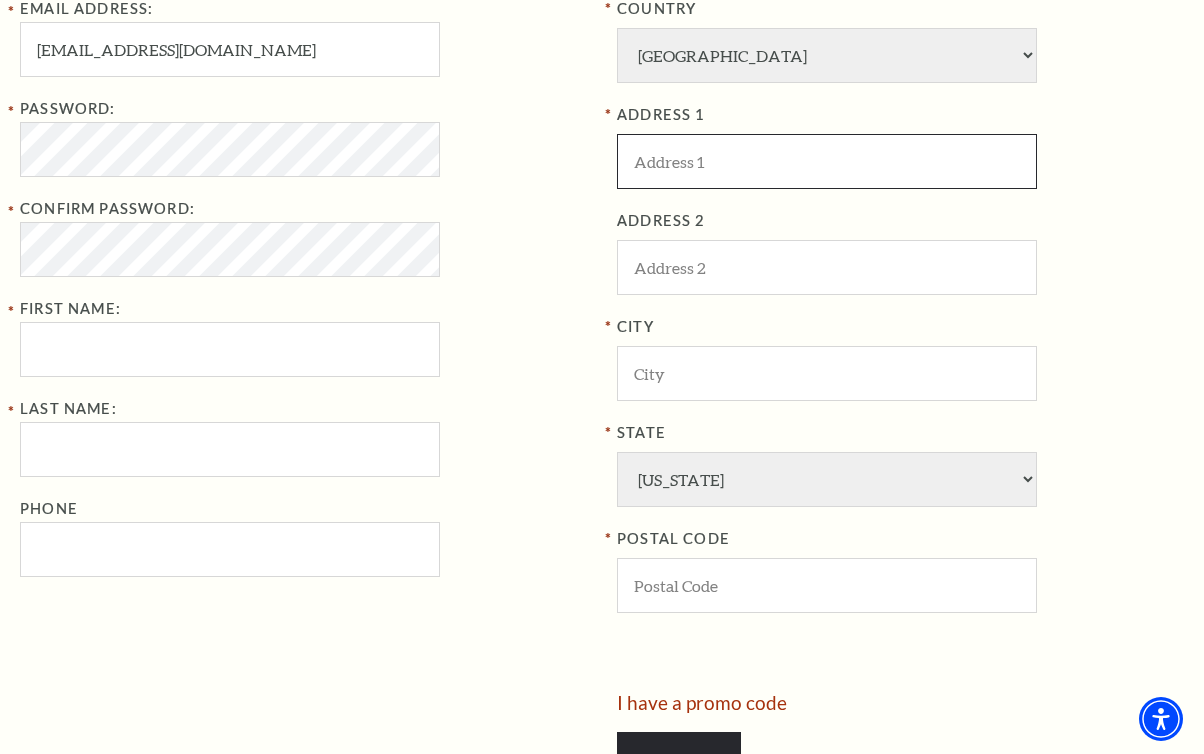 type on "1301 Salado Pass" 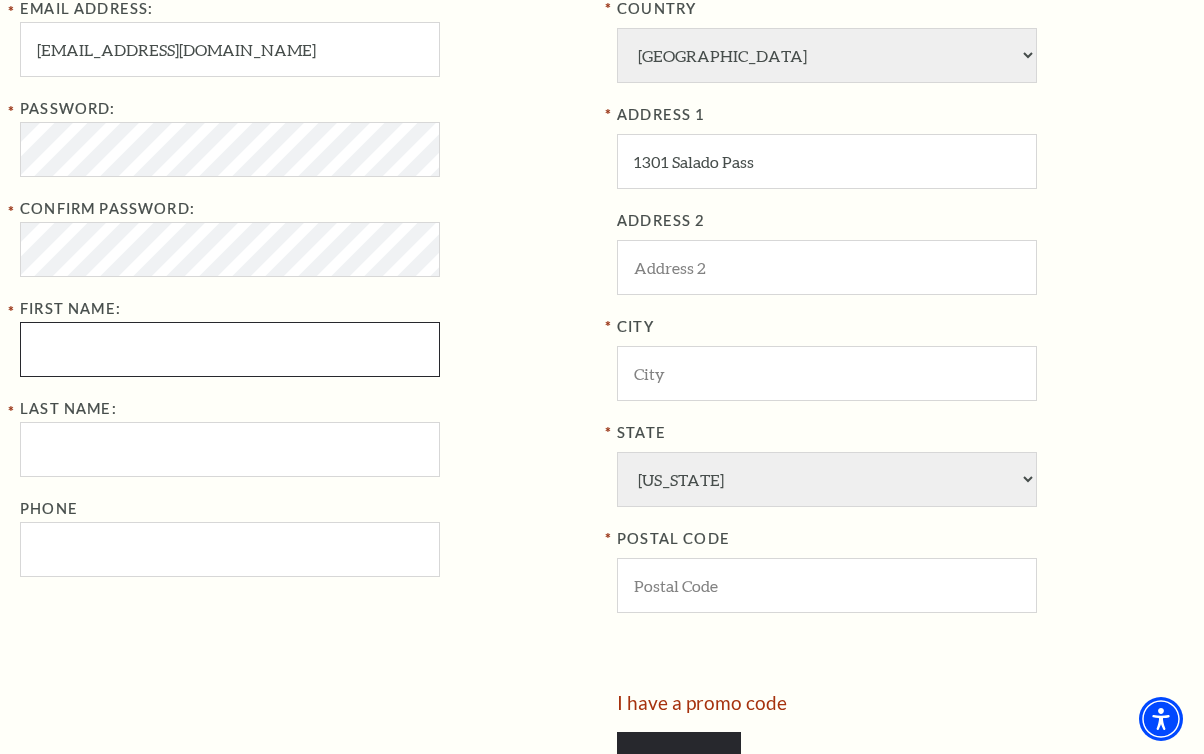 type on "Cathryn" 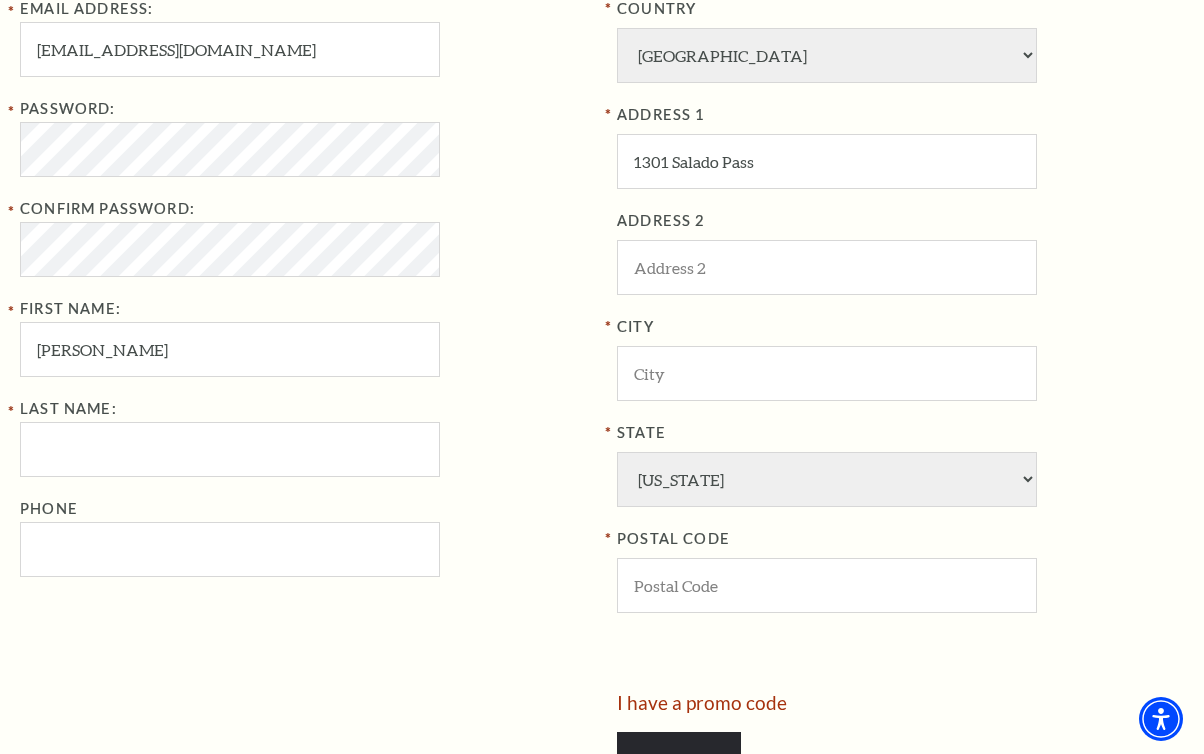 type on "Mallam" 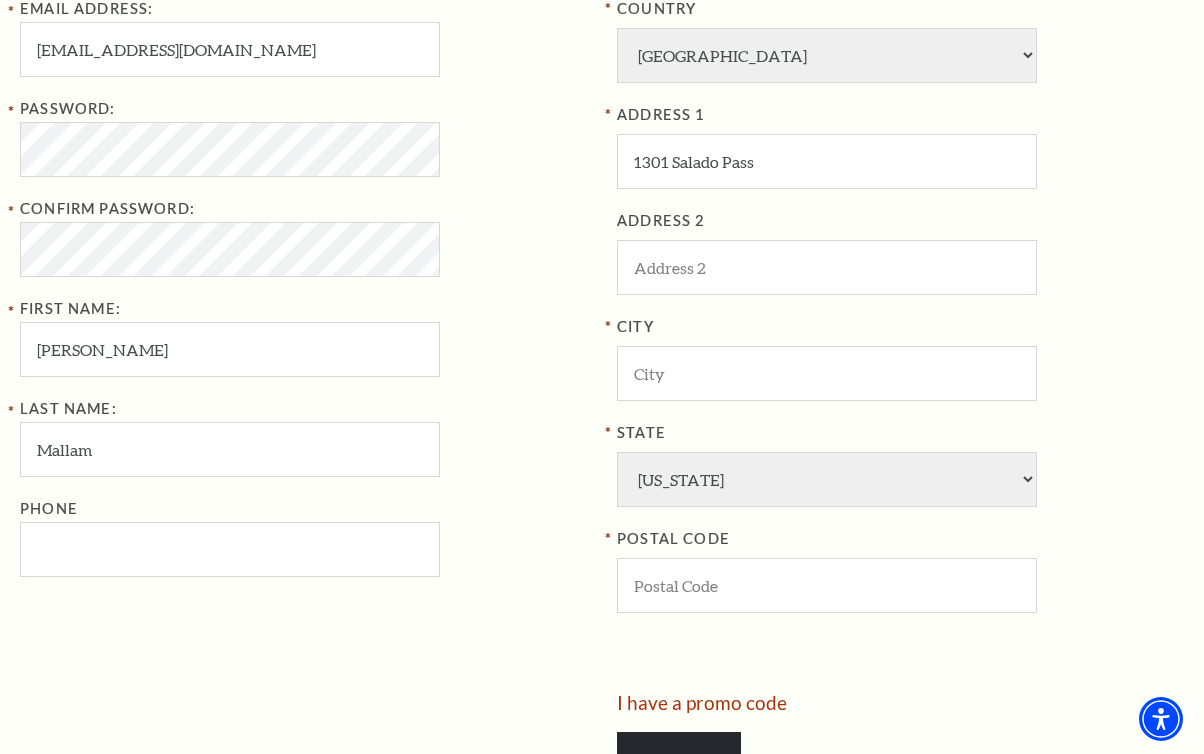 type on "4809343890" 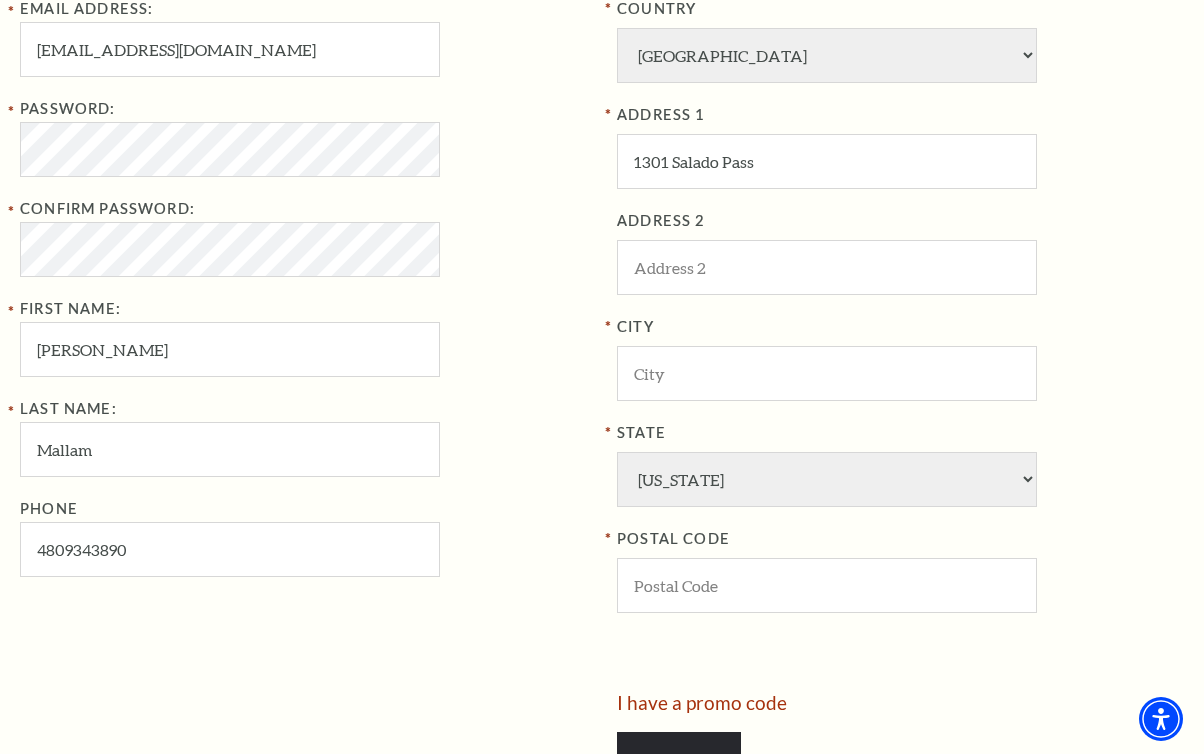 type on "McKinney" 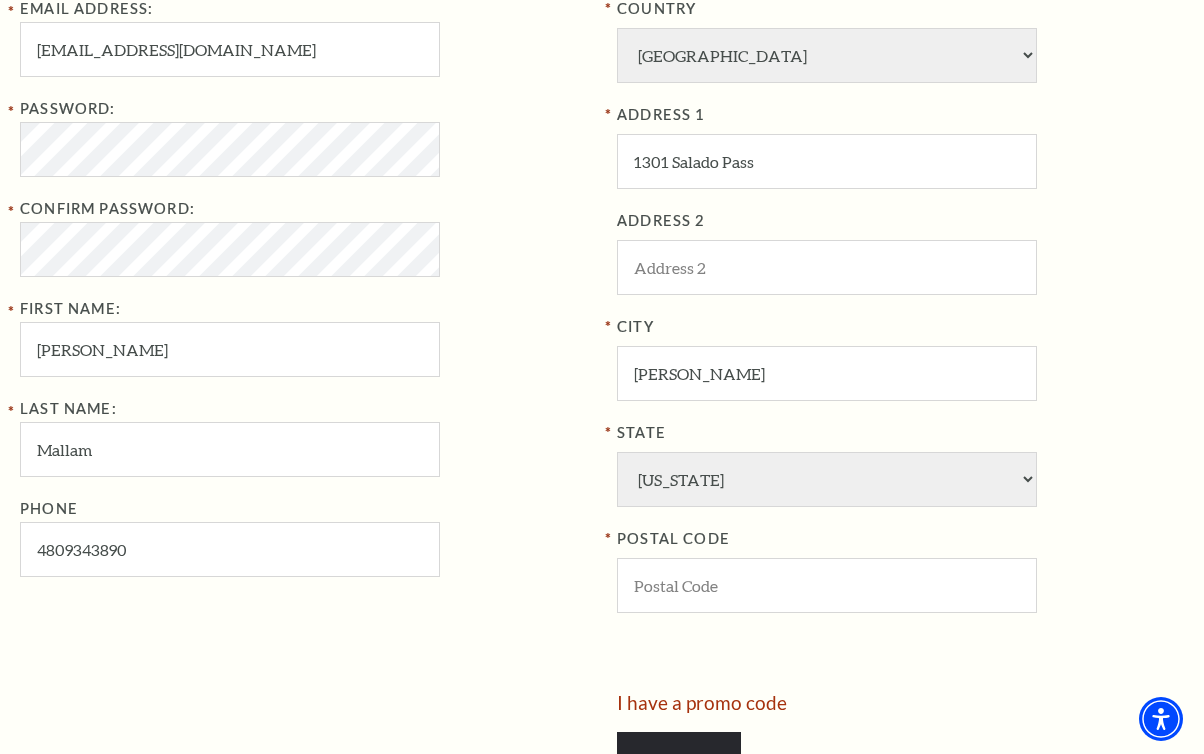 type on "75072" 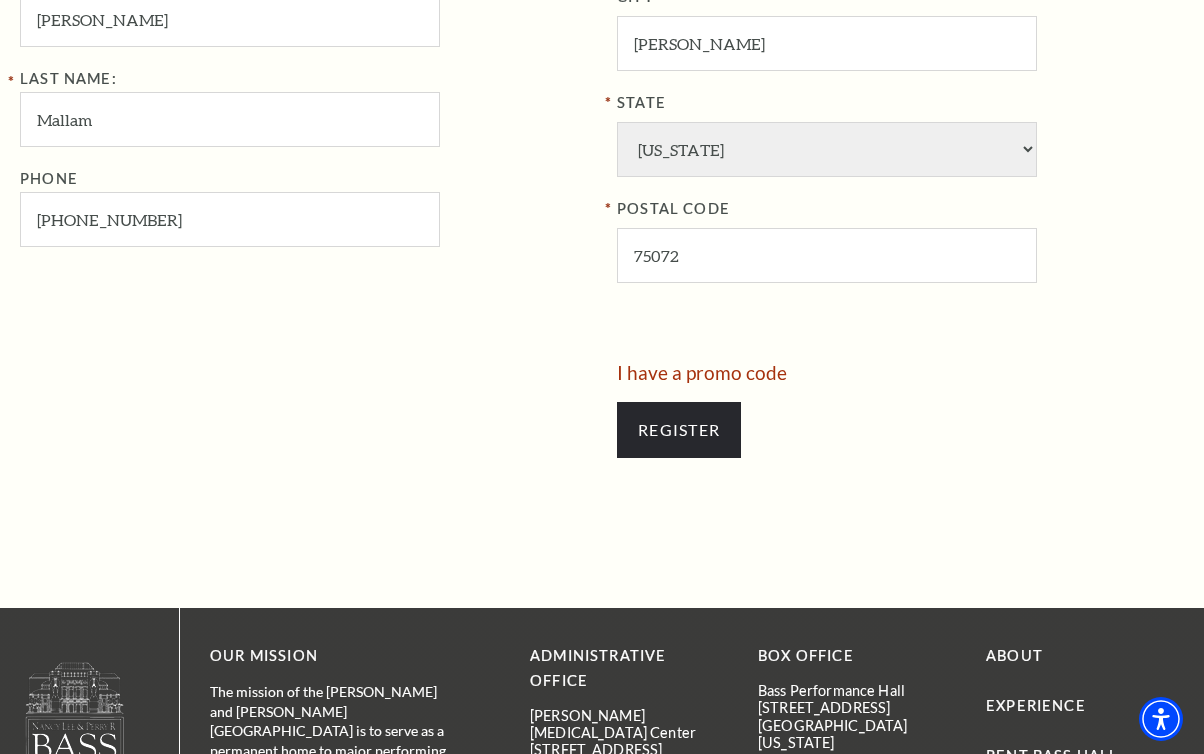 scroll, scrollTop: 1058, scrollLeft: 0, axis: vertical 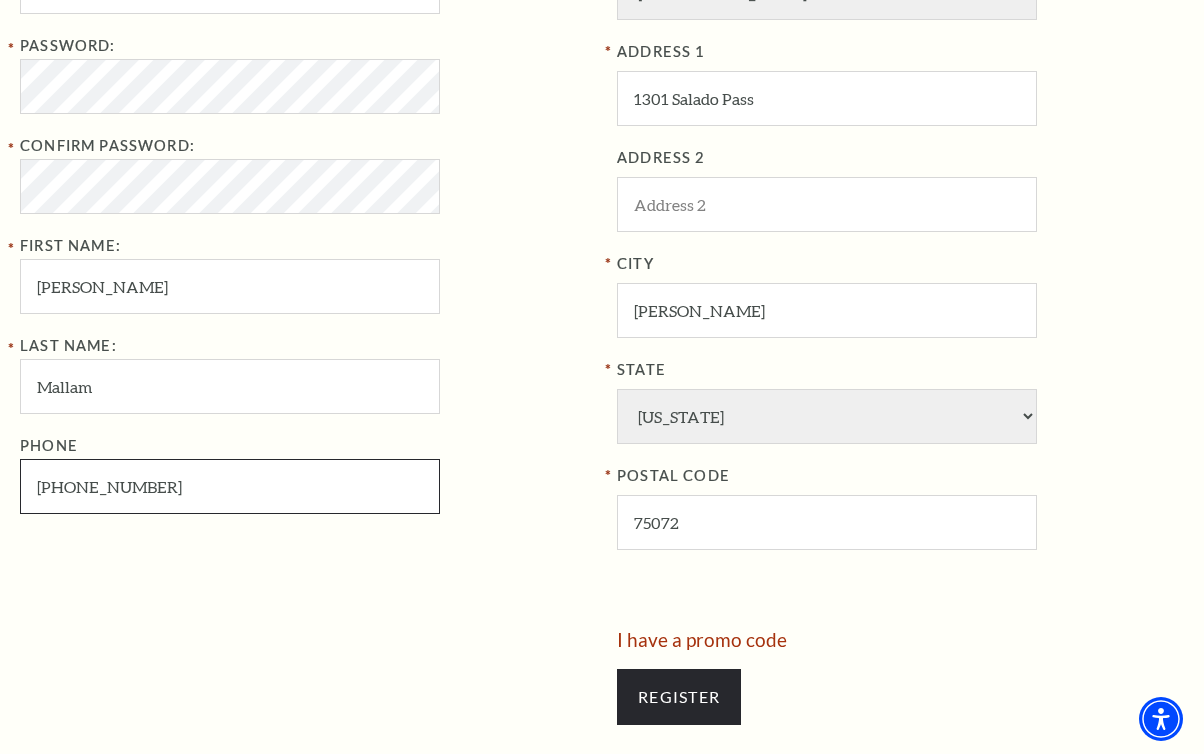drag, startPoint x: 174, startPoint y: 490, endPoint x: -3, endPoint y: 463, distance: 179.04749 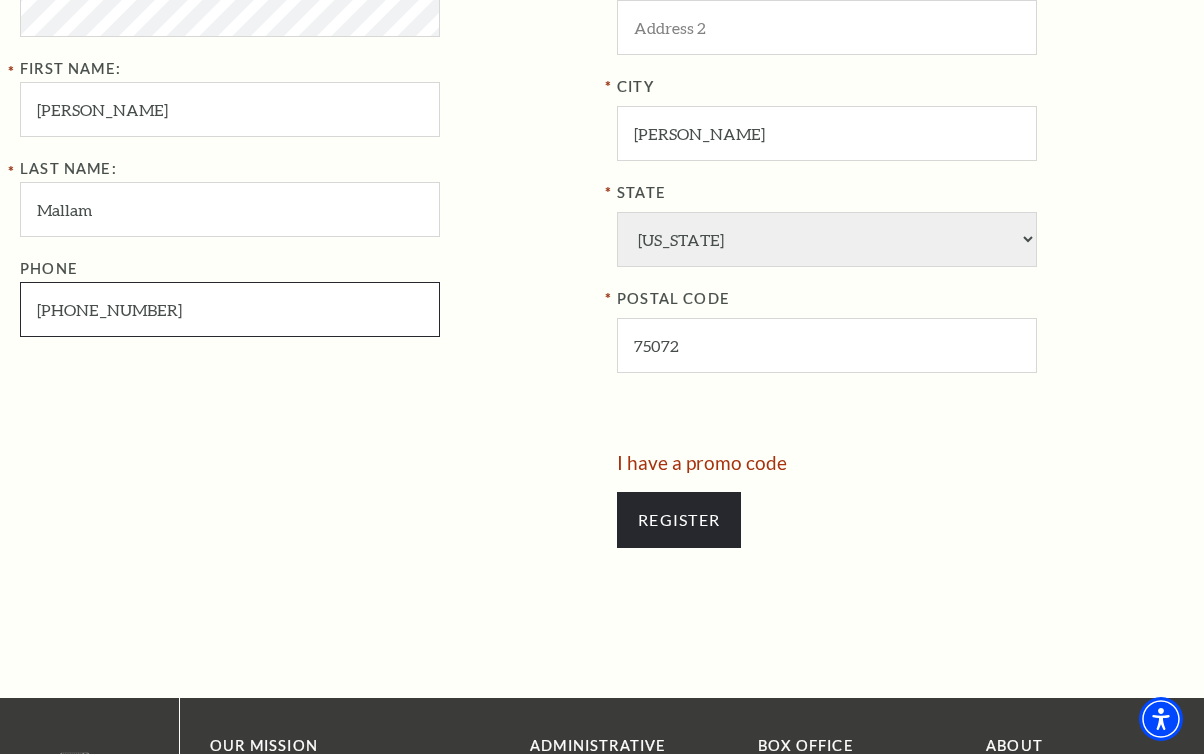 scroll, scrollTop: 958, scrollLeft: 0, axis: vertical 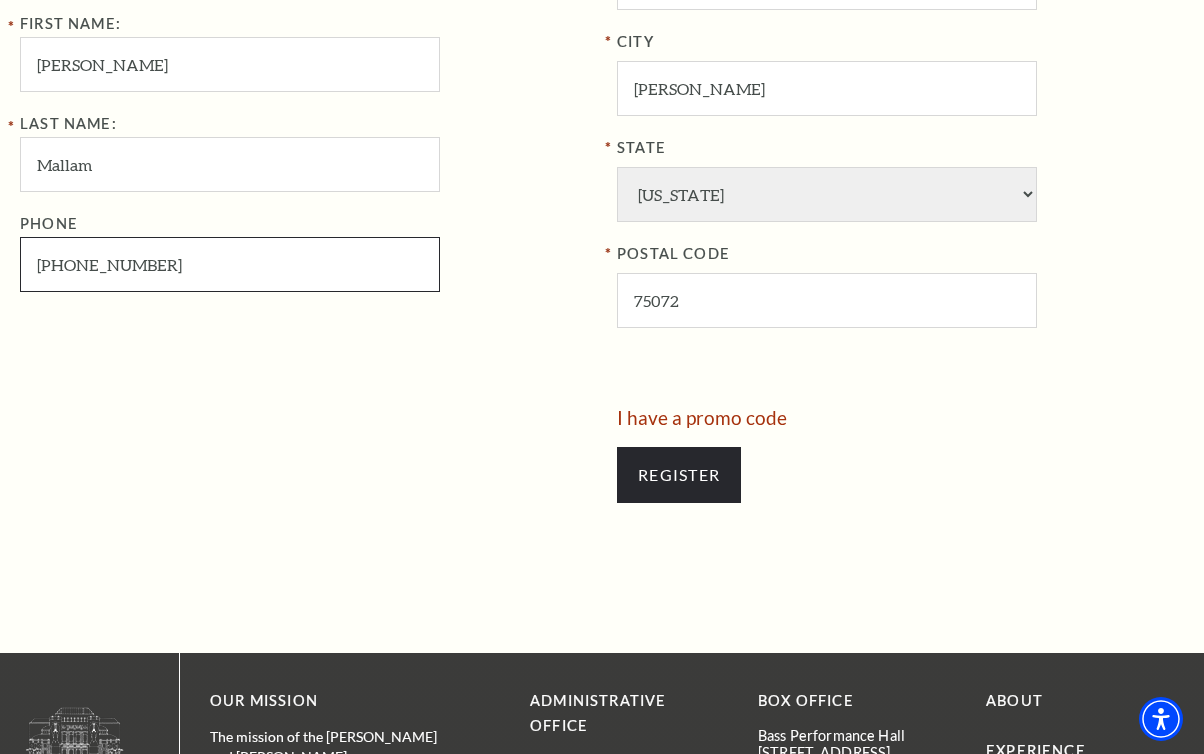 type on "770-639-9537" 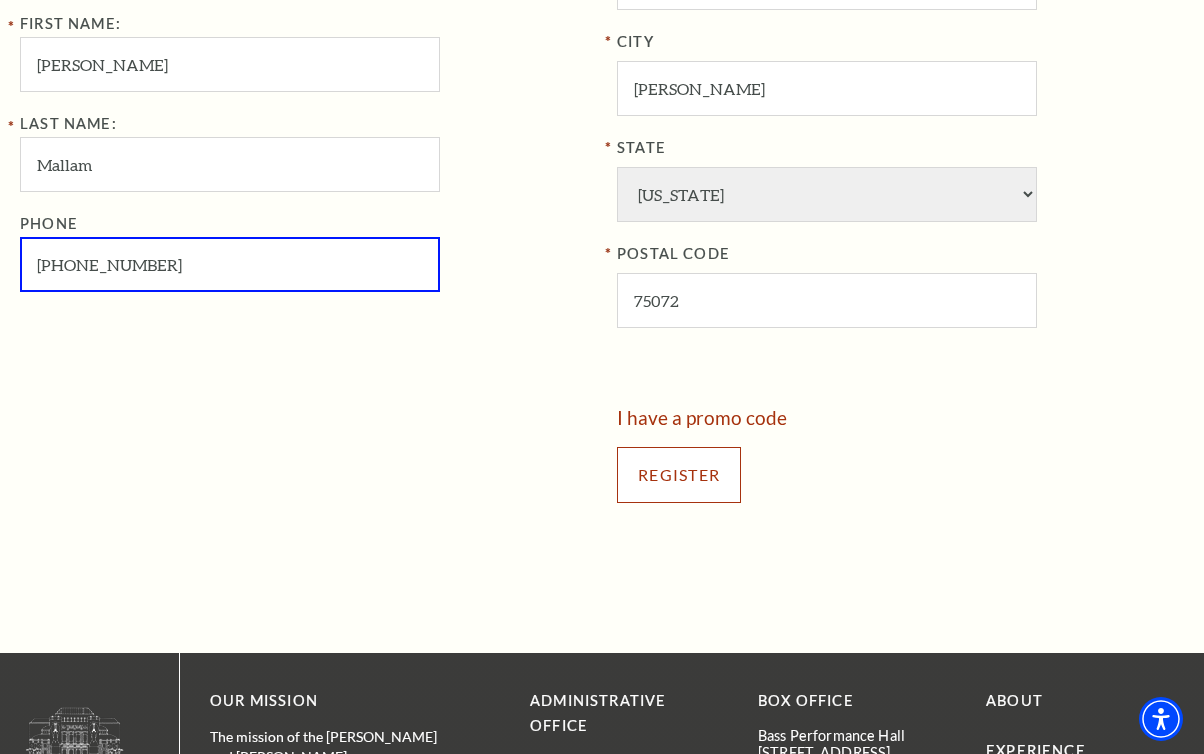 click on "Register" at bounding box center (679, 475) 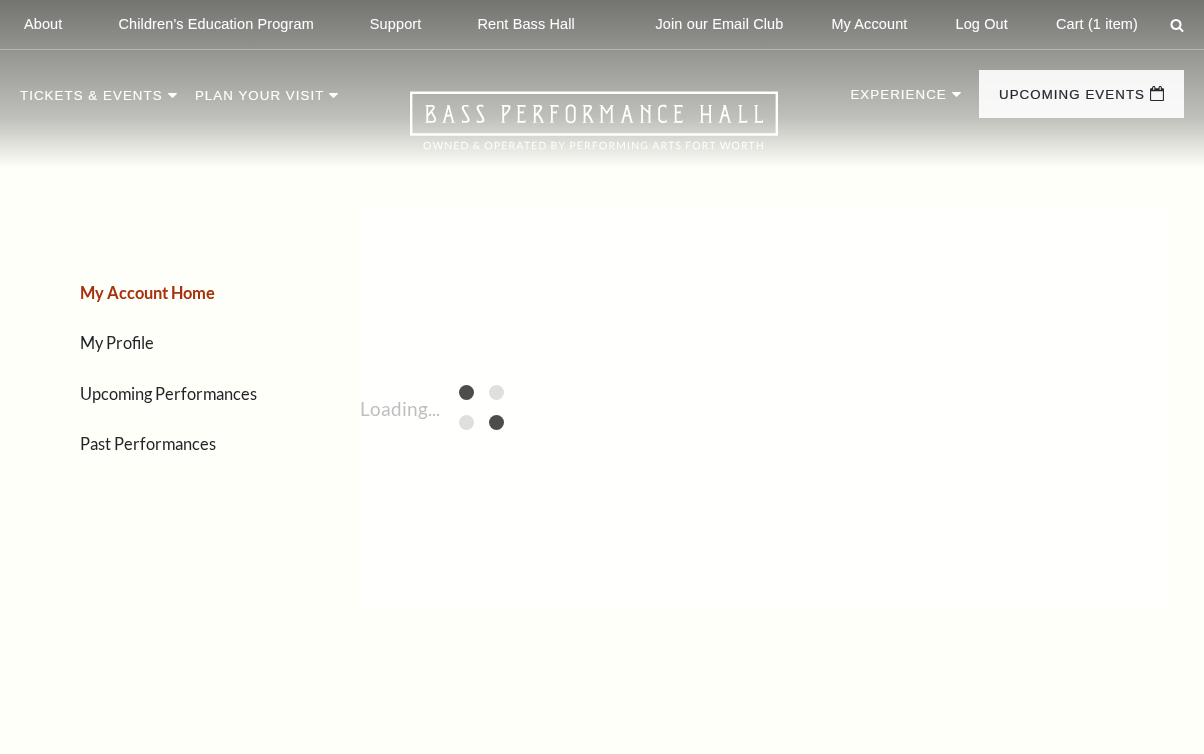 scroll, scrollTop: 0, scrollLeft: 0, axis: both 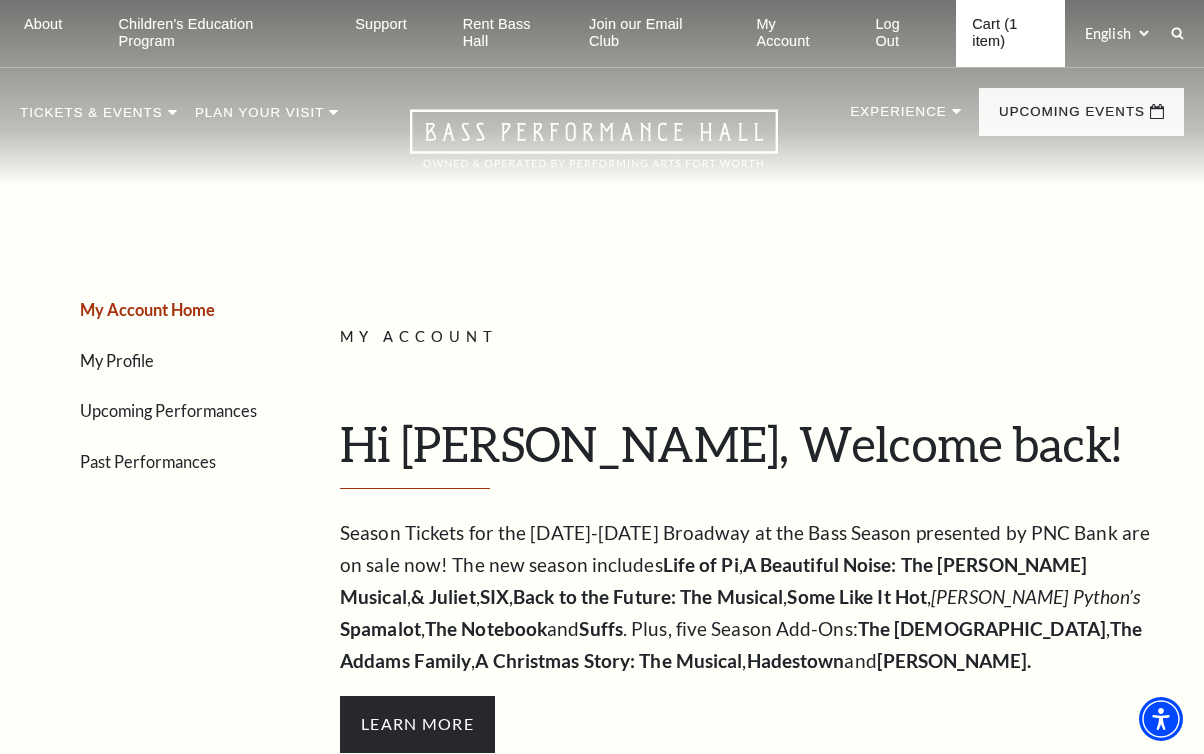 click on "Cart (1 item)" at bounding box center (1010, 33) 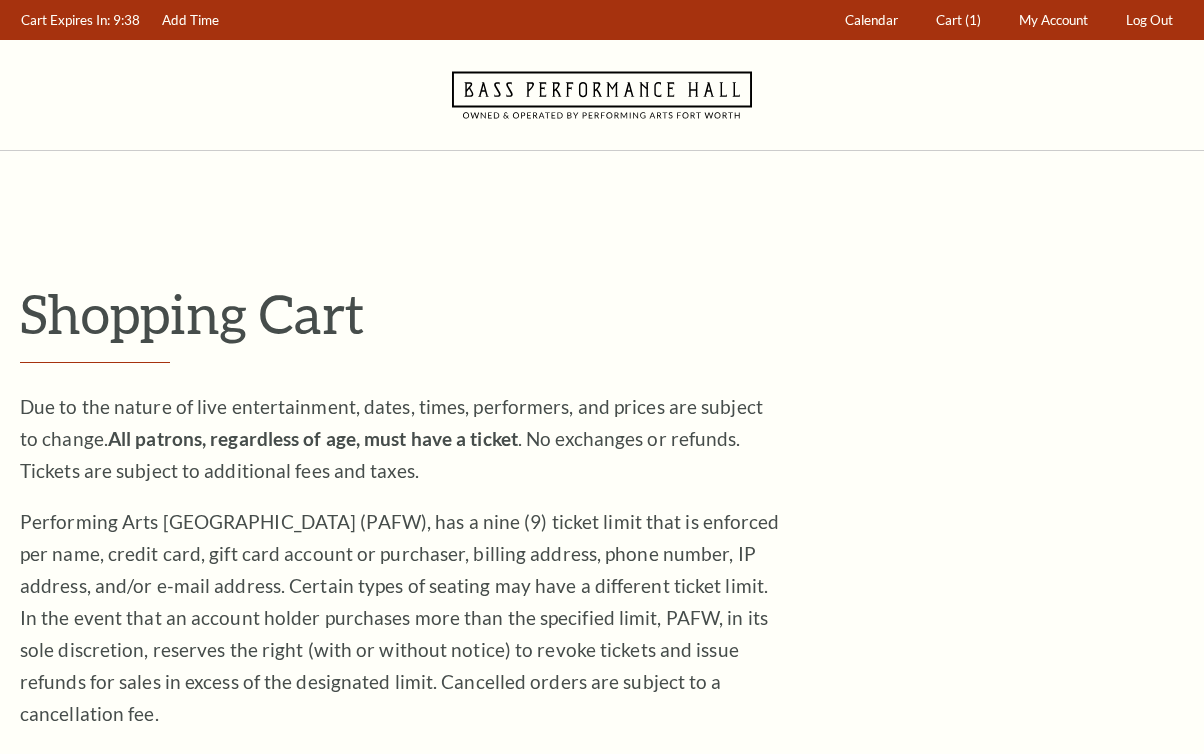 scroll, scrollTop: 0, scrollLeft: 0, axis: both 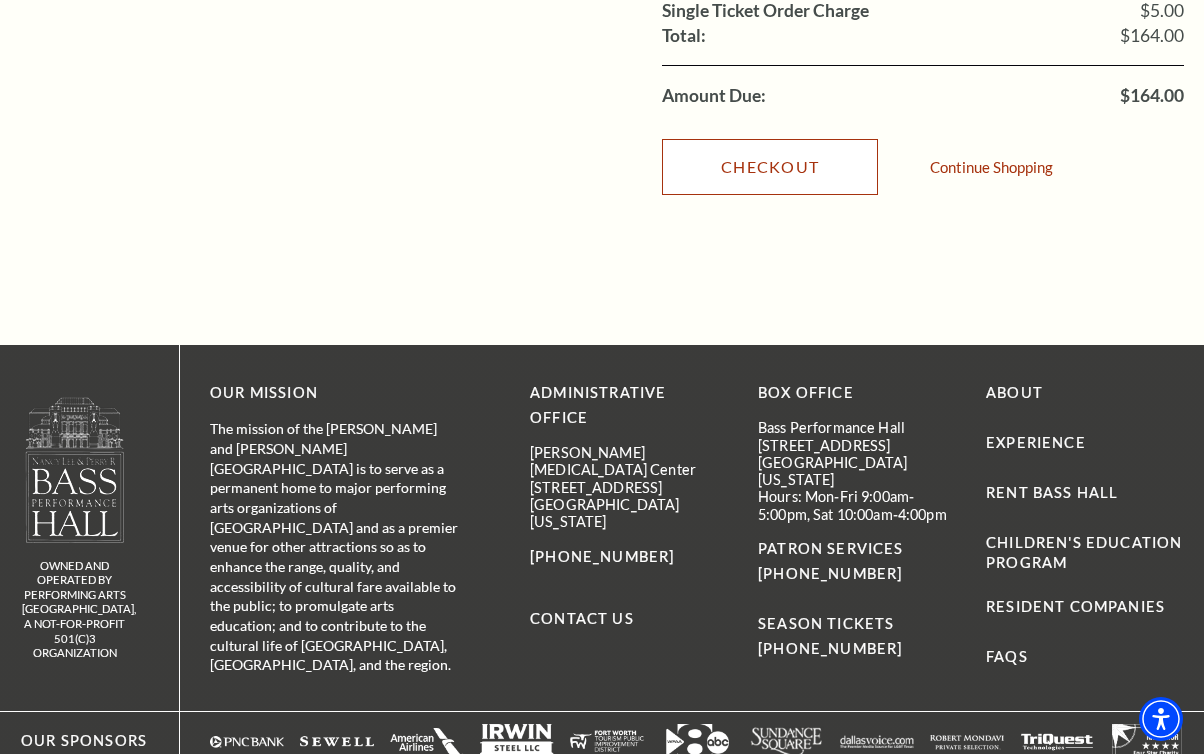 click on "Checkout" at bounding box center [770, 167] 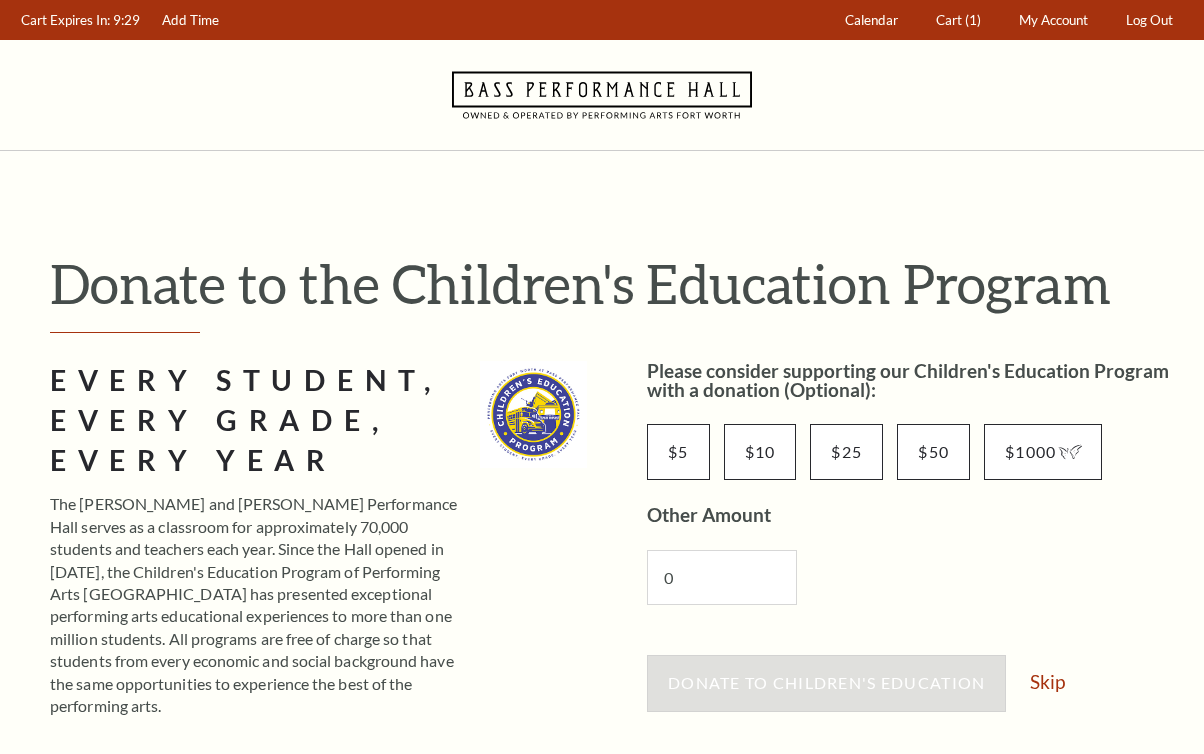 scroll, scrollTop: 0, scrollLeft: 0, axis: both 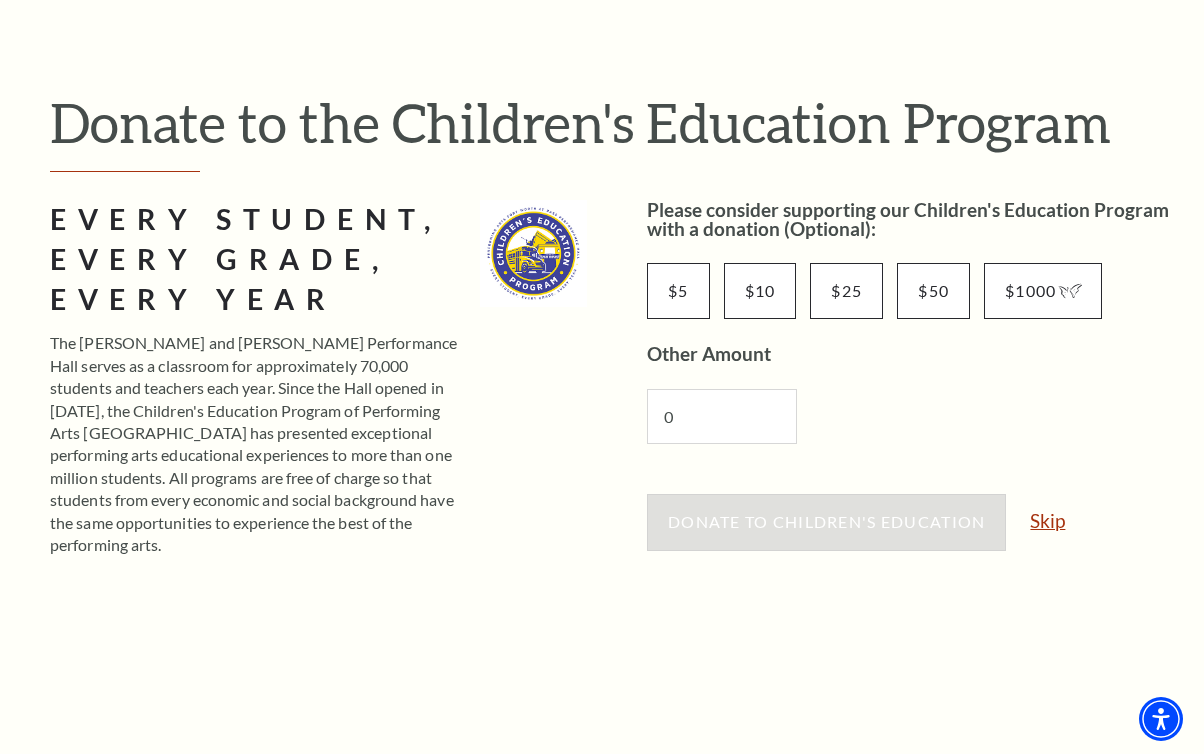 click on "Skip" at bounding box center [1047, 520] 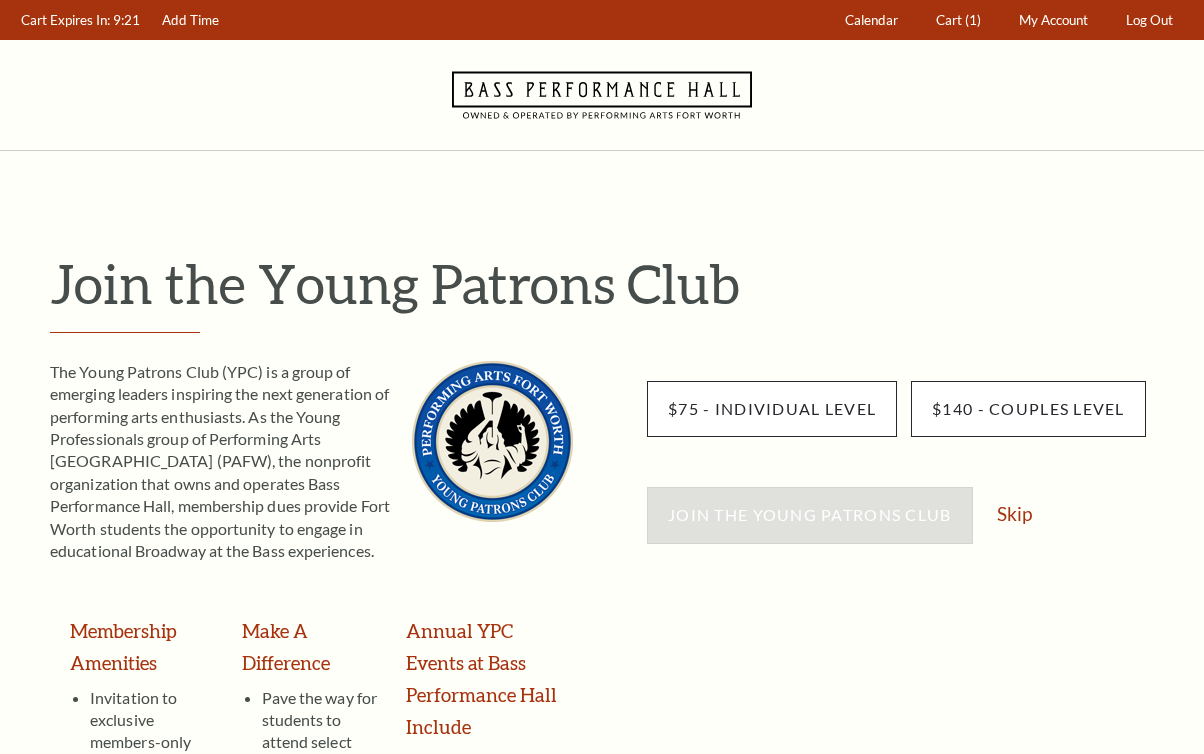 scroll, scrollTop: 0, scrollLeft: 0, axis: both 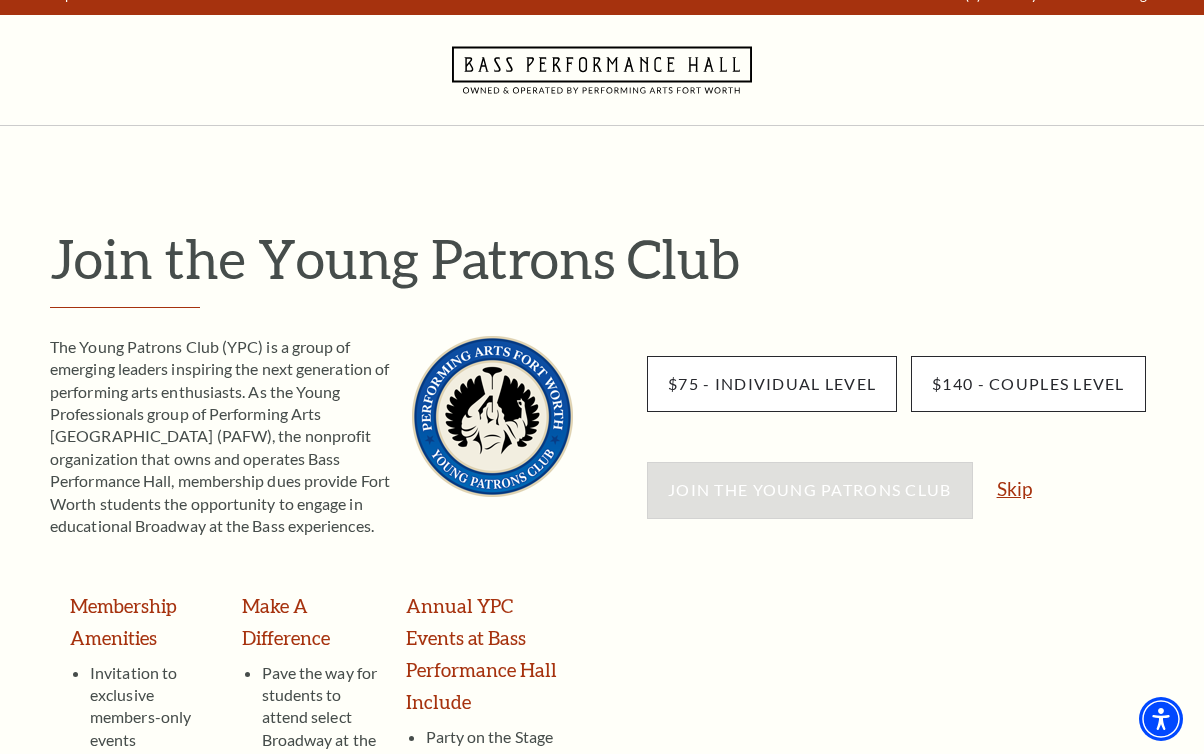 click on "Skip" at bounding box center (1014, 488) 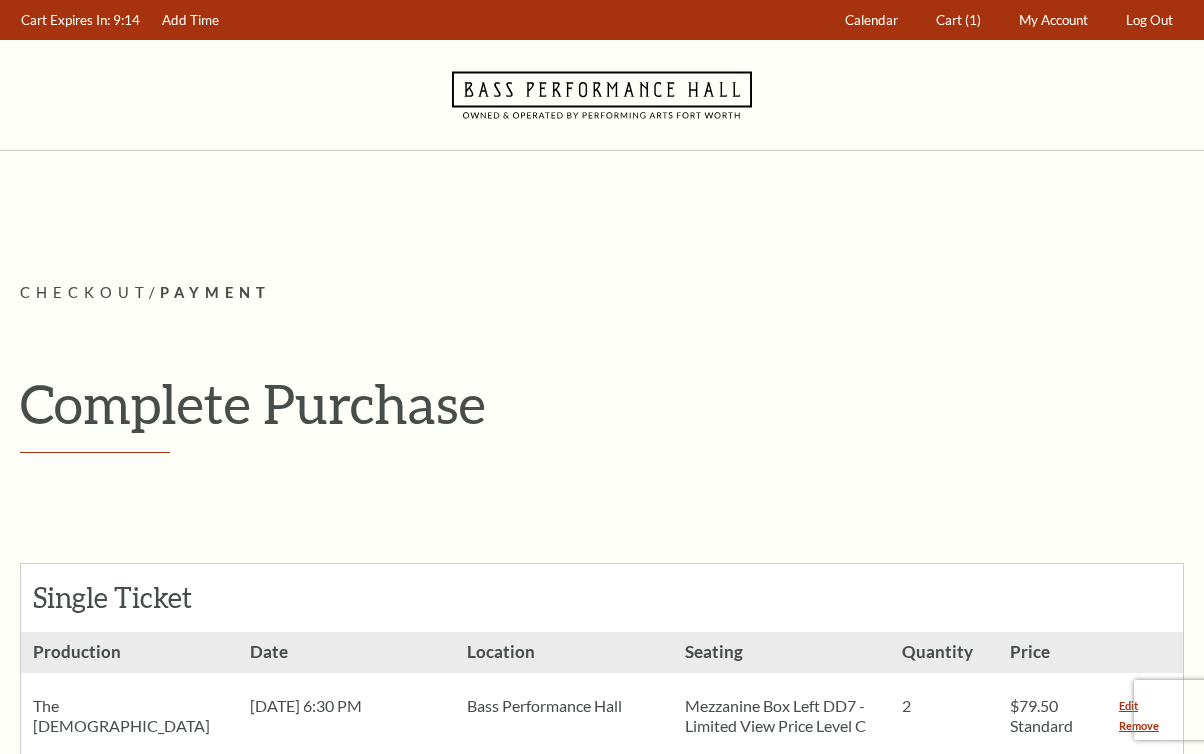 scroll, scrollTop: 0, scrollLeft: 0, axis: both 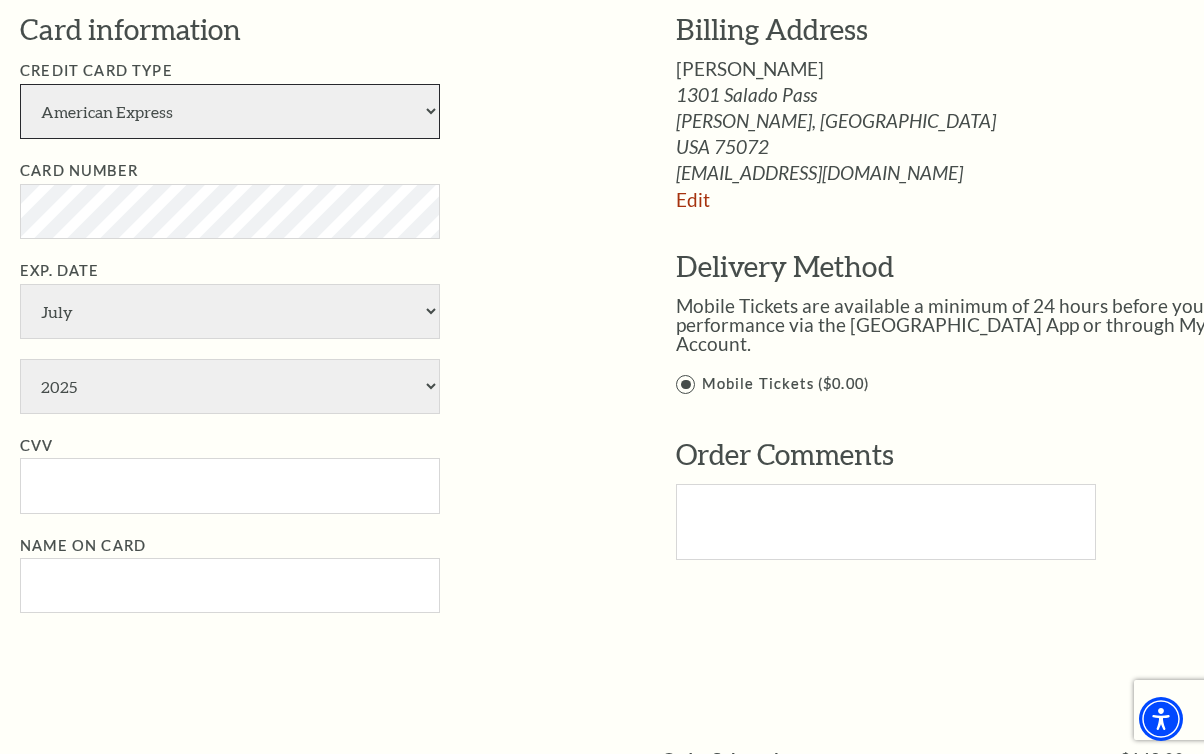 click on "American Express
Visa
Master Card
Discover" at bounding box center (230, 111) 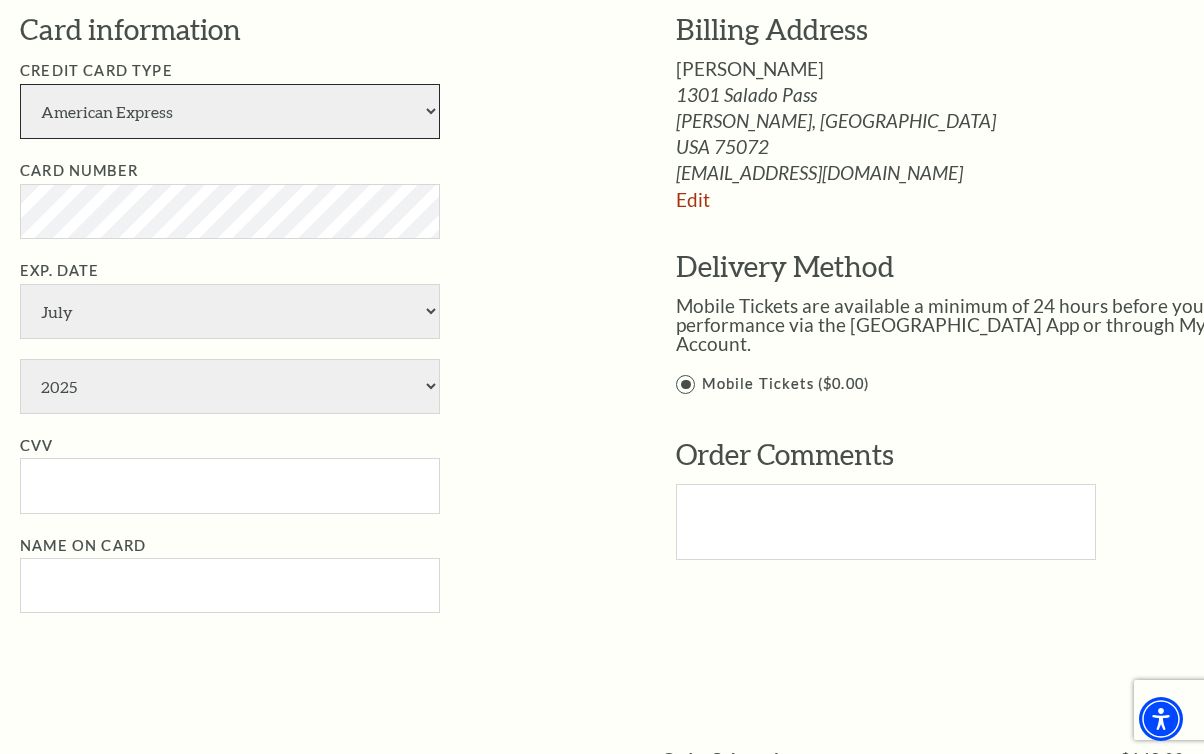 select on "24" 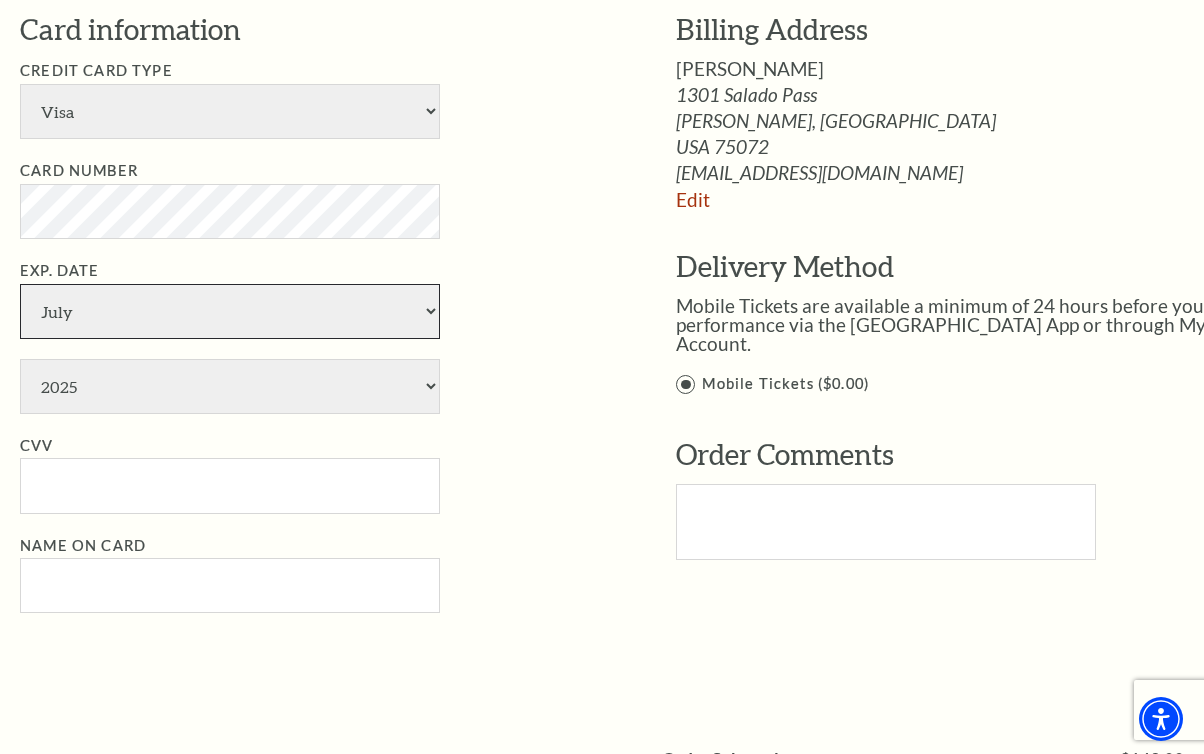 select on "4" 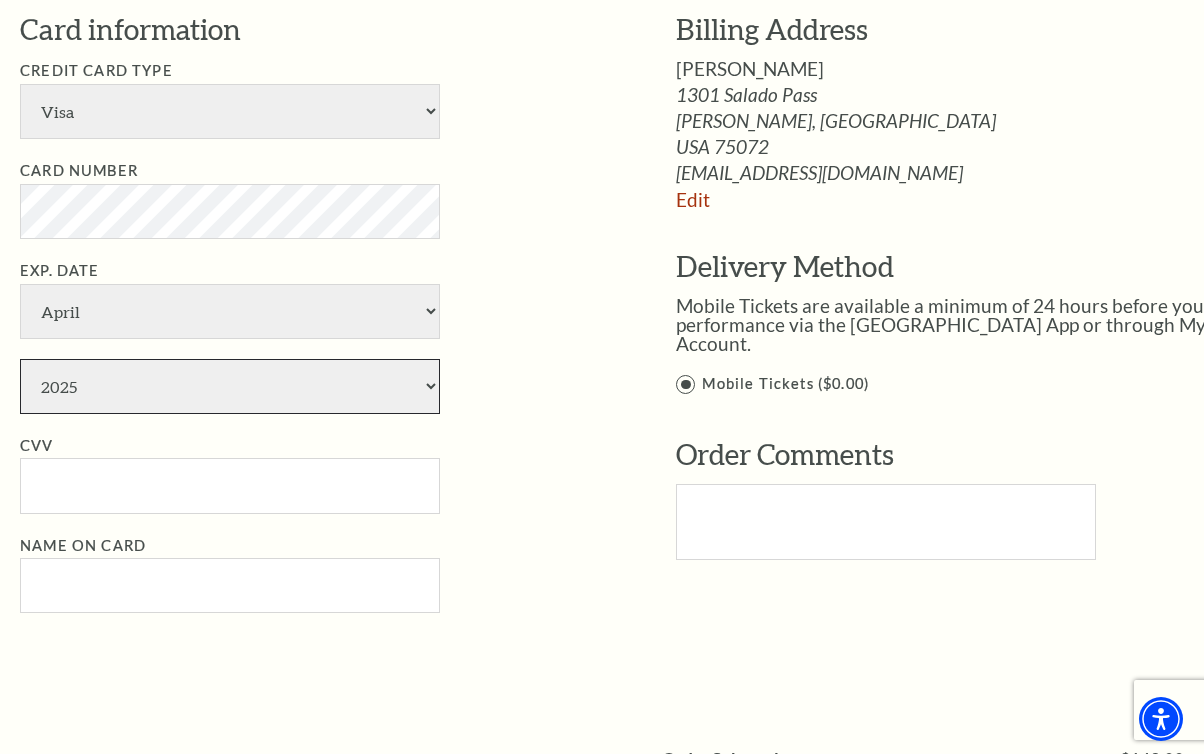 select on "2027" 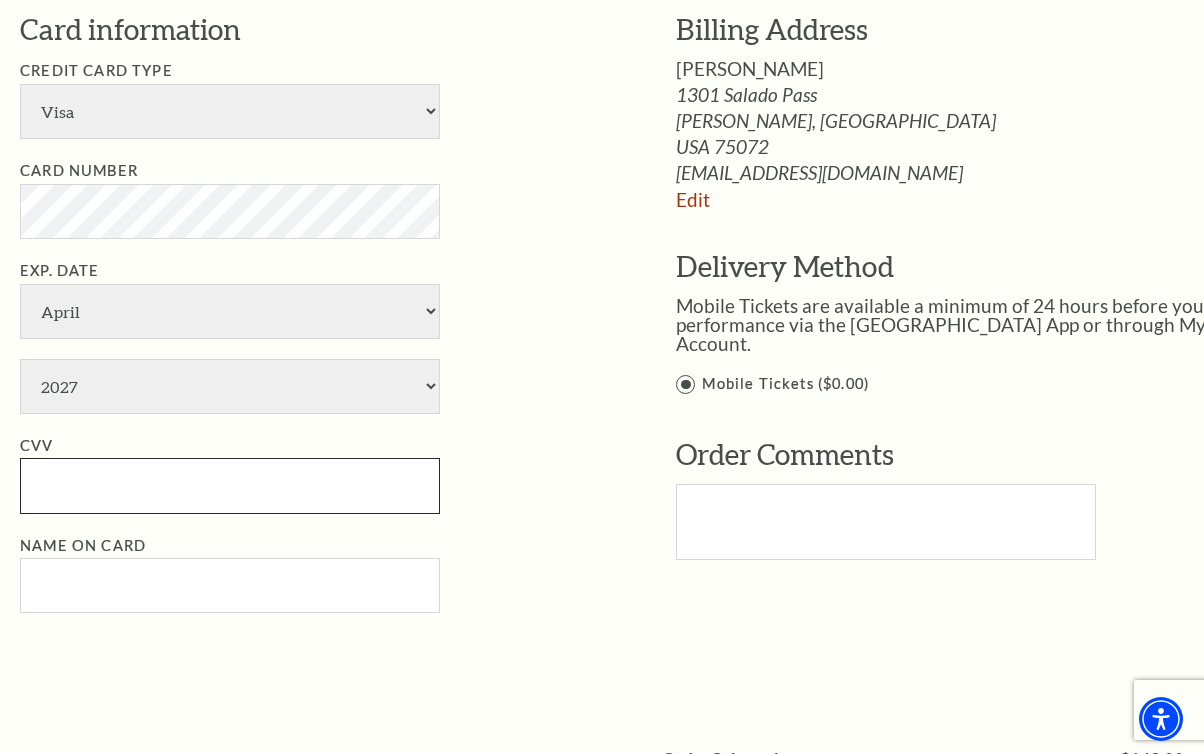 type on "611" 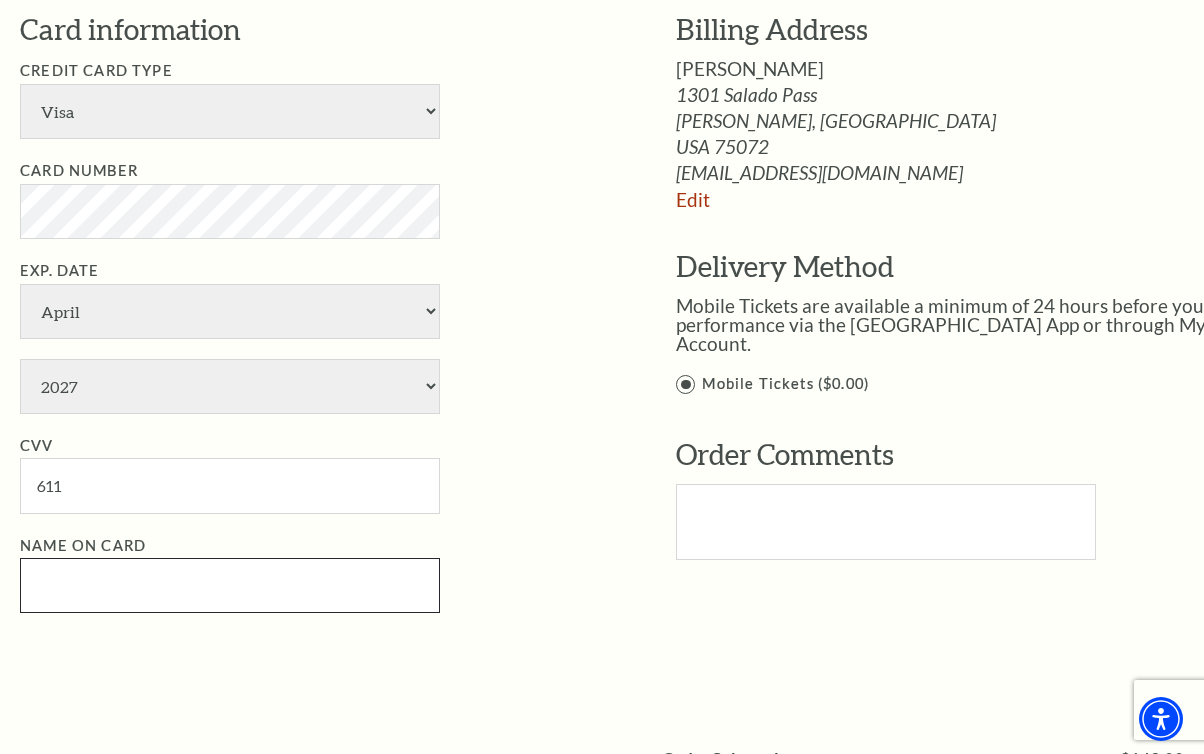type on "Cathryn Mallam" 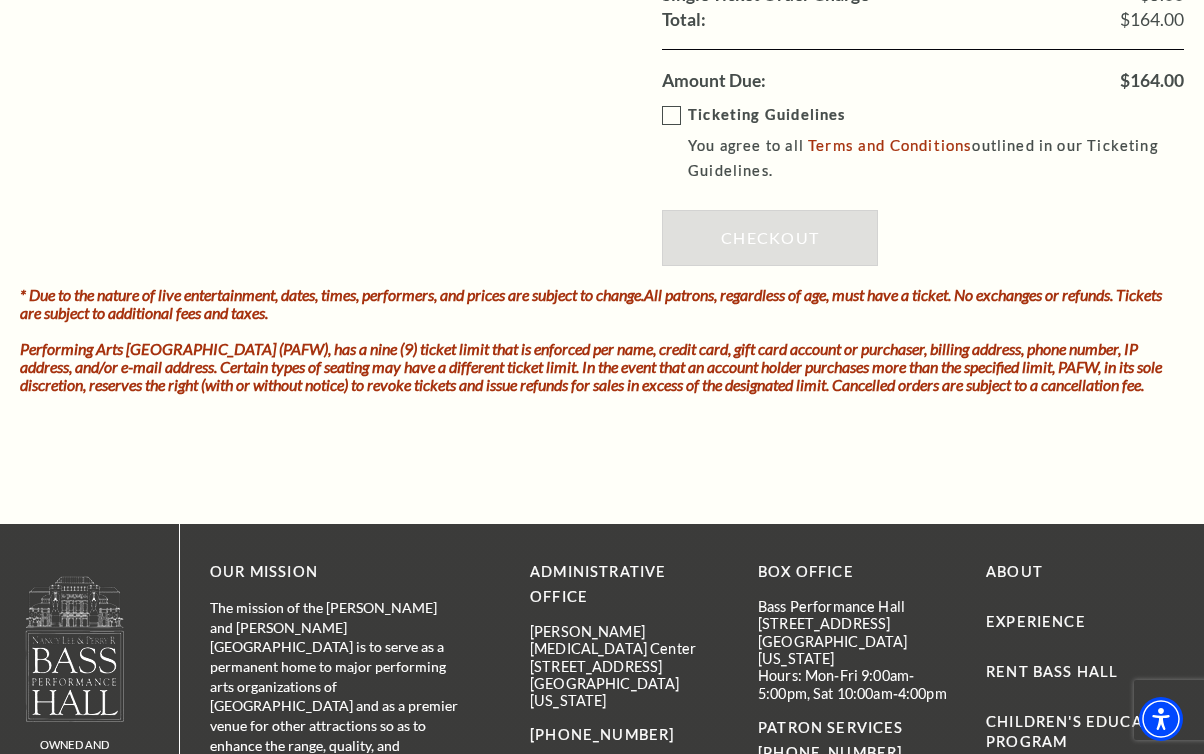 scroll, scrollTop: 1924, scrollLeft: 0, axis: vertical 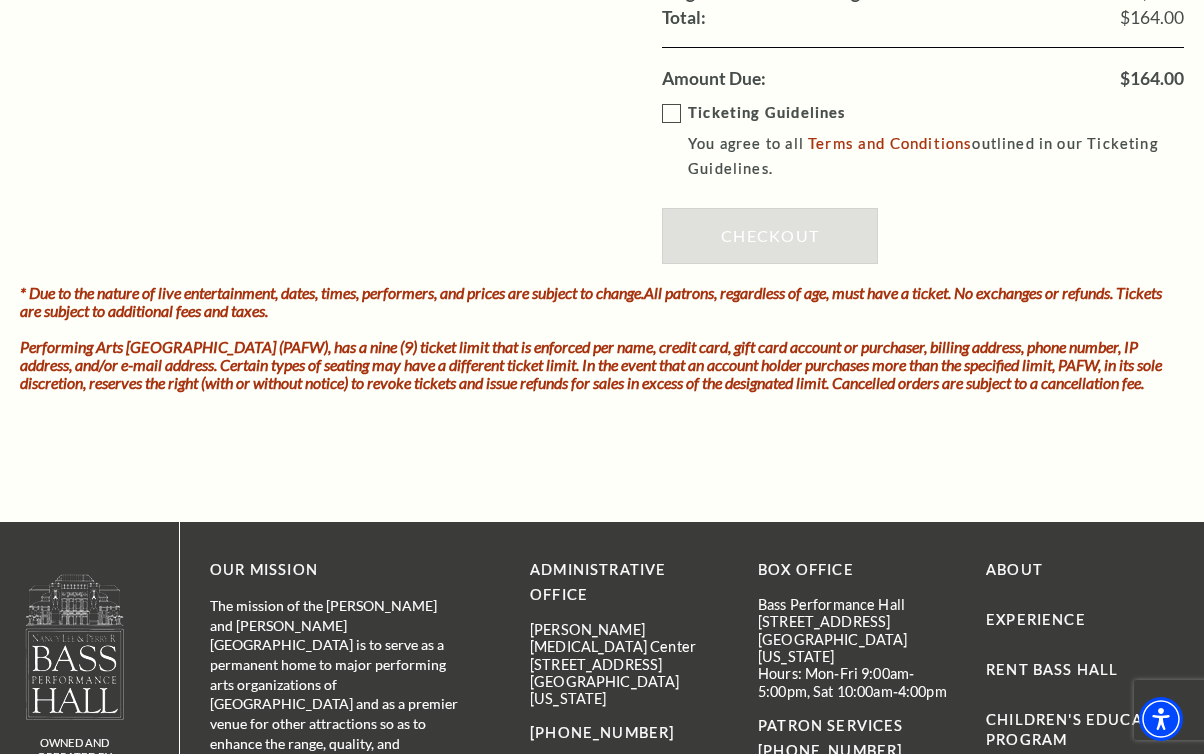 click on "Ticketing Guidelines
You agree to all   Terms and Conditions  outlined in our Ticketing Guidelines." at bounding box center (937, 141) 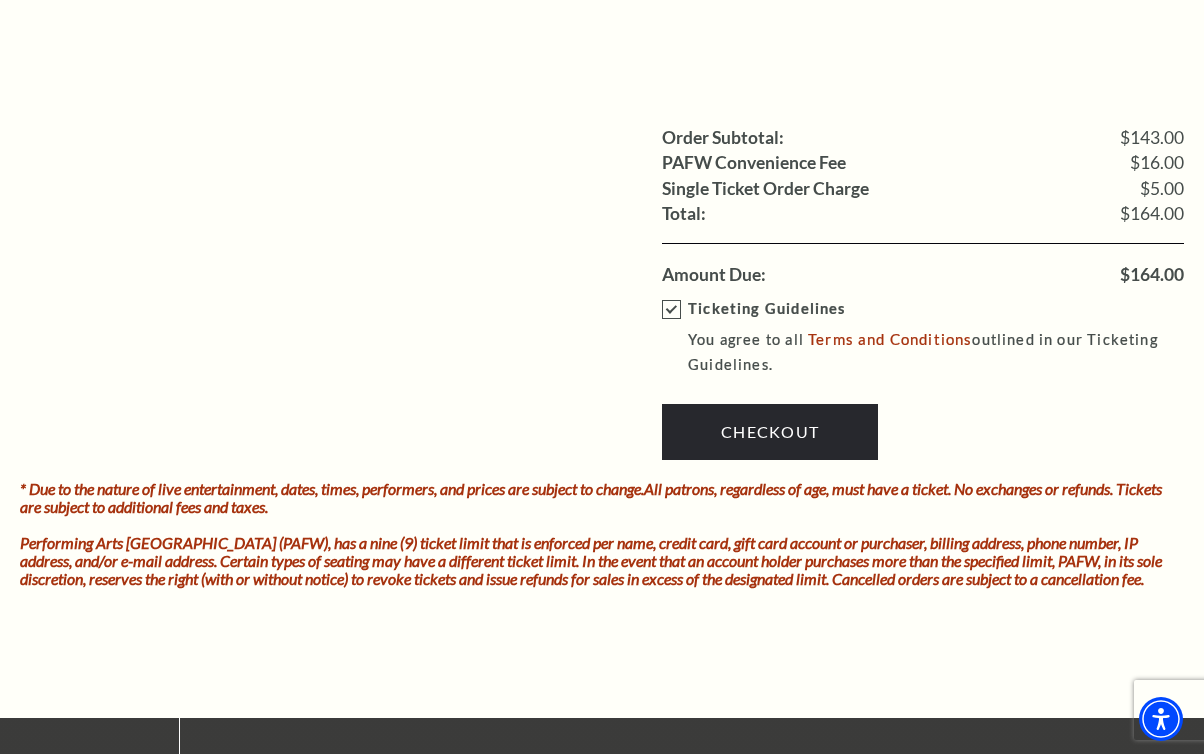 scroll, scrollTop: 1734, scrollLeft: 0, axis: vertical 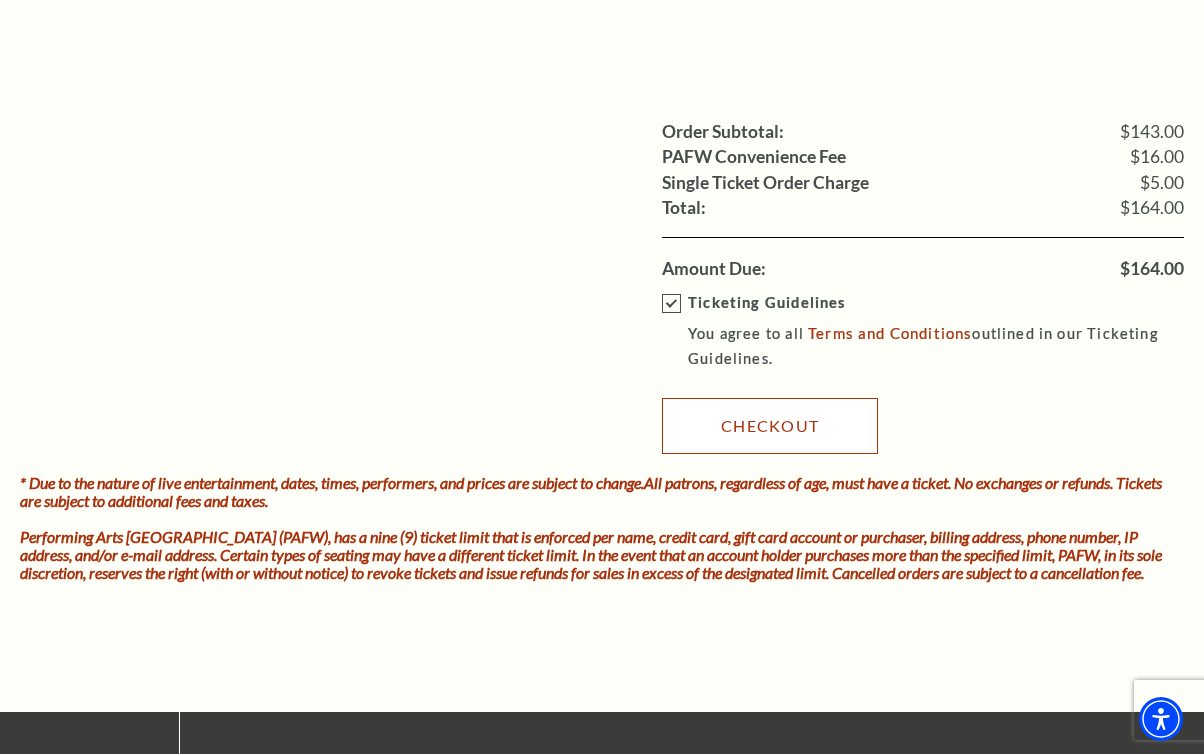 click on "Checkout" at bounding box center [770, 426] 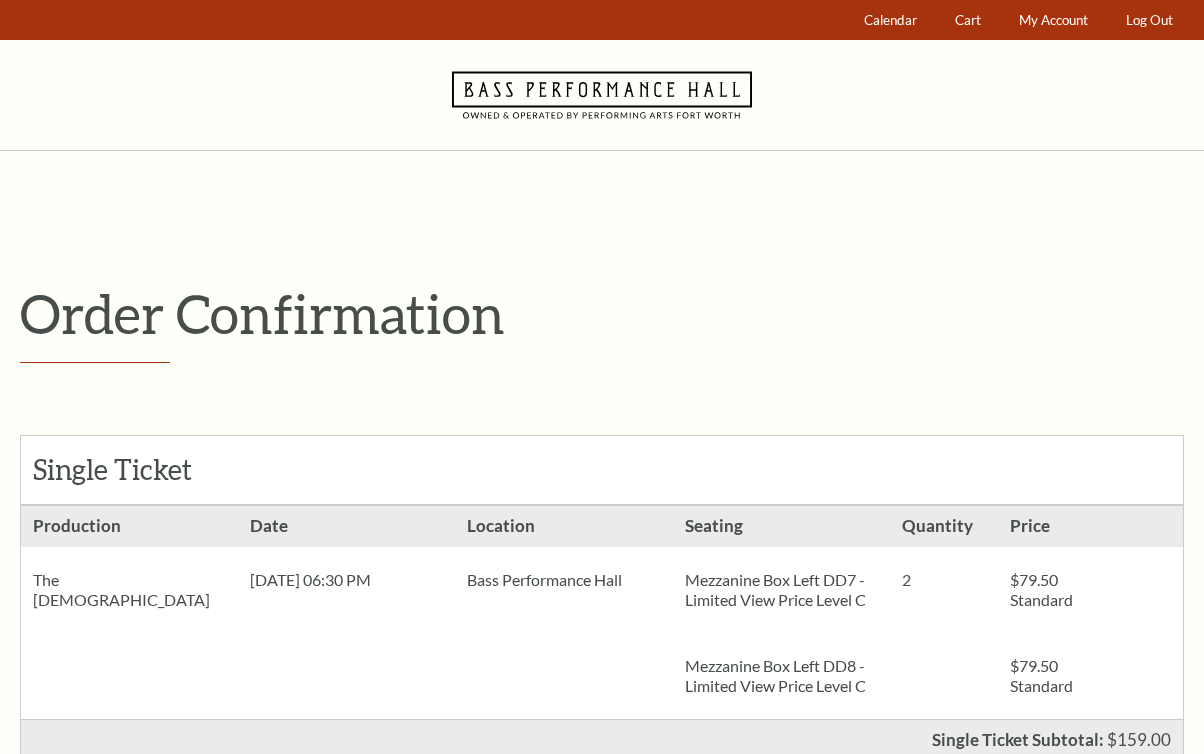 scroll, scrollTop: 0, scrollLeft: 0, axis: both 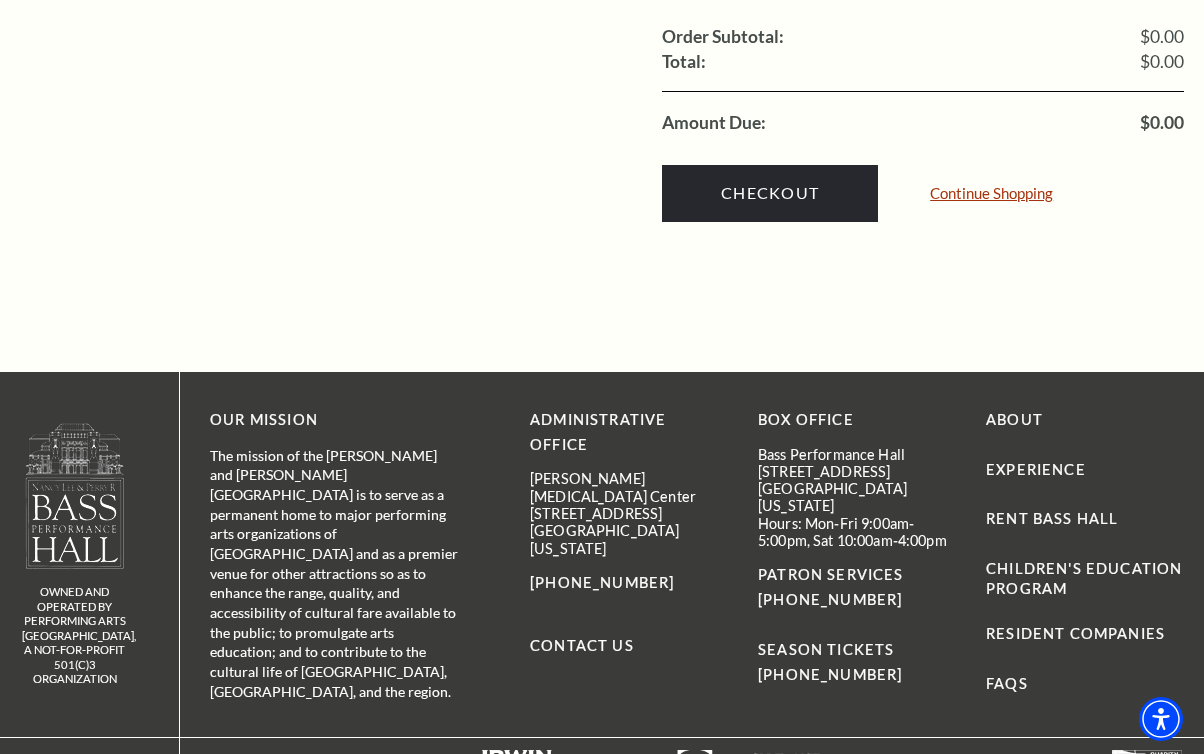 click on "Continue Shopping" at bounding box center (991, 193) 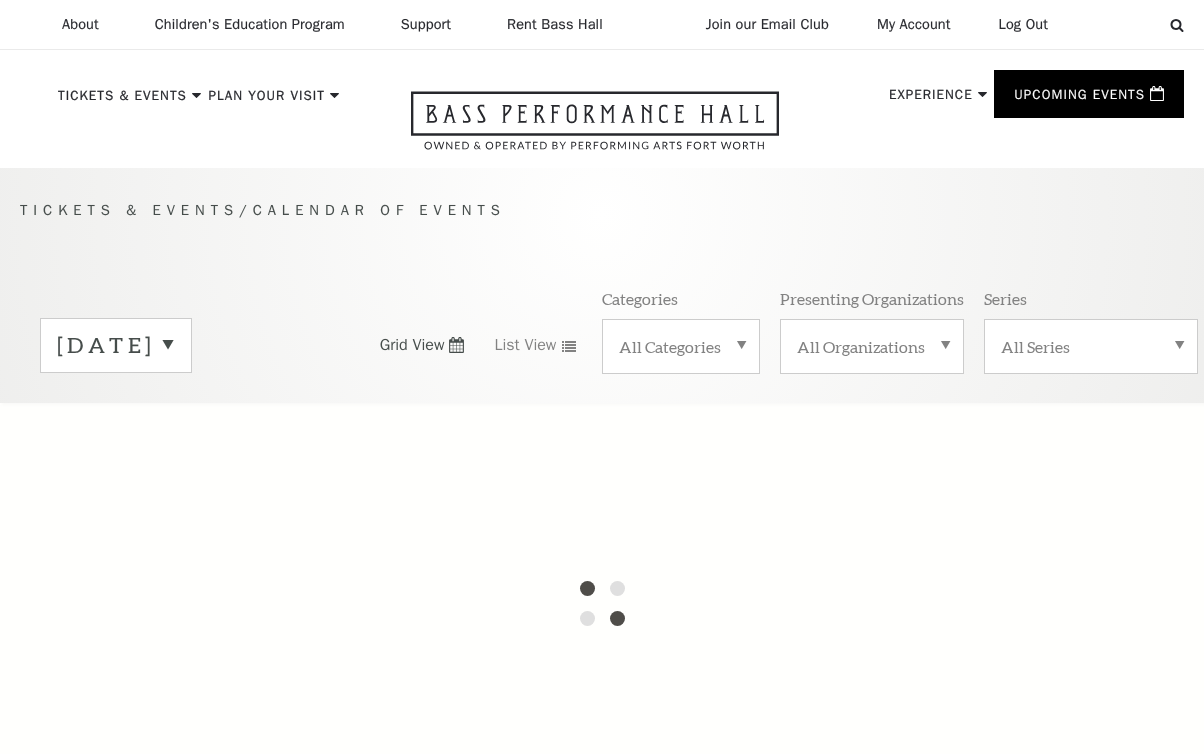 scroll, scrollTop: 0, scrollLeft: 0, axis: both 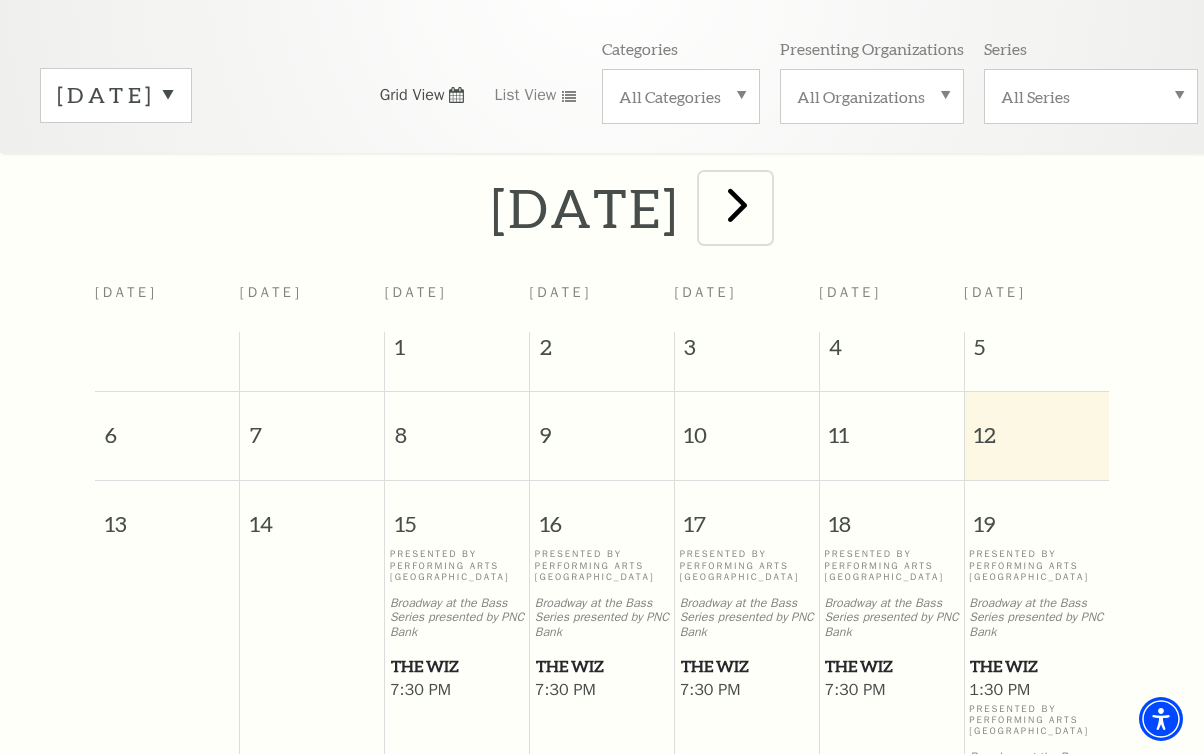 click at bounding box center (737, 204) 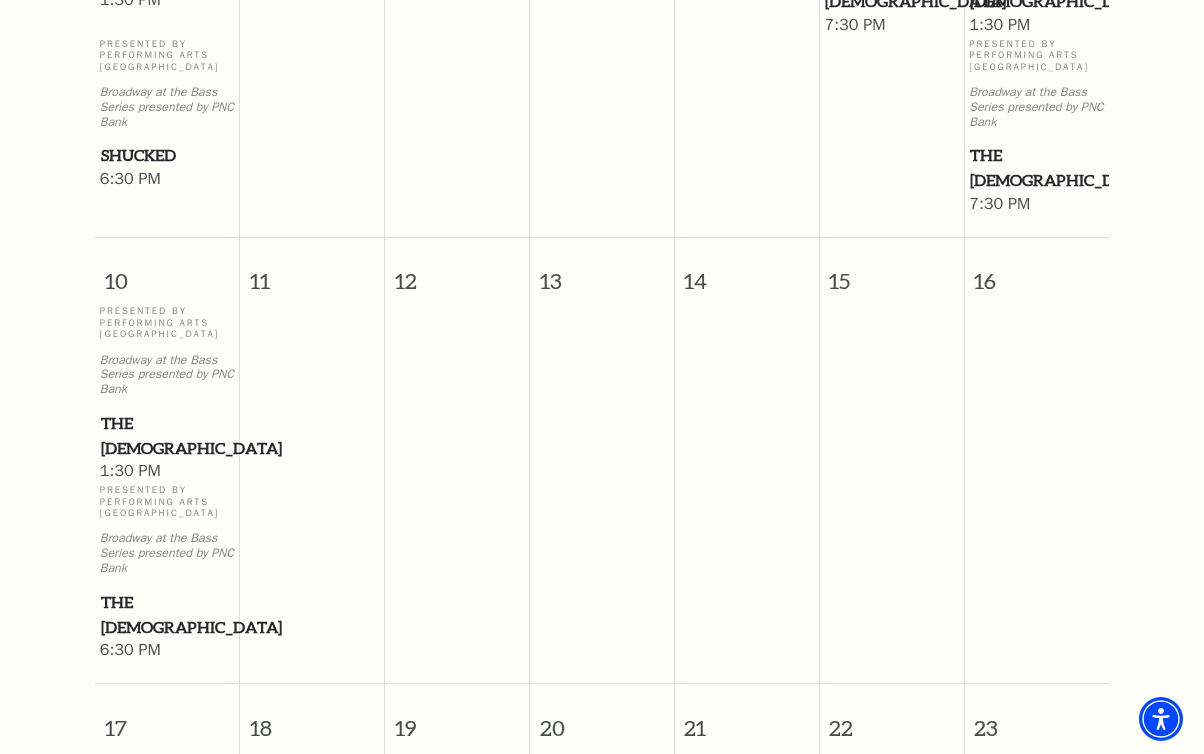 scroll, scrollTop: 1162, scrollLeft: 0, axis: vertical 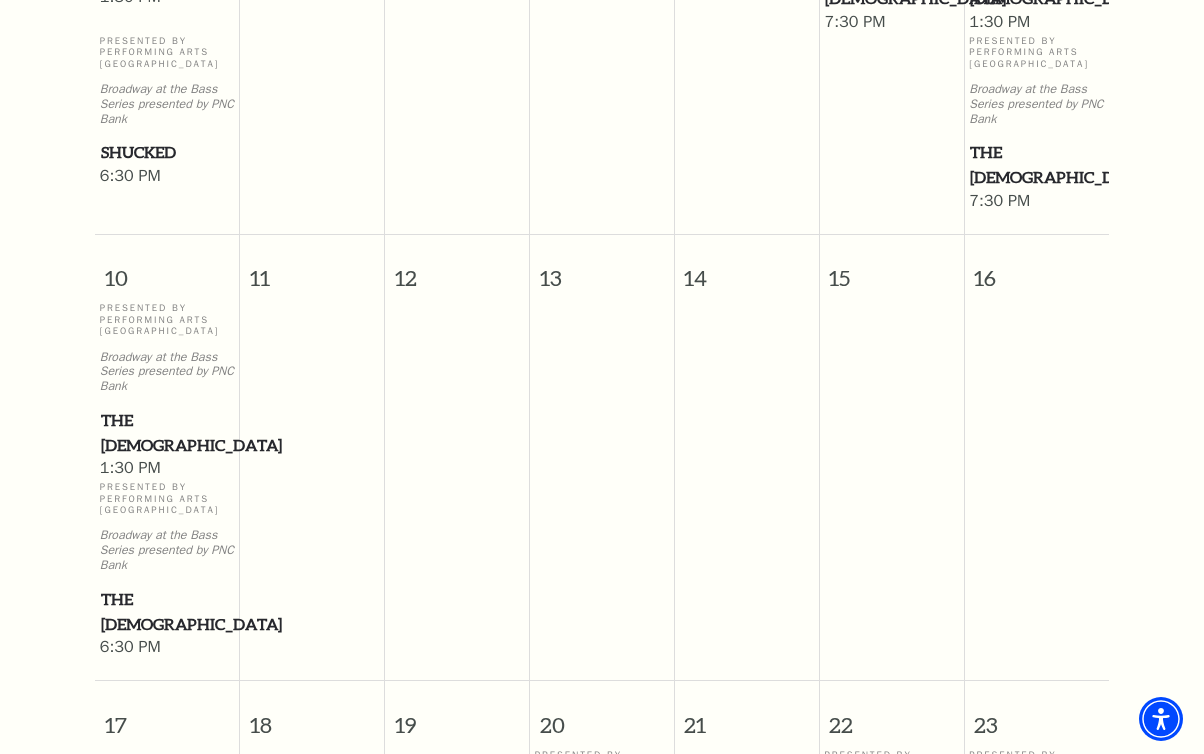 click on "The [DEMOGRAPHIC_DATA]" at bounding box center [167, 611] 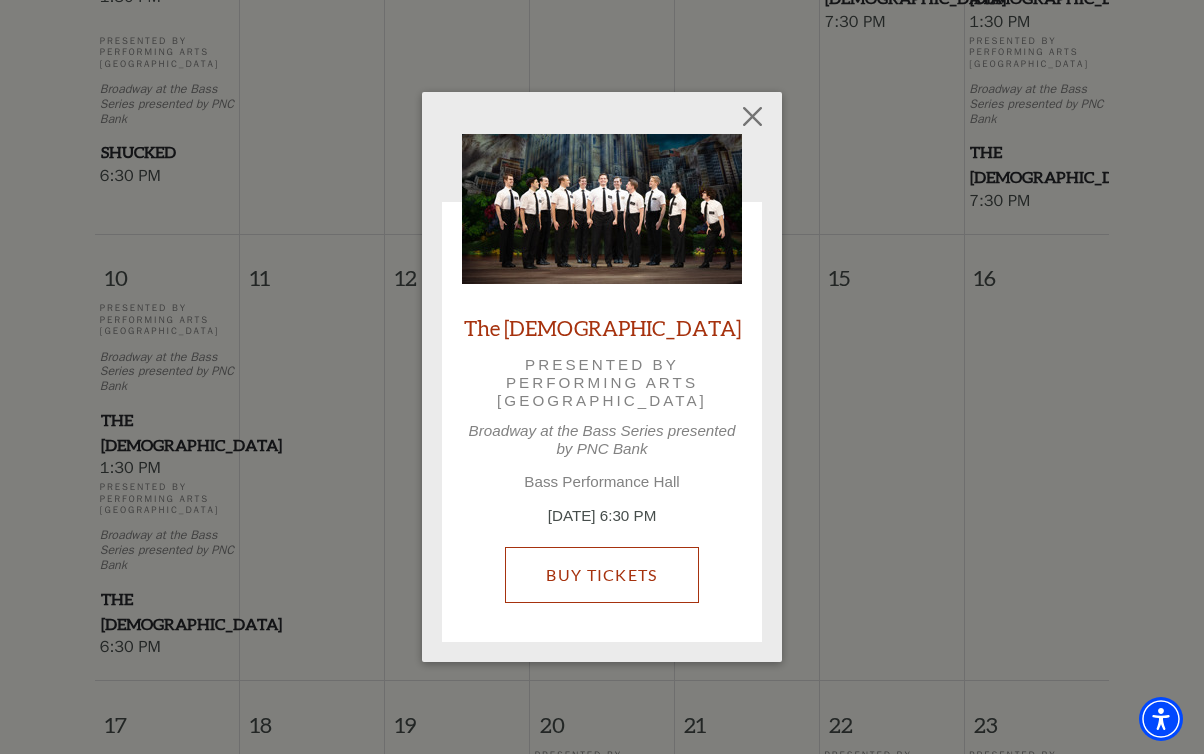 click on "Buy Tickets" at bounding box center (601, 575) 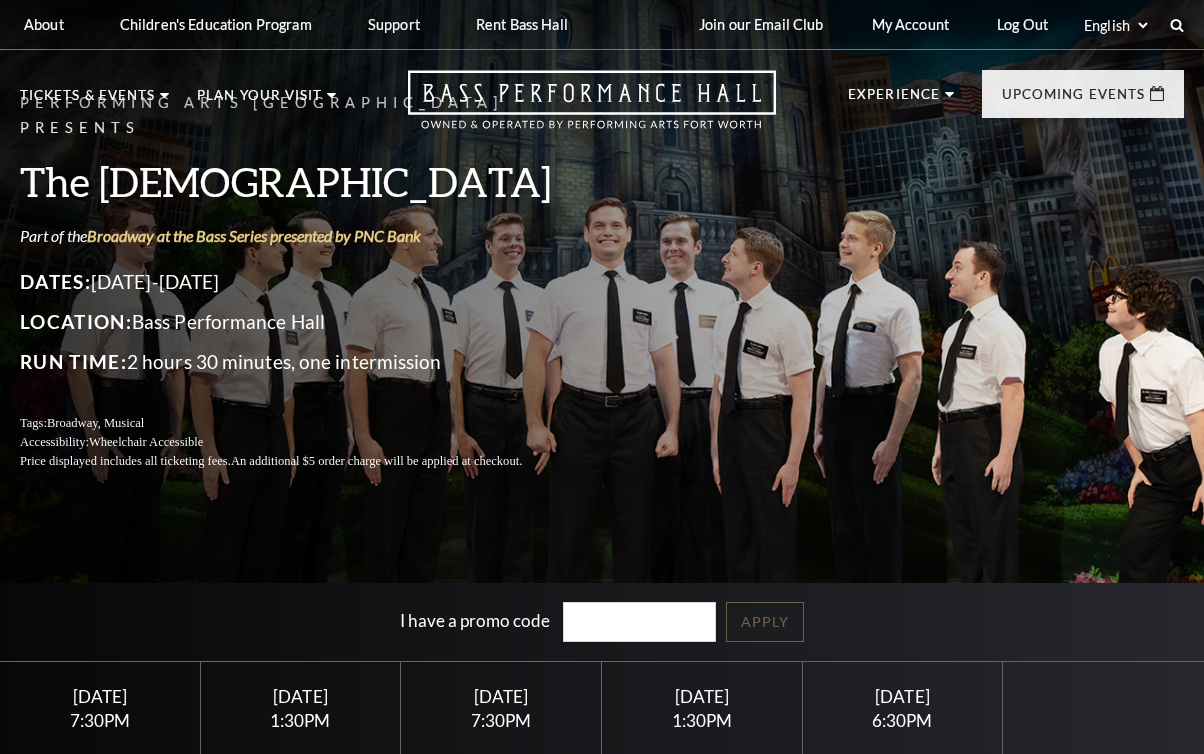 scroll, scrollTop: 0, scrollLeft: 0, axis: both 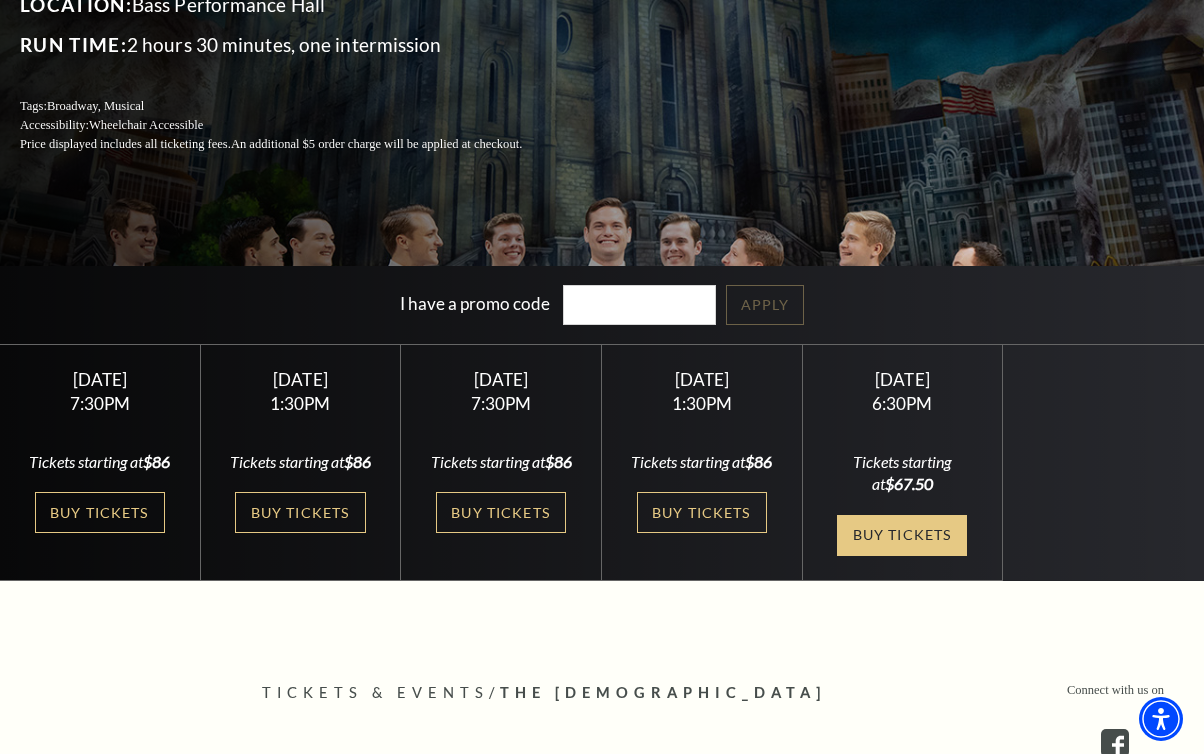 click on "Buy Tickets" at bounding box center [902, 535] 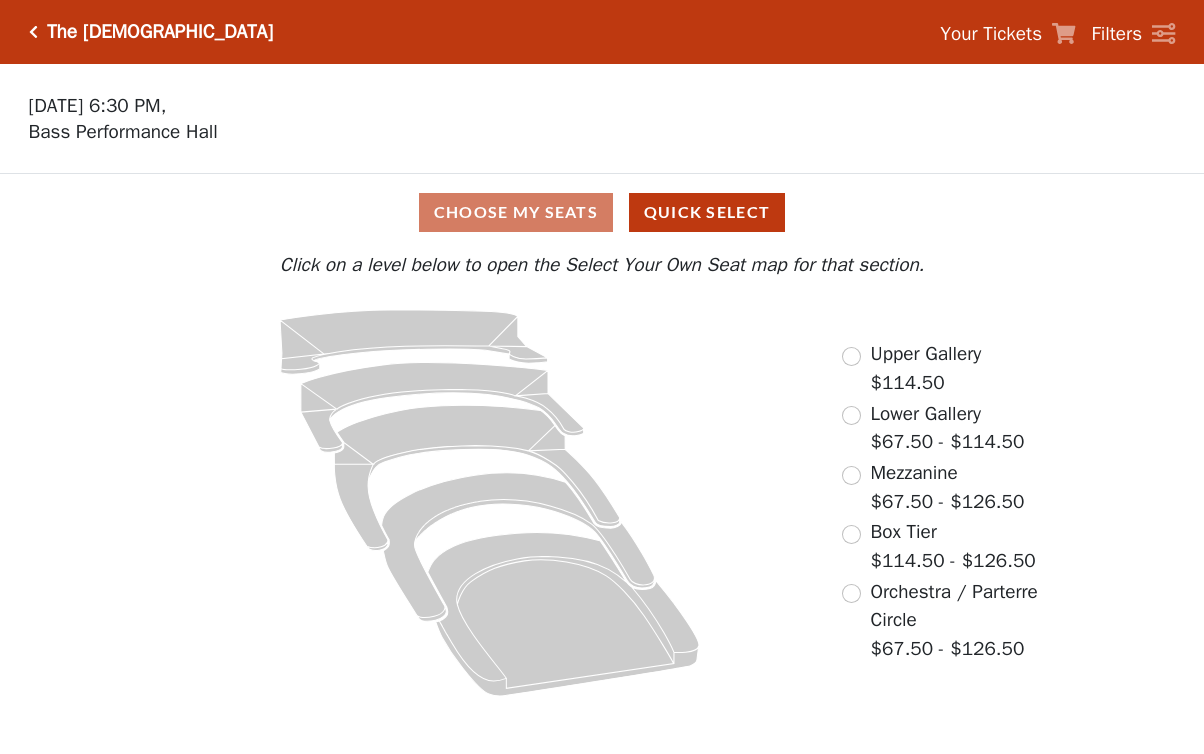 scroll, scrollTop: 0, scrollLeft: 0, axis: both 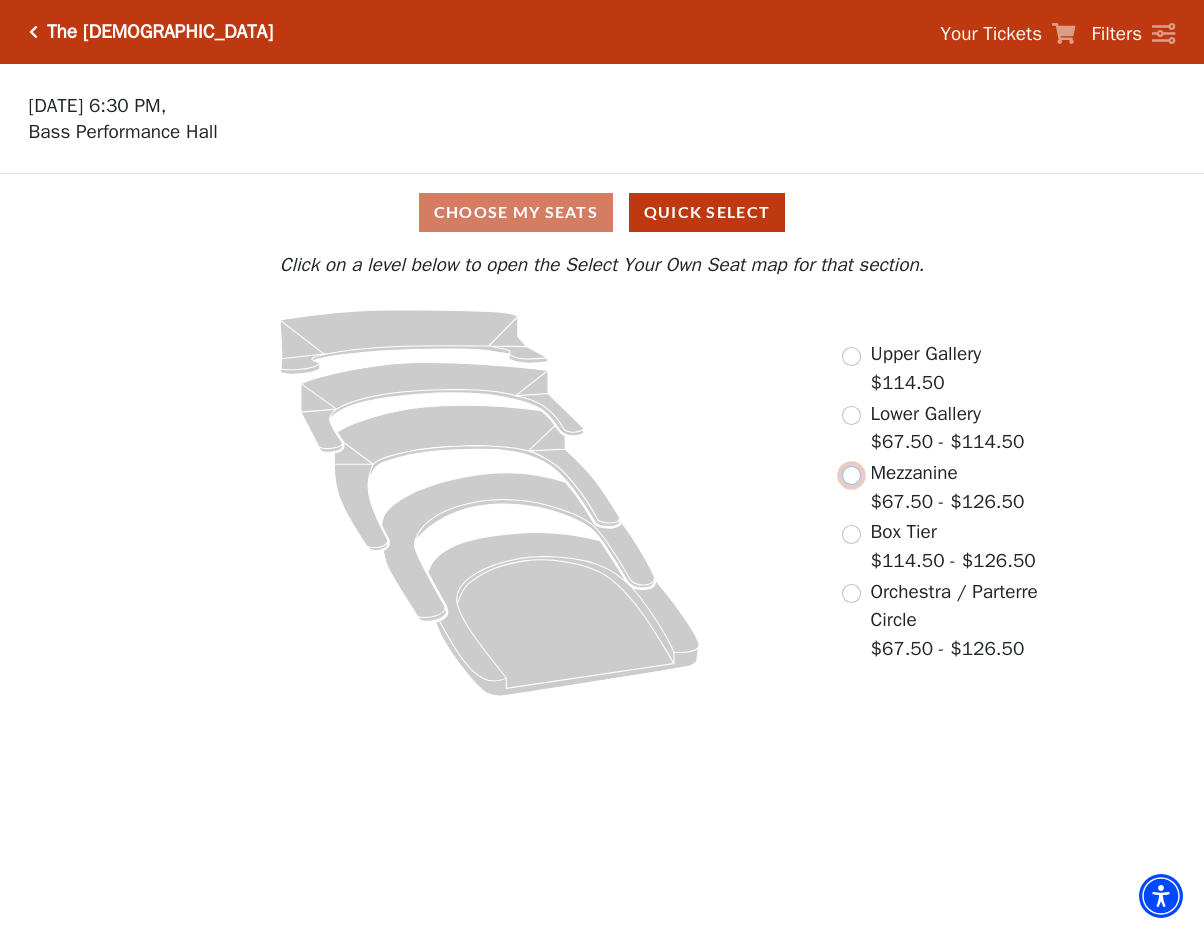 click at bounding box center [851, 475] 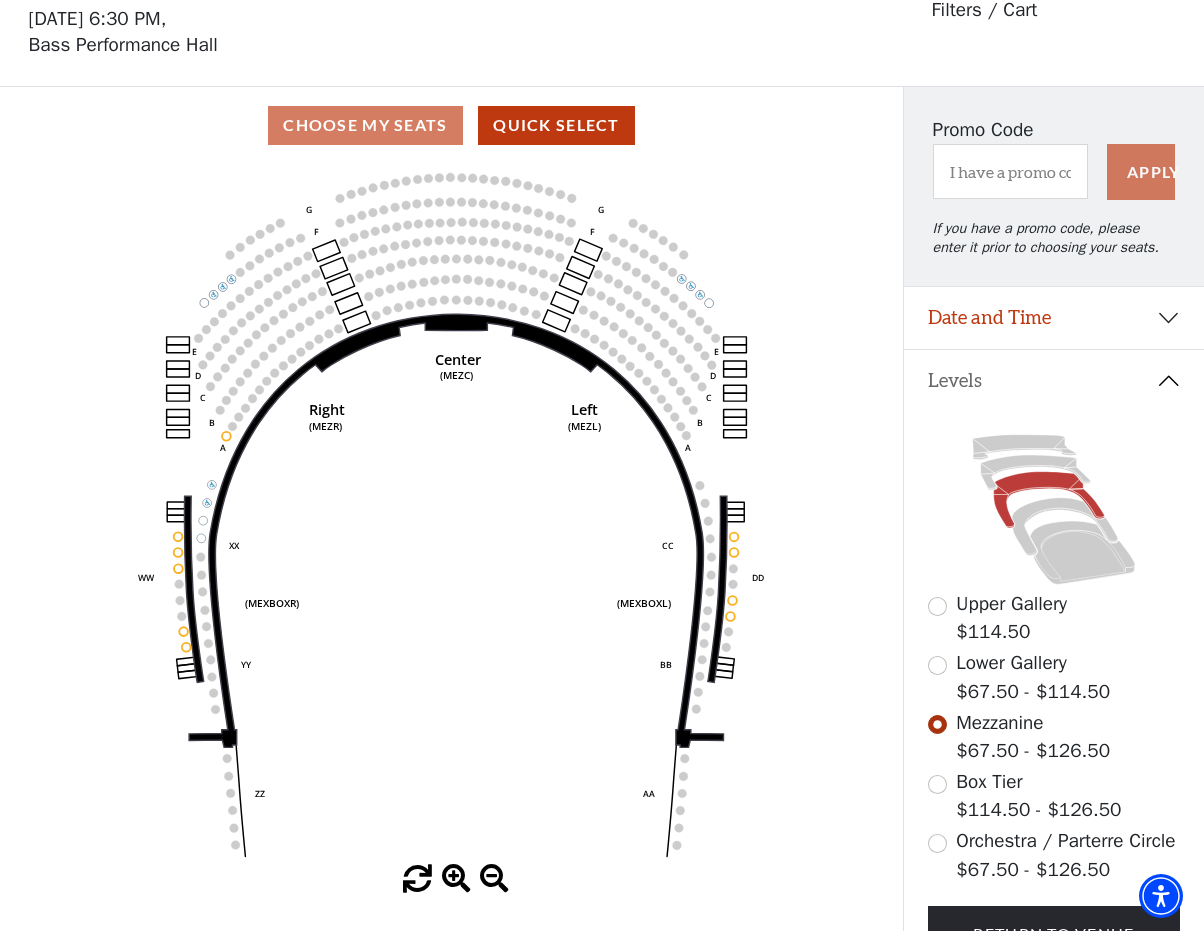 scroll, scrollTop: 93, scrollLeft: 0, axis: vertical 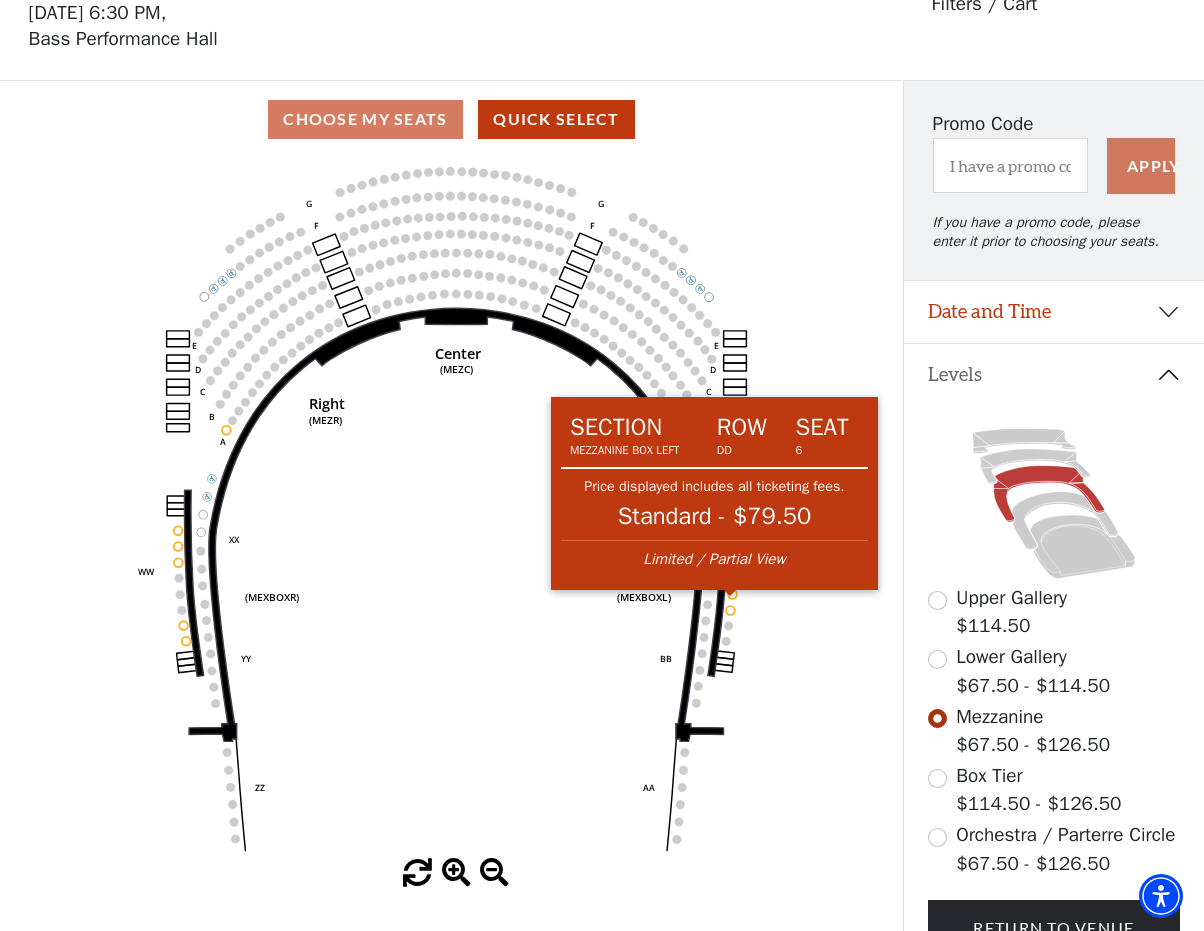 click 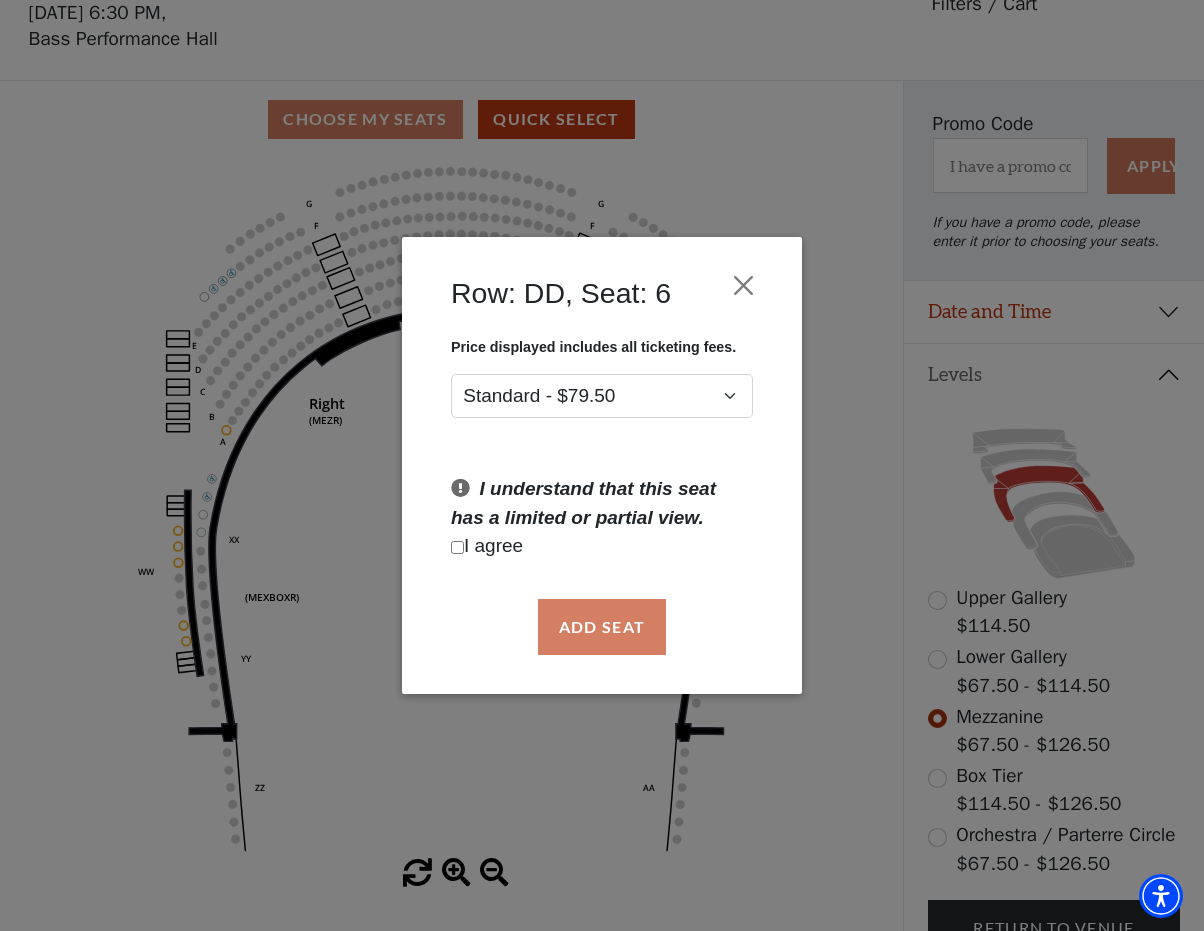 click at bounding box center (457, 547) 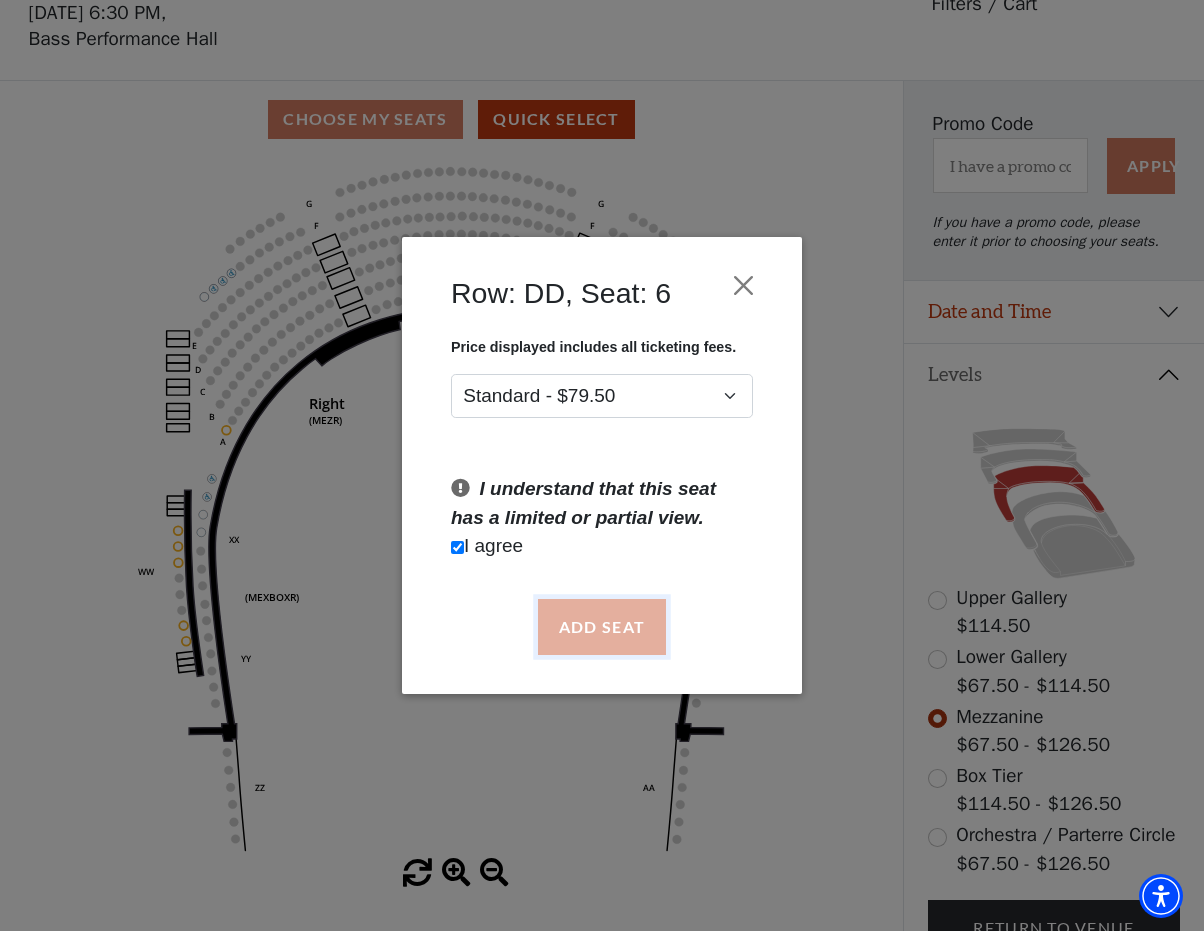 click on "Add Seat" at bounding box center [602, 627] 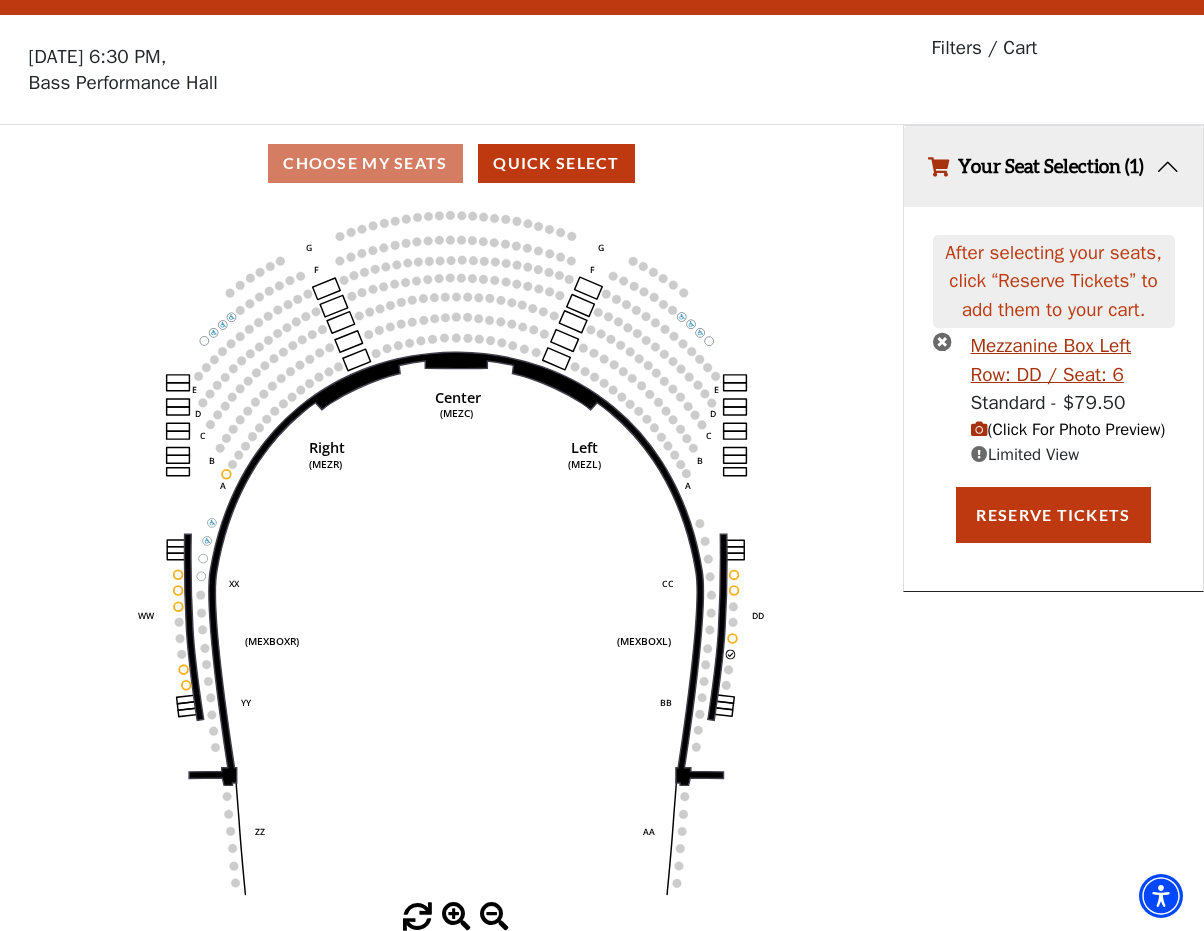 scroll, scrollTop: 0, scrollLeft: 0, axis: both 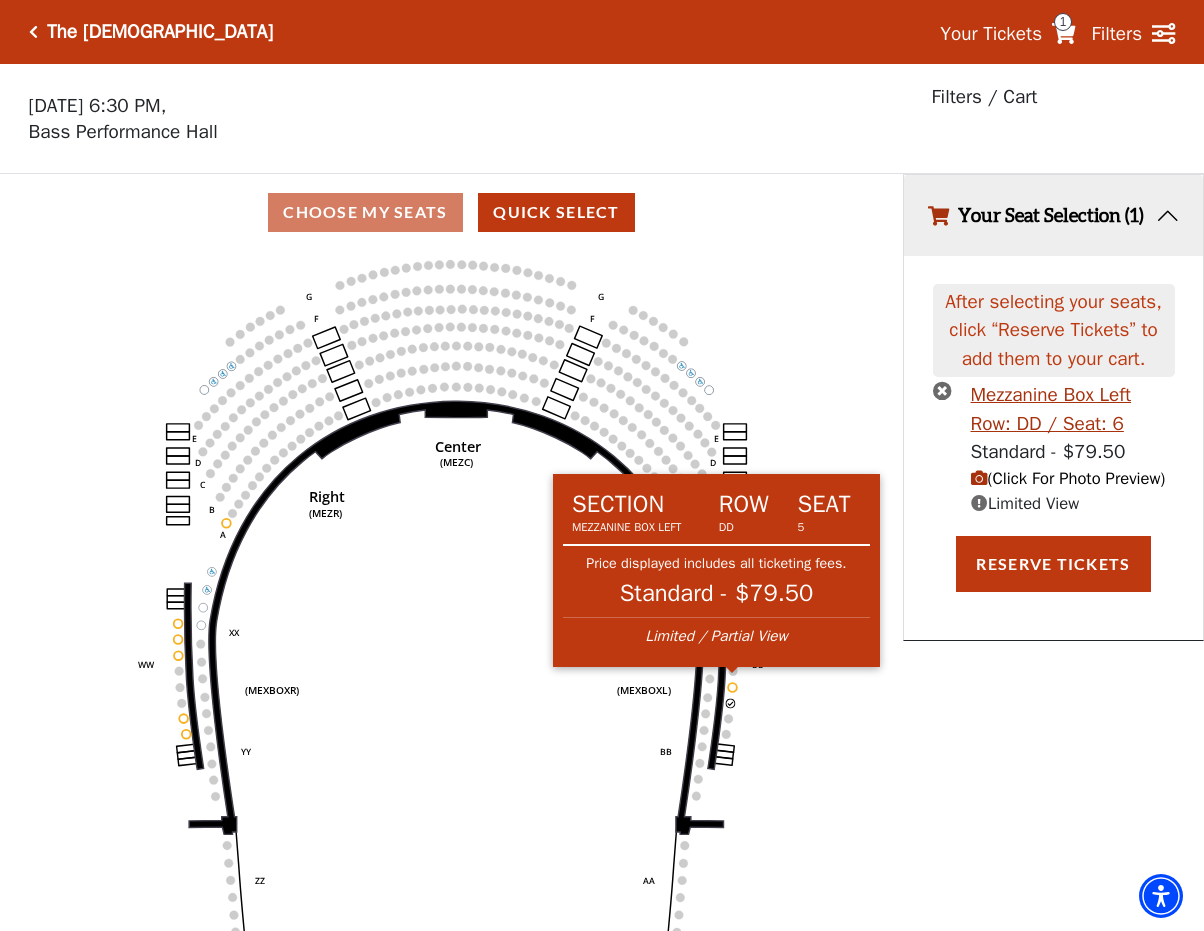 click 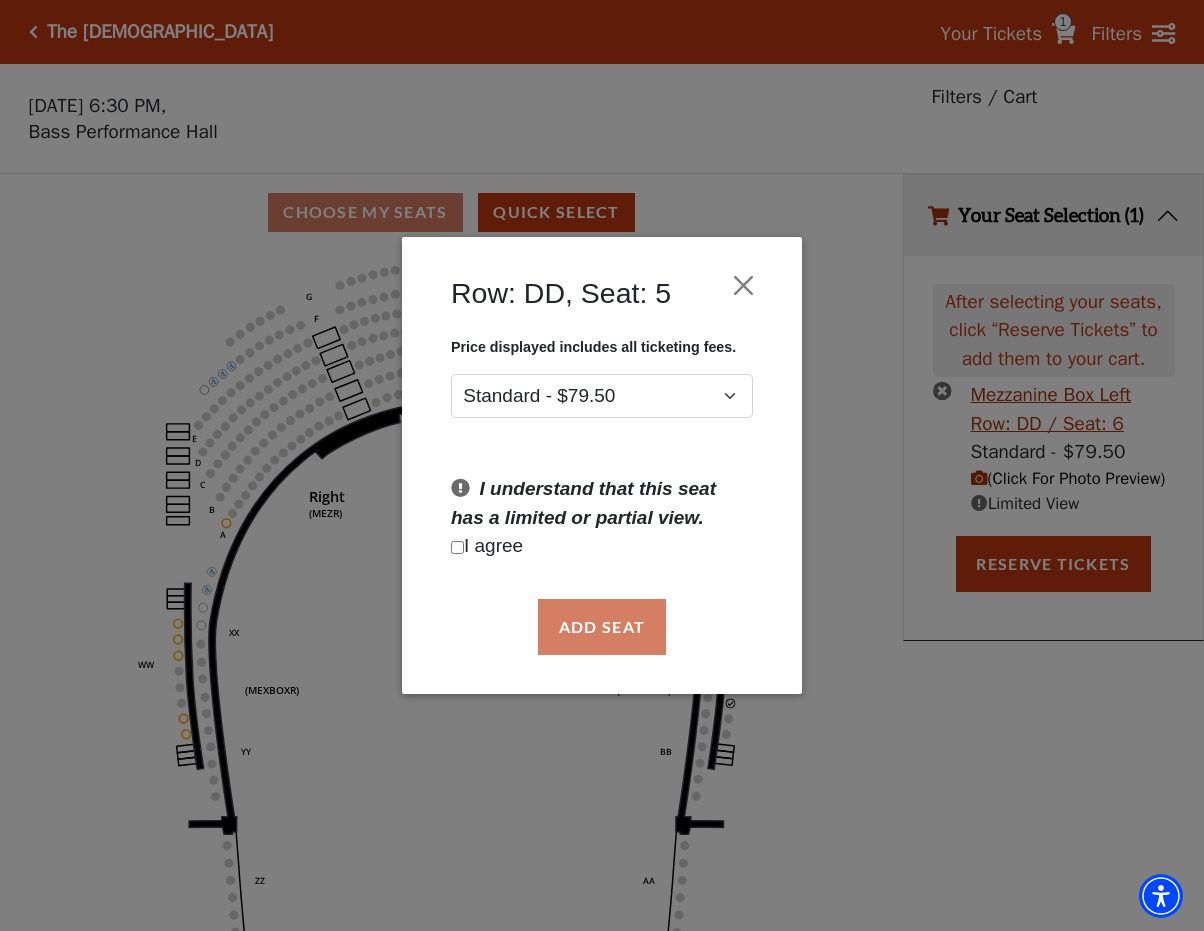 click at bounding box center [457, 547] 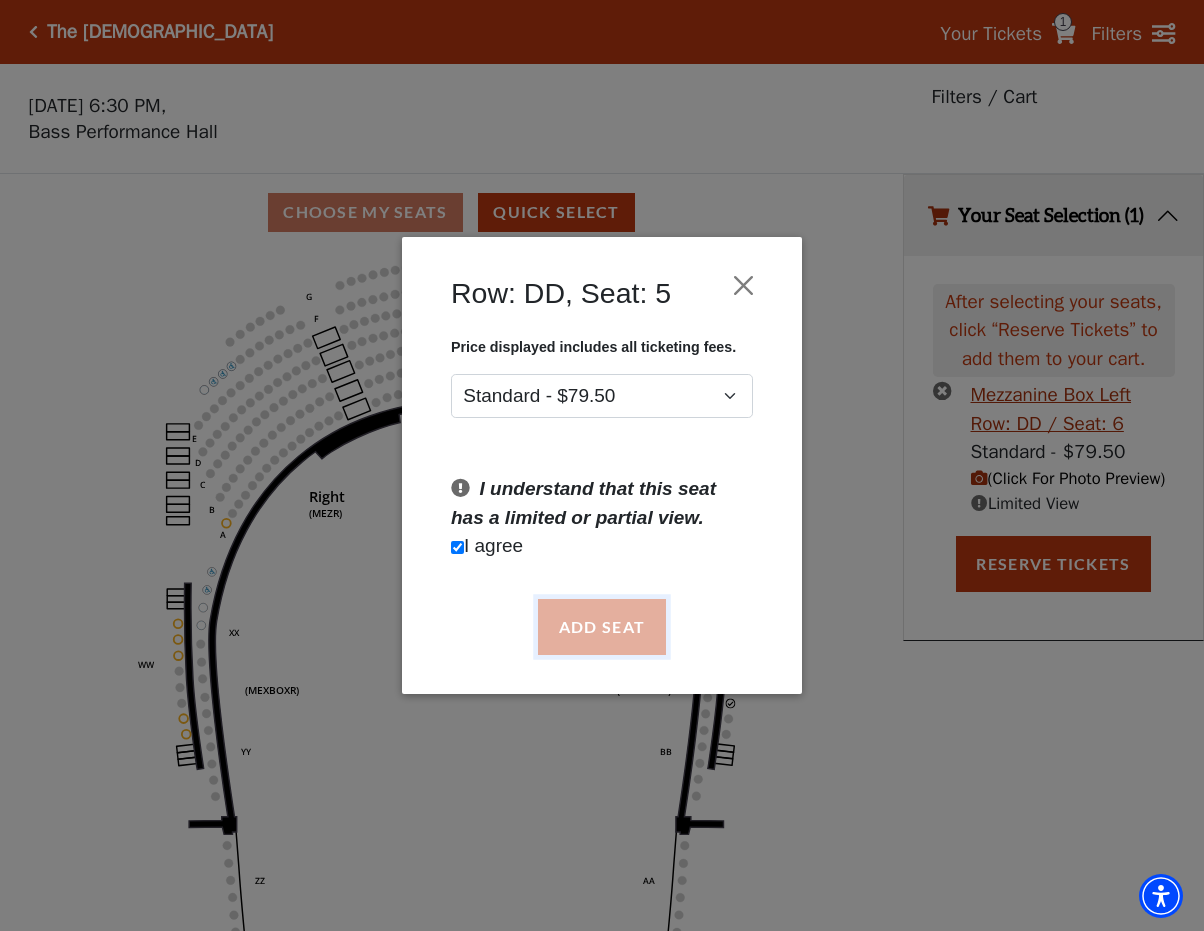 click on "Add Seat" at bounding box center [602, 627] 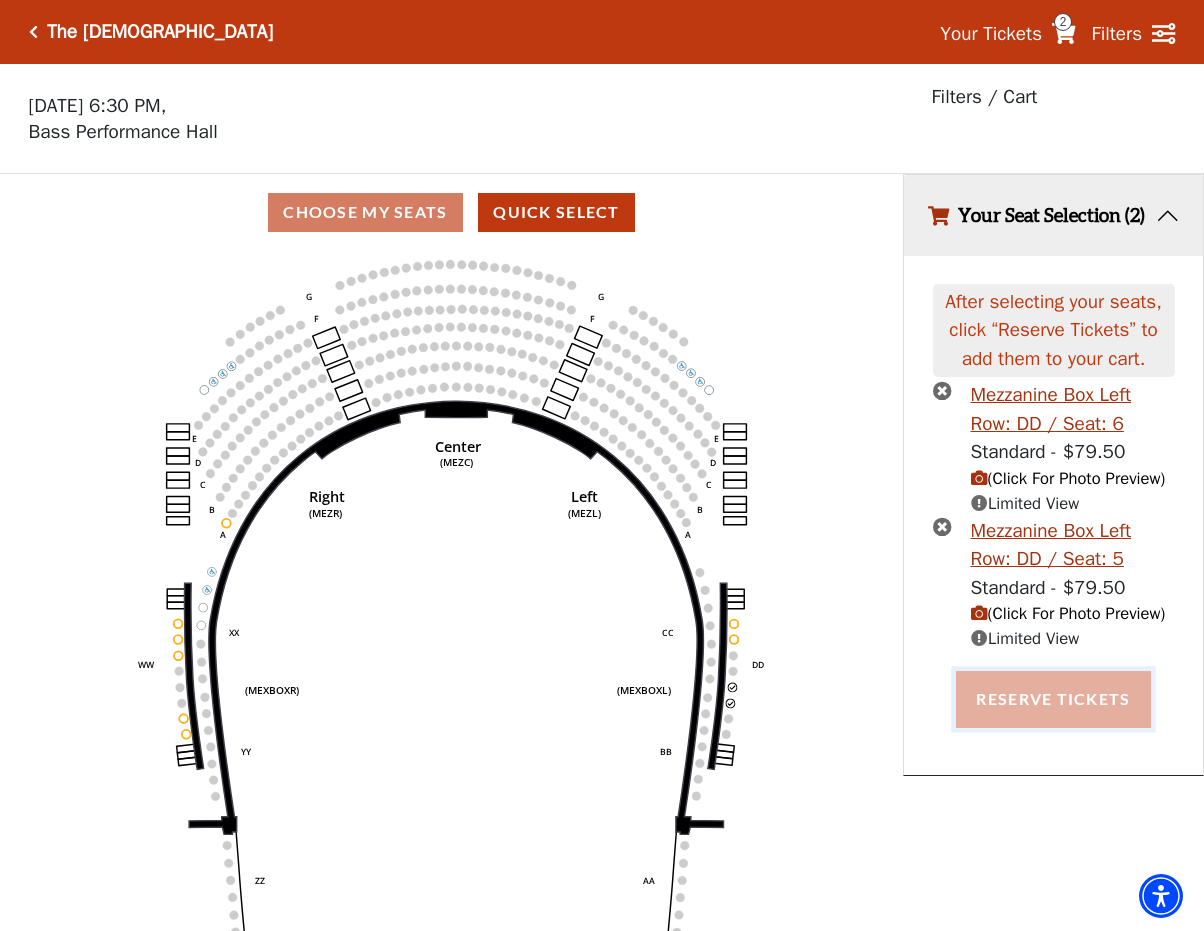 click on "Reserve Tickets" at bounding box center [1053, 699] 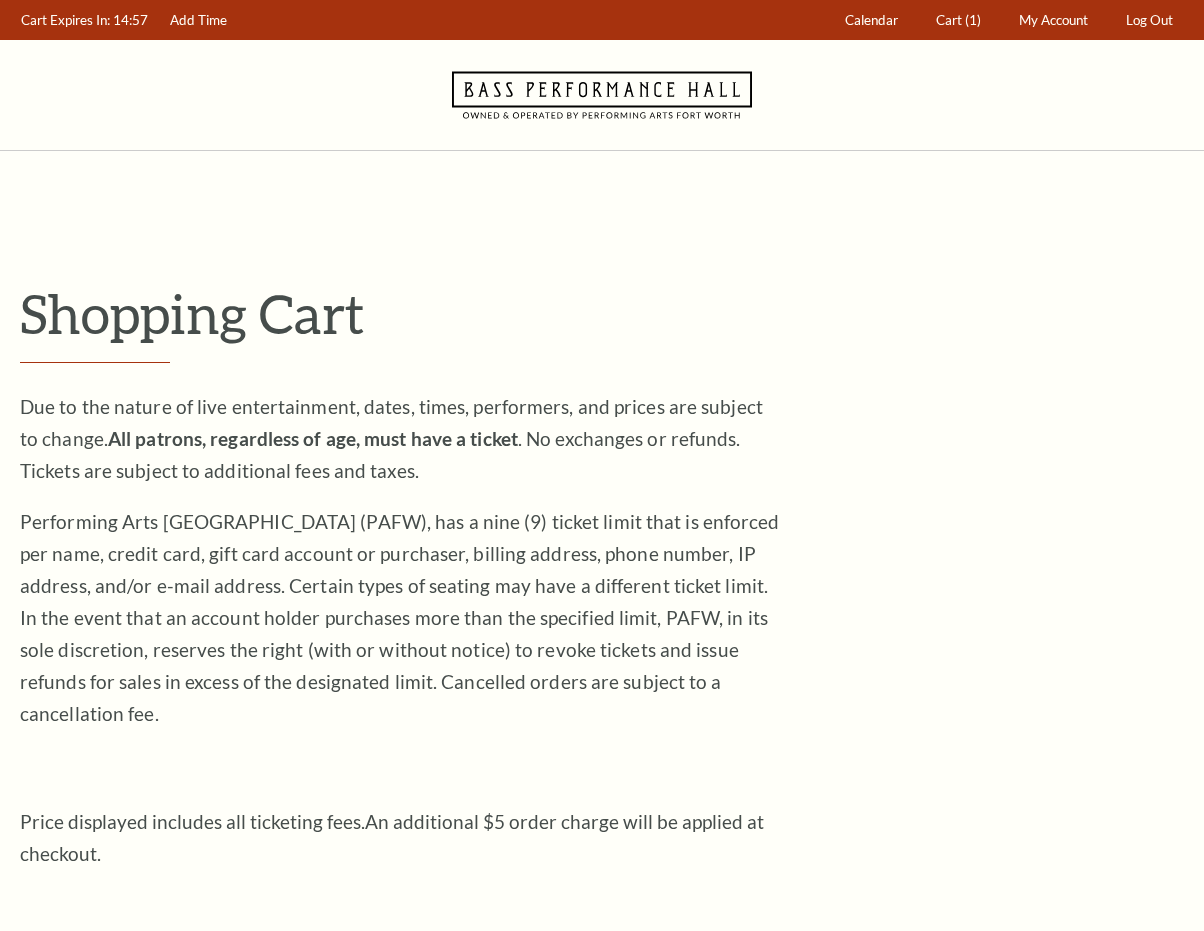 scroll, scrollTop: 0, scrollLeft: 0, axis: both 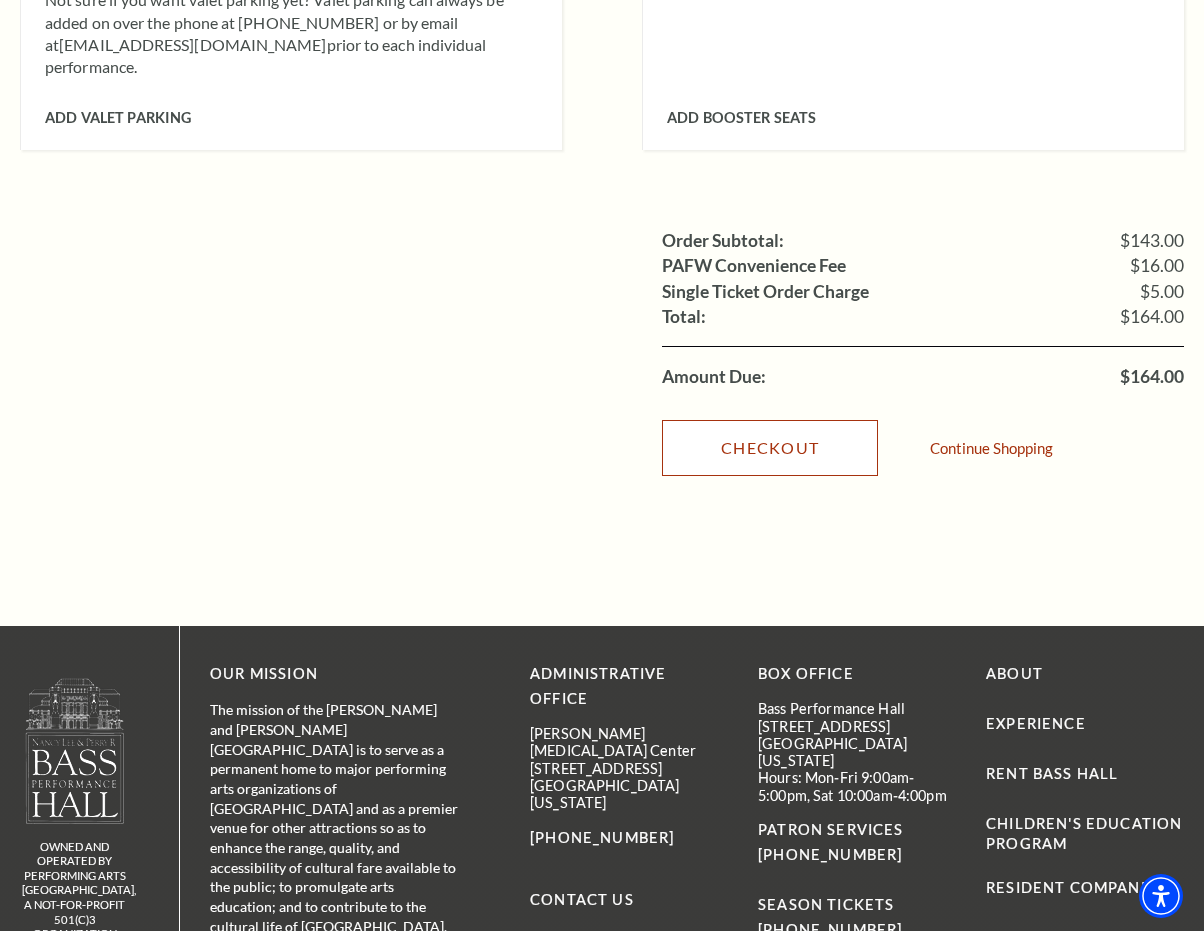 click on "Checkout" at bounding box center [770, 448] 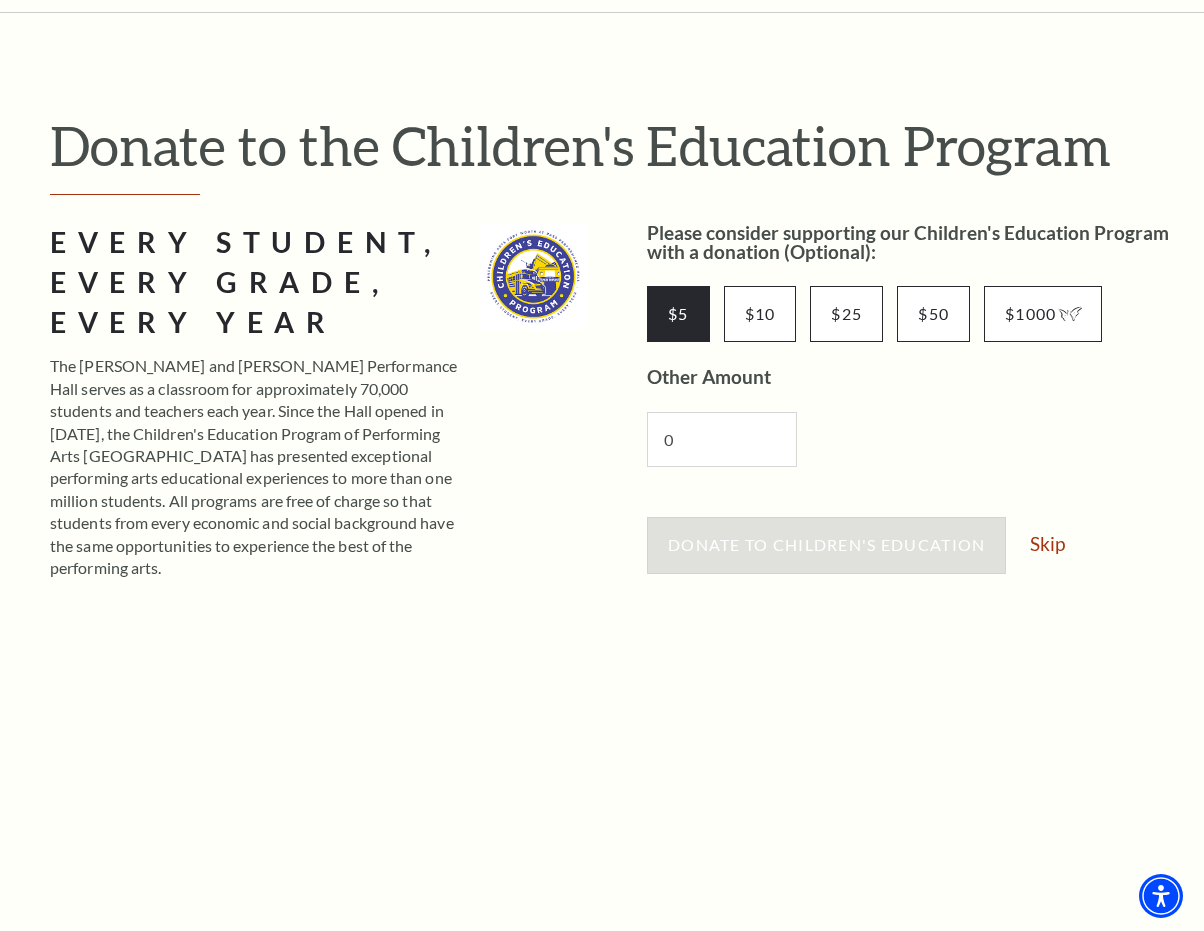 scroll, scrollTop: 238, scrollLeft: 0, axis: vertical 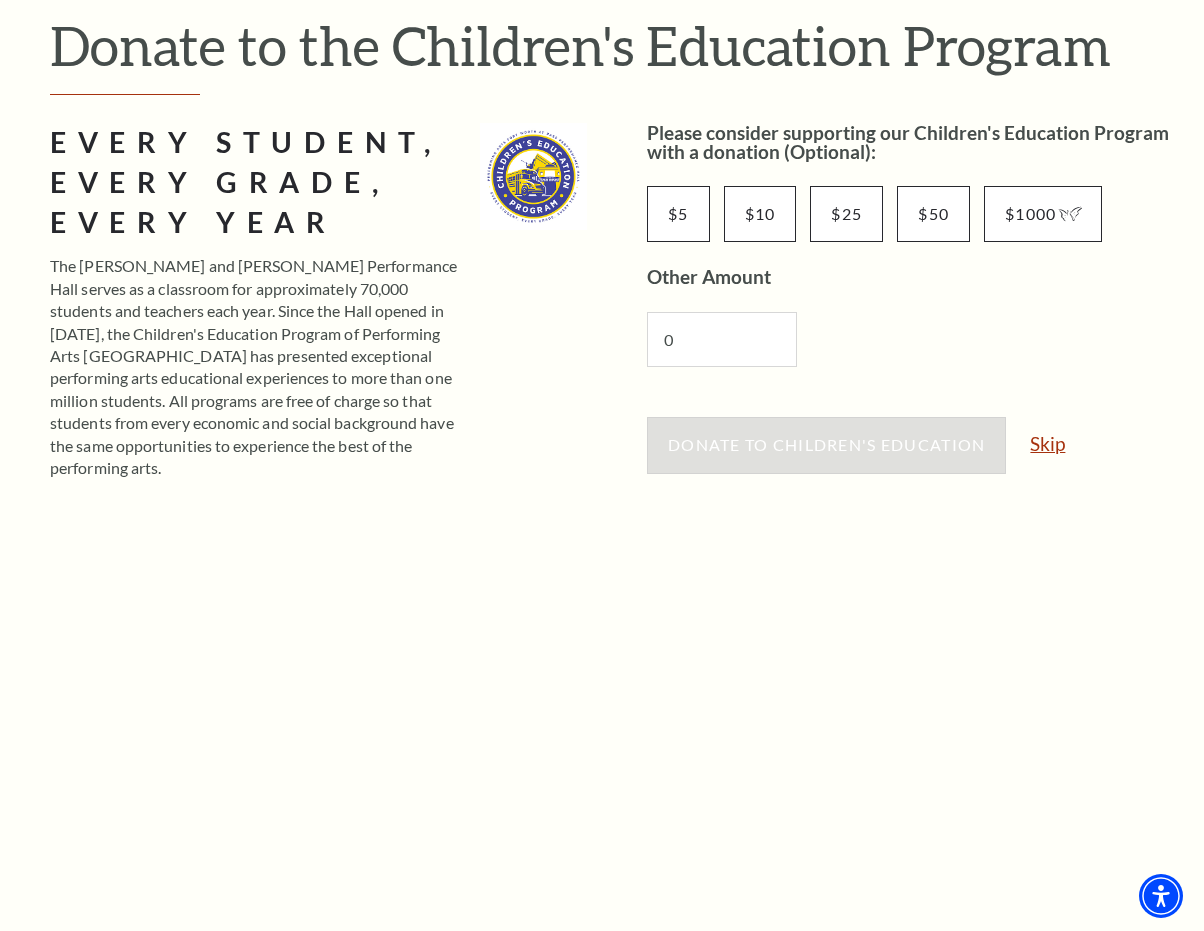 click on "Skip" at bounding box center [1047, 443] 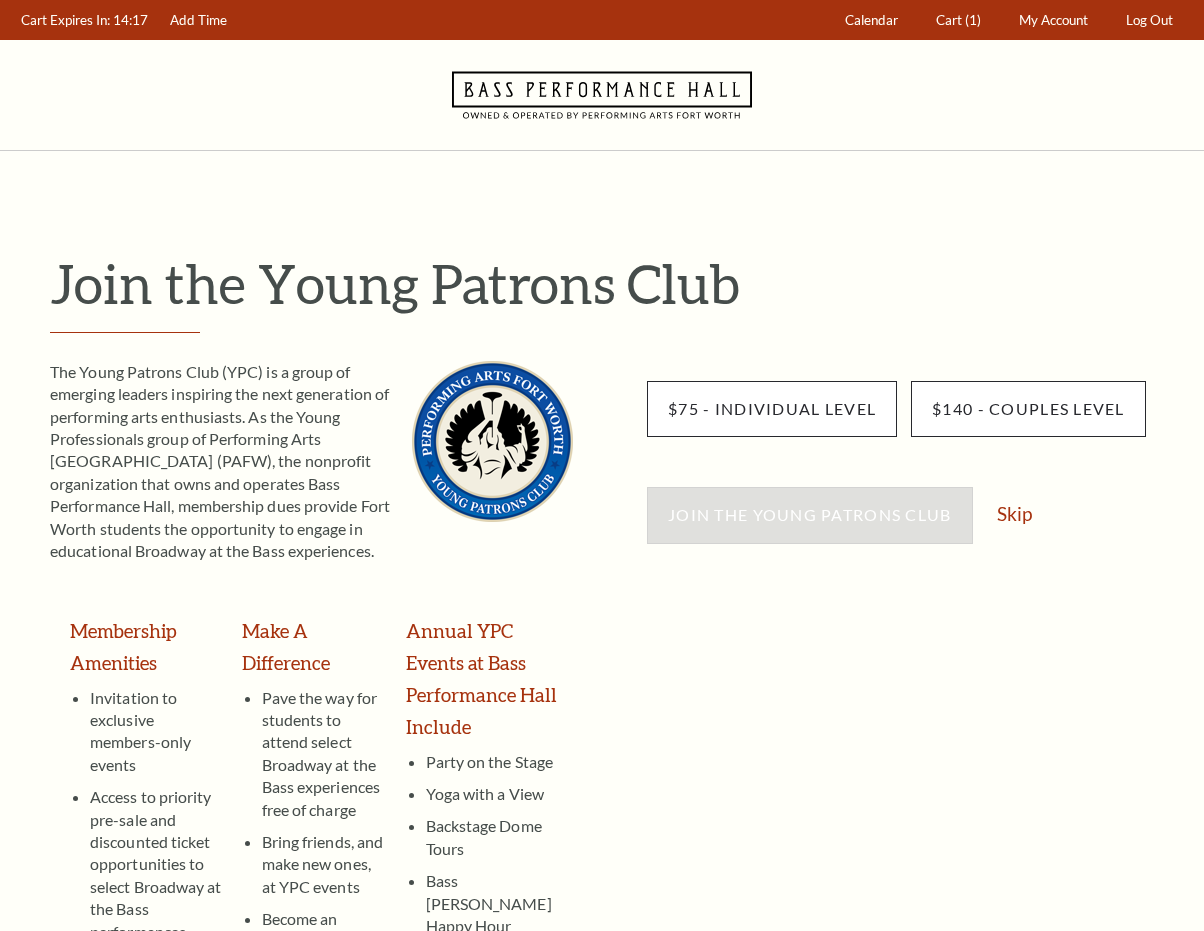scroll, scrollTop: 0, scrollLeft: 0, axis: both 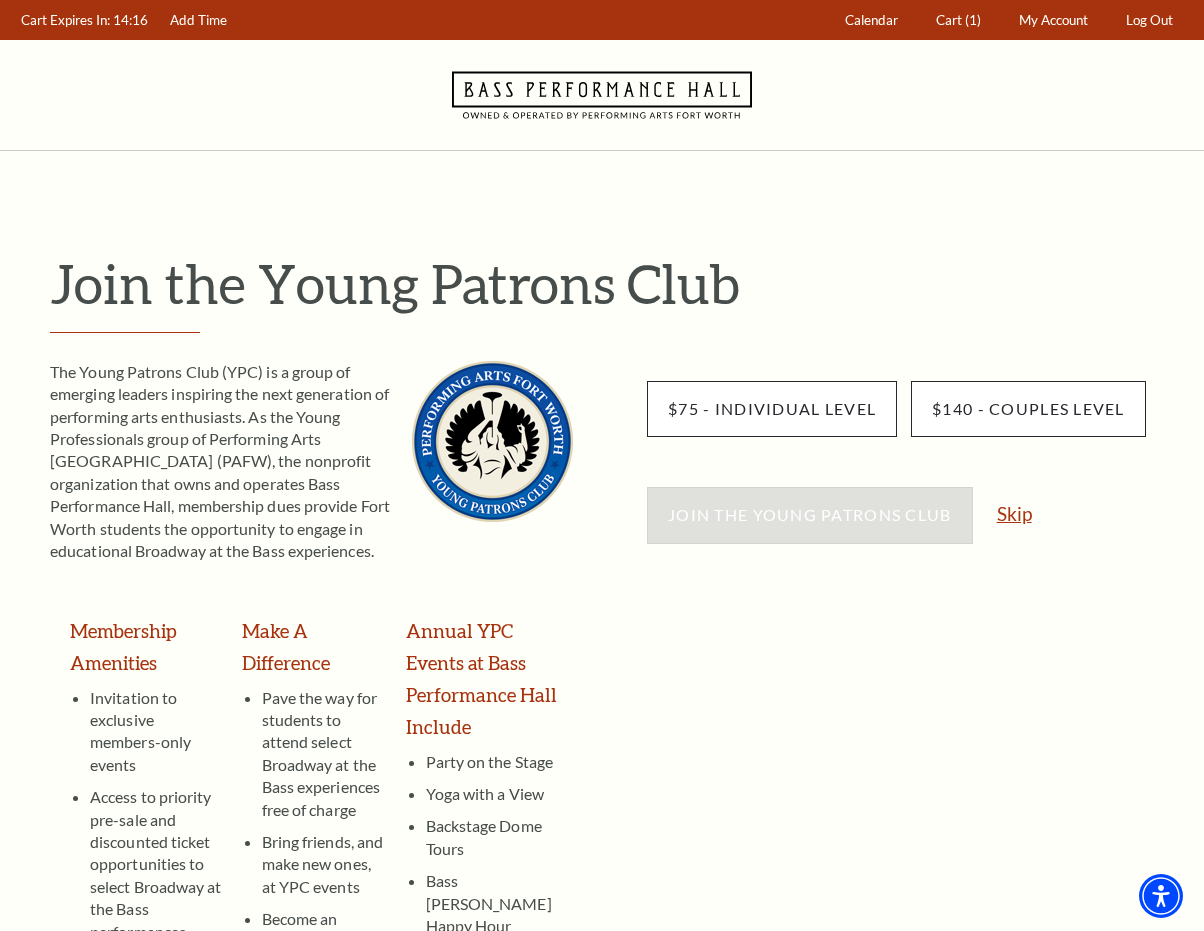click on "Skip" at bounding box center (1014, 513) 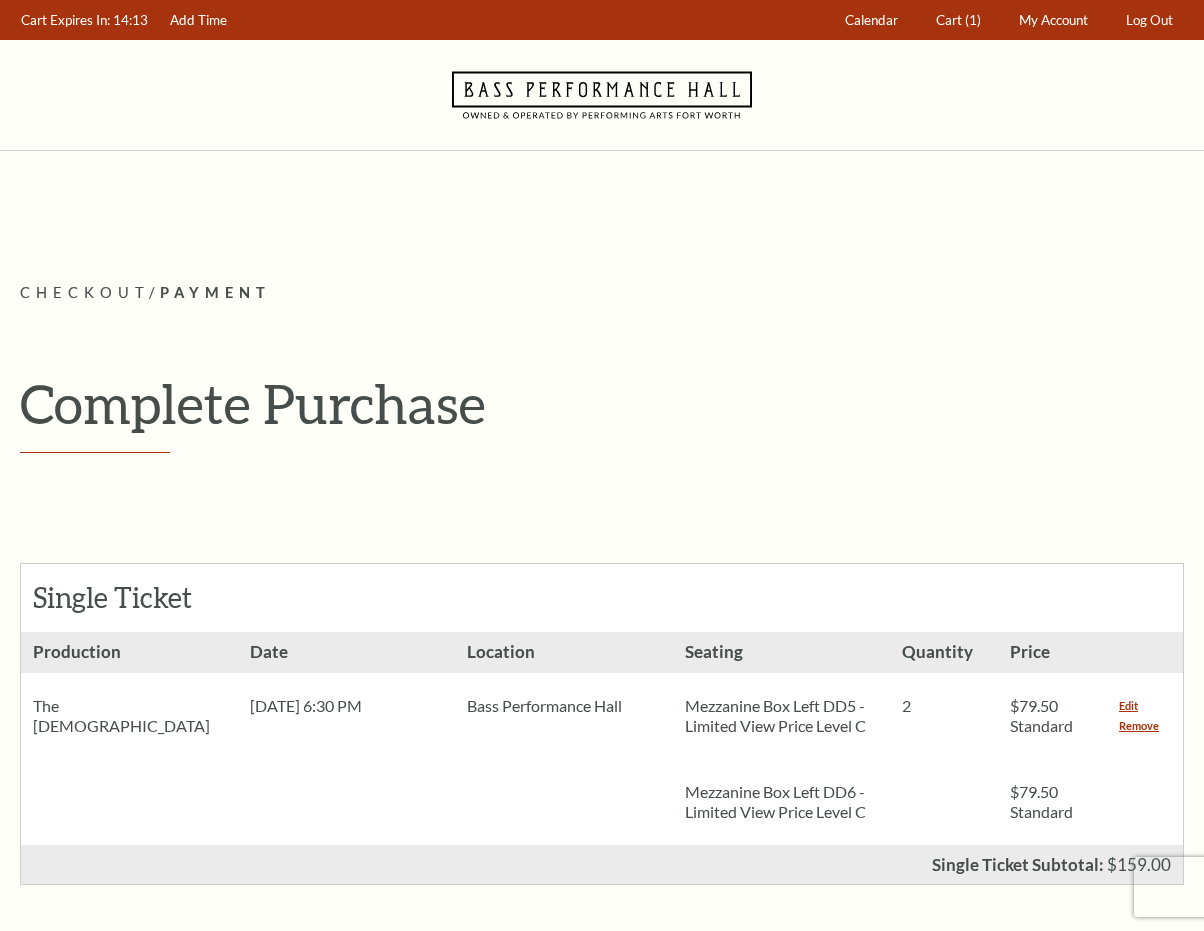 scroll, scrollTop: 0, scrollLeft: 0, axis: both 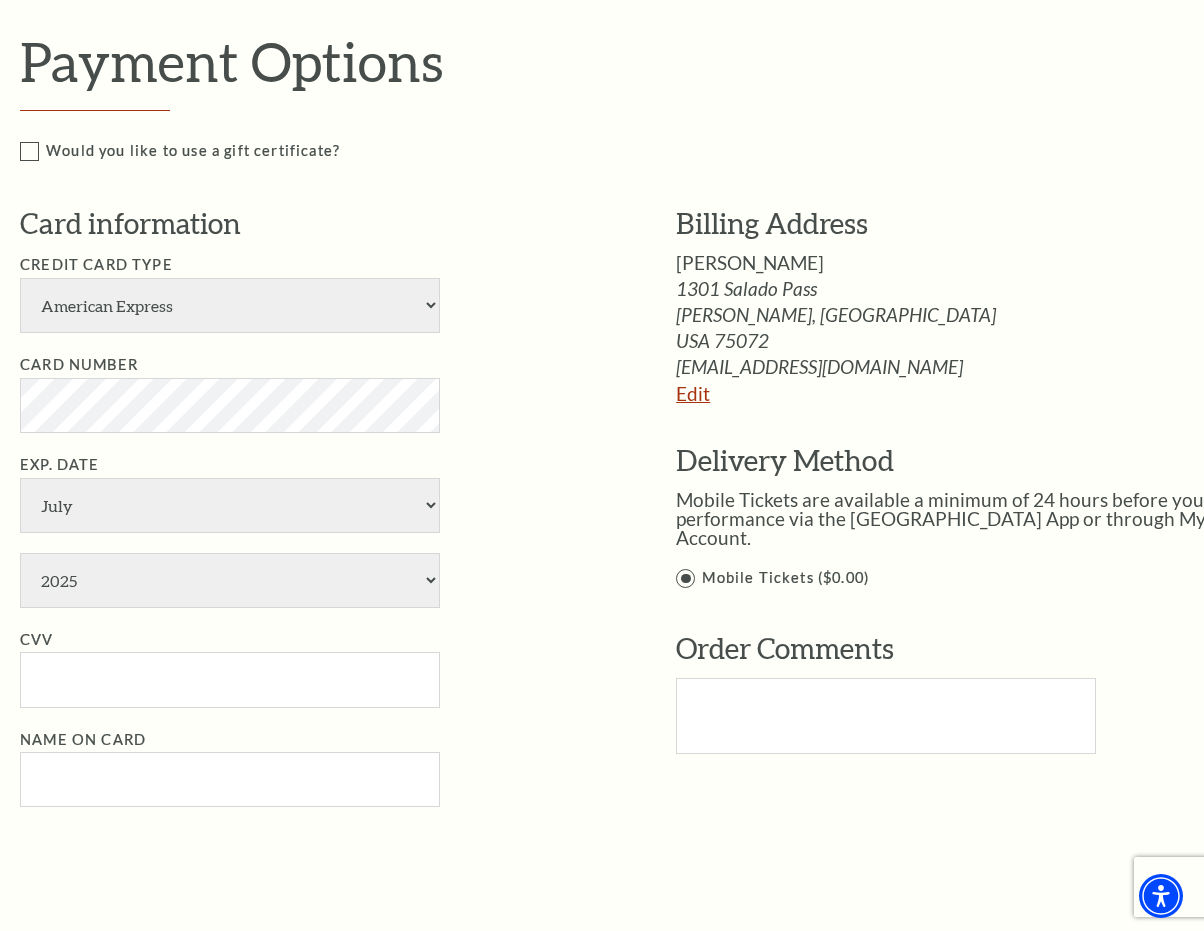 click on "Edit" at bounding box center (693, 393) 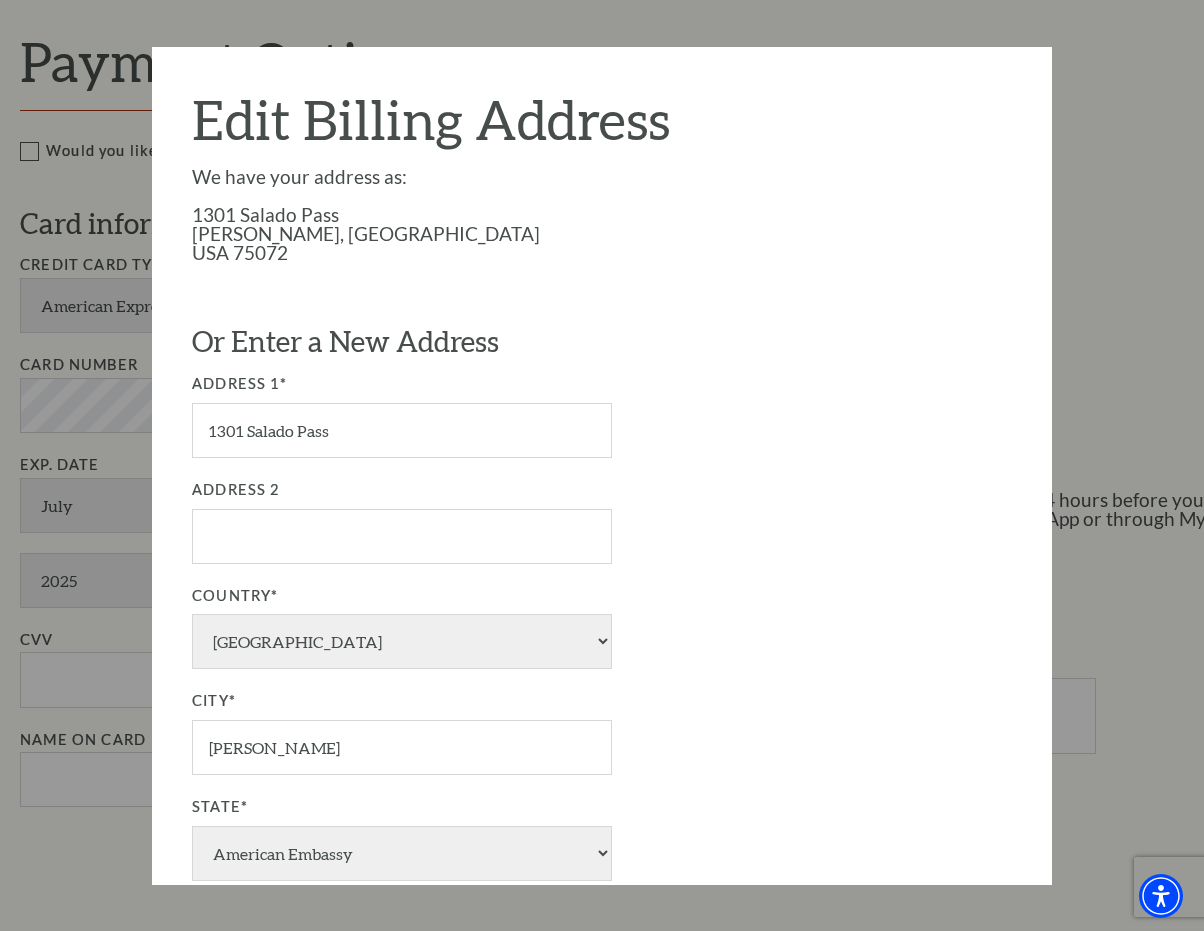 scroll, scrollTop: 46, scrollLeft: 0, axis: vertical 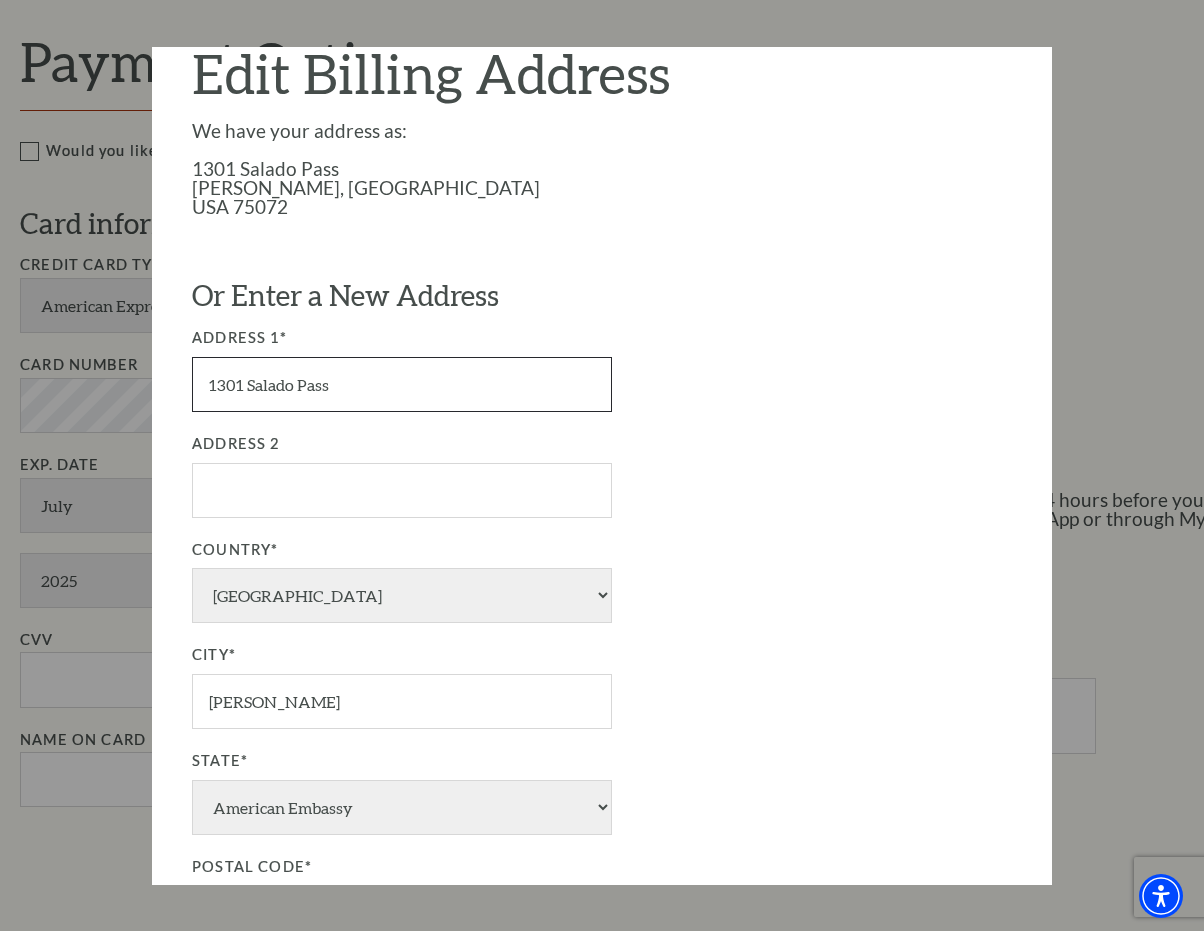 drag, startPoint x: 356, startPoint y: 390, endPoint x: 146, endPoint y: 352, distance: 213.4104 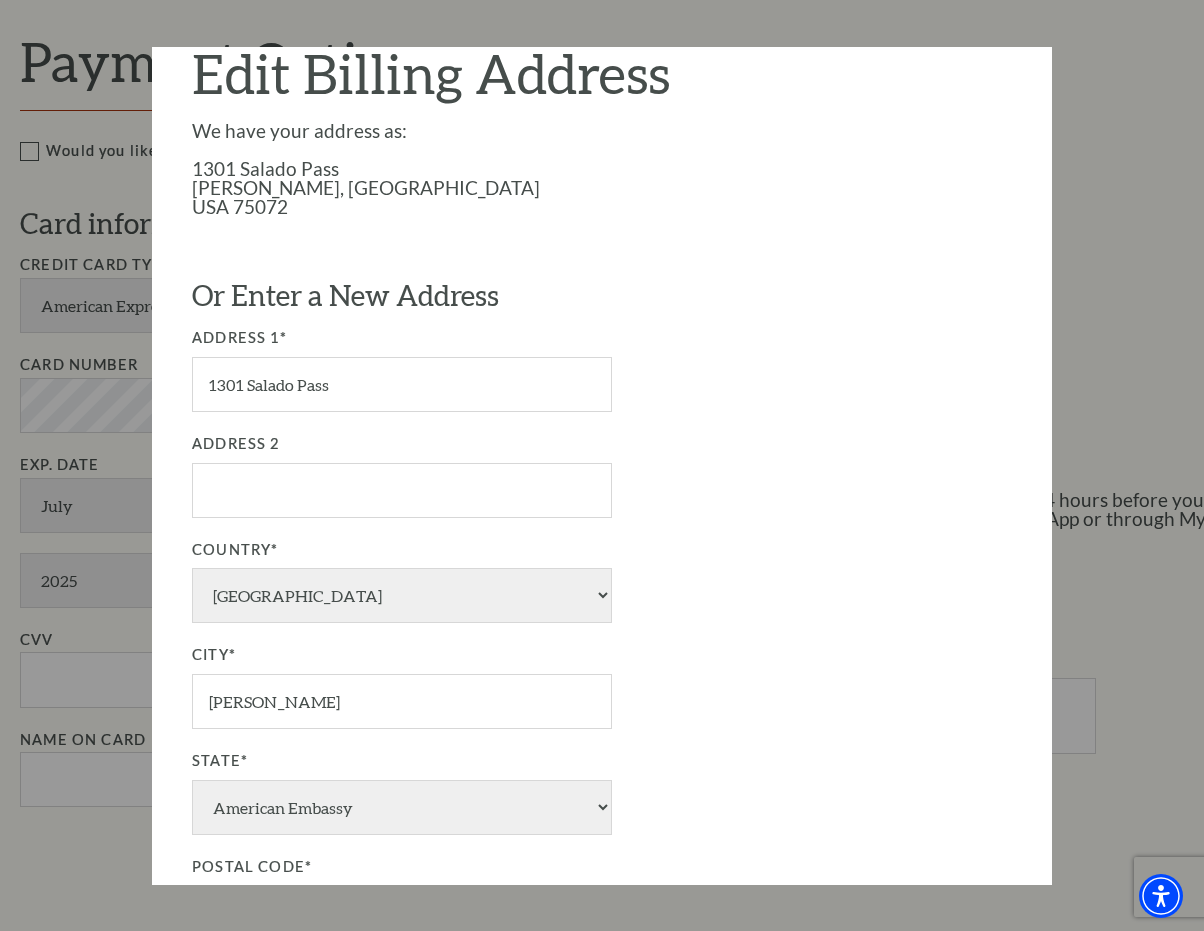 click on "We have your address as:
1301 Salado Pass
McKinney,
TX
USA
75072
Or Enter a New Address
Address 1*   1301 Salado Pass     Address 2     Country*   USA Albania Algeria Andorra Angola Argentina Aruba Antigua and Barbuda Austria Azores The Bahamas Belgium Benin Bermuda Bahrain Bhutan Portuguese Guinea Burkina Faso Belize Burundi Bangladesh Bolivia Botswana Brazil Brunei Darussalam Bulgaria Burma Cameroon Canada Central African Rep French Guiana Channel Islands Chad Chile People's Rp of China Cook Islands Comoros Canary Islands Canal Zone Colombia Congo Costa Rica Cape Verde Cuba Curacao Cayman Islands Cyprus Czechoslovakia Dahomey Denmark Djibouti Dominica Dominican Republic Ecuador Egypt El Salvador England Equatorial Guinea Estonia Ethiopia Finland Fiji" at bounding box center [602, 541] 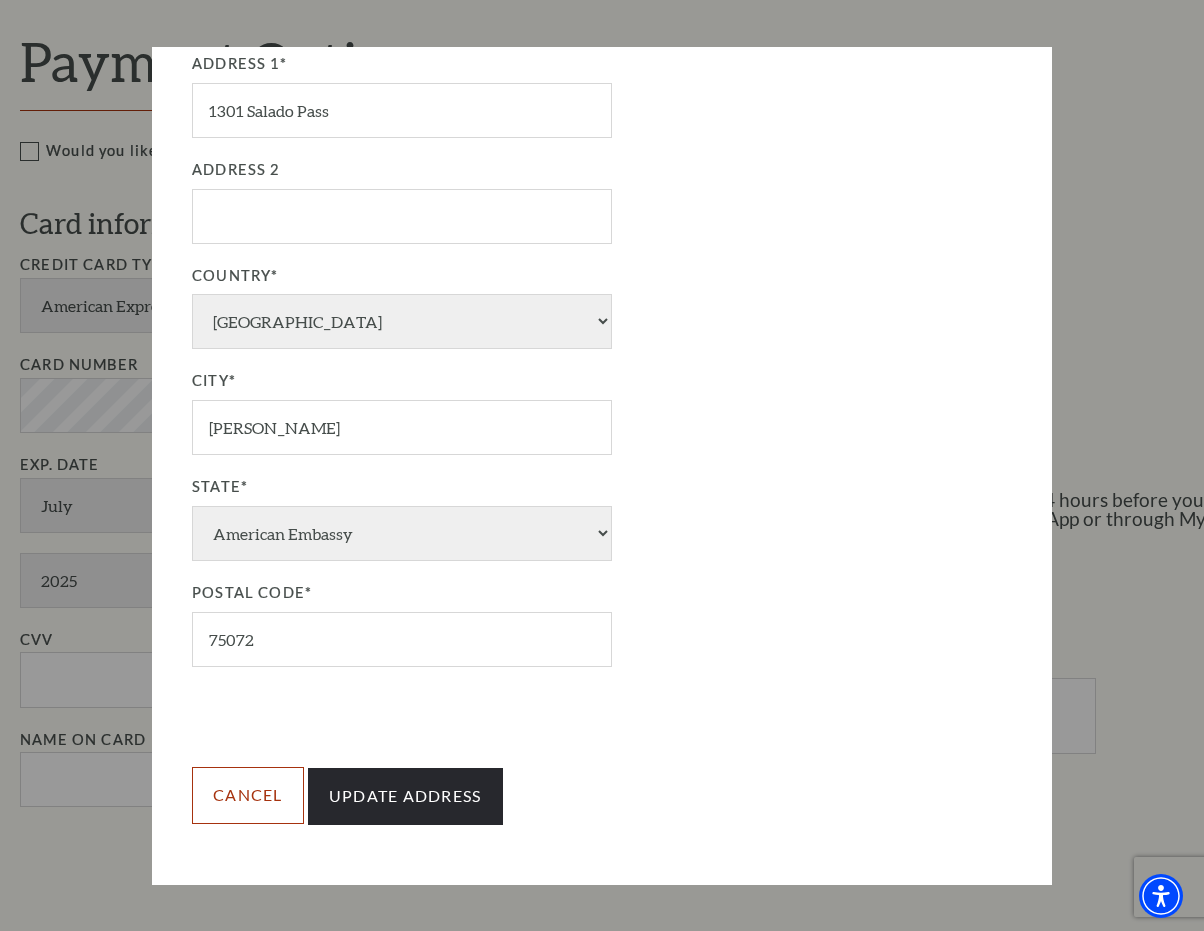 click on "Cancel" at bounding box center [248, 795] 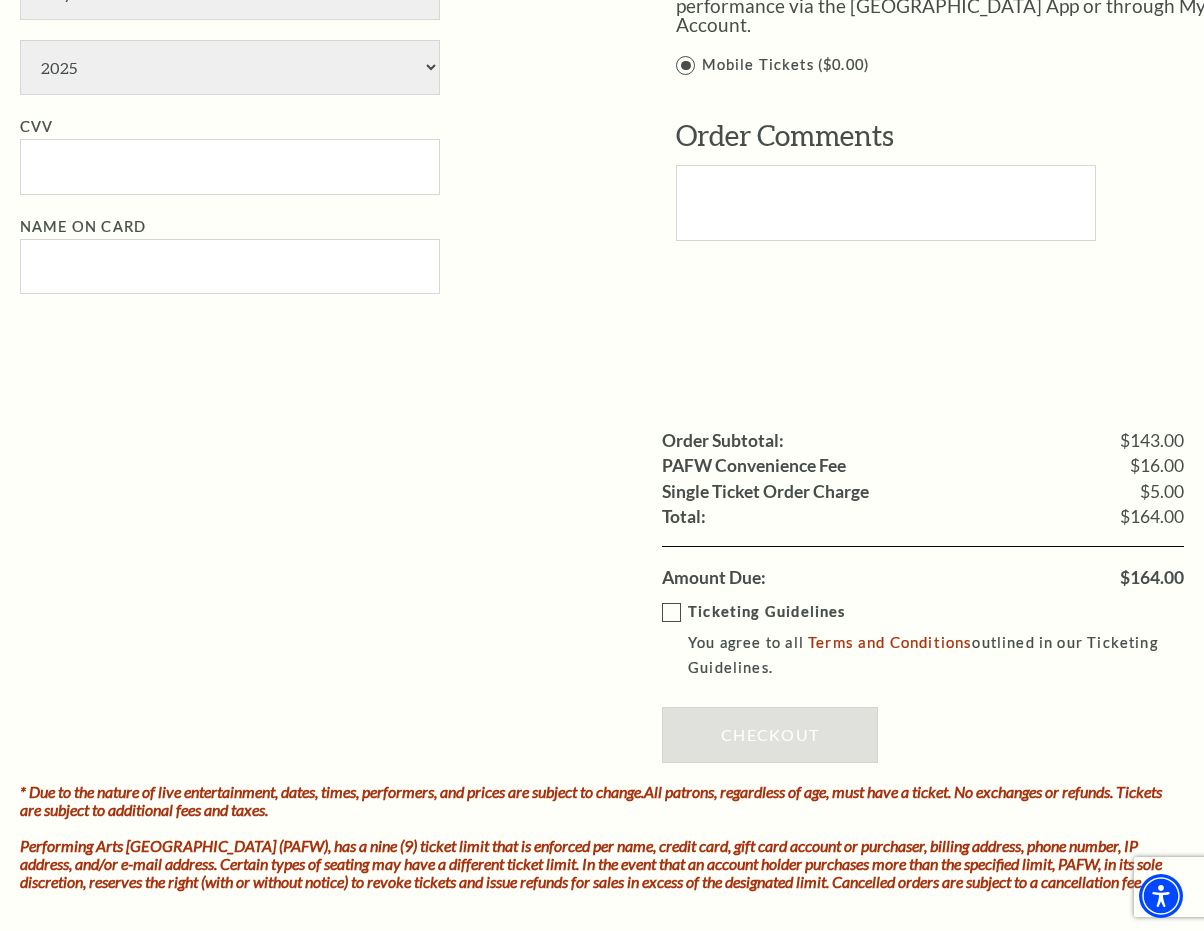 scroll, scrollTop: 1428, scrollLeft: 0, axis: vertical 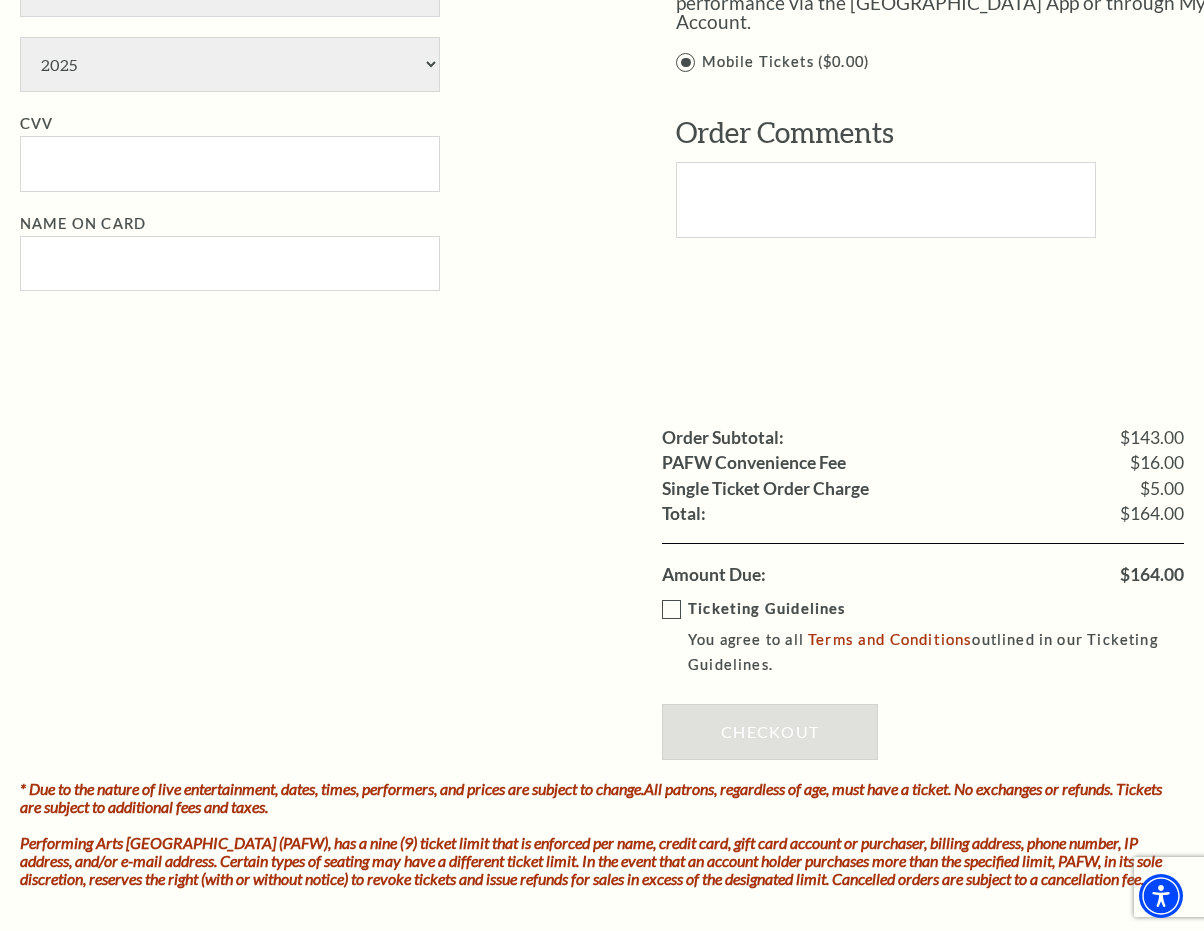 click on "Ticketing Guidelines
You agree to all   Terms and Conditions  outlined in our Ticketing Guidelines." at bounding box center (937, 637) 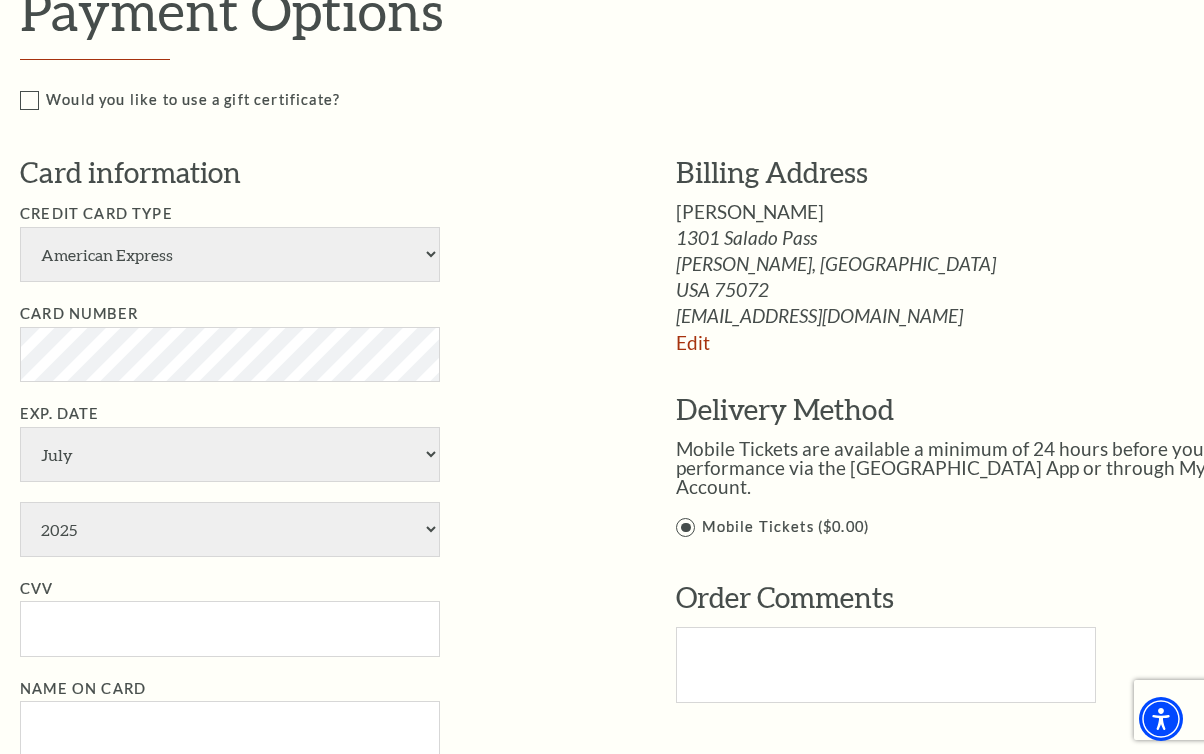 scroll, scrollTop: 985, scrollLeft: 0, axis: vertical 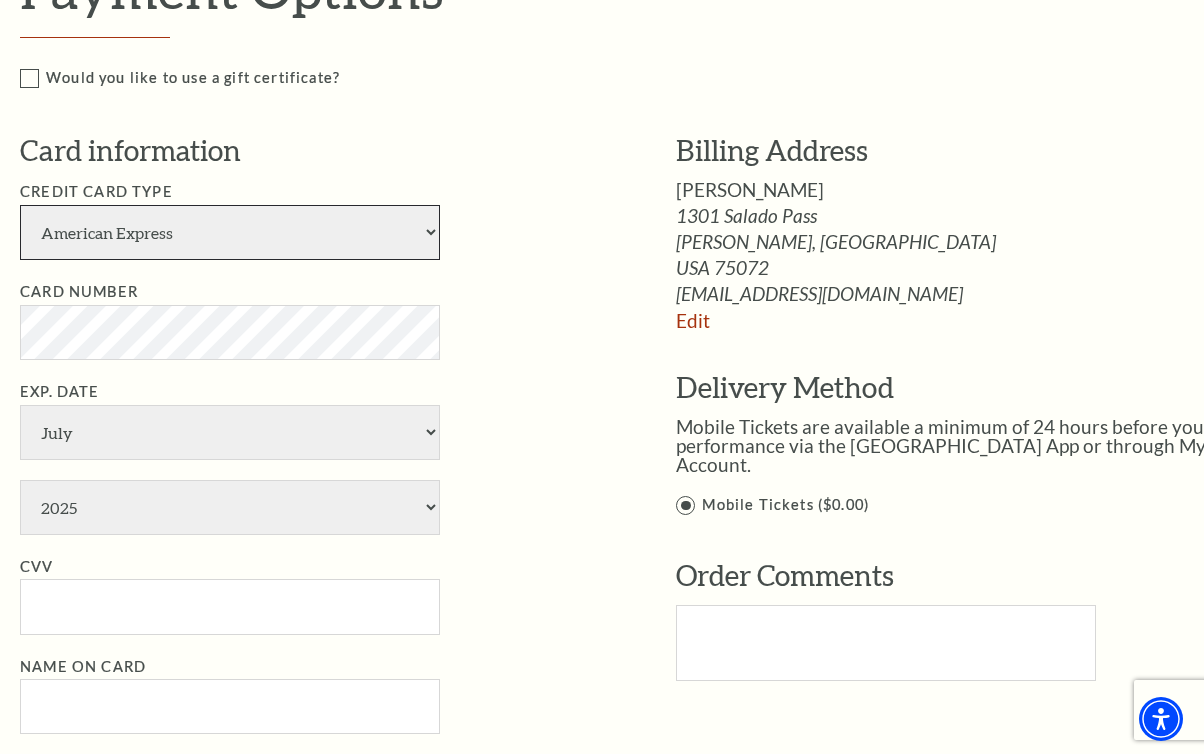 click on "American Express
Visa
Master Card
Discover" at bounding box center [230, 232] 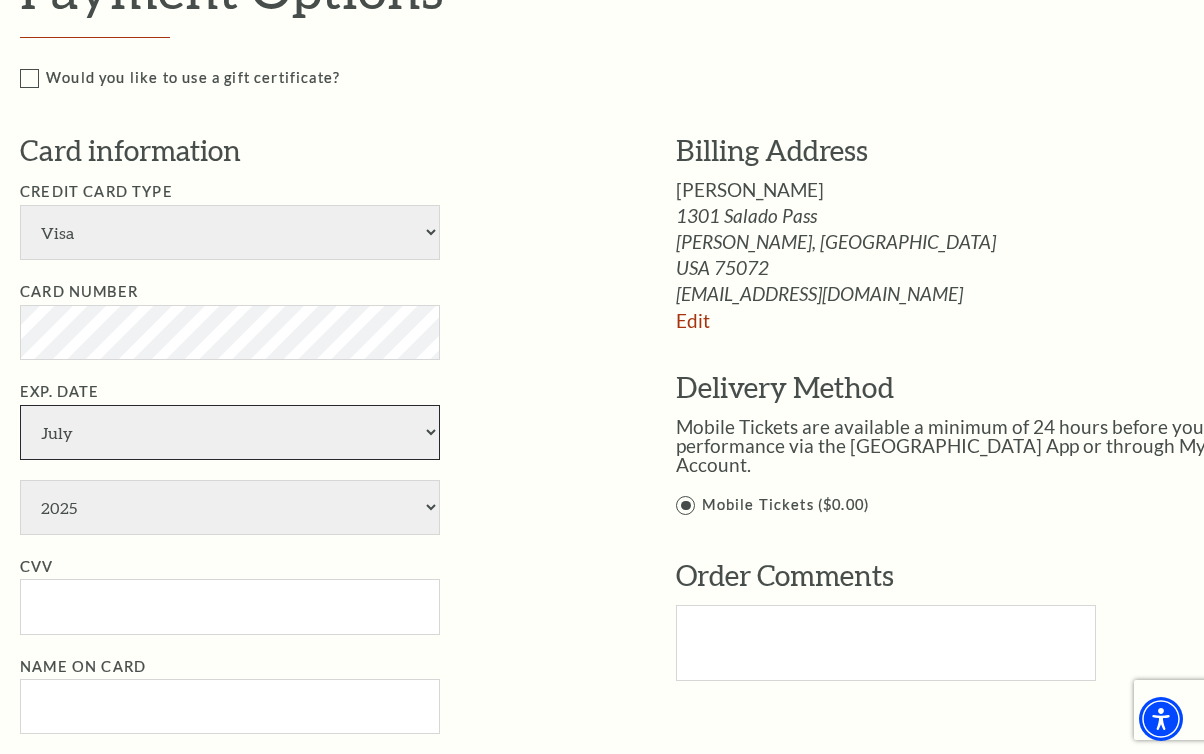 click on "January
February
March
April
May
June
July
August
September
October
November
December" at bounding box center [230, 432] 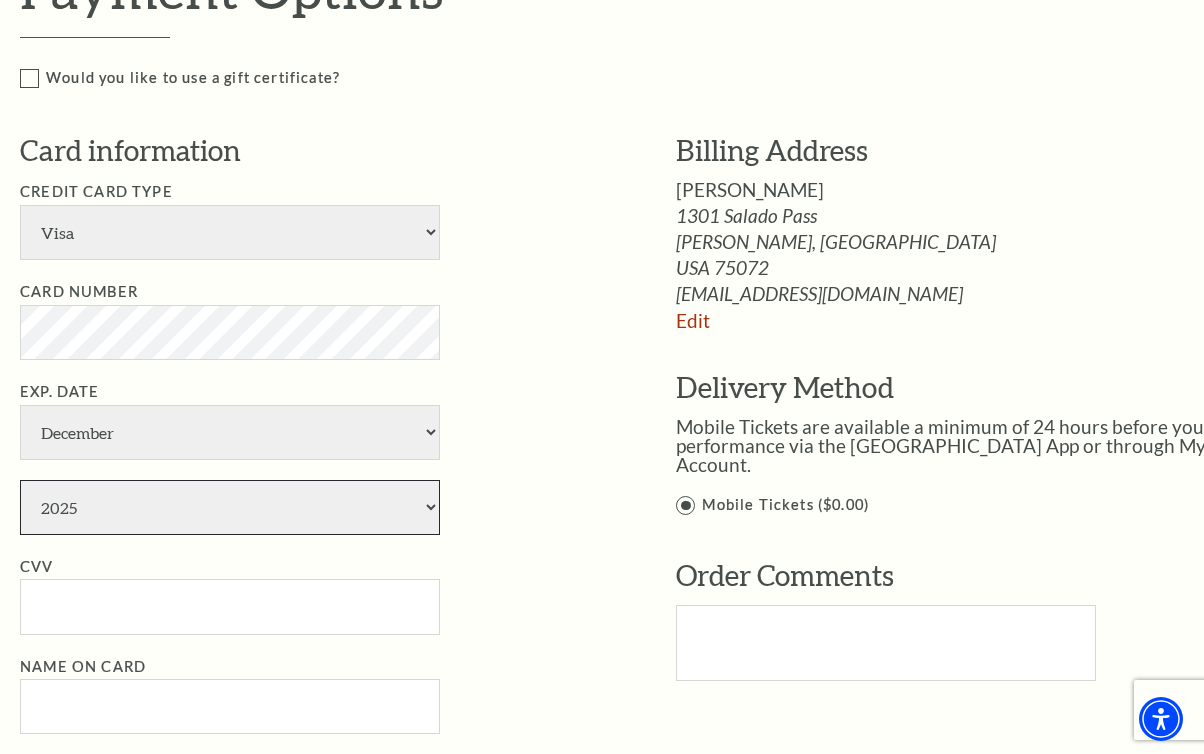 click on "2025
2026
2027
2028
2029
2030
2031
2032
2033
2034" at bounding box center [230, 507] 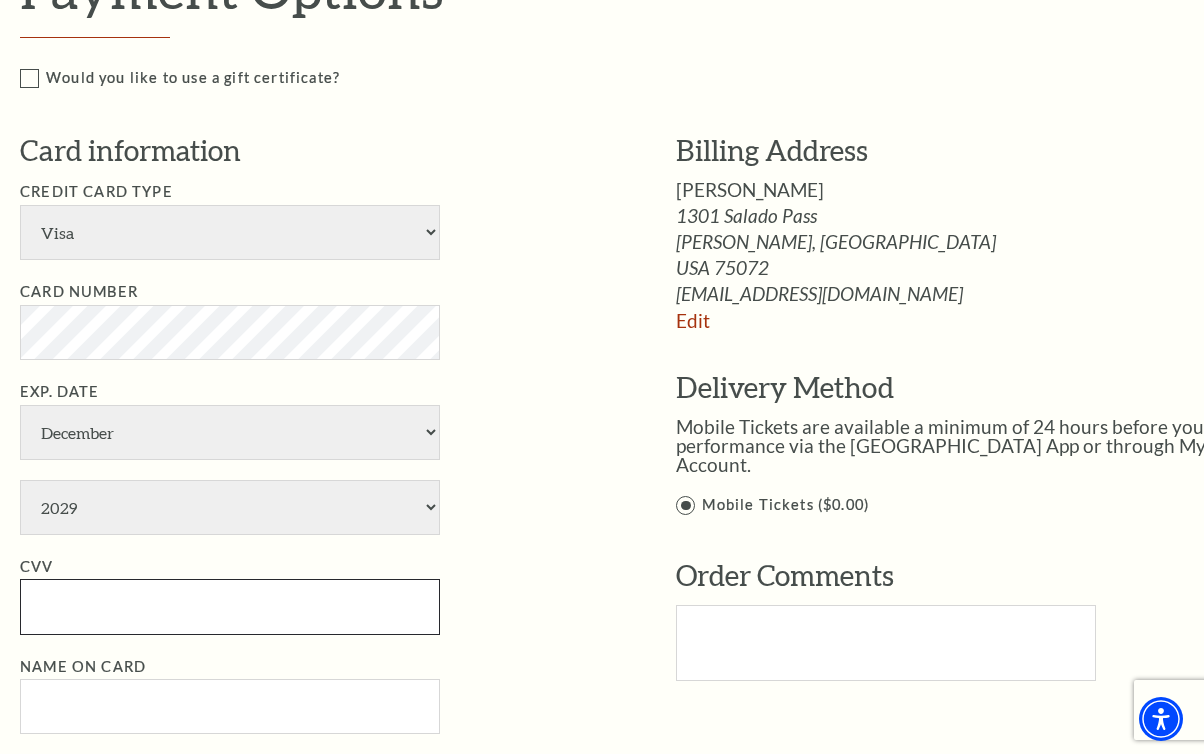 click on "CVV" at bounding box center [230, 606] 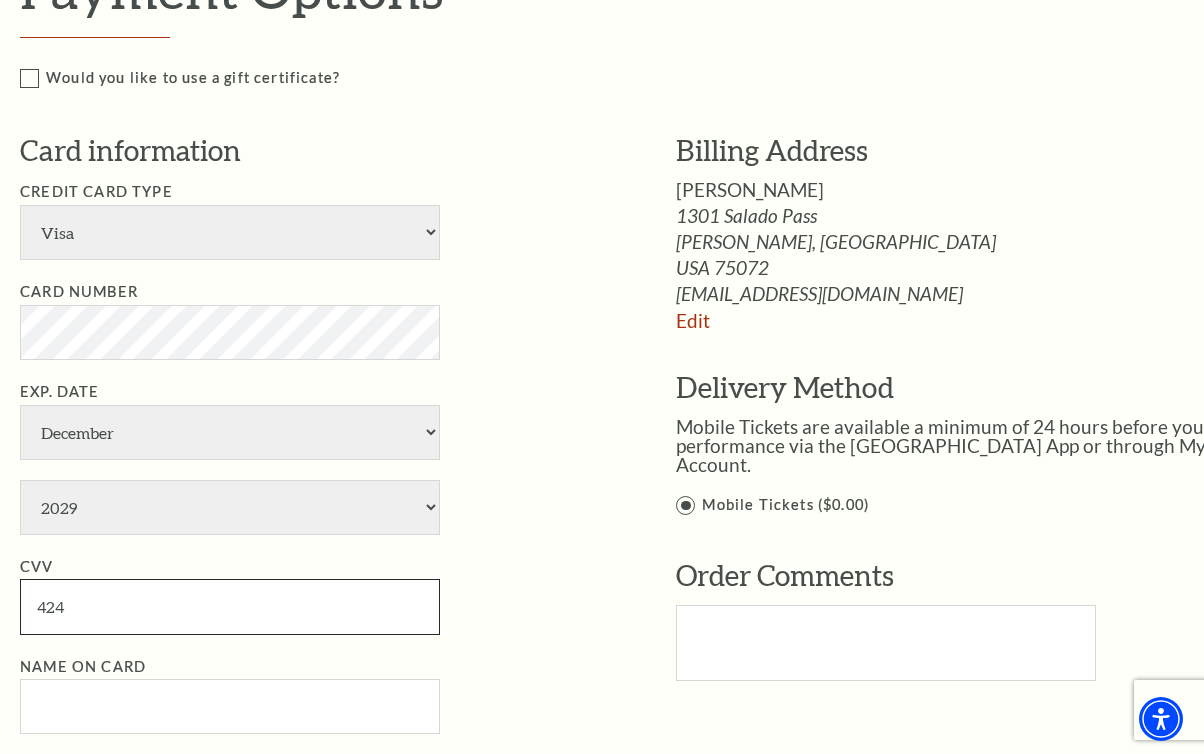type on "424" 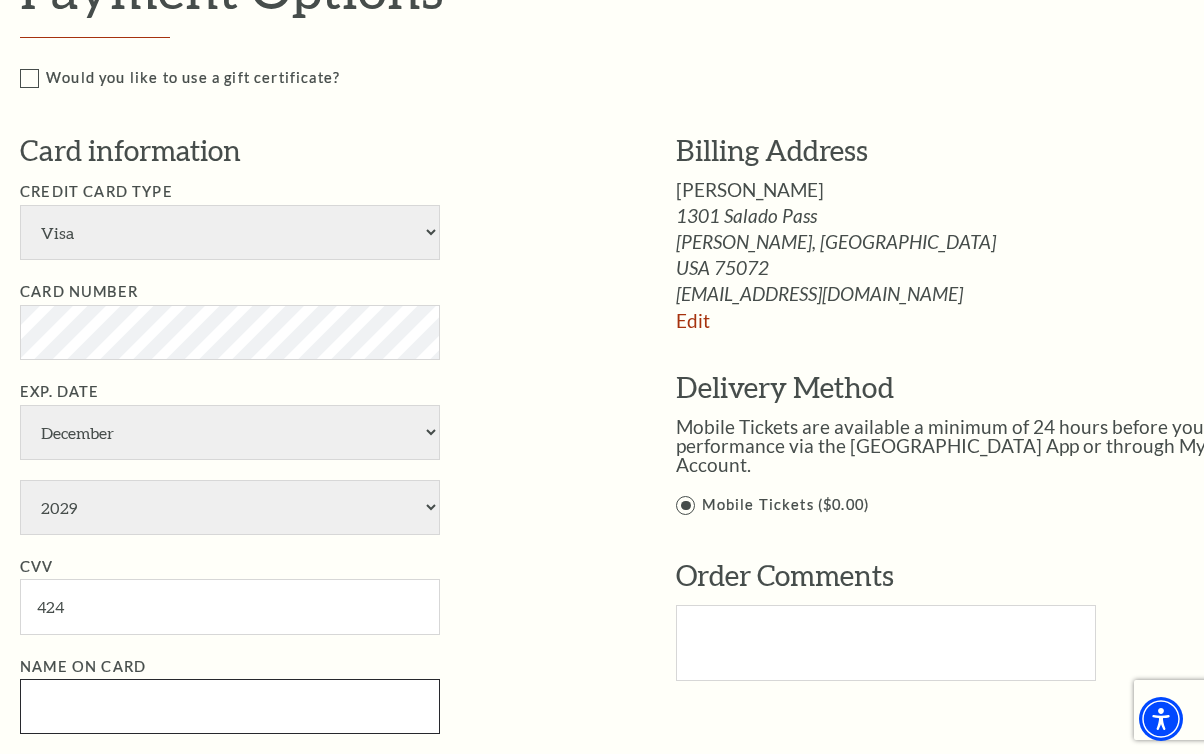 click on "Name on Card" at bounding box center [230, 706] 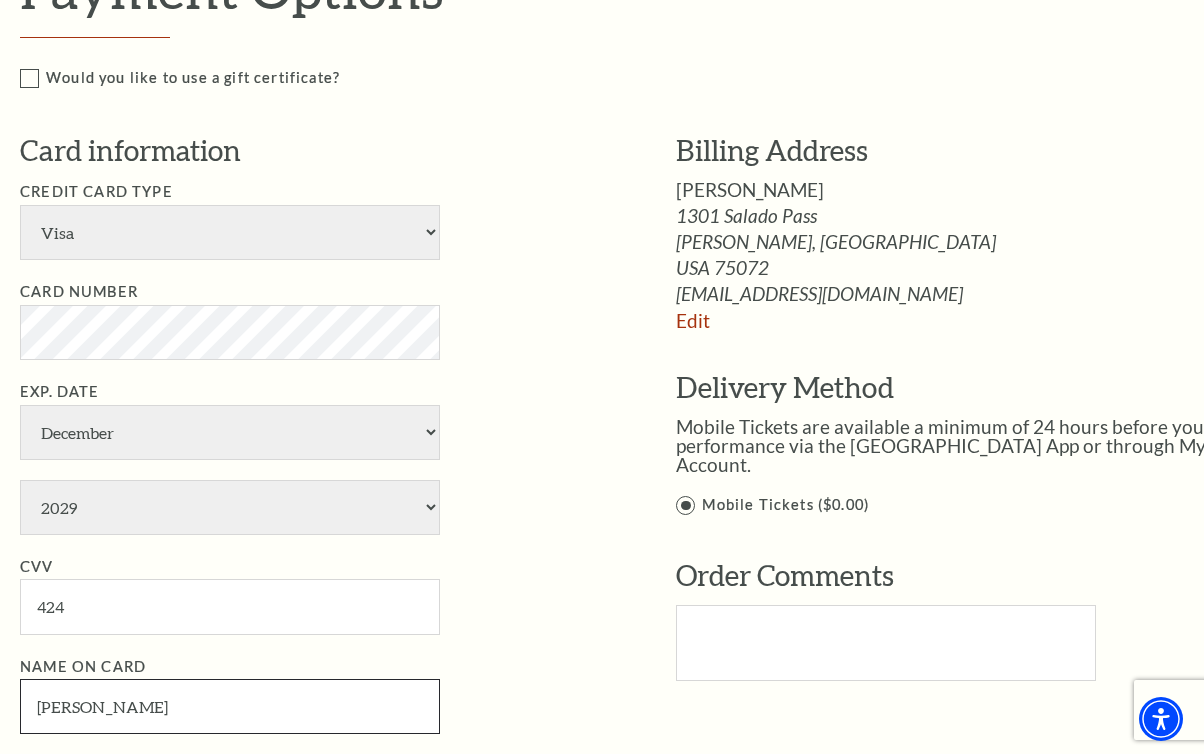 type on "Brookie Robbins" 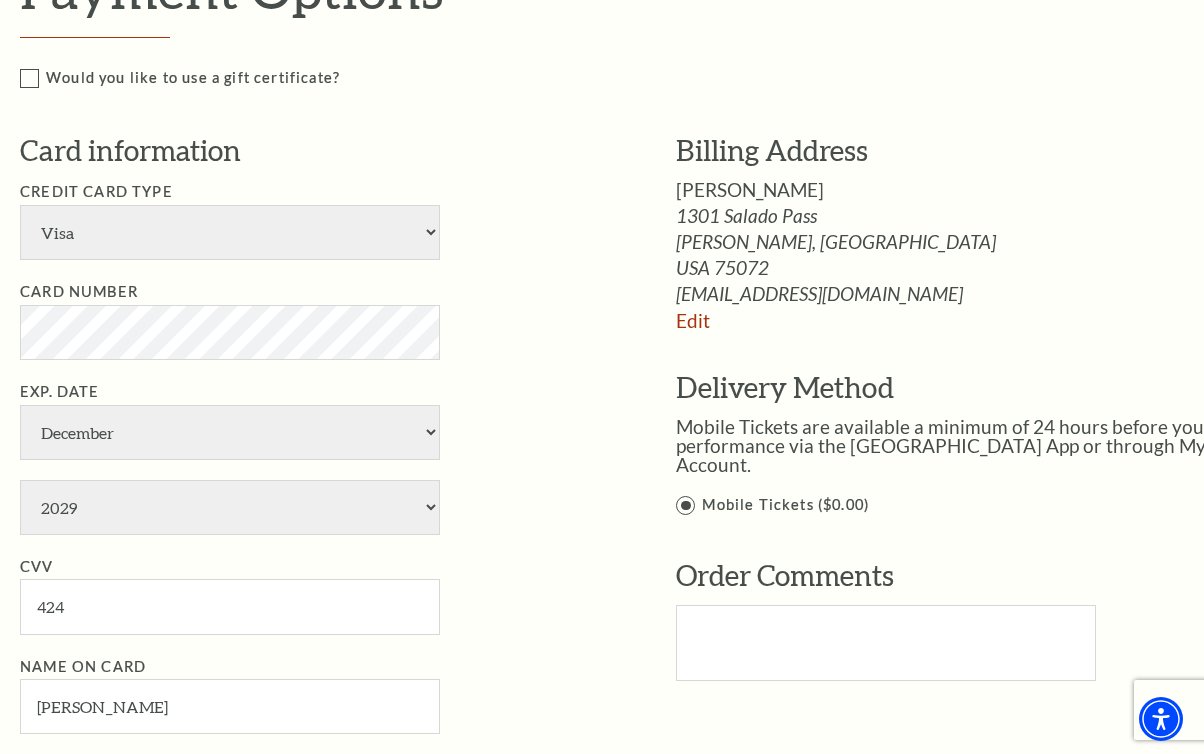 click on "Exp. Date
January
February
March
April
May
June
July
August
September
October
November
December
2025
2026
2027
2028
2029
2030
2031
2032
2033
2034" at bounding box center [318, 457] 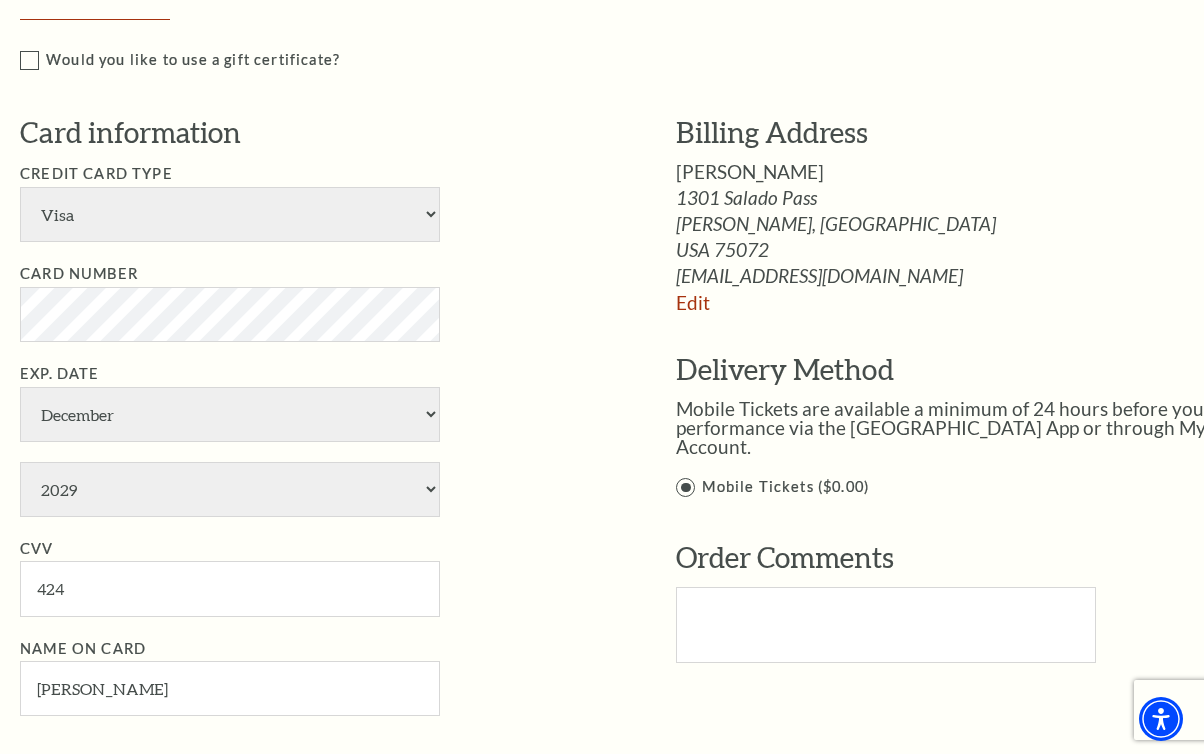 scroll, scrollTop: 1006, scrollLeft: 0, axis: vertical 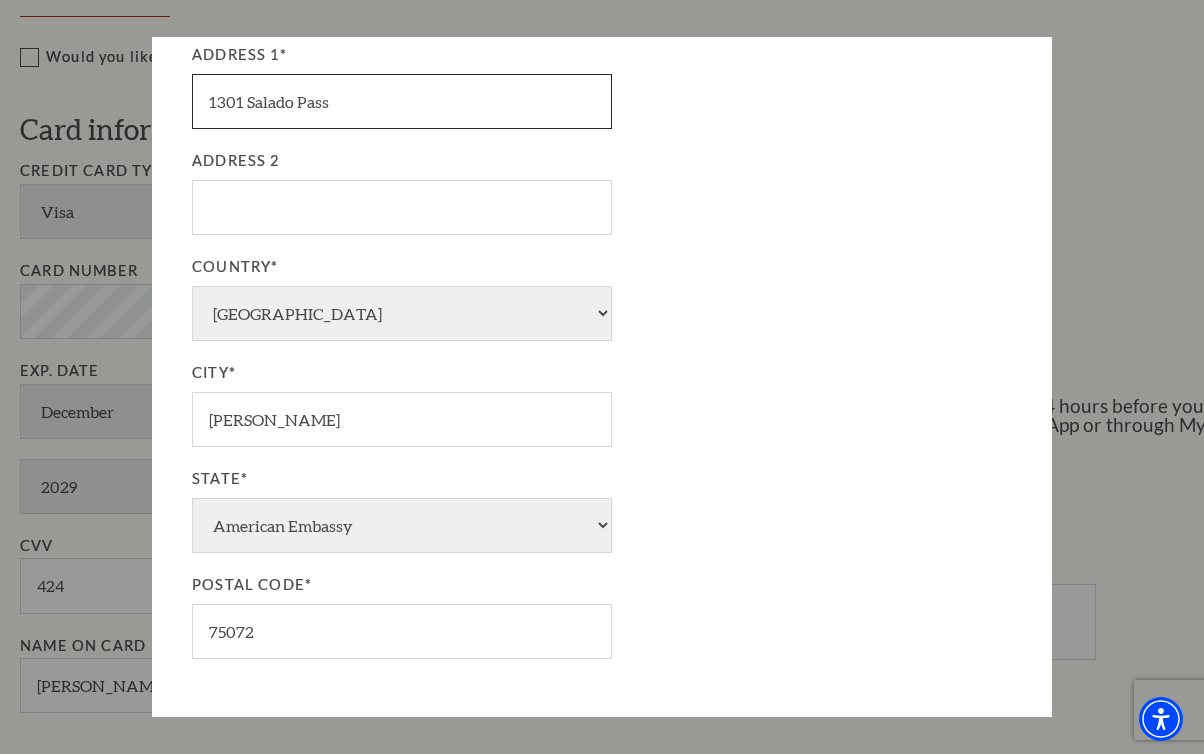drag, startPoint x: 372, startPoint y: 268, endPoint x: 175, endPoint y: 252, distance: 197.64868 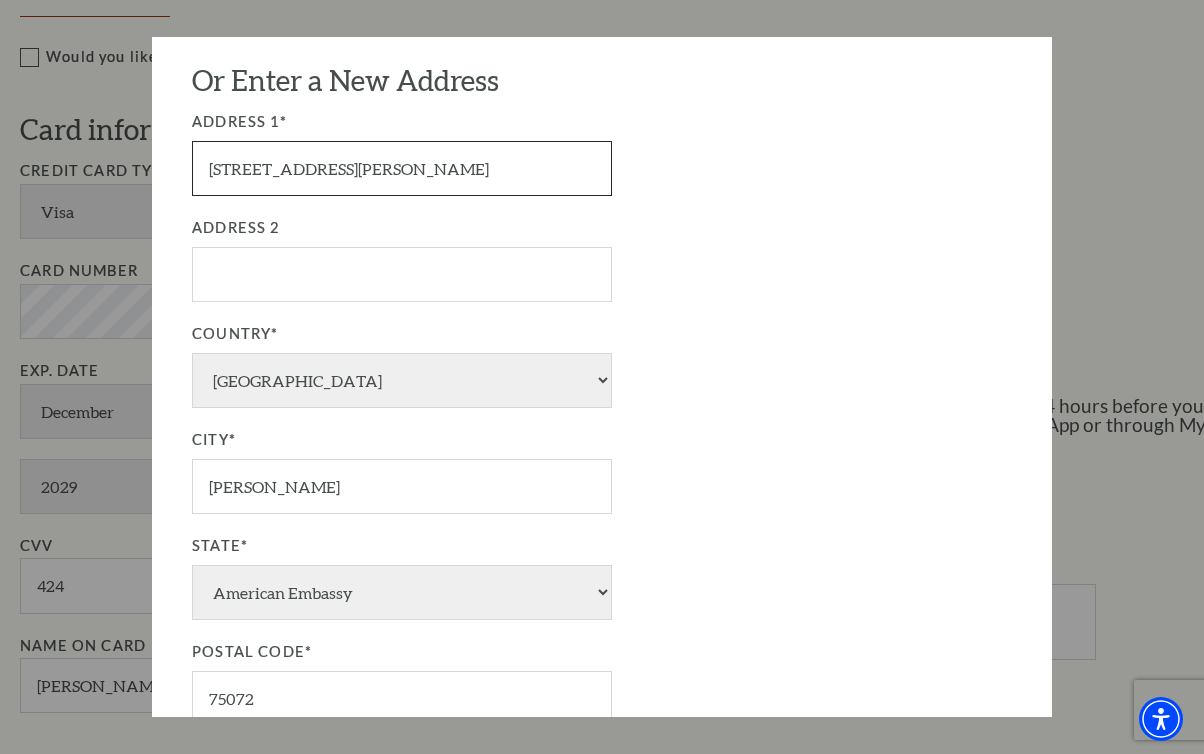 scroll, scrollTop: 275, scrollLeft: 0, axis: vertical 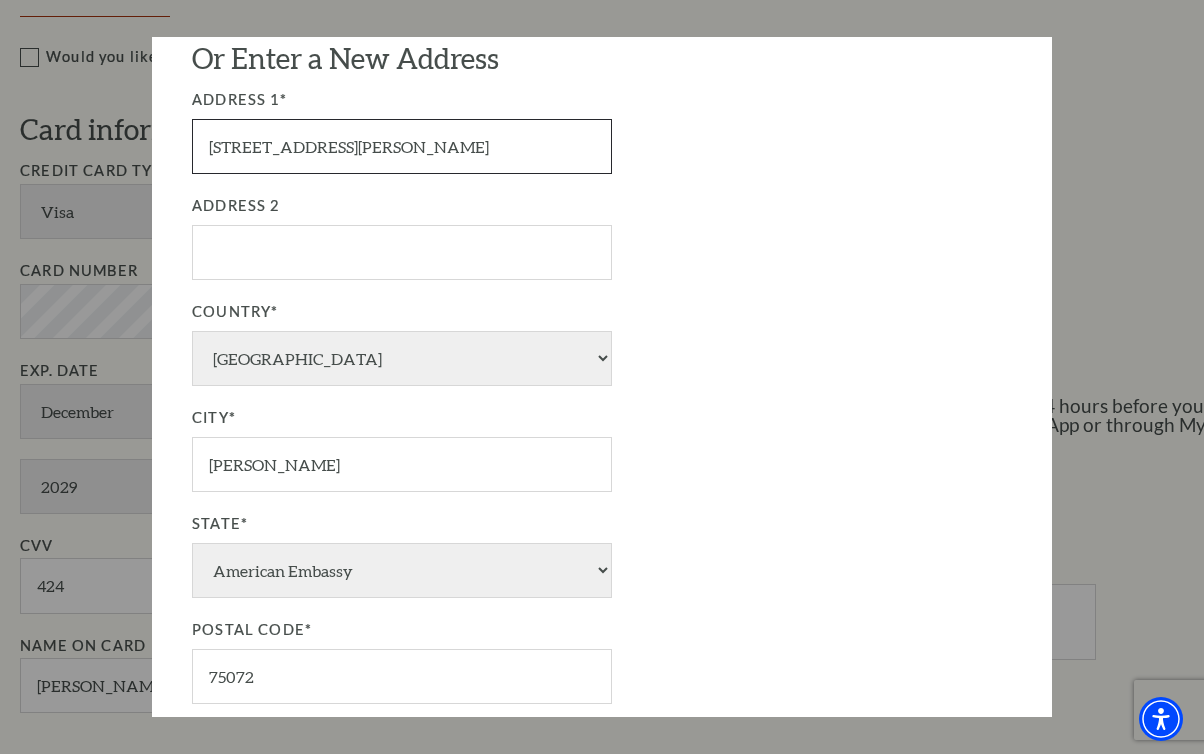 type on "4013 Kimbell Dr" 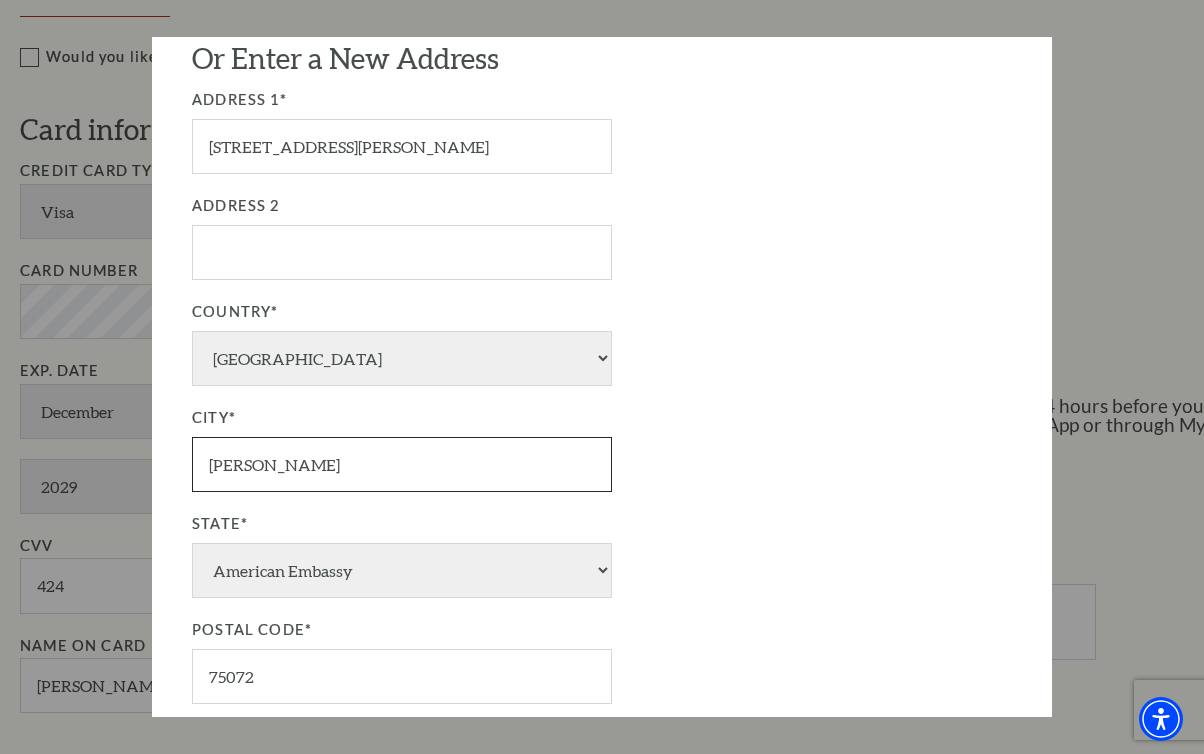 drag, startPoint x: 315, startPoint y: 477, endPoint x: 153, endPoint y: 442, distance: 165.73775 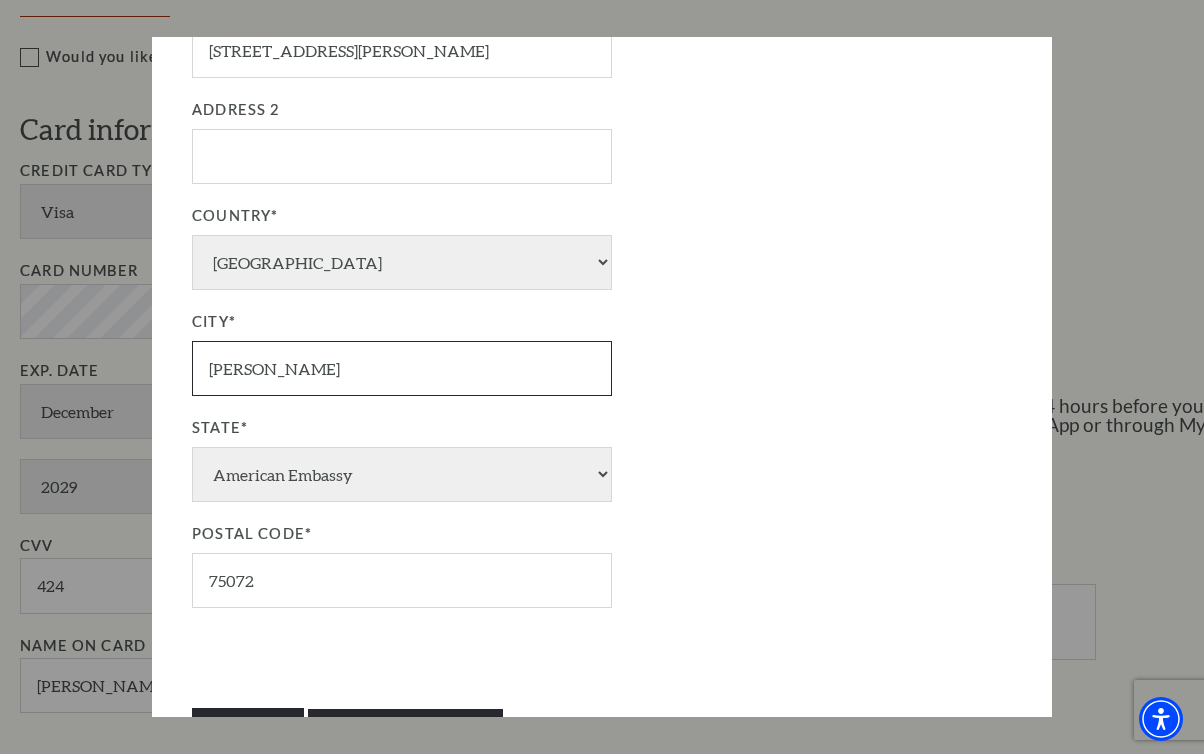 scroll, scrollTop: 425, scrollLeft: 0, axis: vertical 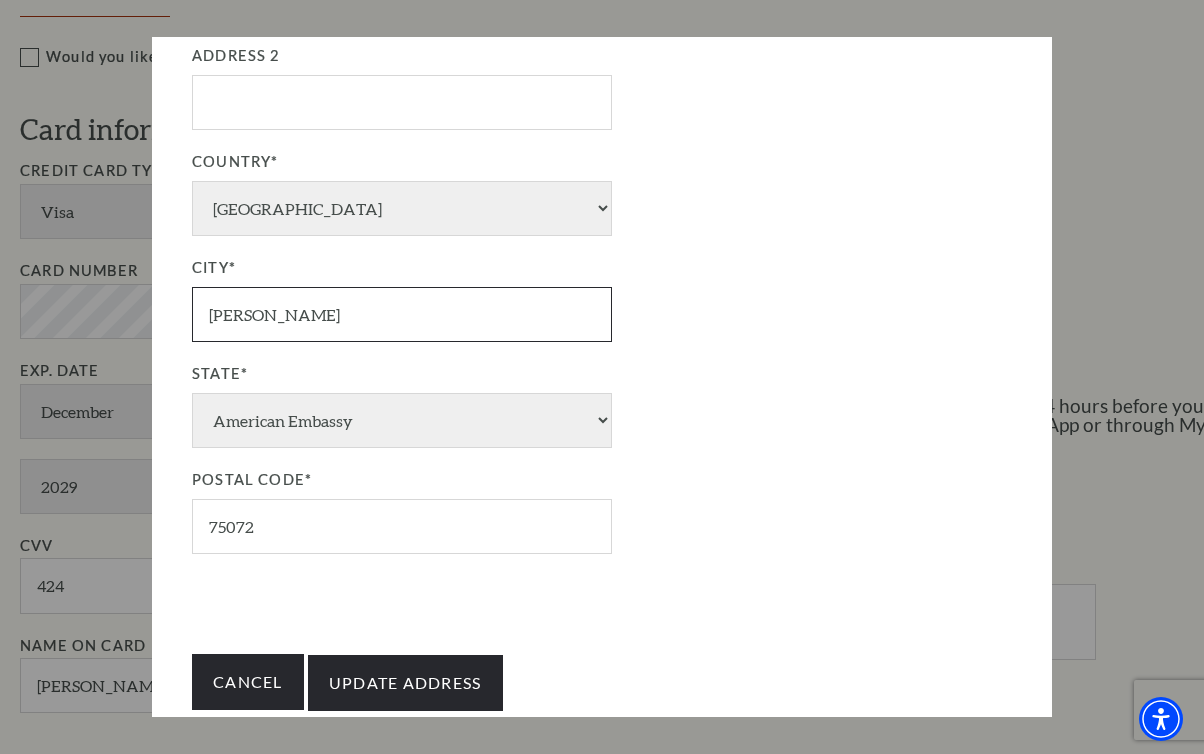 type on "Keller" 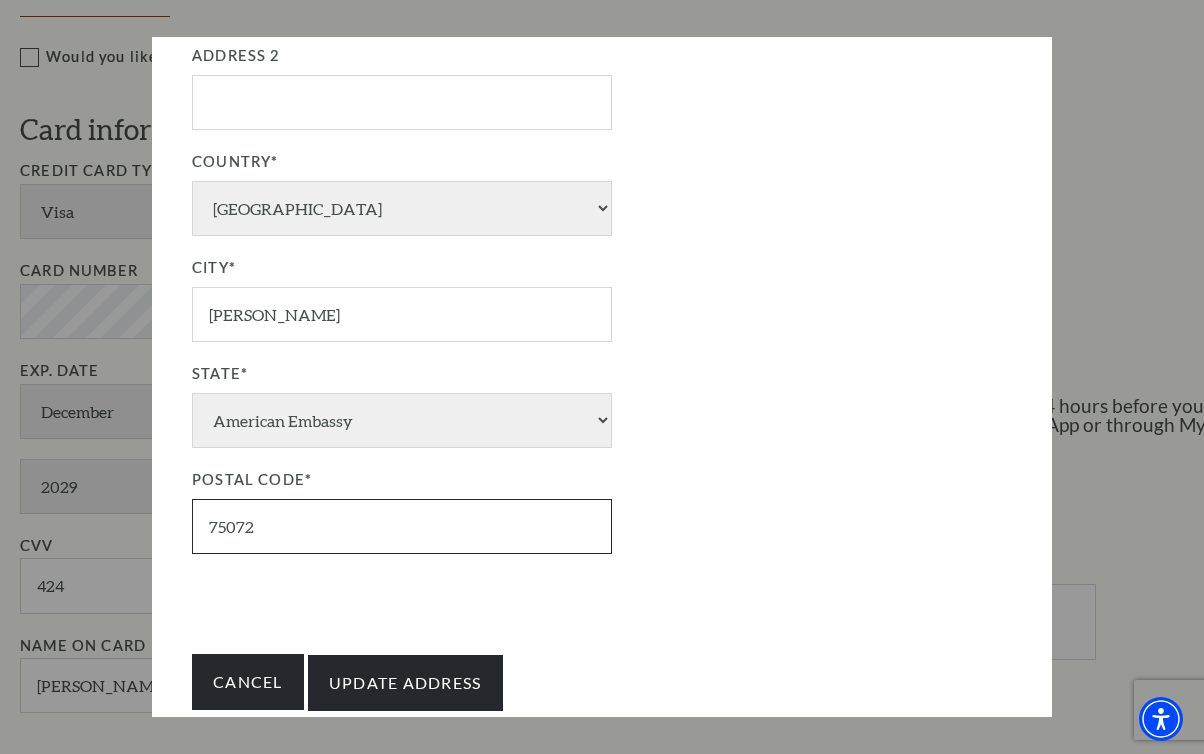 click on "75072" at bounding box center [402, 525] 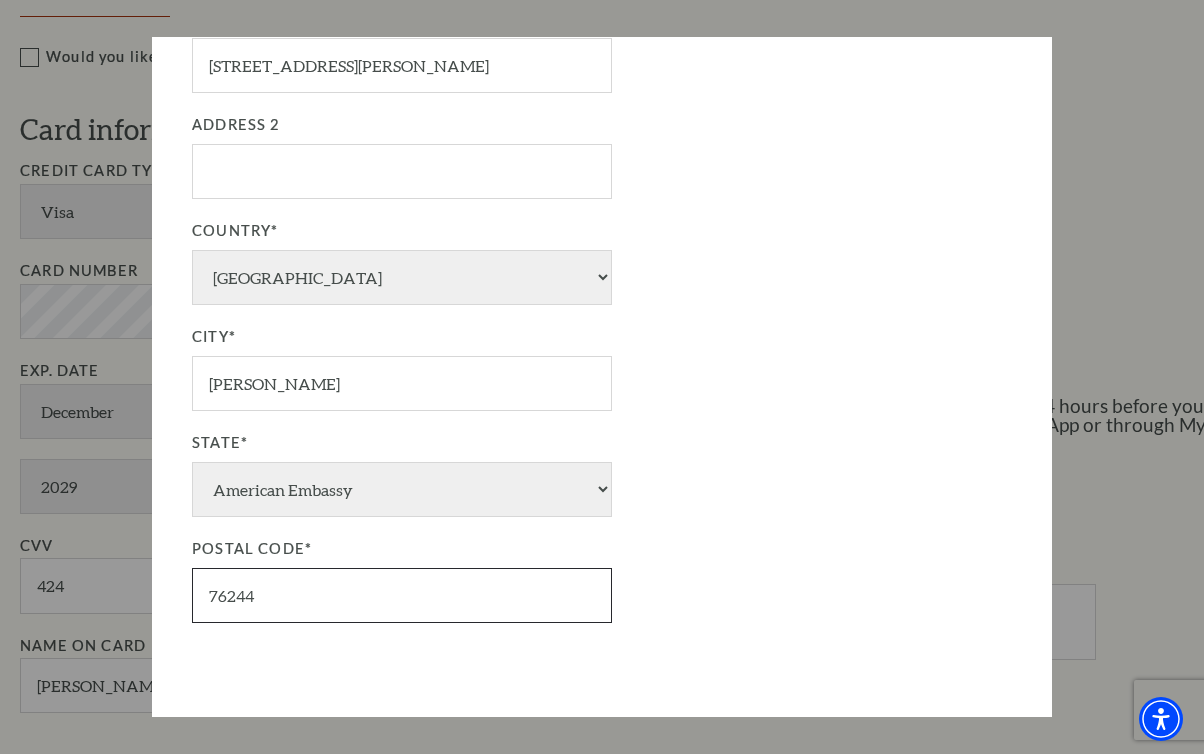 scroll, scrollTop: 481, scrollLeft: 0, axis: vertical 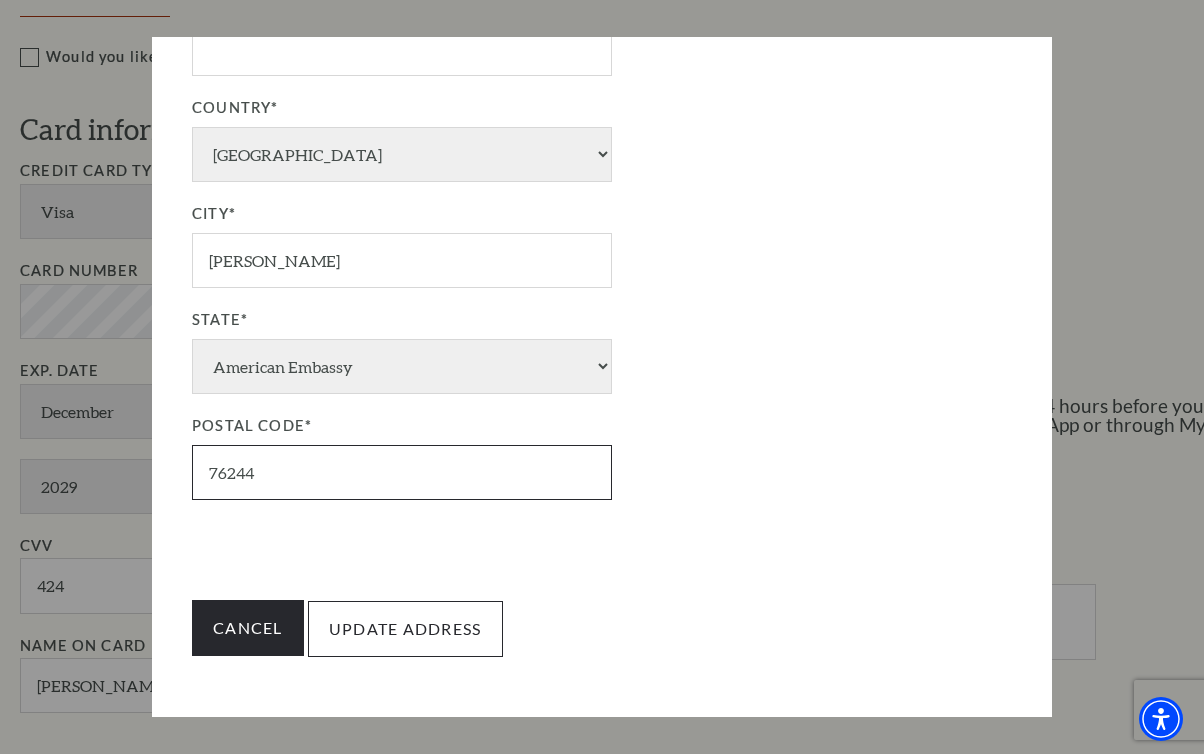 type on "76244" 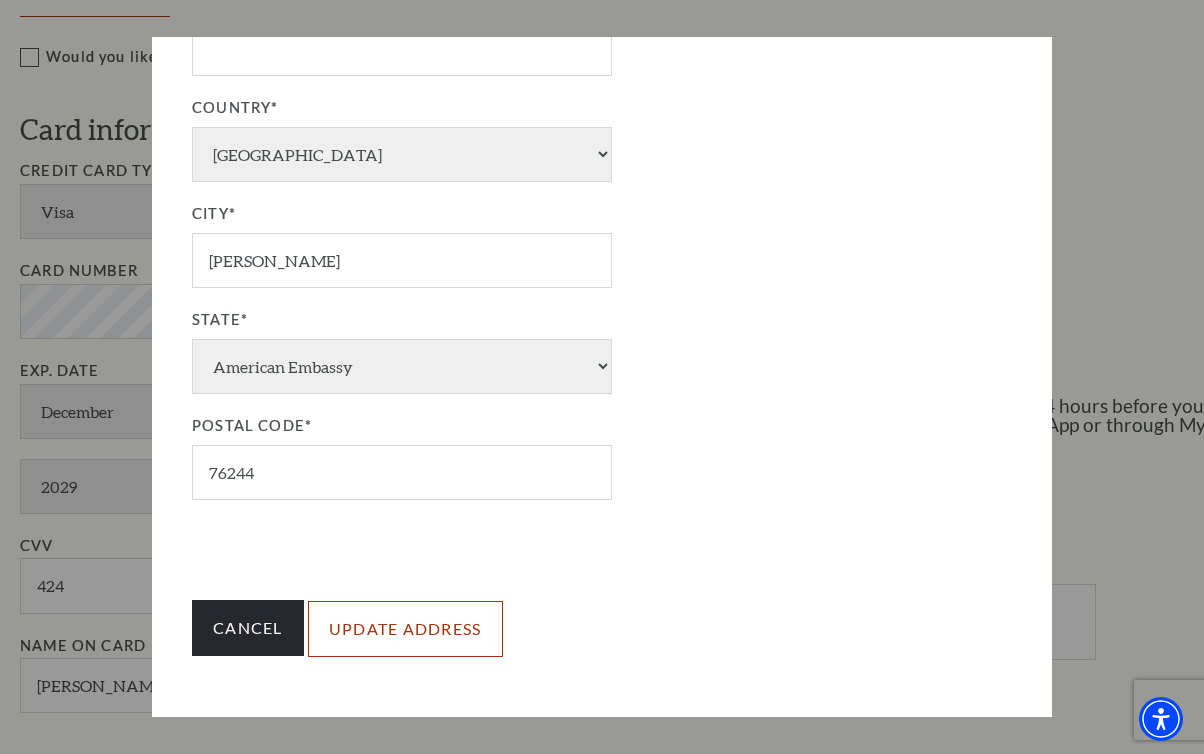 click on "Update Address" at bounding box center (405, 628) 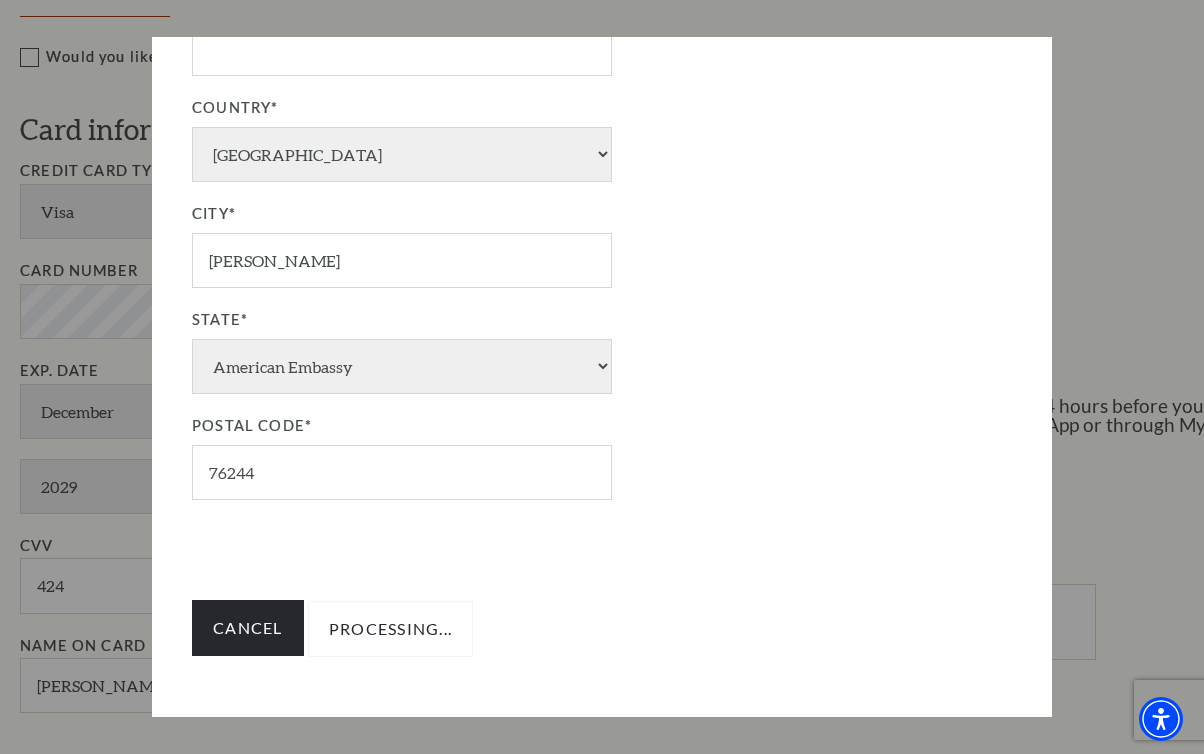 type on "Update Address" 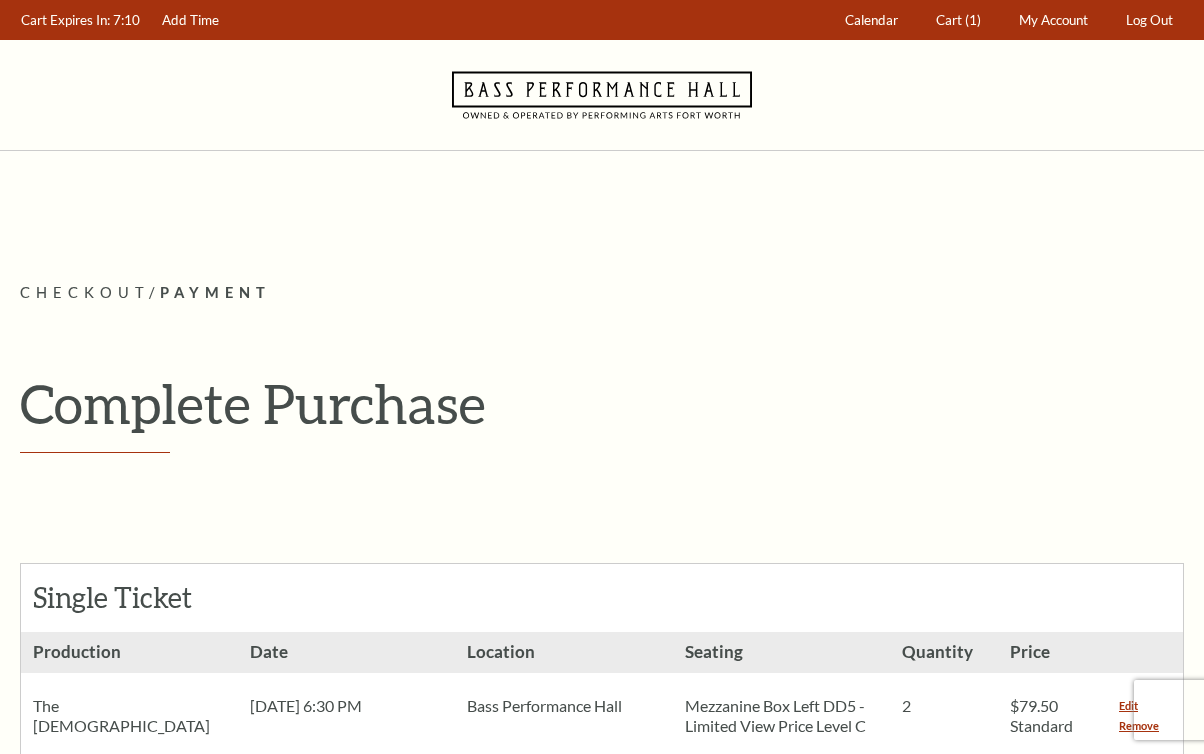 scroll, scrollTop: 1006, scrollLeft: 0, axis: vertical 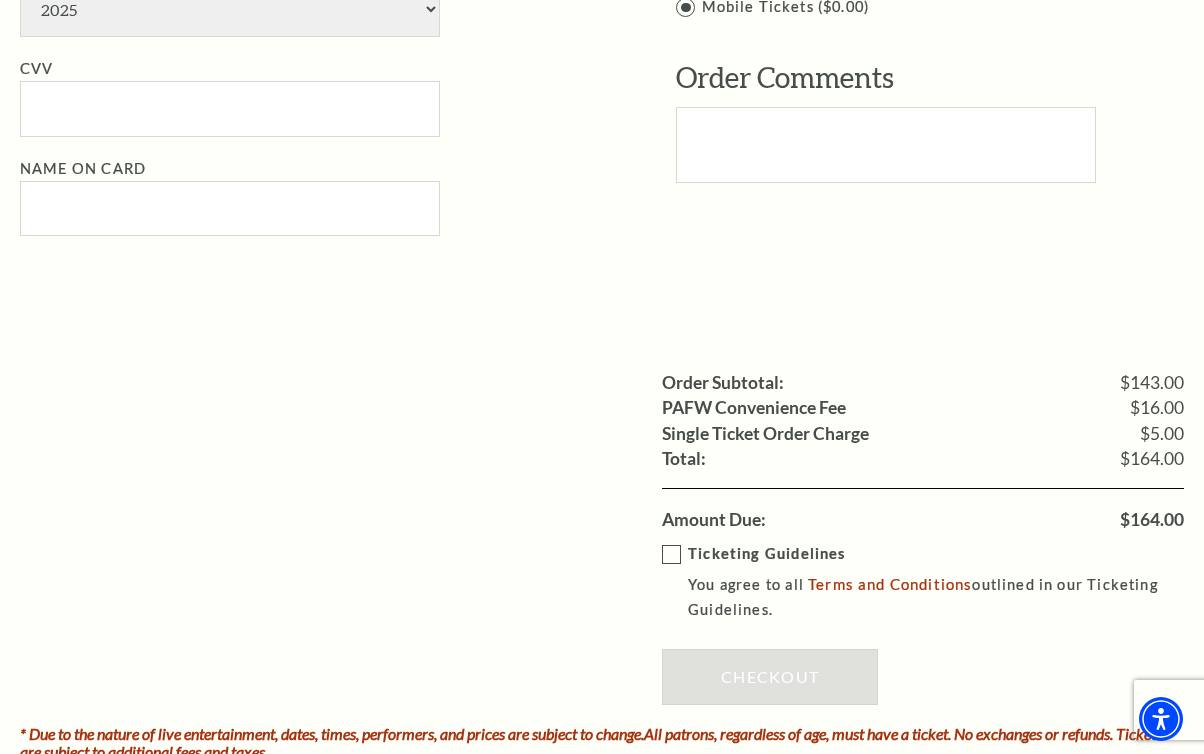 click on "Ticketing Guidelines
You agree to all   Terms and Conditions  outlined in our Ticketing Guidelines." at bounding box center [937, 582] 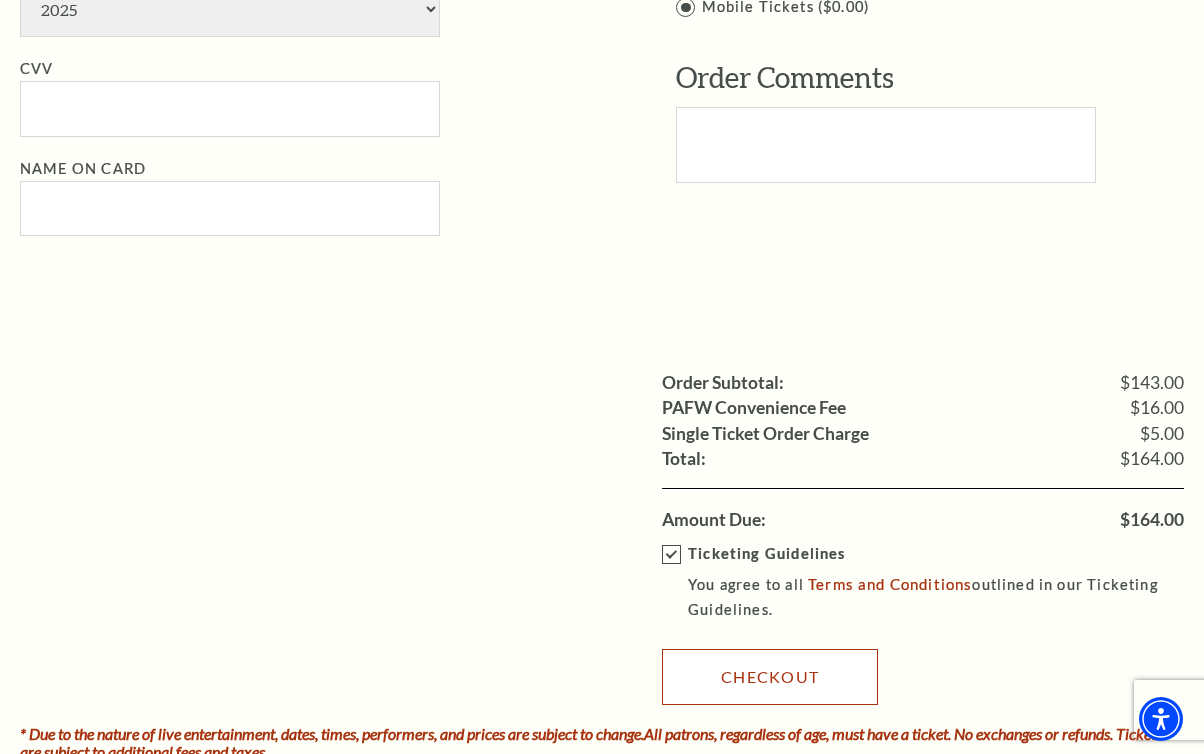 click on "Checkout" at bounding box center [770, 677] 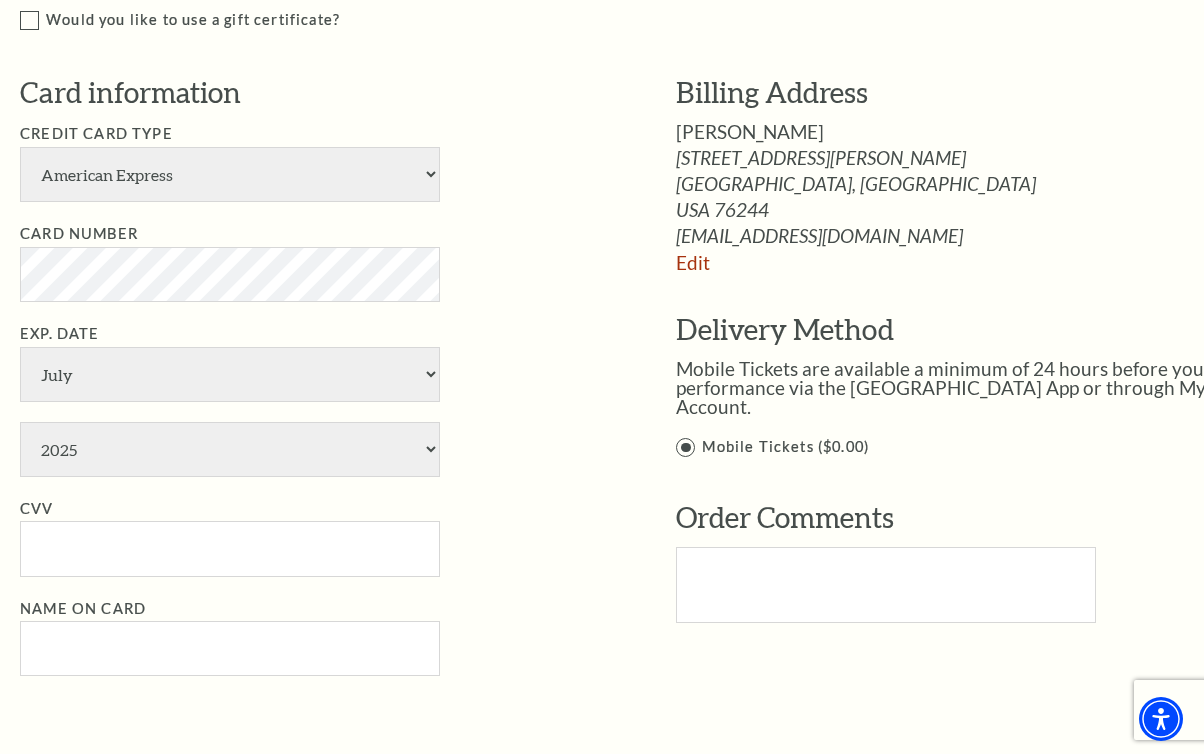 scroll, scrollTop: 1036, scrollLeft: 0, axis: vertical 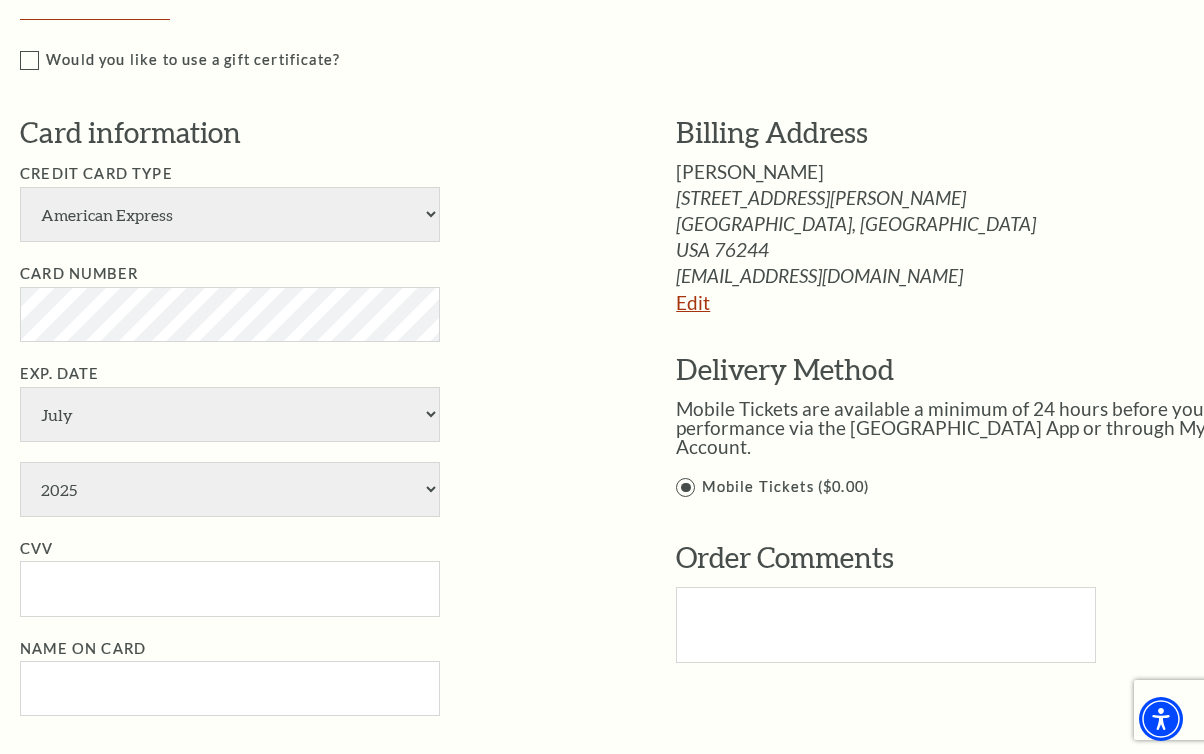 click on "Edit" at bounding box center (693, 302) 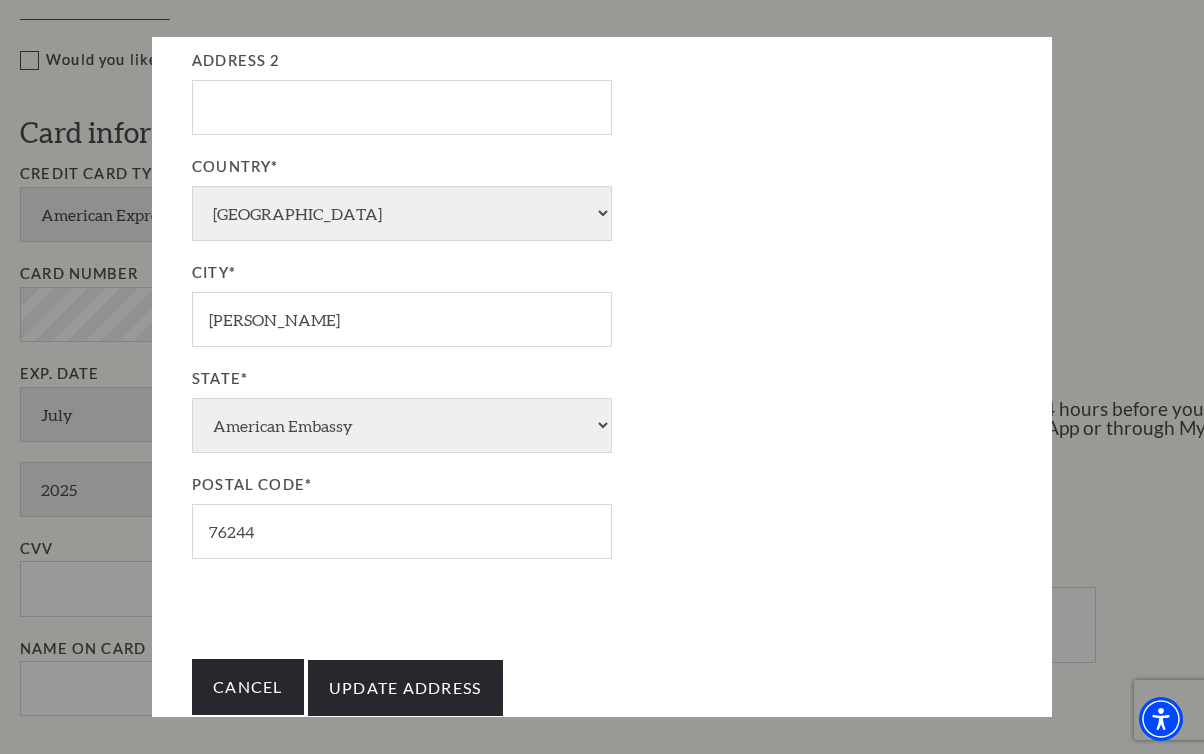 scroll, scrollTop: 481, scrollLeft: 0, axis: vertical 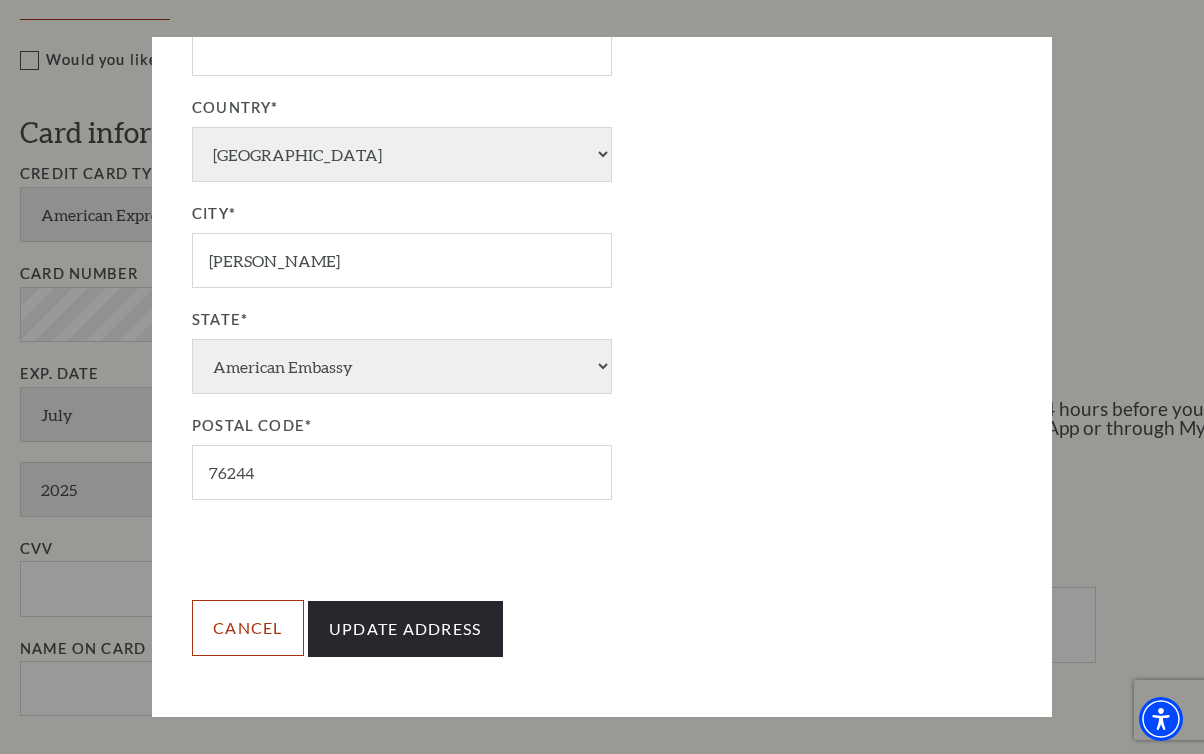 click on "Cancel" at bounding box center [248, 627] 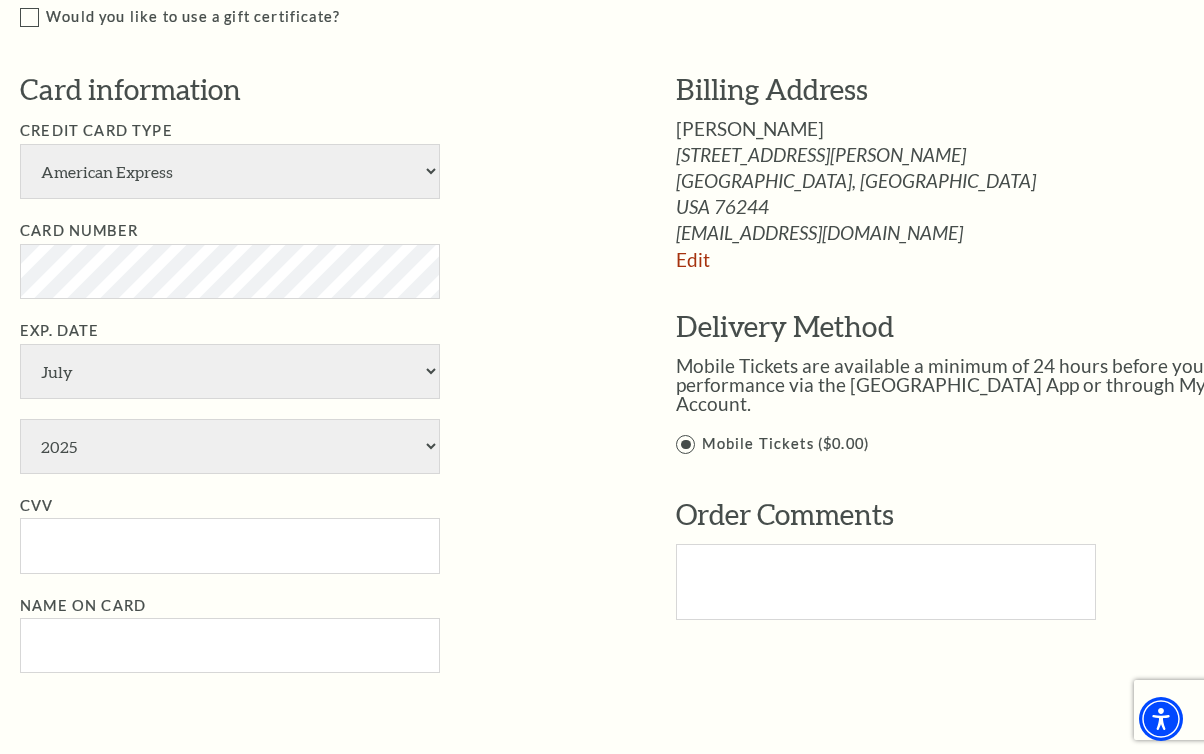scroll, scrollTop: 1049, scrollLeft: 0, axis: vertical 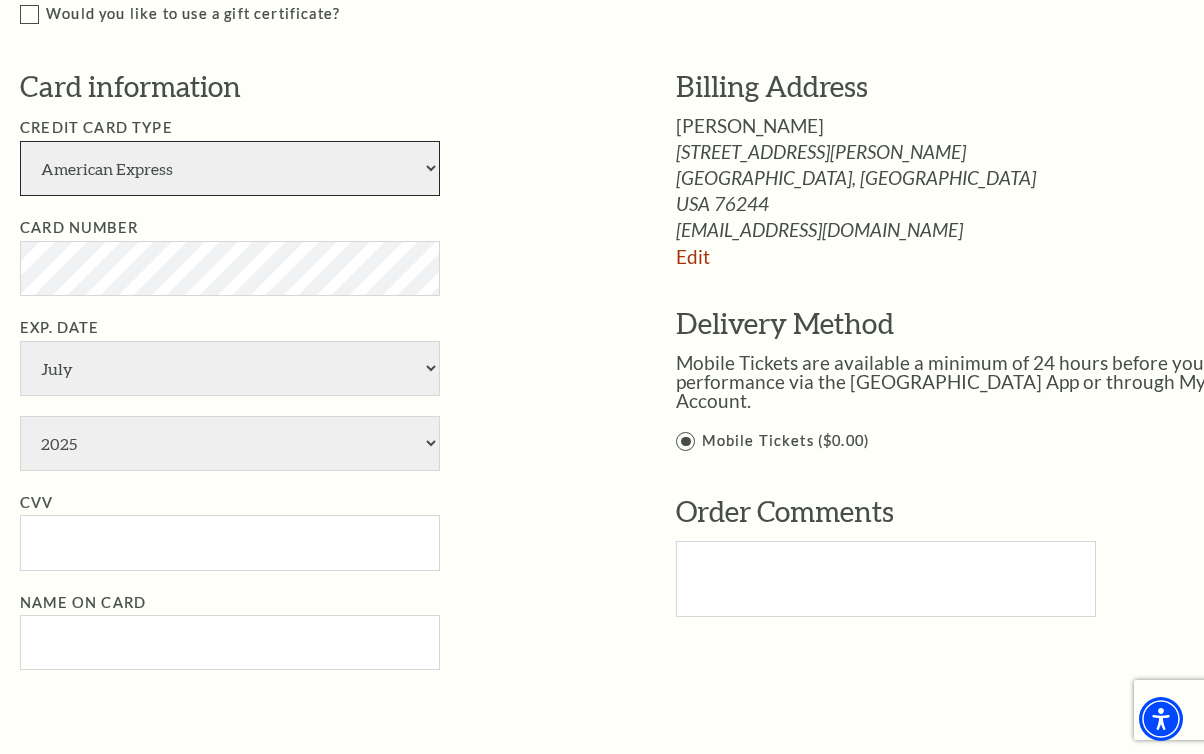 click on "American Express
Visa
Master Card
Discover" at bounding box center [230, 168] 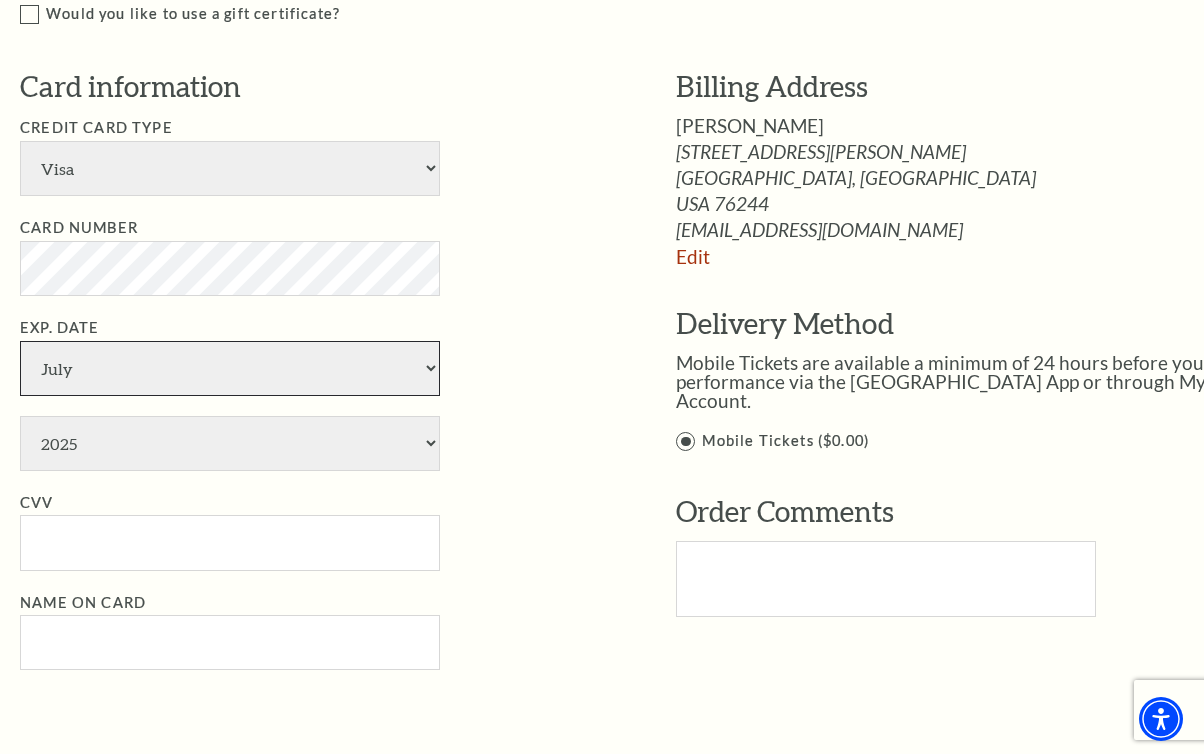 click on "January
February
March
April
May
June
July
August
September
October
November
December" at bounding box center [230, 368] 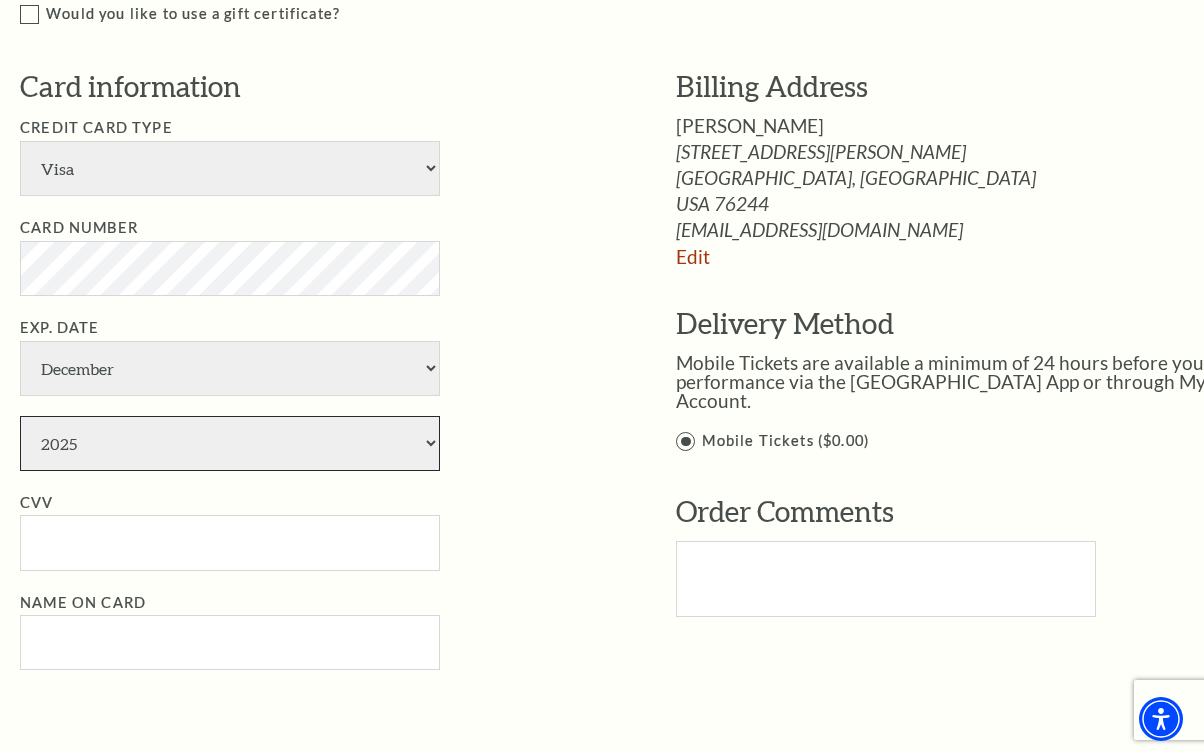 click on "2025
2026
2027
2028
2029
2030
2031
2032
2033
2034" at bounding box center (230, 443) 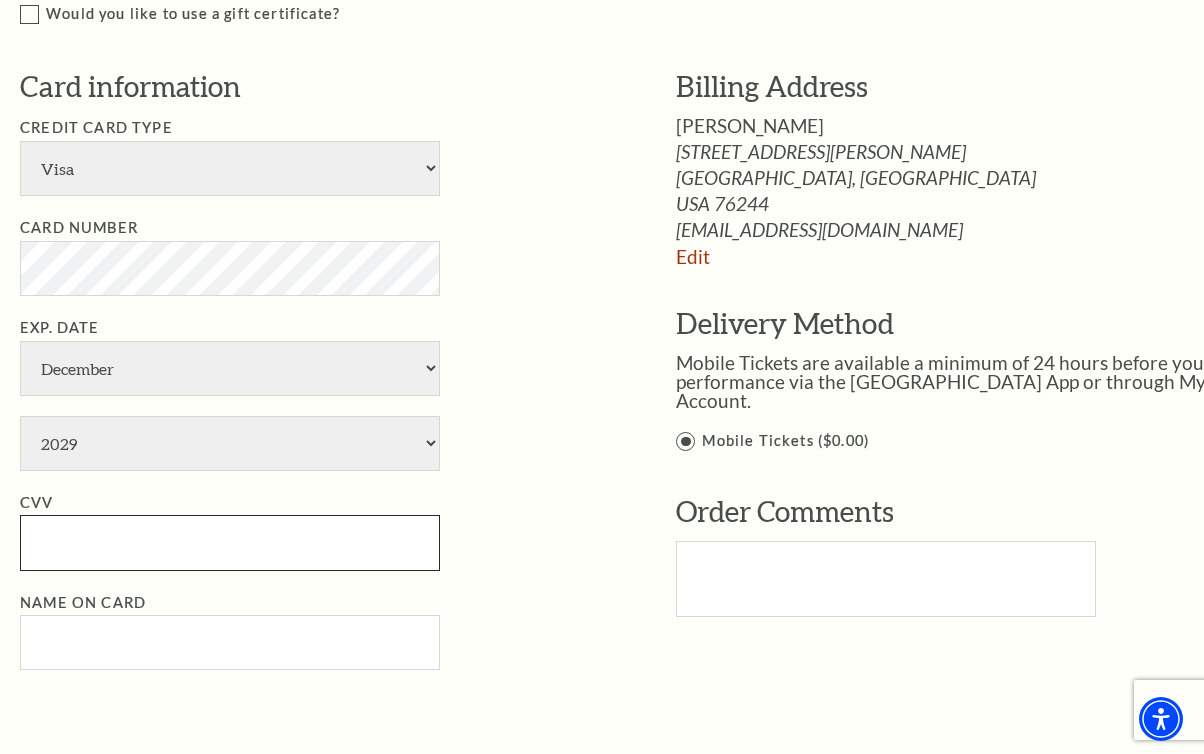click on "CVV" at bounding box center [230, 542] 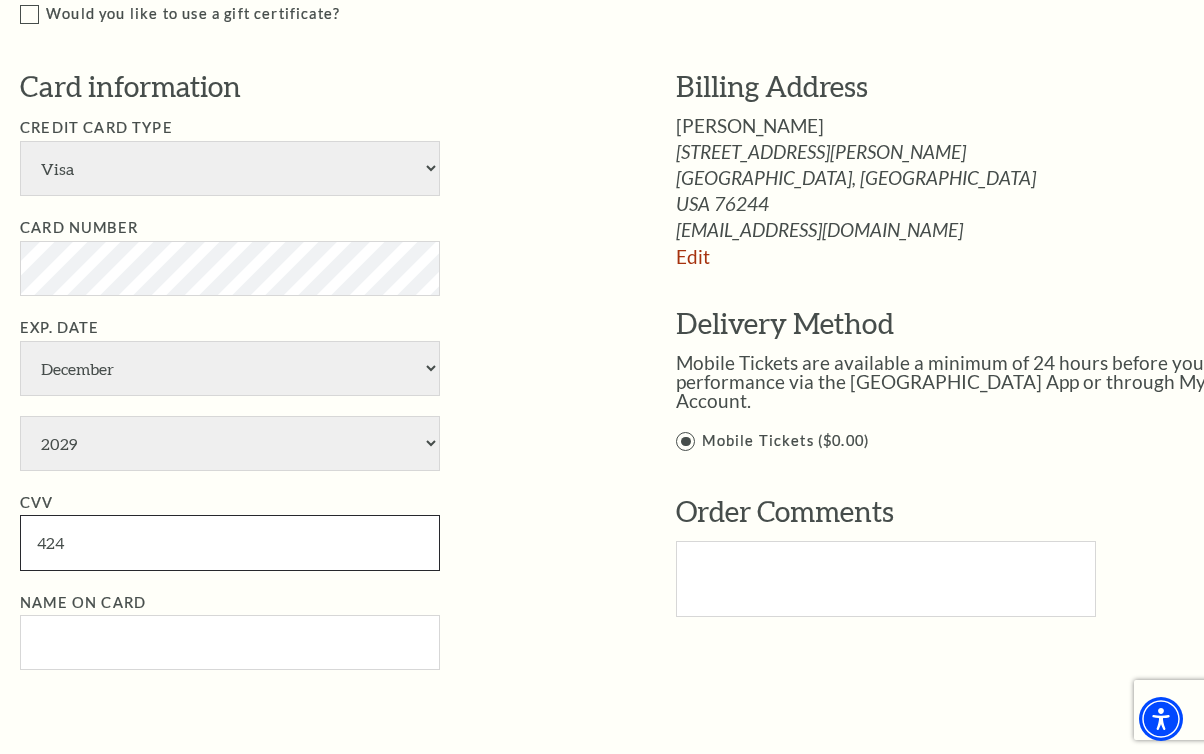 type on "424" 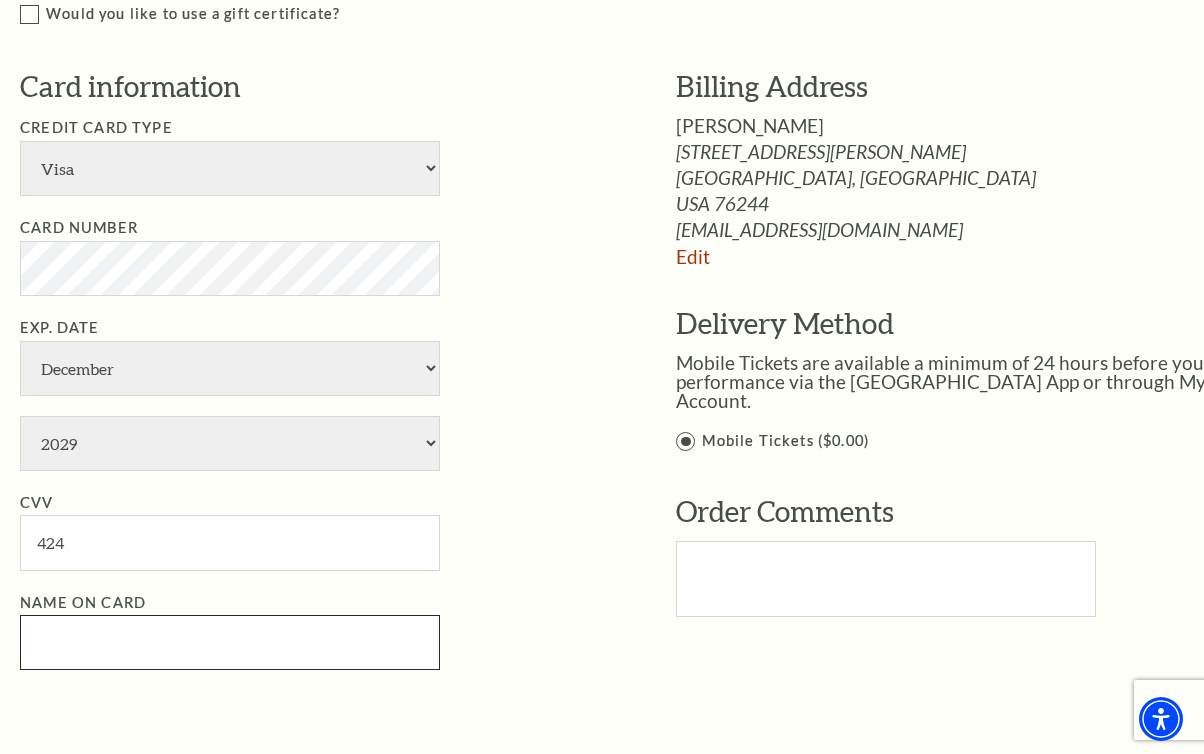 click on "Name on Card" at bounding box center (230, 642) 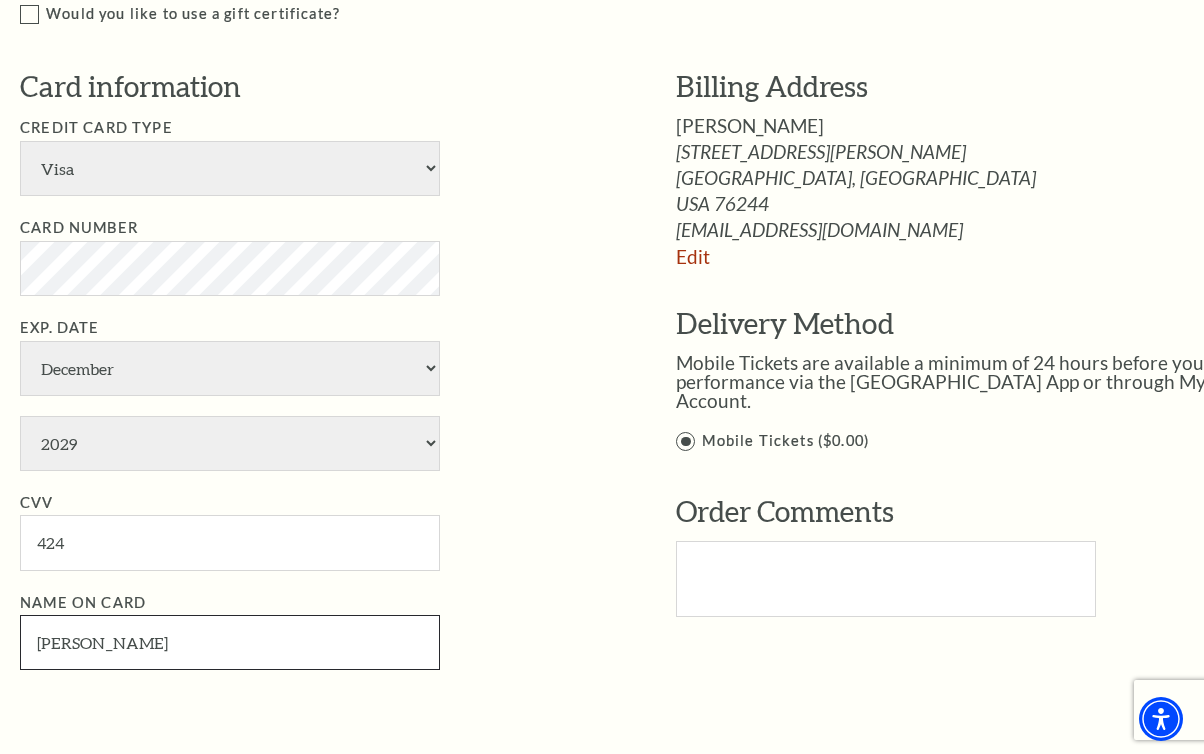 type on "[PERSON_NAME]" 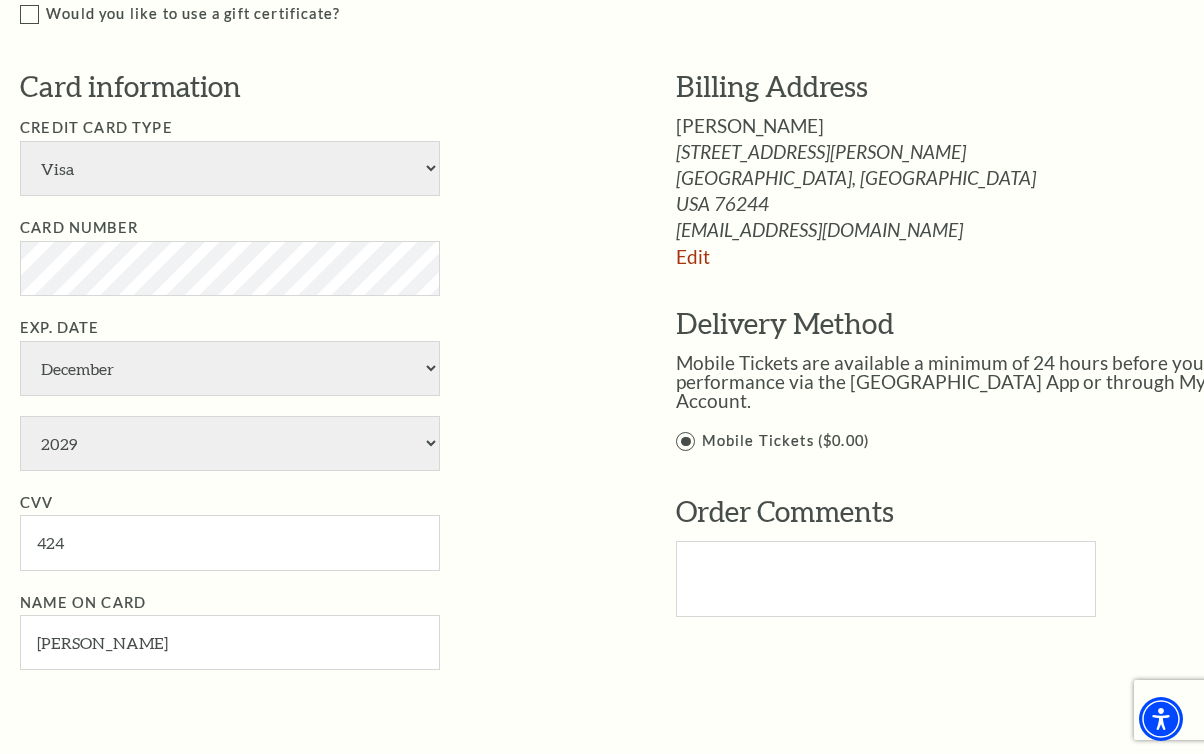 click on "Billing Address
[PERSON_NAME]
[STREET_ADDRESS][PERSON_NAME]
[GEOGRAPHIC_DATA],
[GEOGRAPHIC_DATA]
Edit" at bounding box center (944, 260) 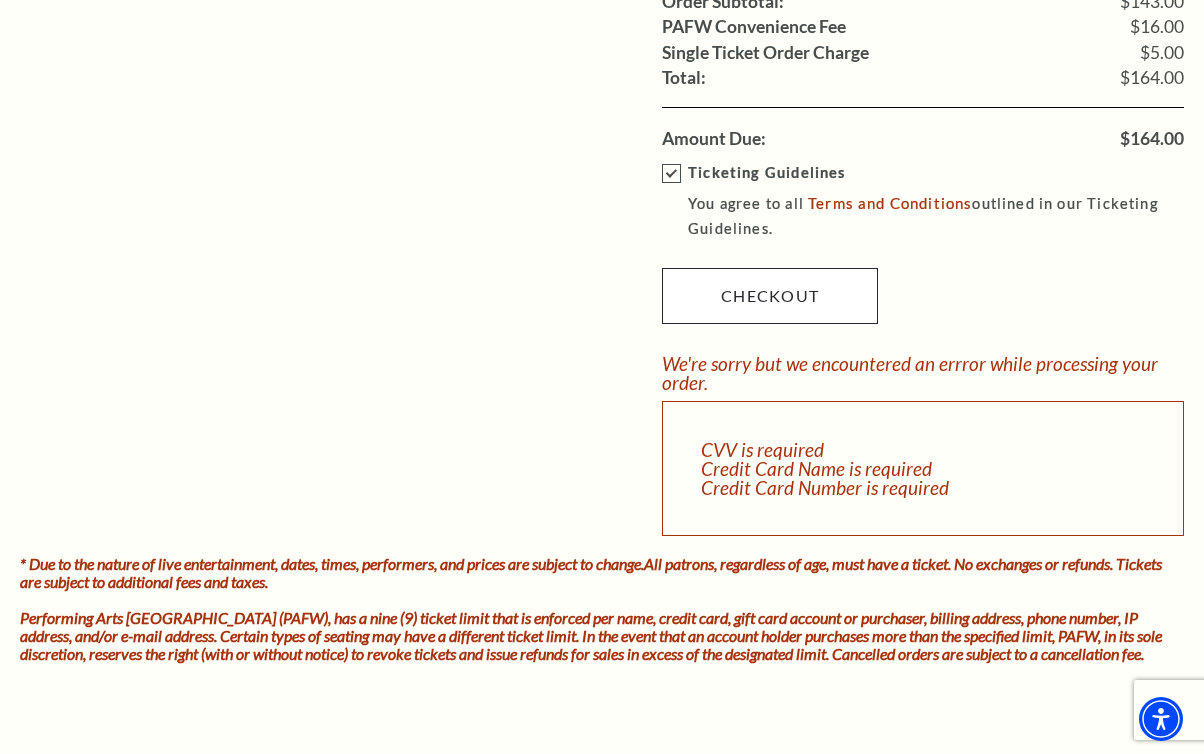 scroll, scrollTop: 1869, scrollLeft: 0, axis: vertical 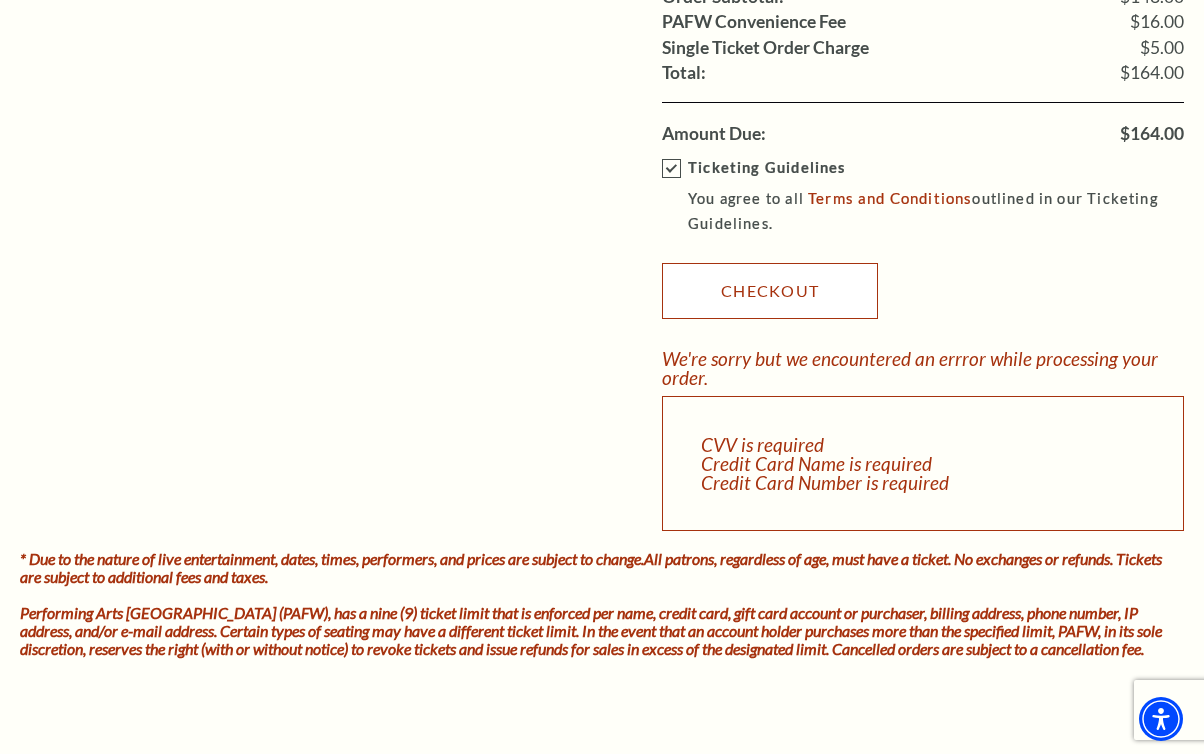 click on "Checkout" at bounding box center [770, 291] 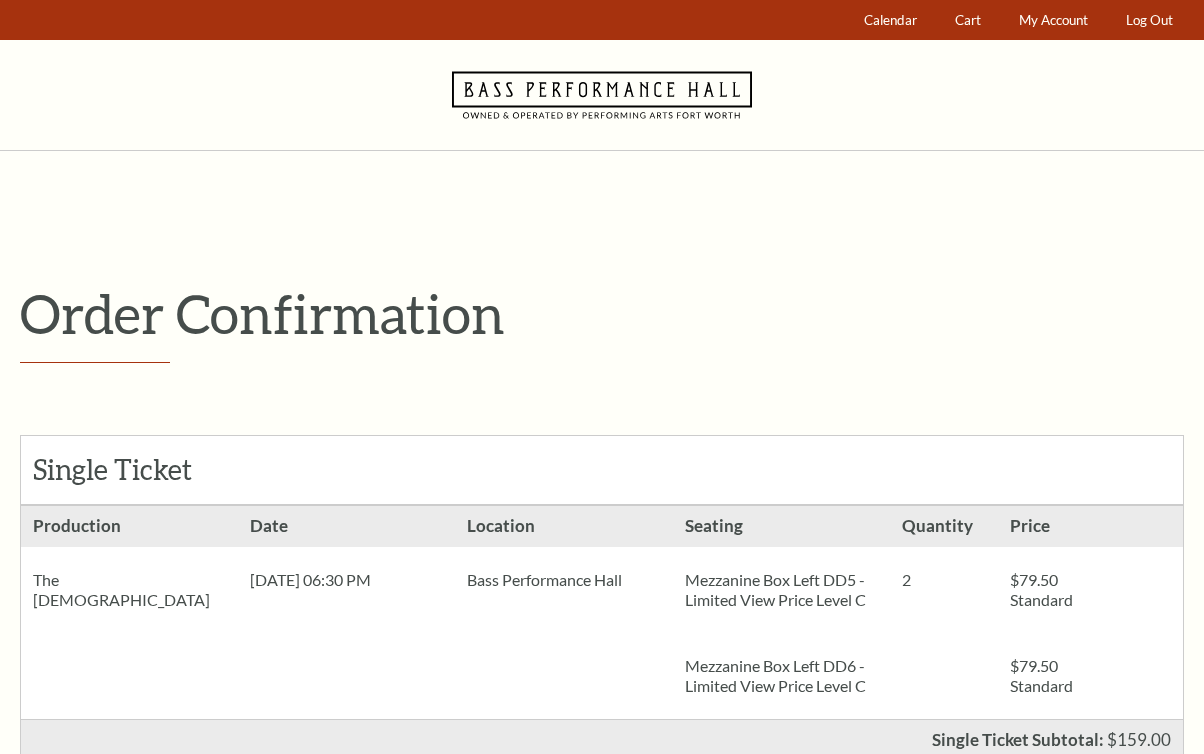 scroll, scrollTop: 0, scrollLeft: 0, axis: both 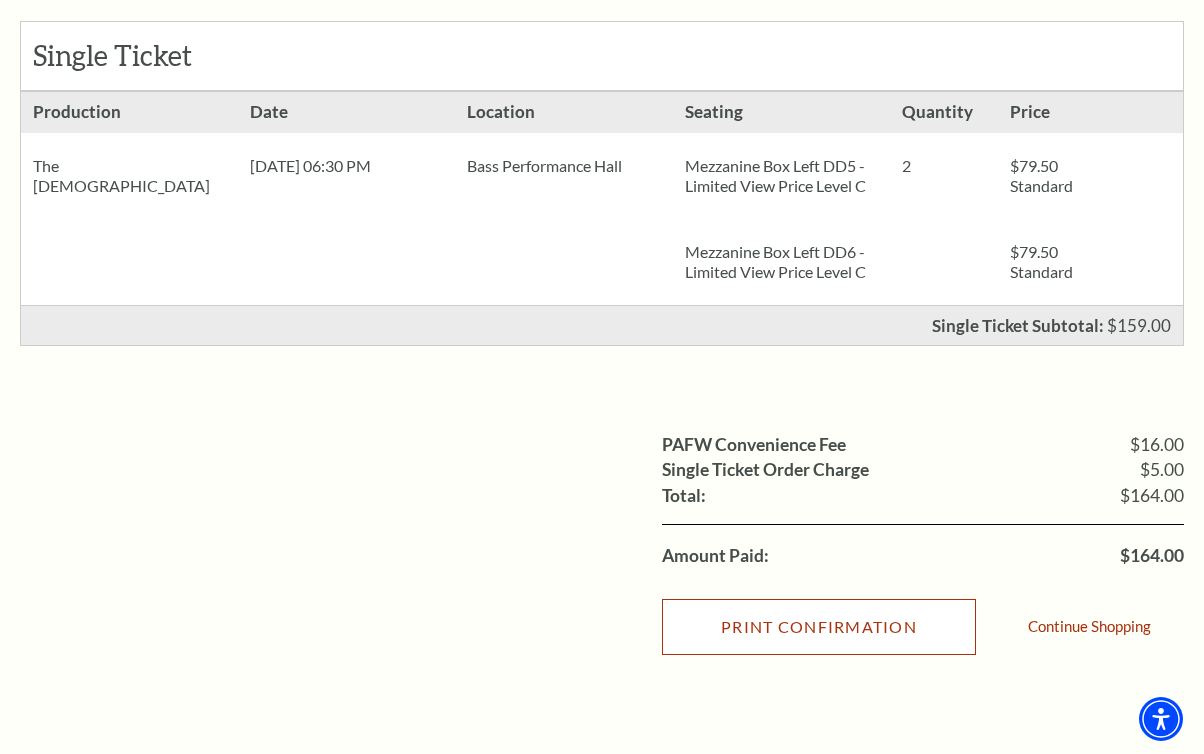 click on "Print Confirmation" at bounding box center (819, 627) 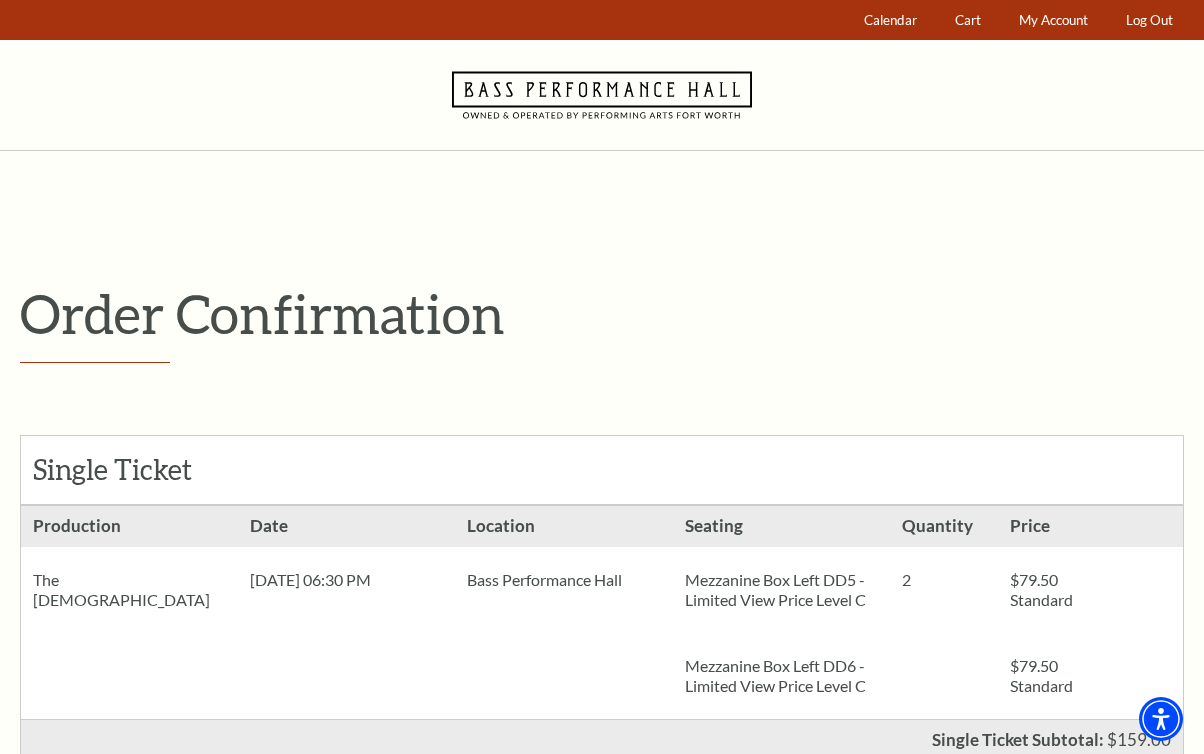scroll, scrollTop: 6, scrollLeft: 0, axis: vertical 